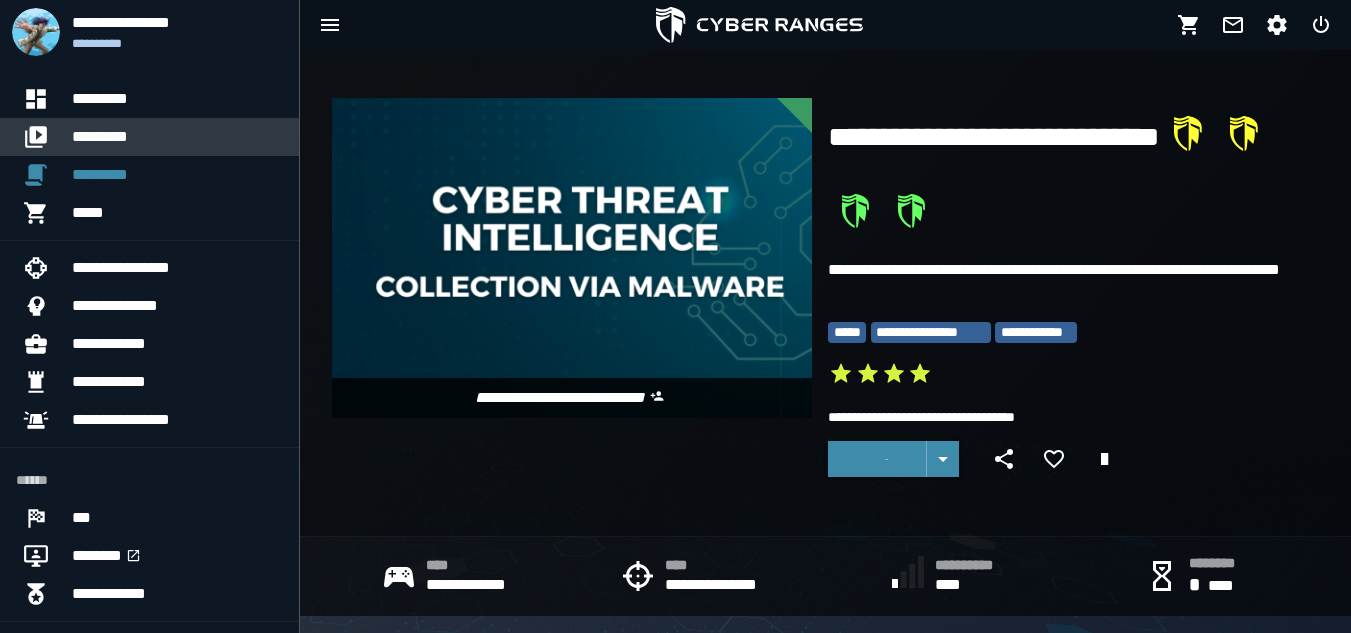 scroll, scrollTop: 0, scrollLeft: 0, axis: both 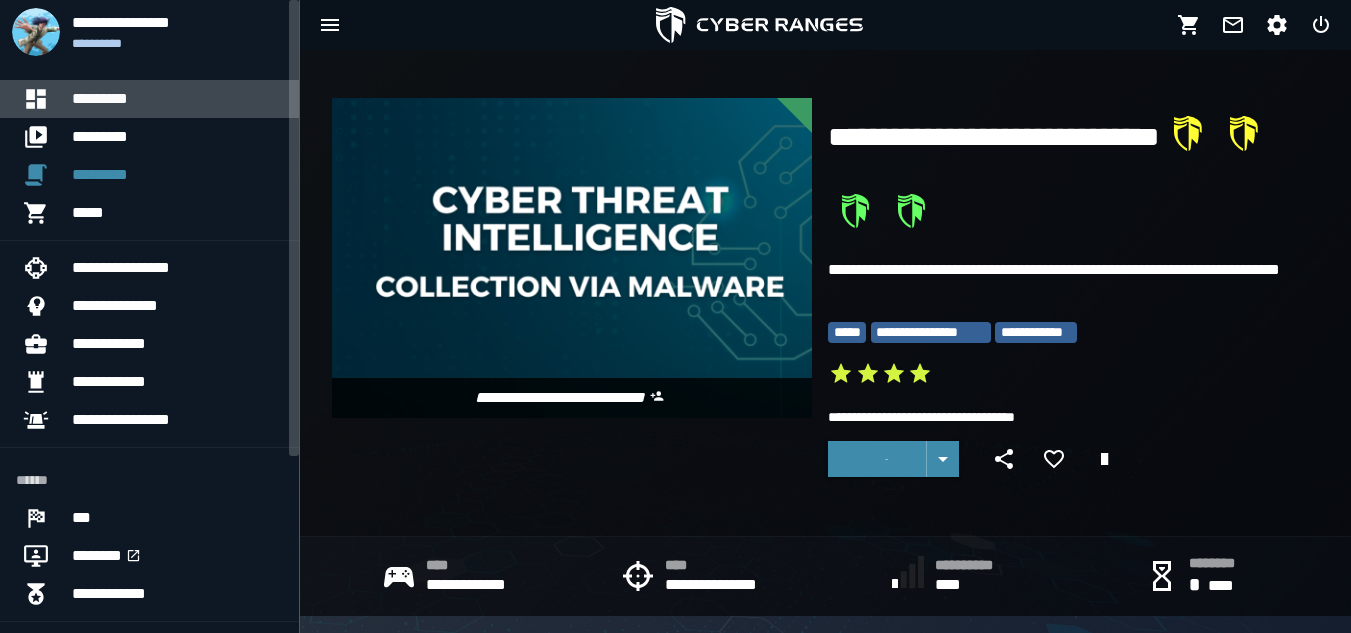 click on "*********" at bounding box center [177, 99] 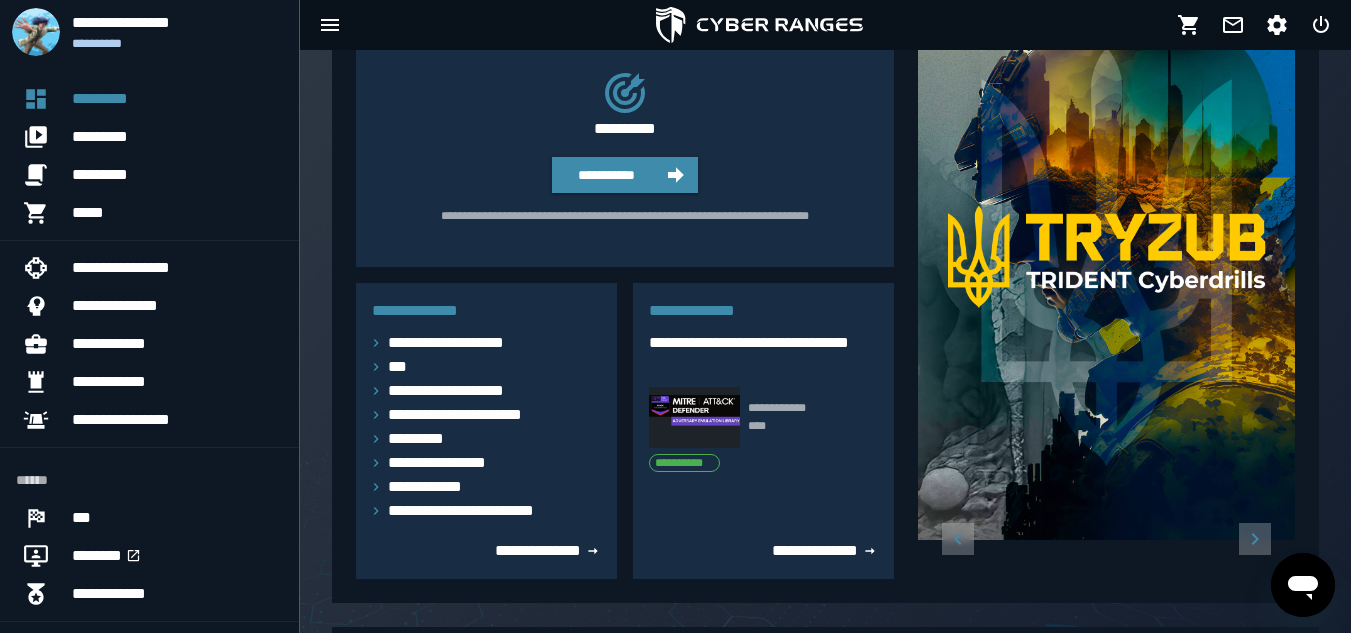 scroll, scrollTop: 187, scrollLeft: 0, axis: vertical 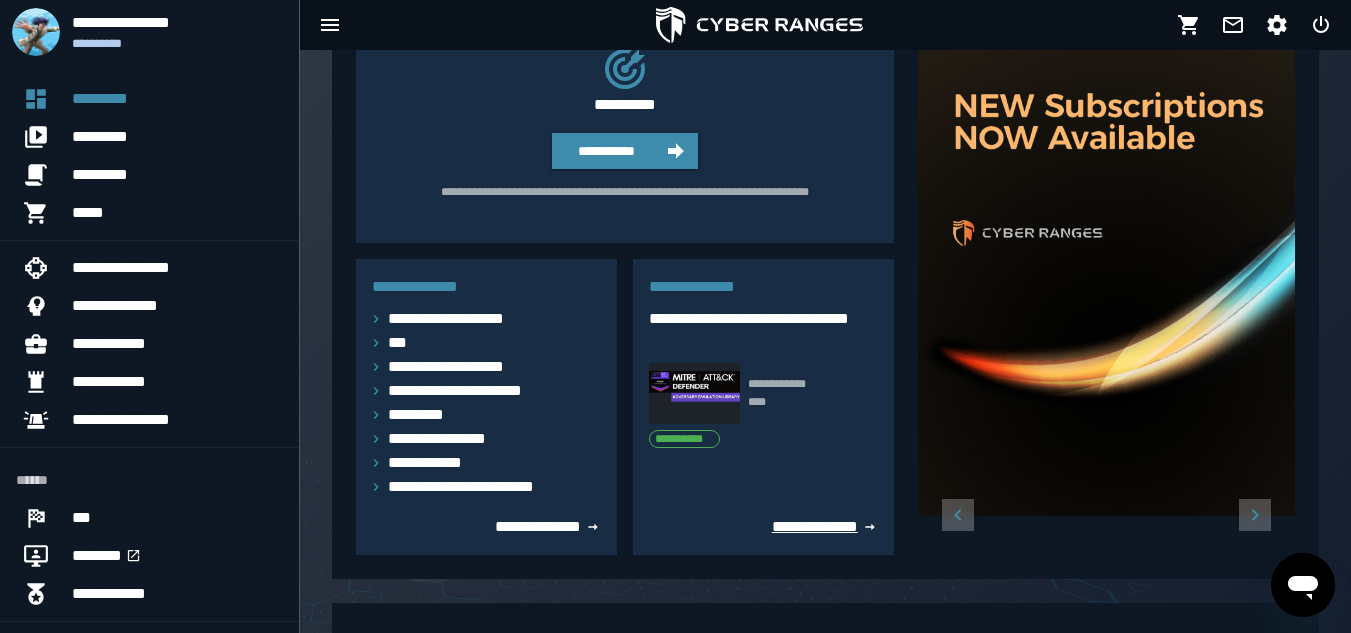 click on "**********" at bounding box center [825, 526] 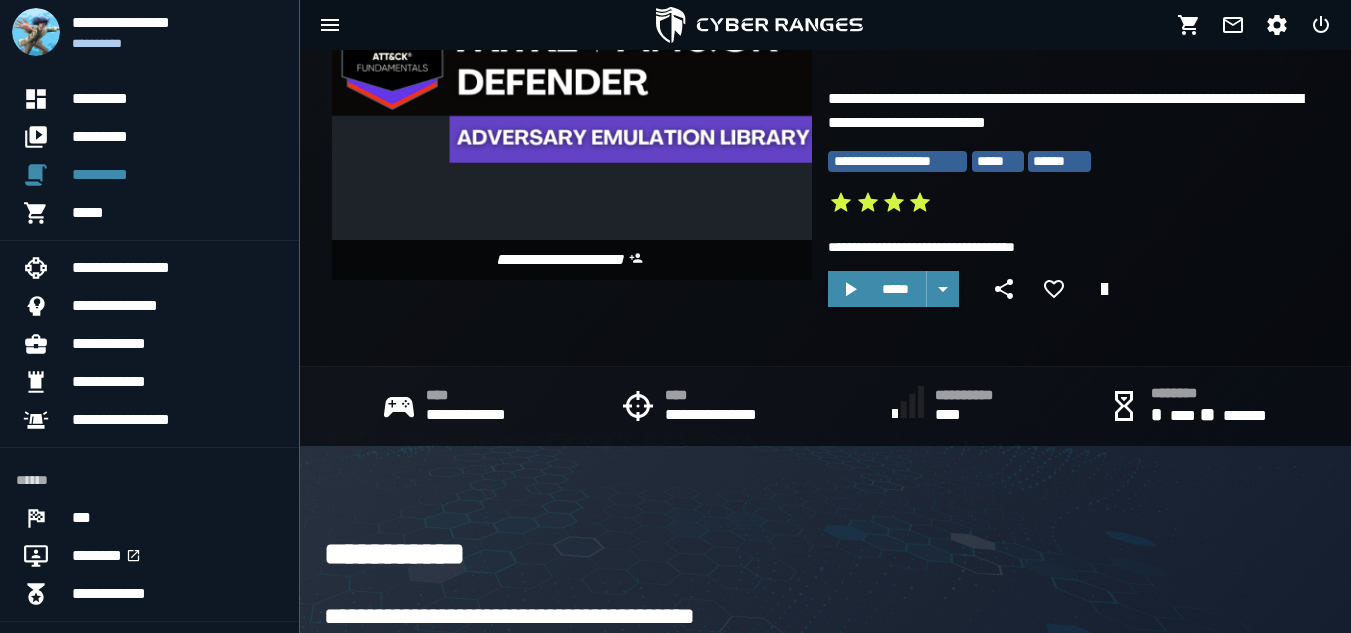 scroll, scrollTop: 115, scrollLeft: 0, axis: vertical 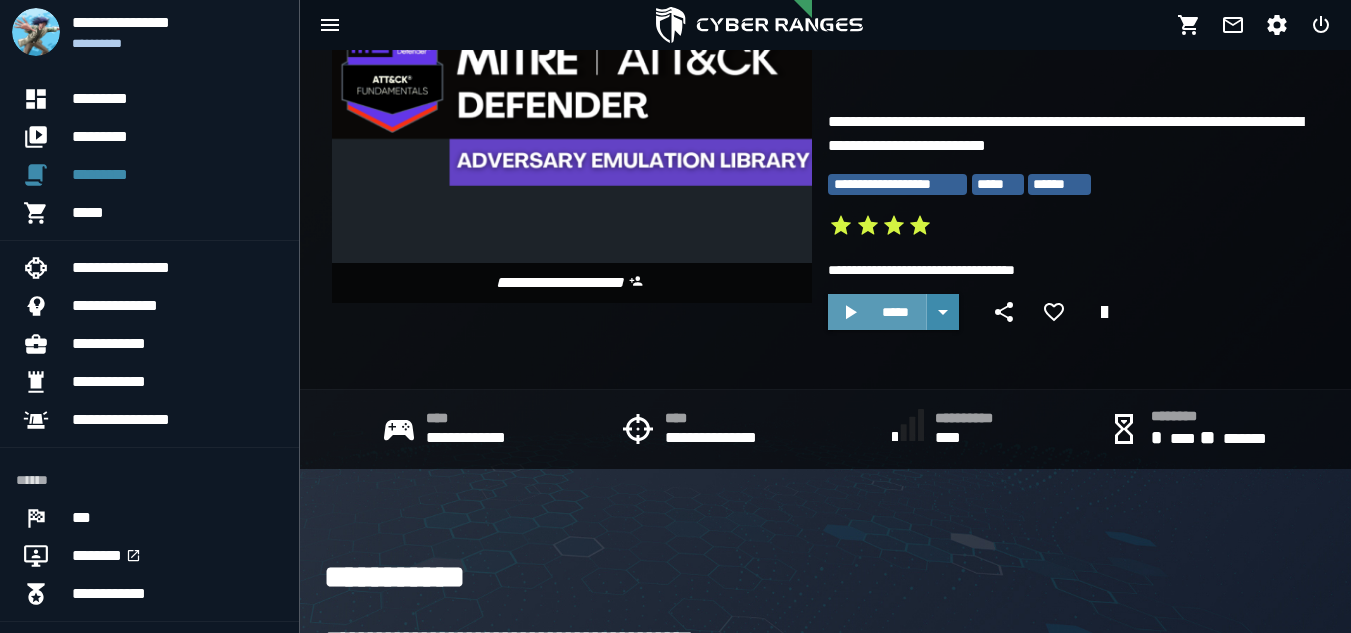 click on "*****" at bounding box center (895, 312) 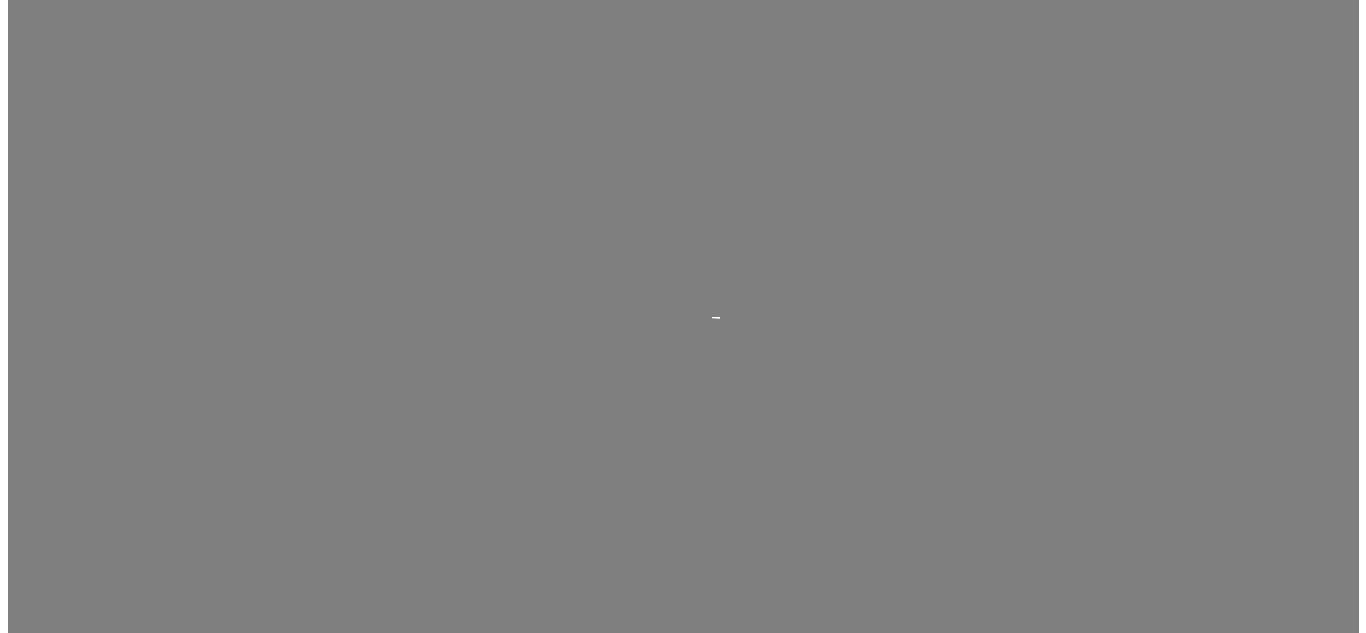 scroll, scrollTop: 0, scrollLeft: 0, axis: both 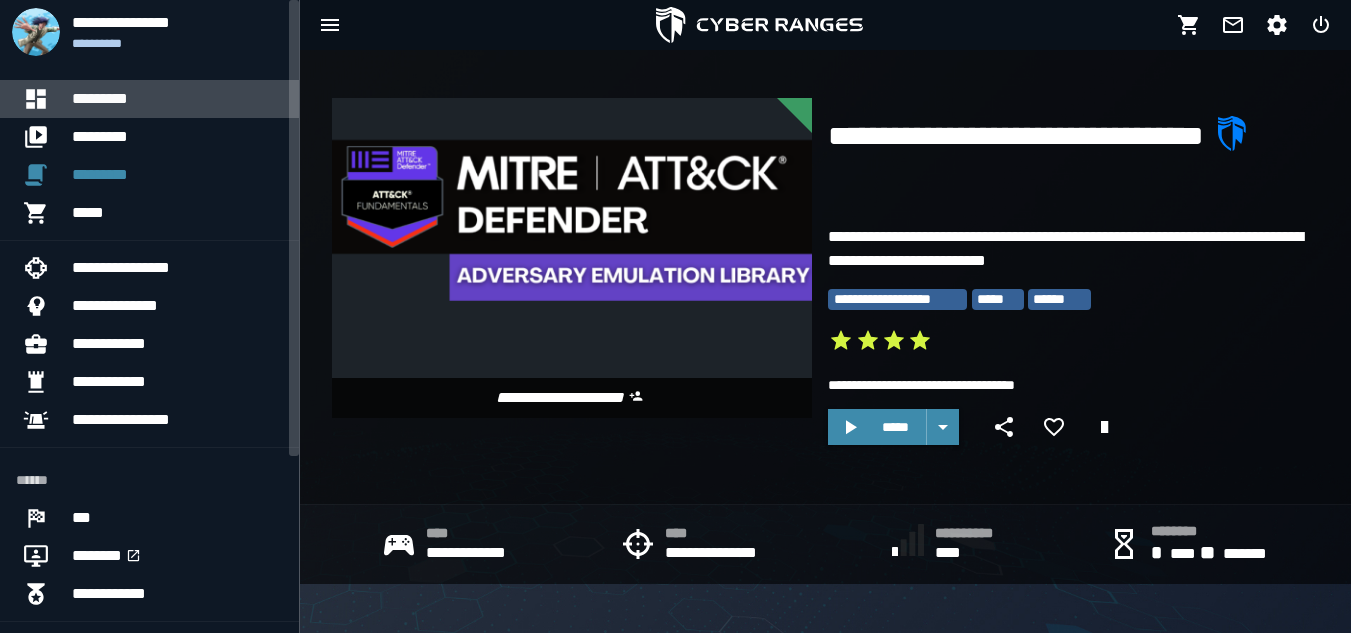 click on "*********" at bounding box center (177, 99) 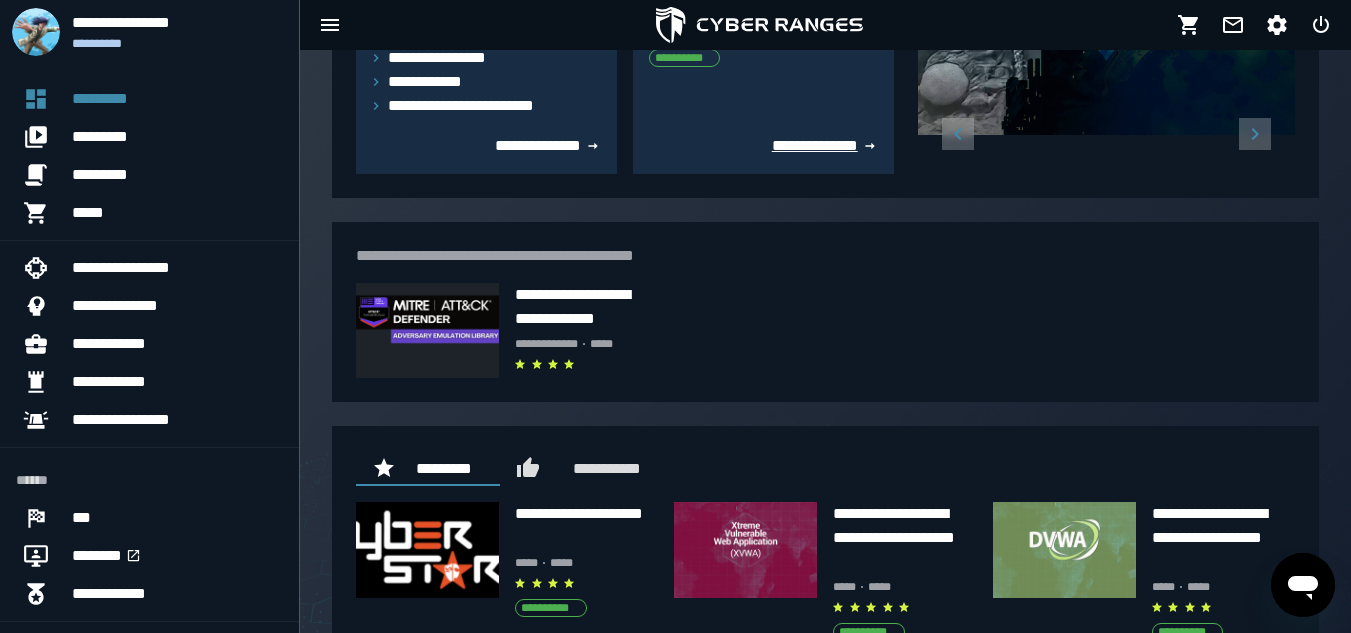 scroll, scrollTop: 567, scrollLeft: 0, axis: vertical 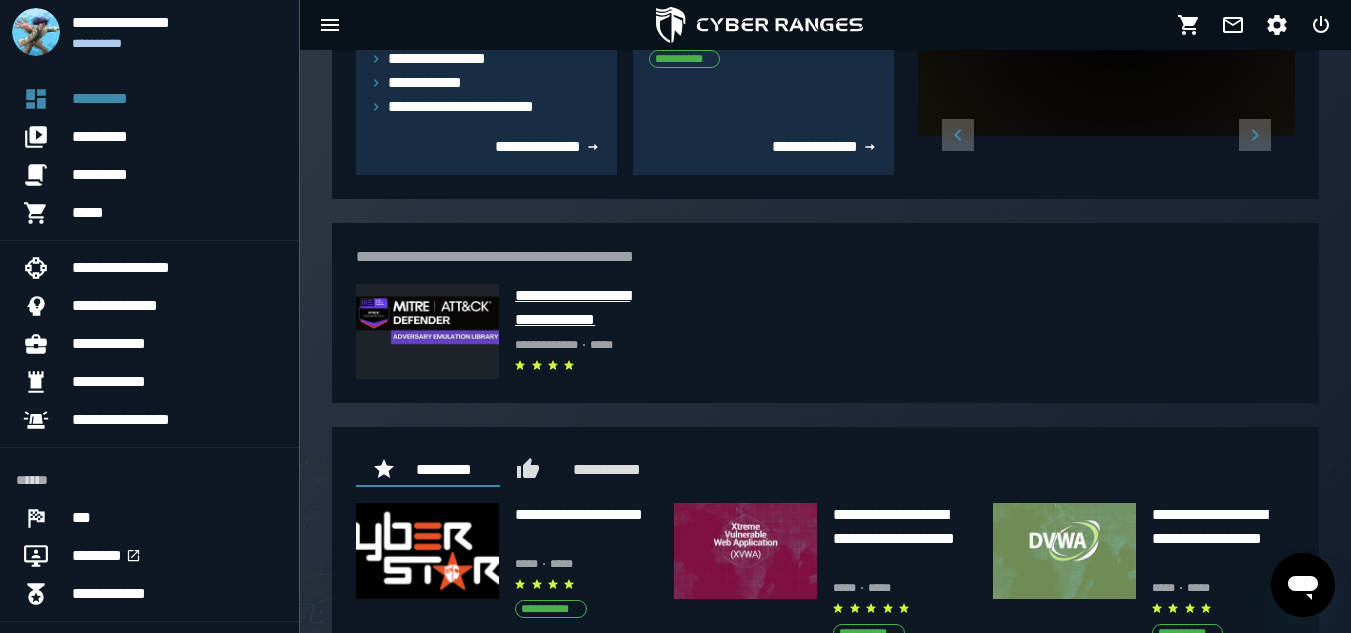 click on "**********" at bounding box center (586, 308) 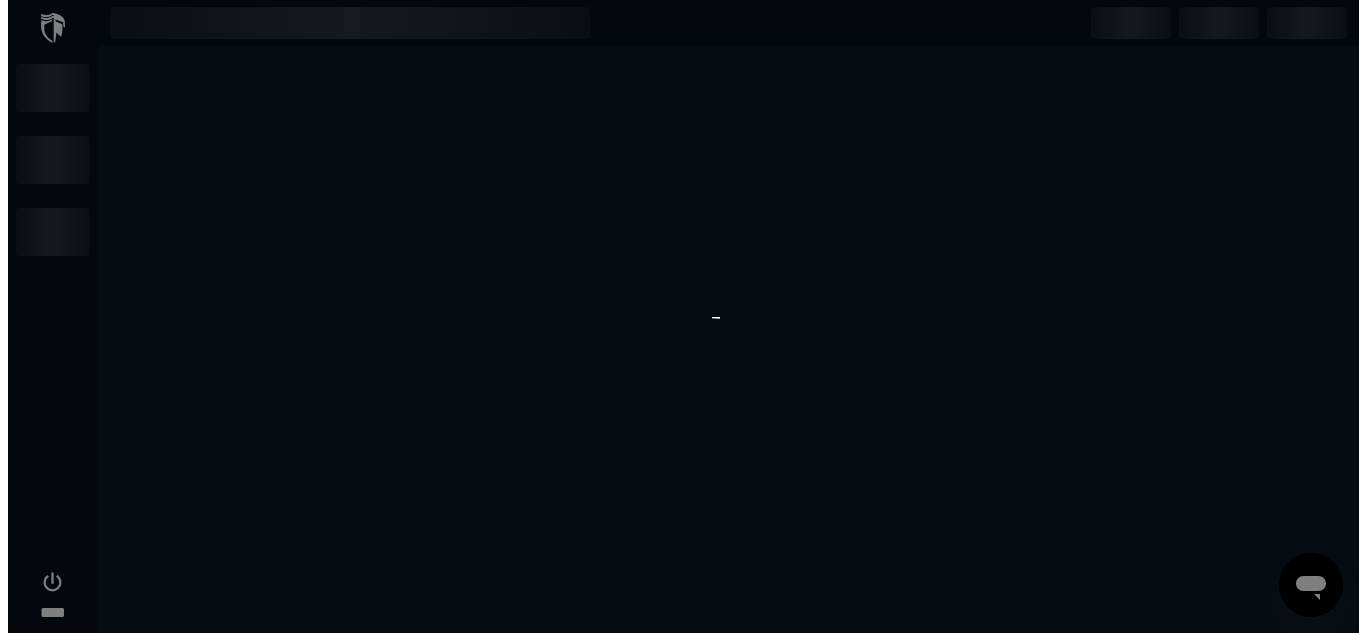scroll, scrollTop: 0, scrollLeft: 0, axis: both 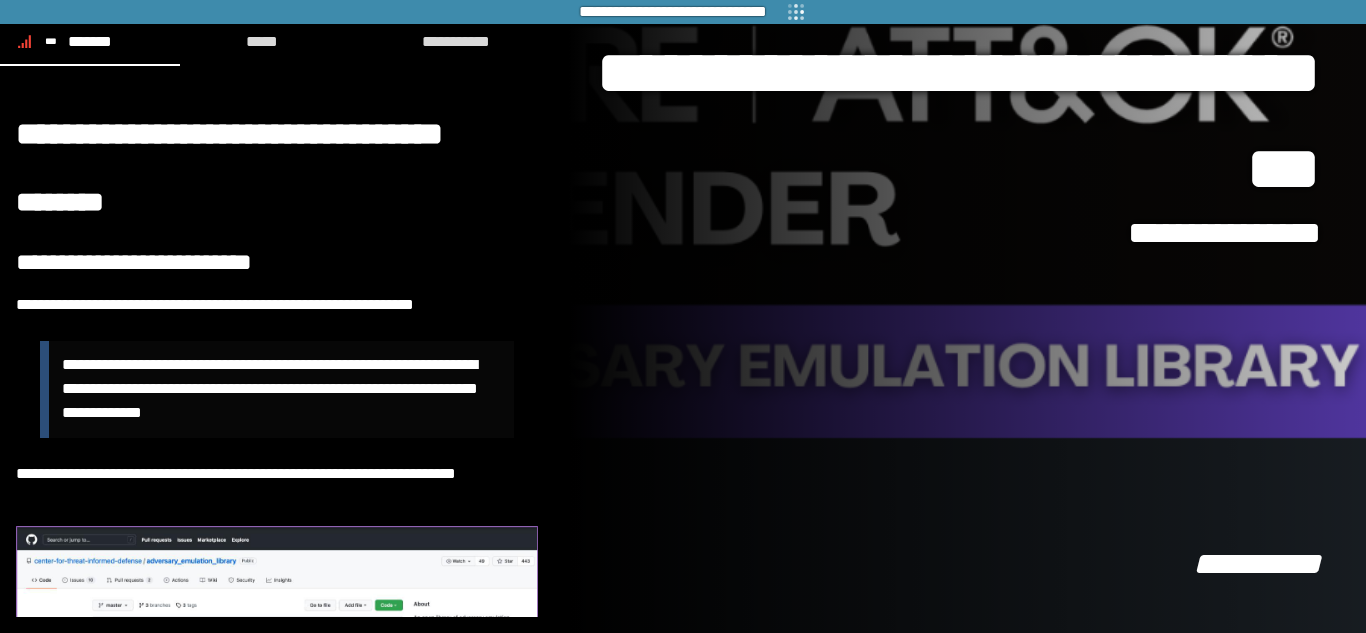 click on "**********" 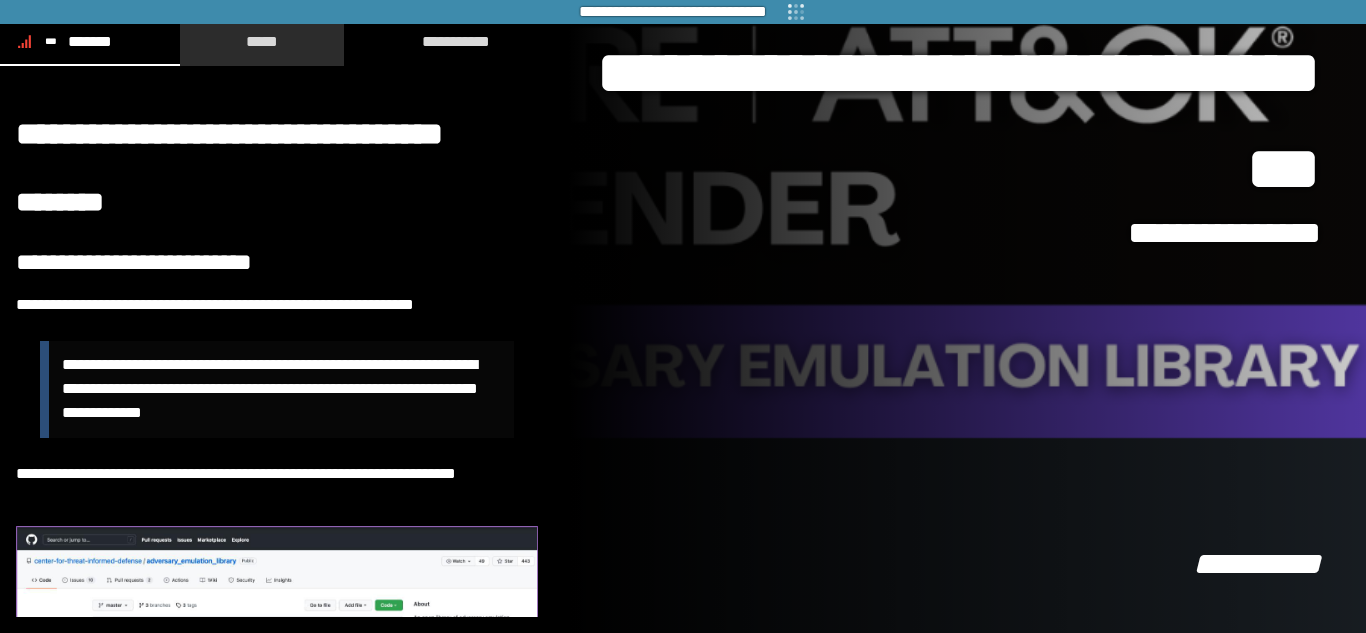 click on "*****" 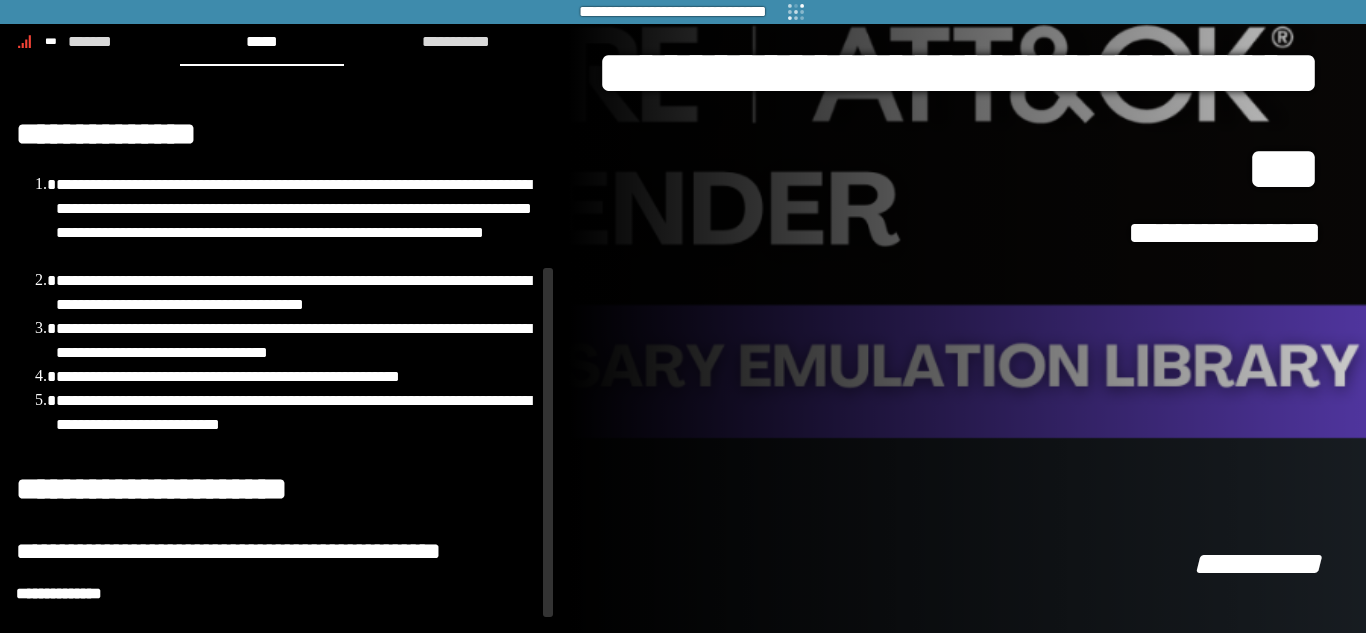scroll, scrollTop: 285, scrollLeft: 0, axis: vertical 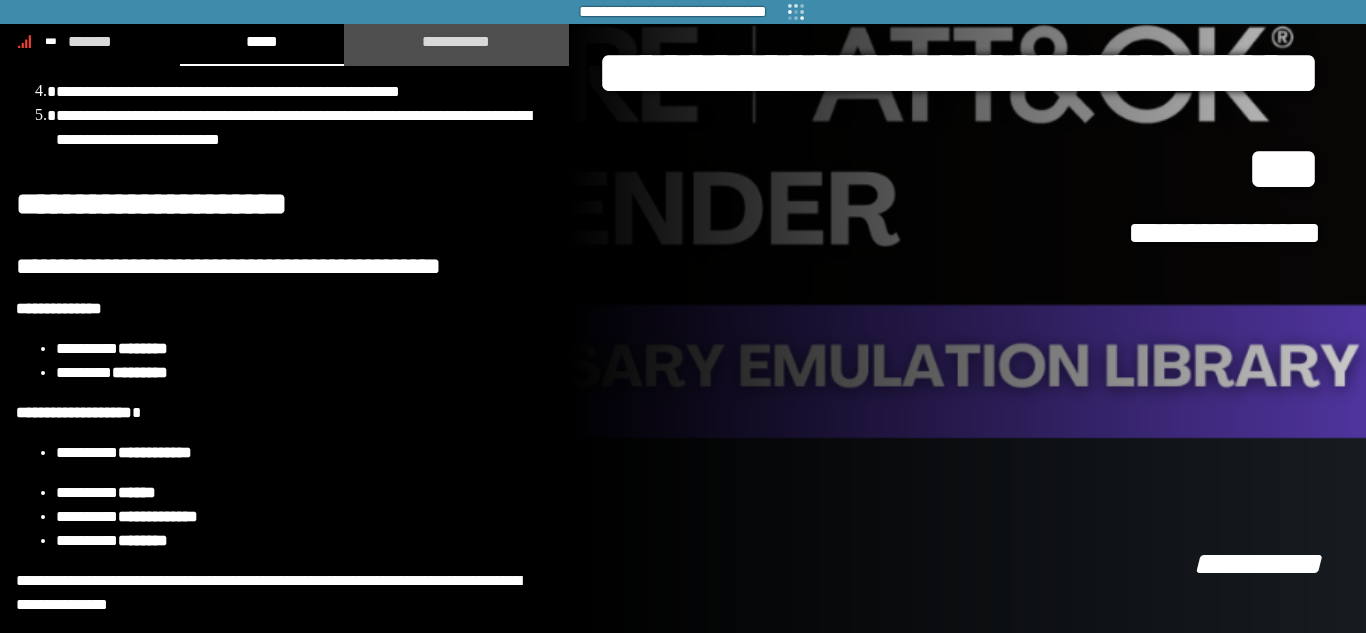 click on "**********" at bounding box center (456, 41) 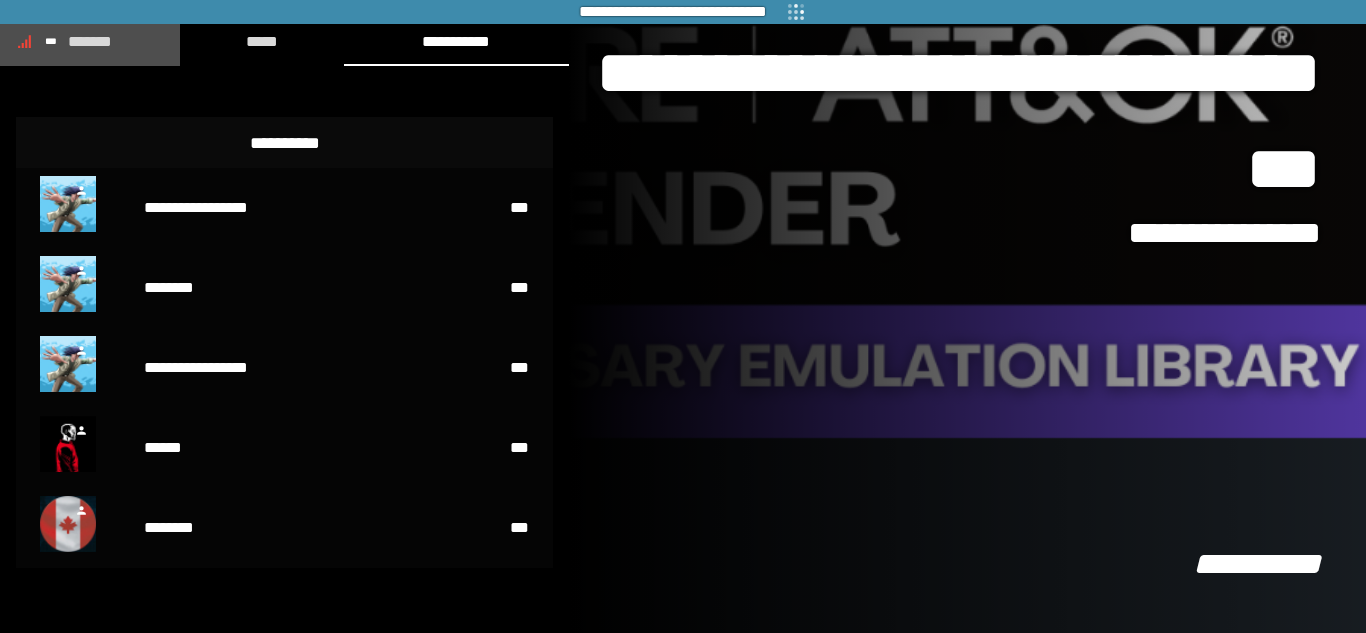 click on "*******" at bounding box center [90, 41] 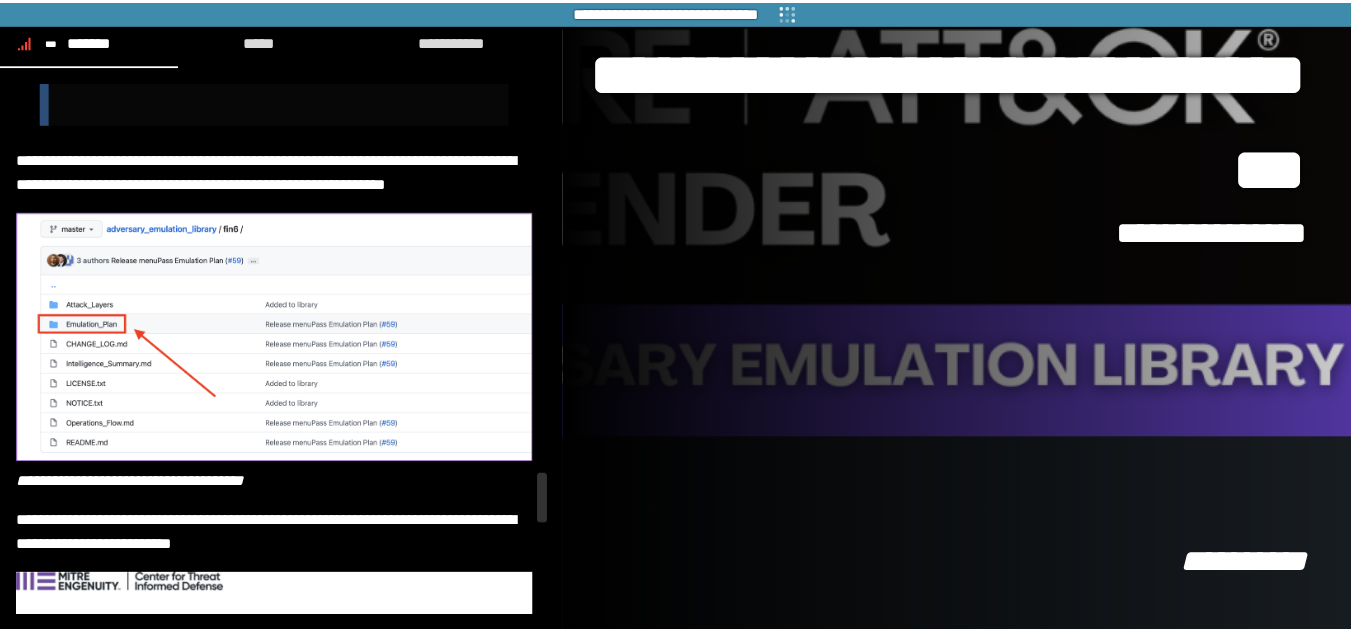 scroll, scrollTop: 6250, scrollLeft: 0, axis: vertical 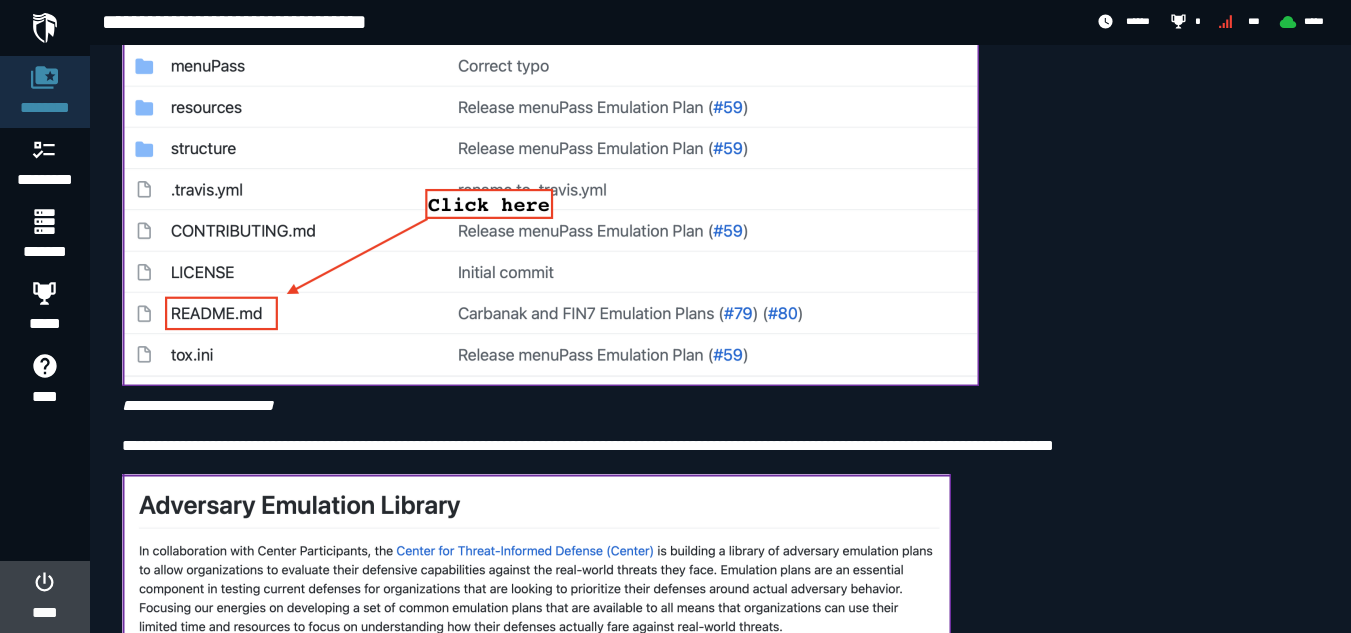 click on "****" 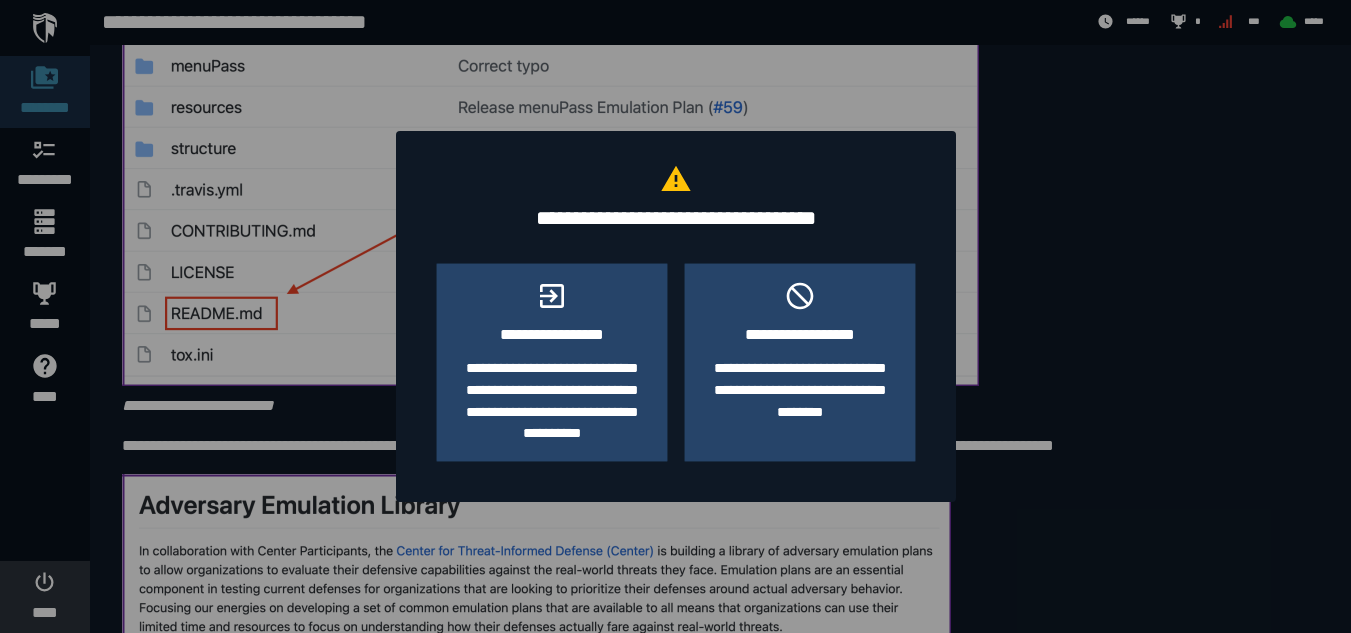 scroll, scrollTop: 0, scrollLeft: 0, axis: both 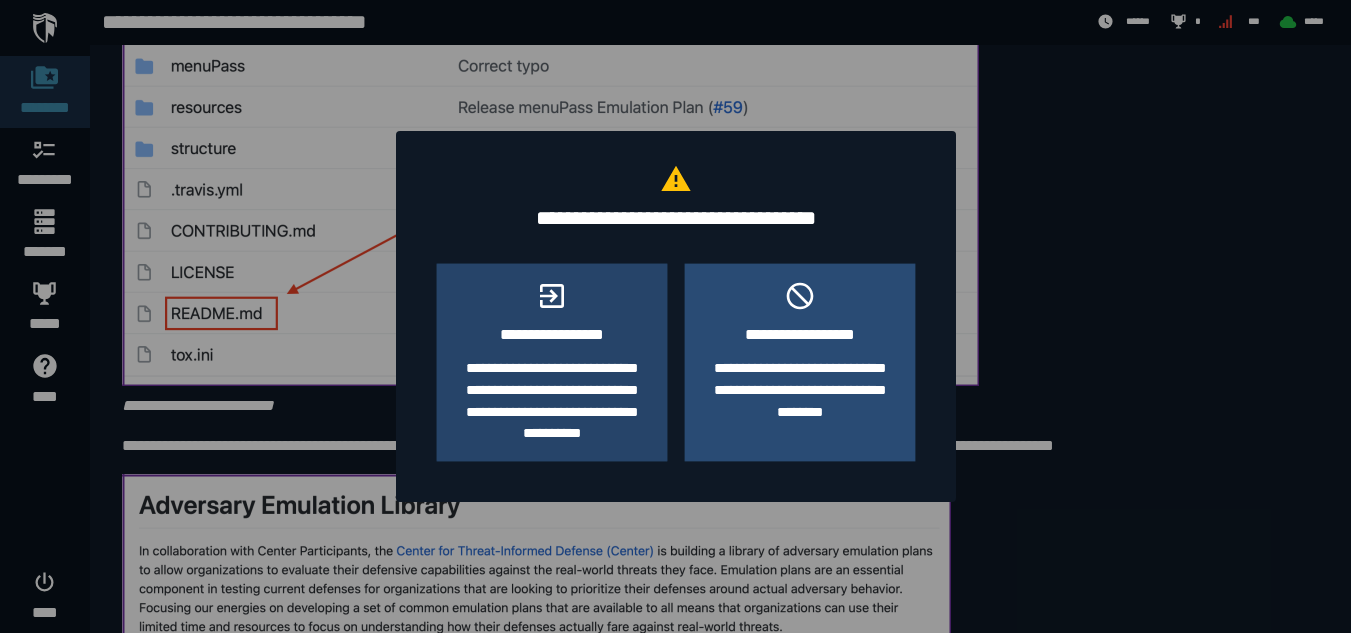 click on "**********" 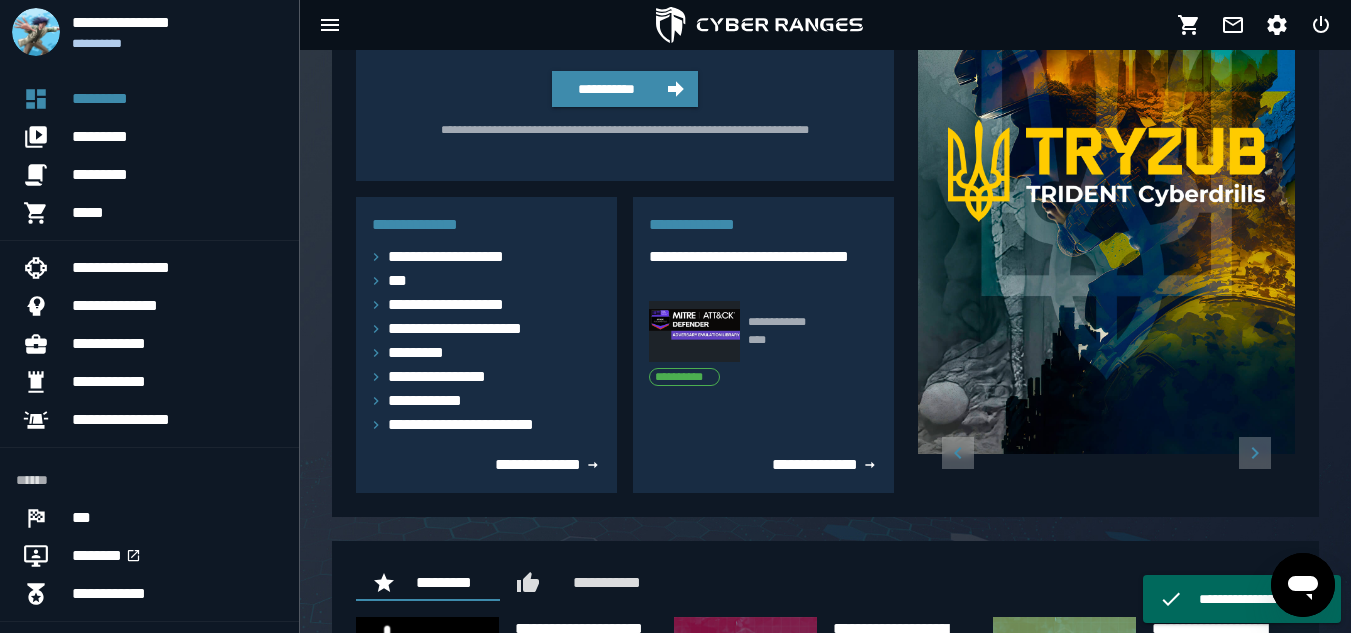 scroll, scrollTop: 0, scrollLeft: 0, axis: both 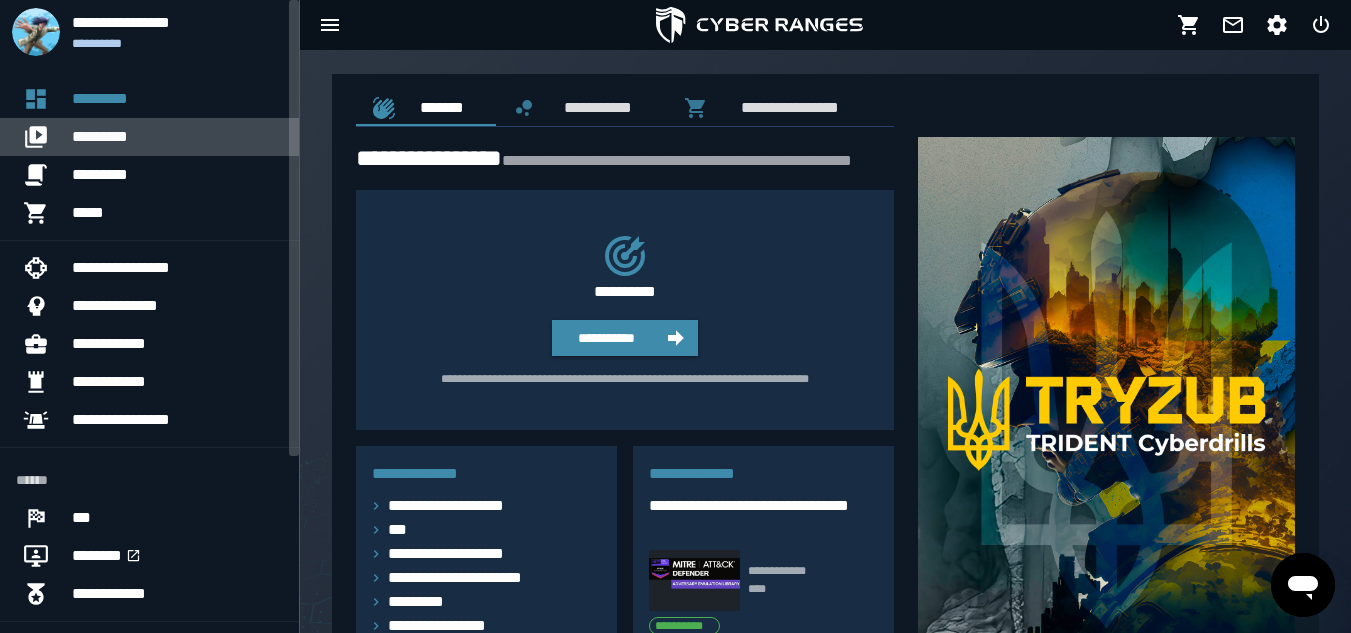 click on "*********" at bounding box center (177, 137) 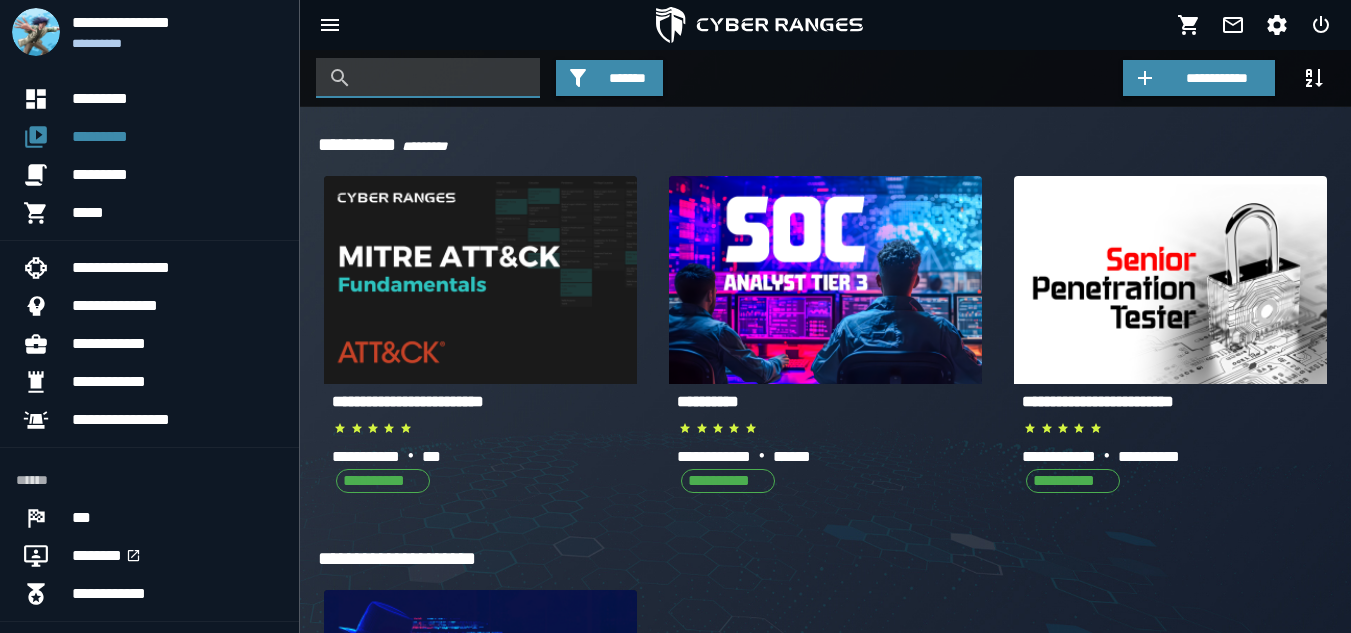 click at bounding box center [443, 78] 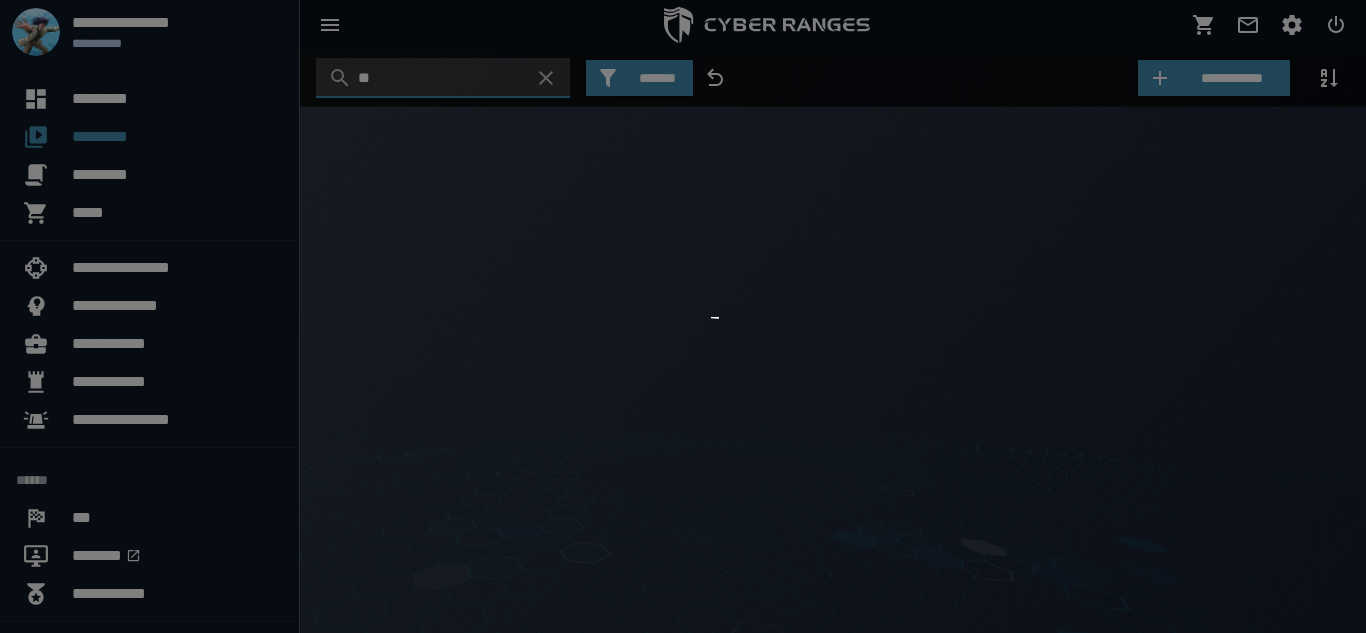 type on "*" 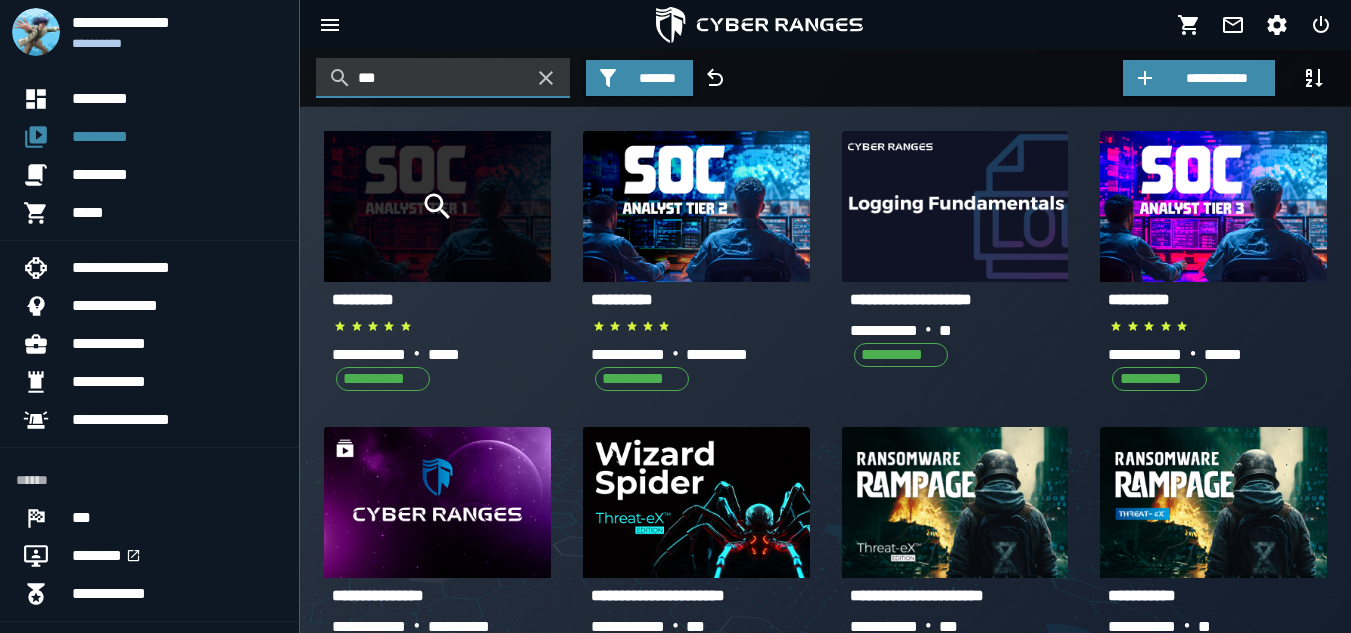 type on "***" 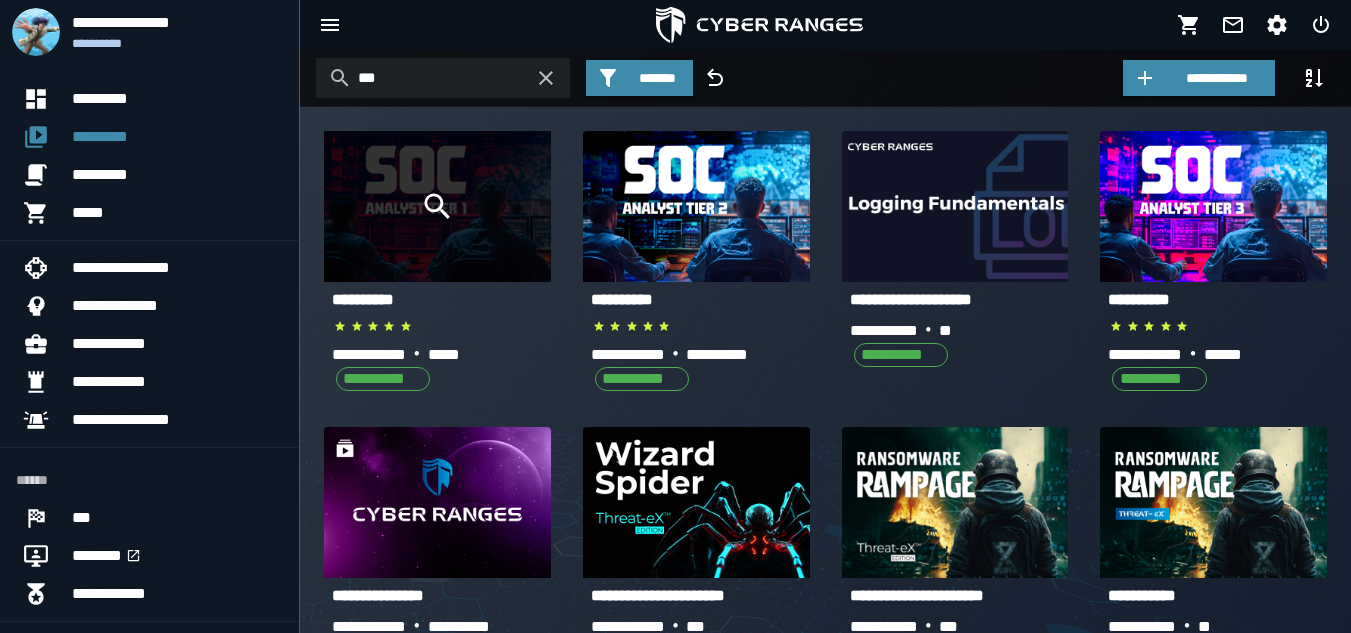 click 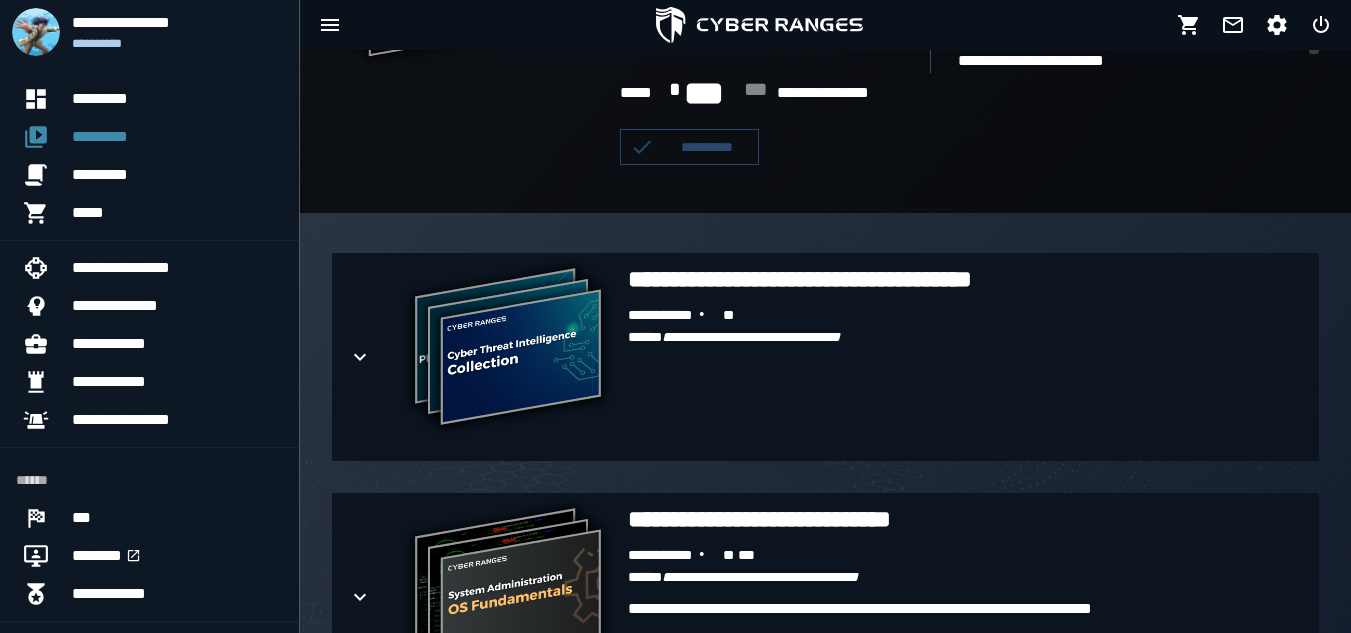 scroll, scrollTop: 325, scrollLeft: 0, axis: vertical 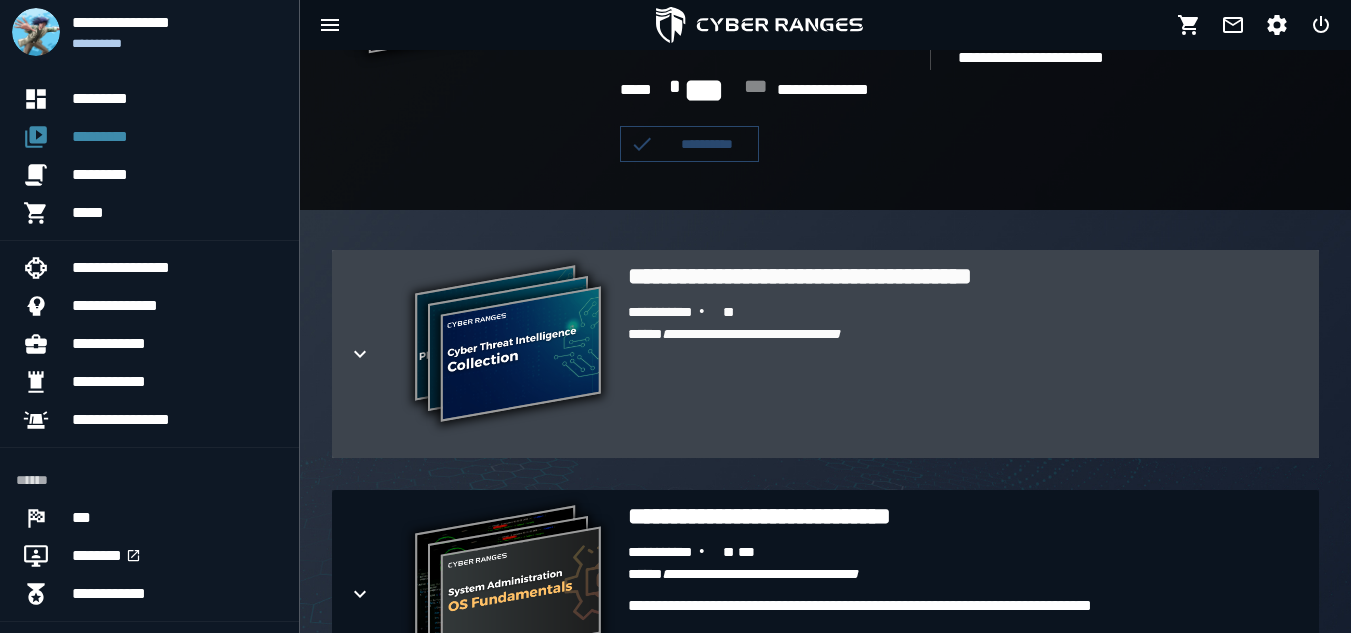 click on "**********" at bounding box center [508, 346] 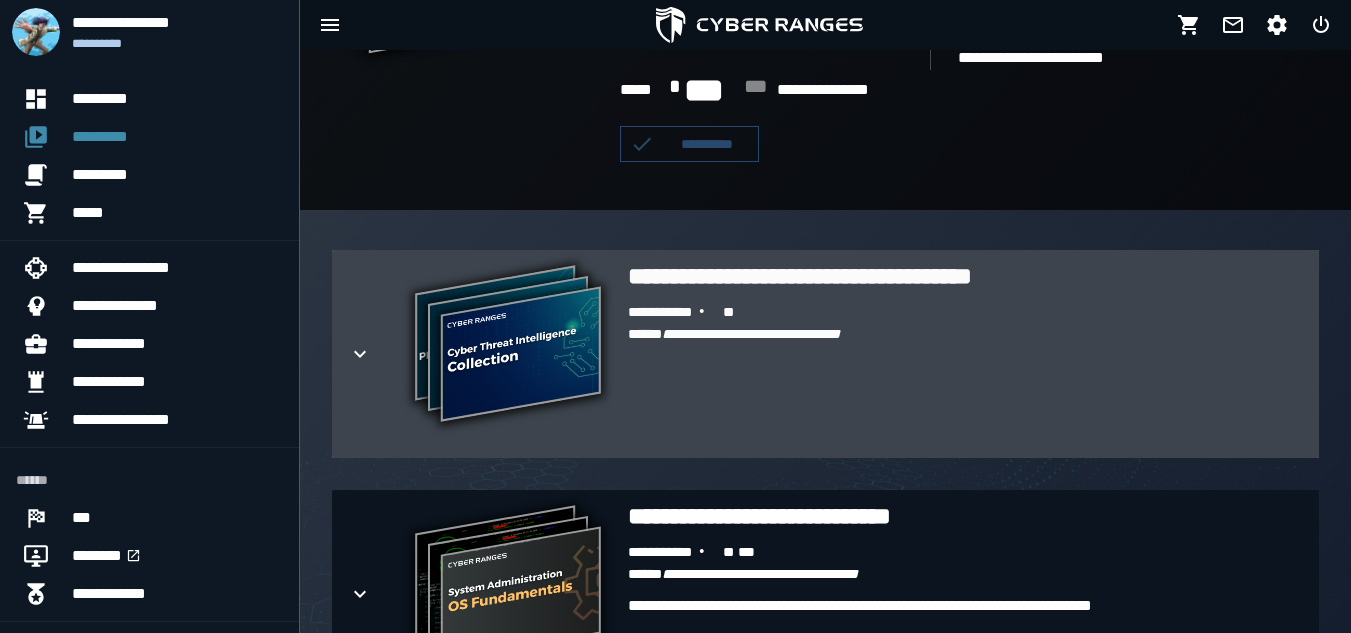 click 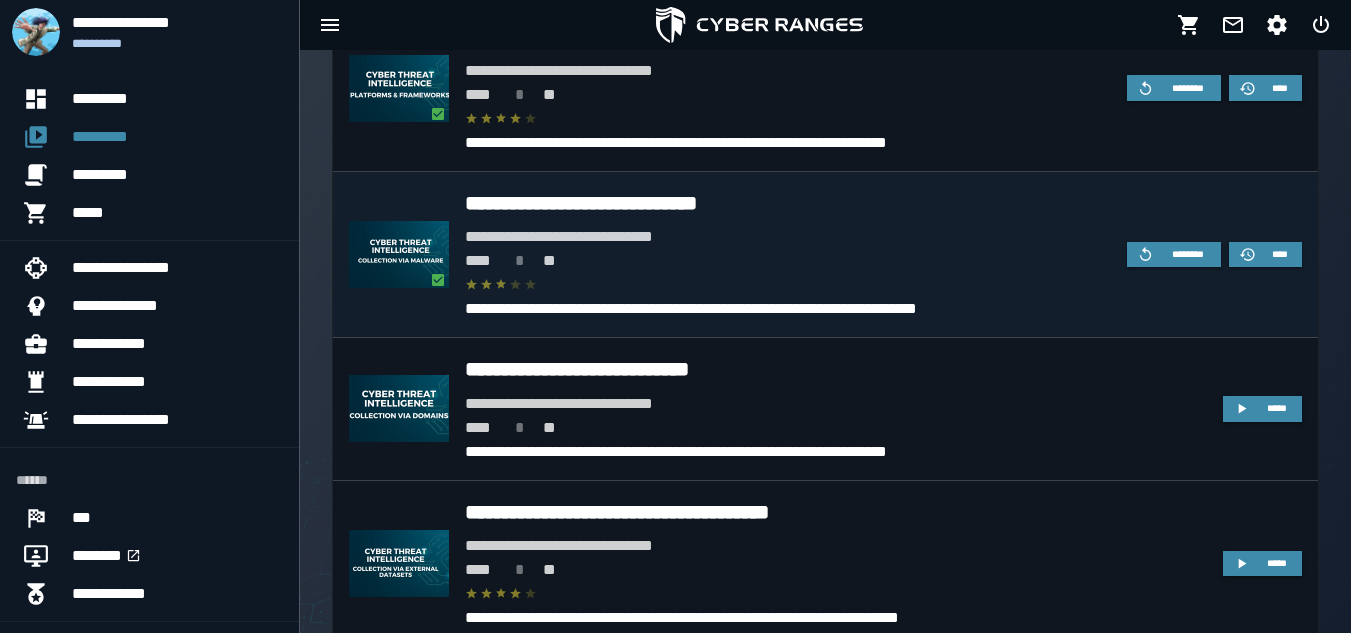 scroll, scrollTop: 947, scrollLeft: 0, axis: vertical 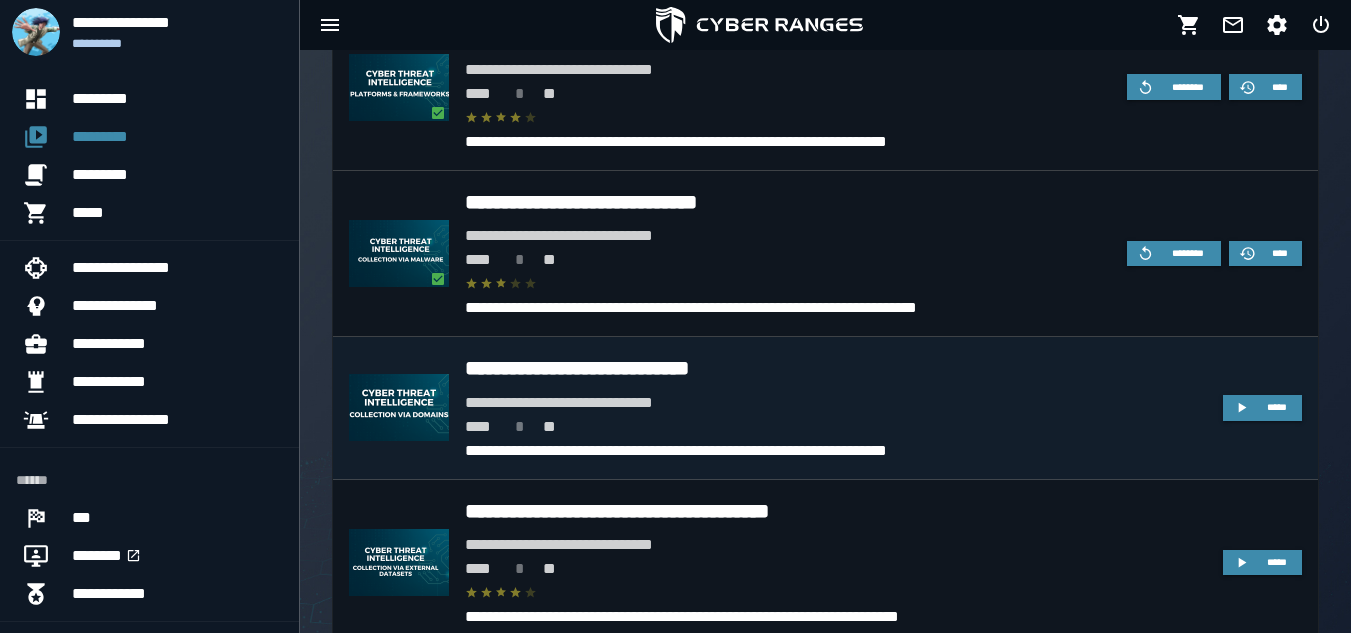 click on "**** * **" at bounding box center (836, 427) 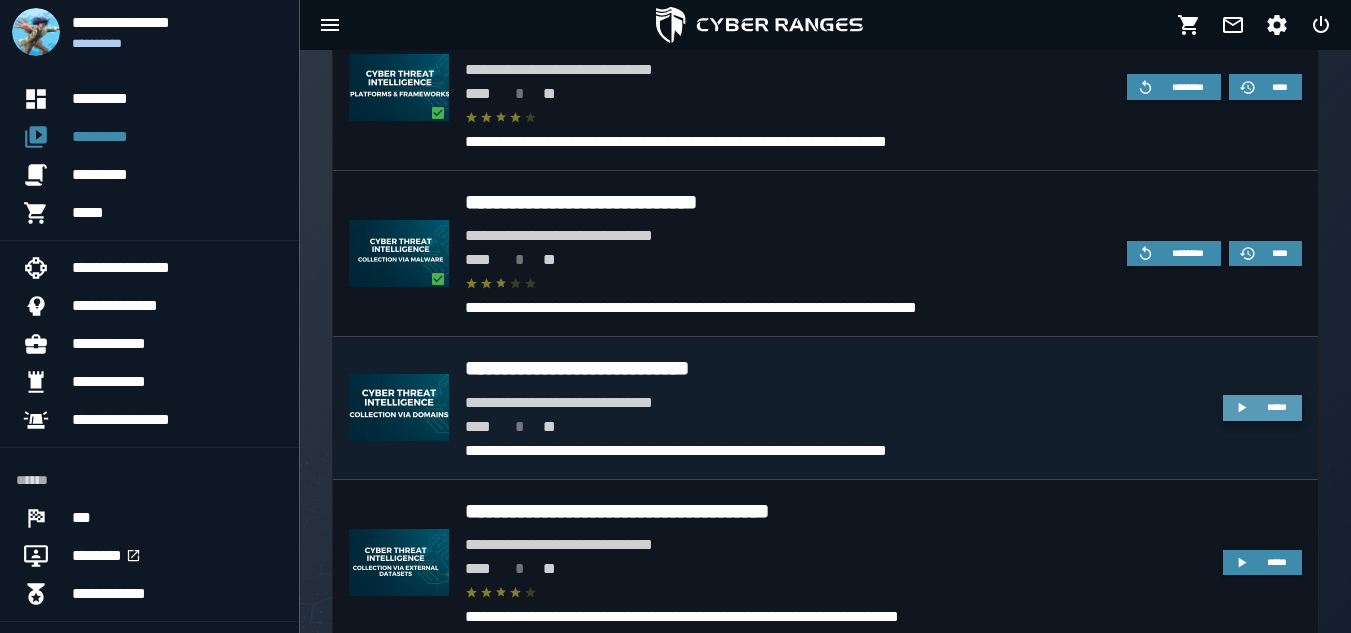 click 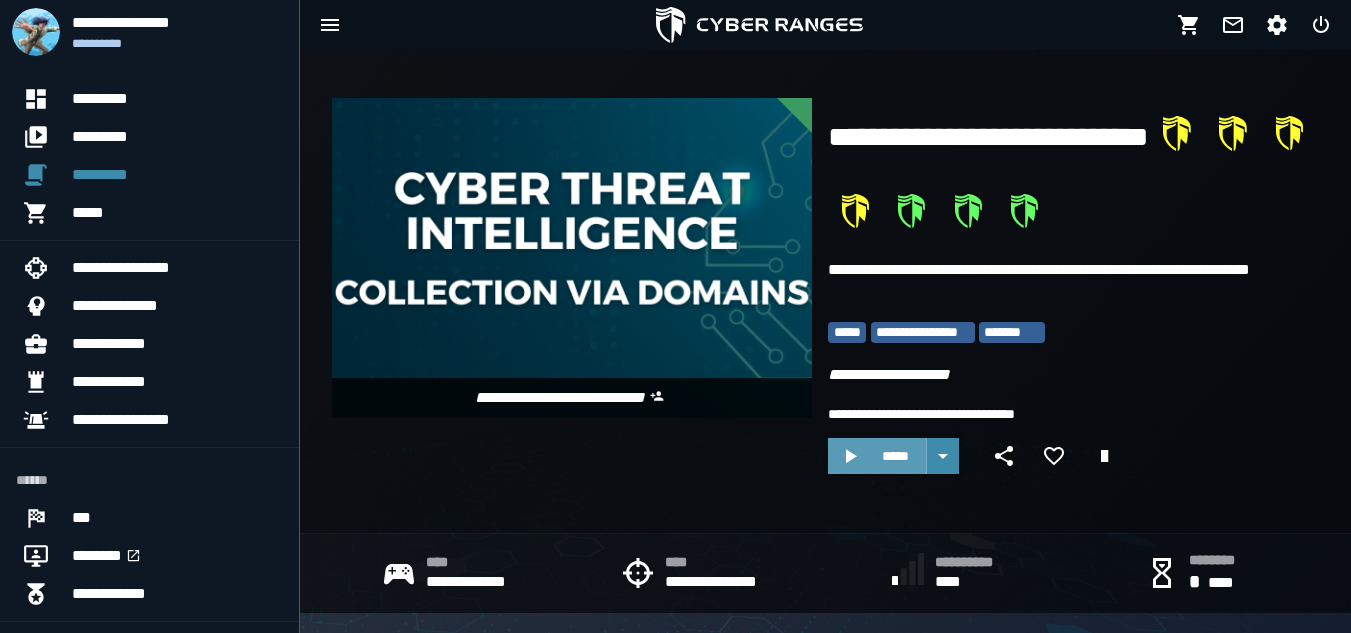 click on "*****" at bounding box center (895, 456) 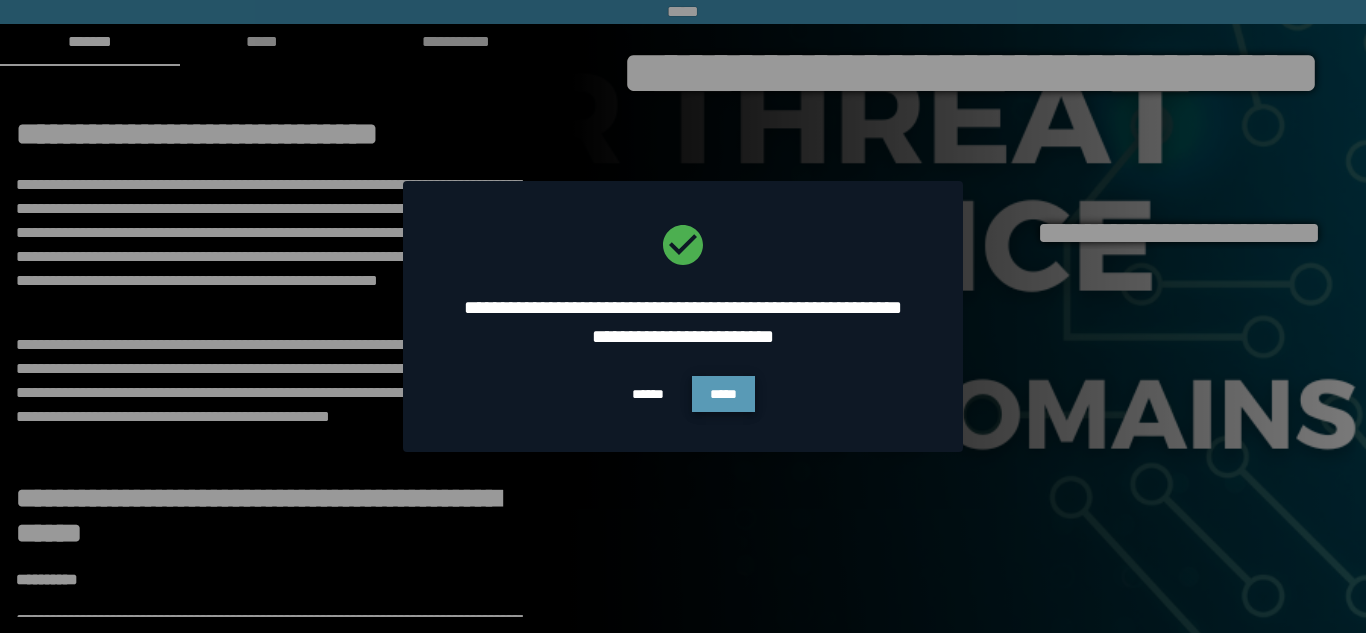 click on "*****" at bounding box center (723, 394) 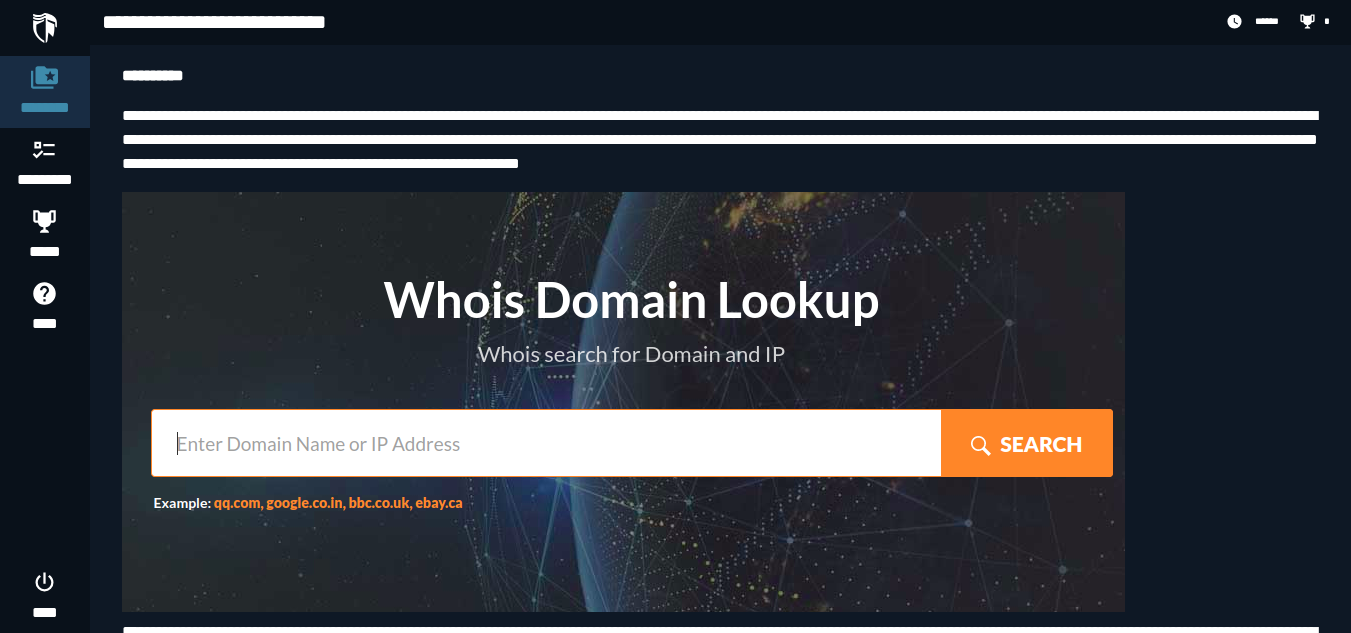 scroll, scrollTop: 0, scrollLeft: 0, axis: both 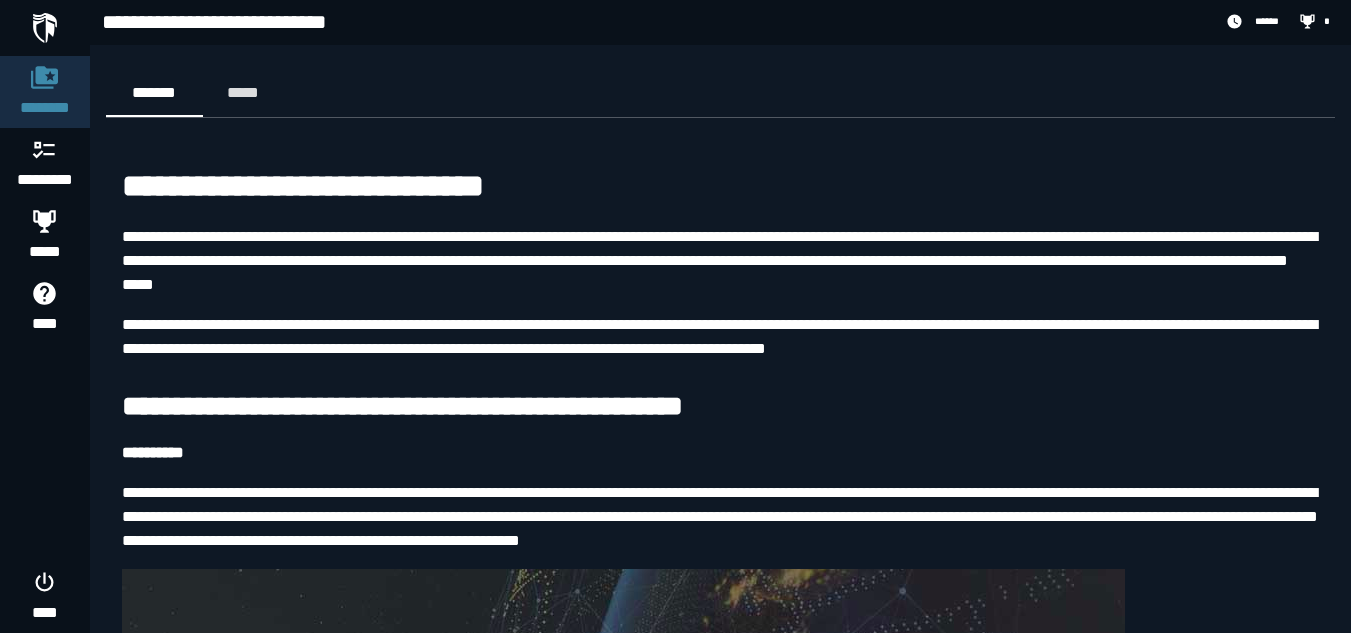 click on "**********" at bounding box center (720, 4984) 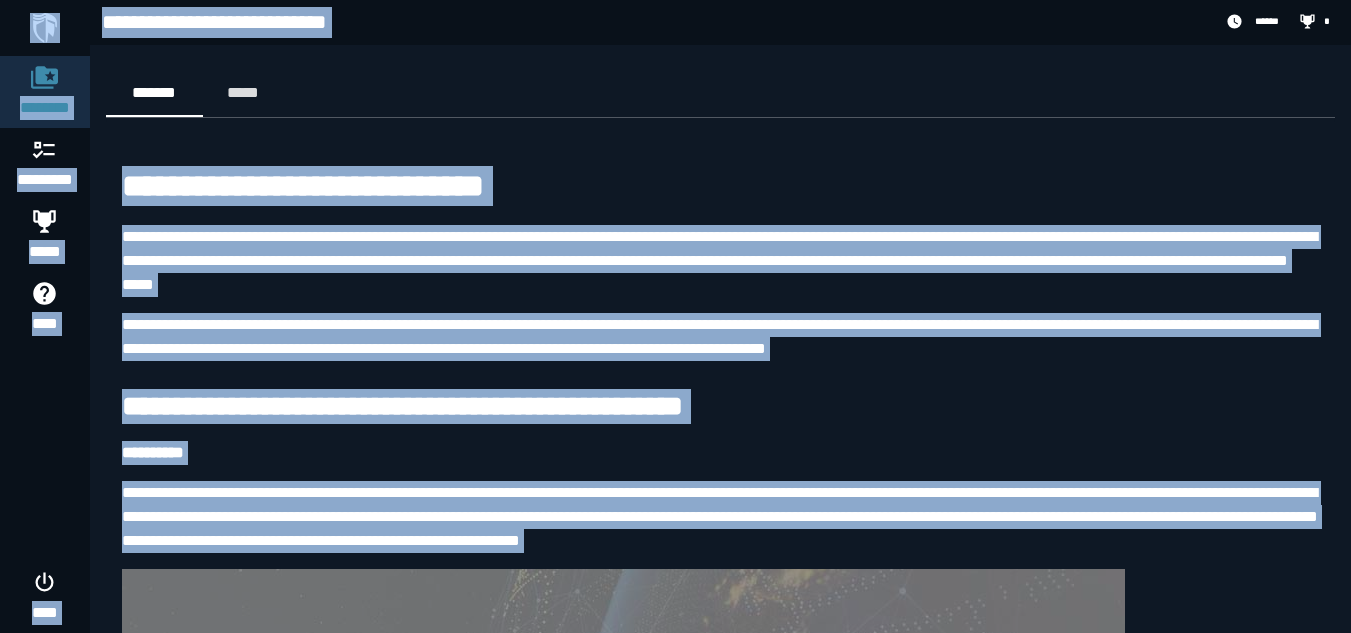 click on "**********" at bounding box center (720, 4984) 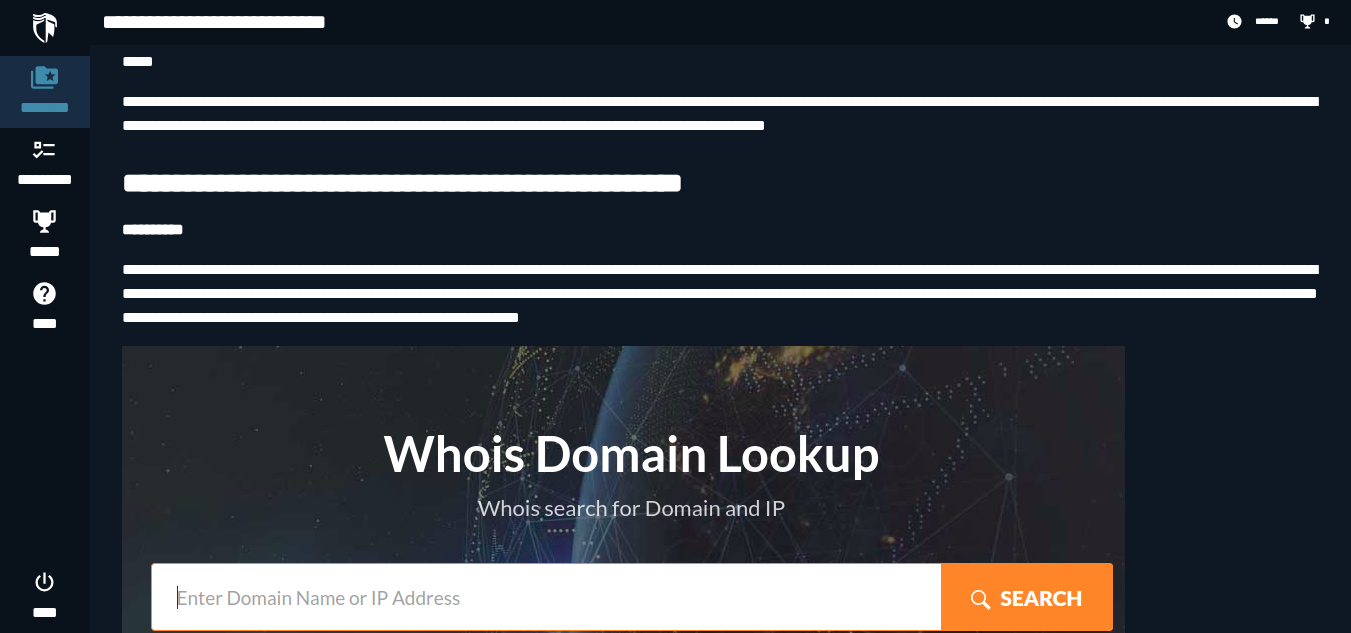 scroll, scrollTop: 431, scrollLeft: 0, axis: vertical 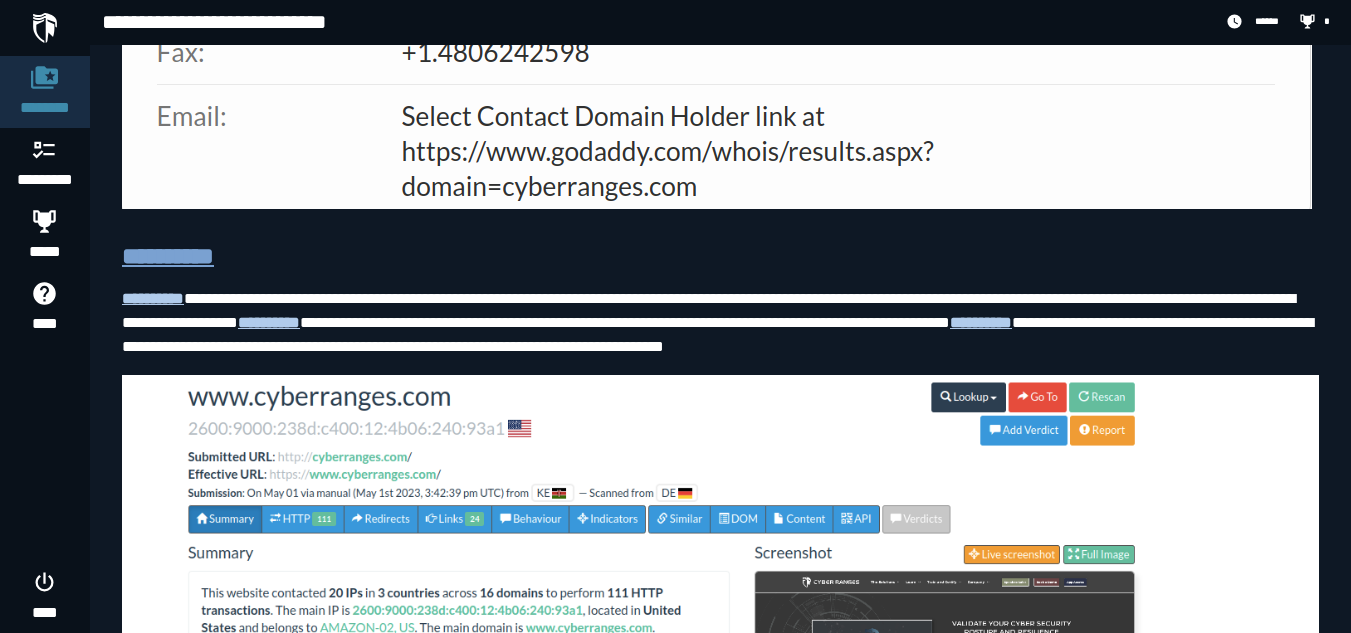 click on "**********" at bounding box center (168, 256) 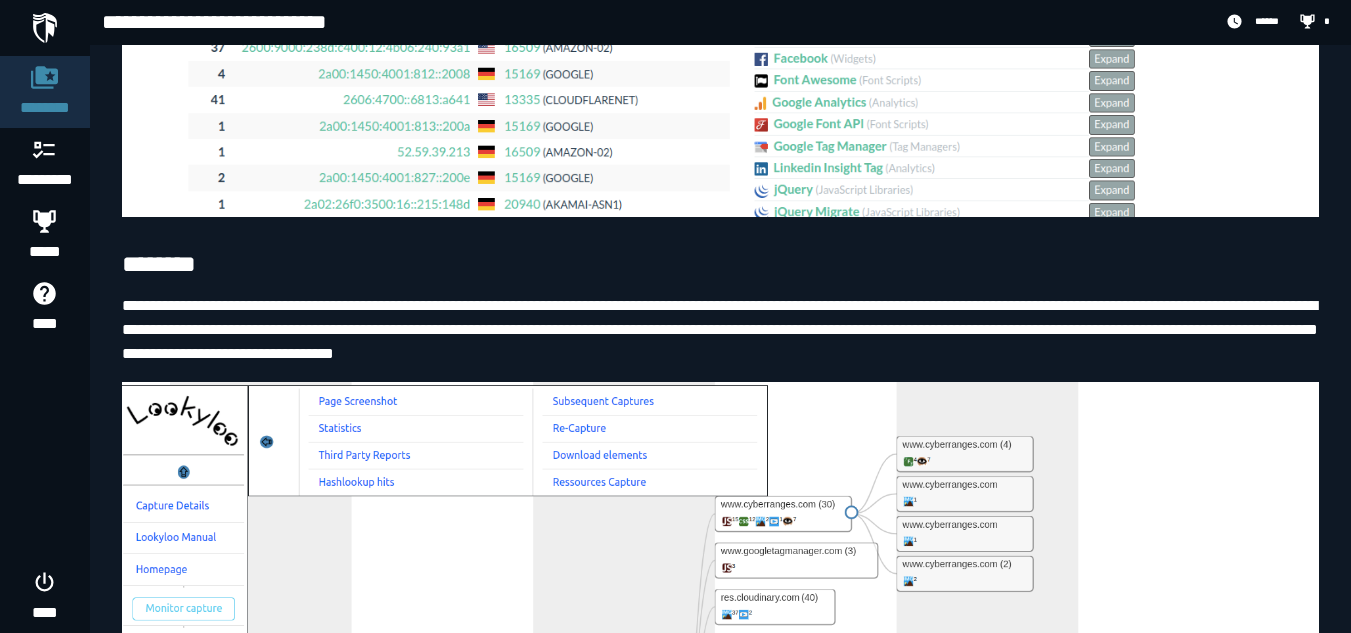 scroll, scrollTop: 5427, scrollLeft: 0, axis: vertical 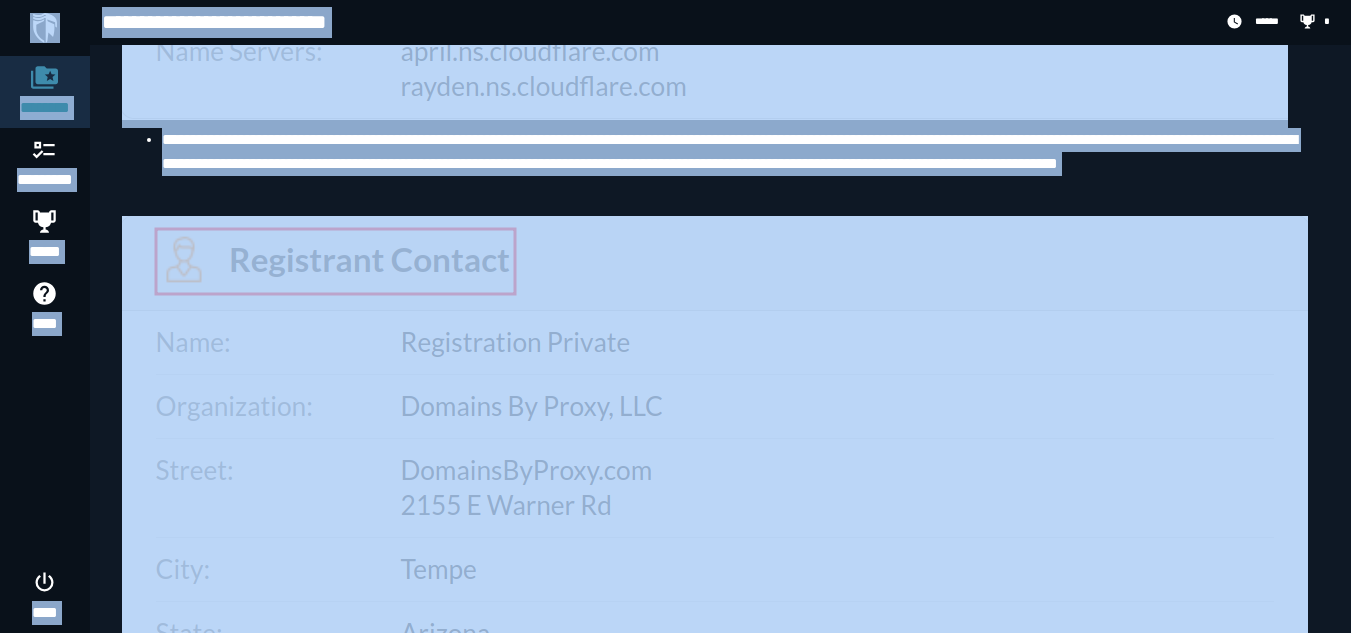 drag, startPoint x: 710, startPoint y: 275, endPoint x: 720, endPoint y: 135, distance: 140.35669 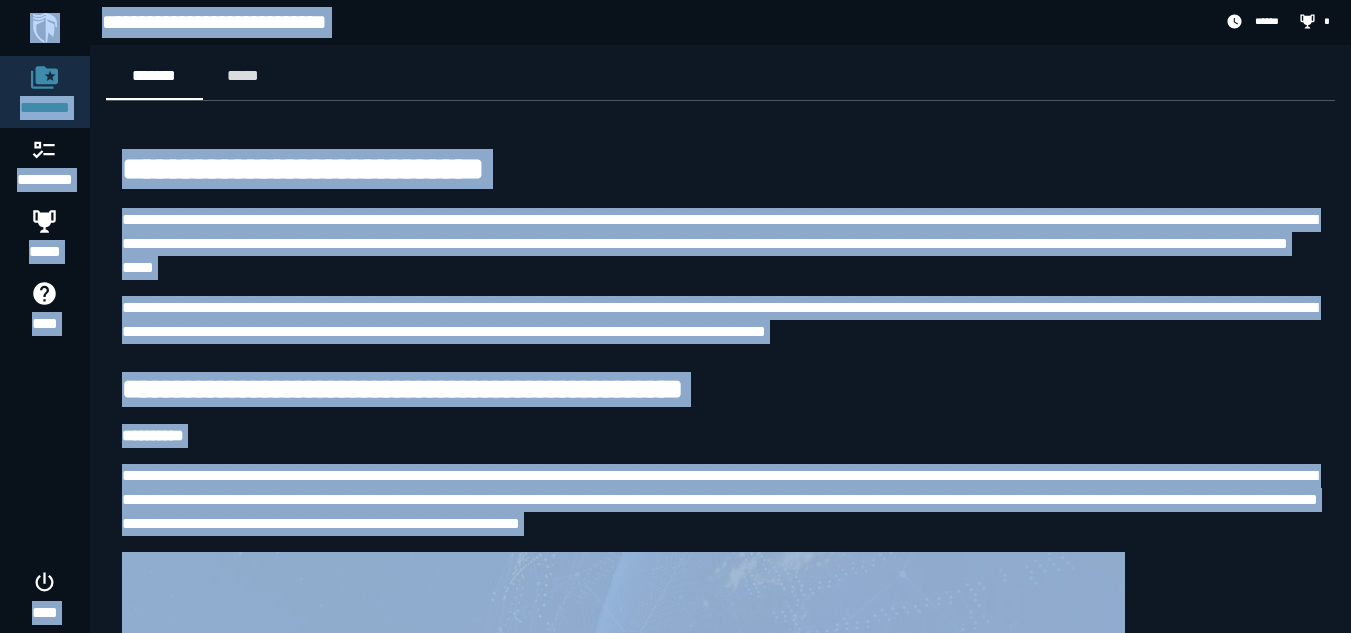 scroll, scrollTop: 7, scrollLeft: 0, axis: vertical 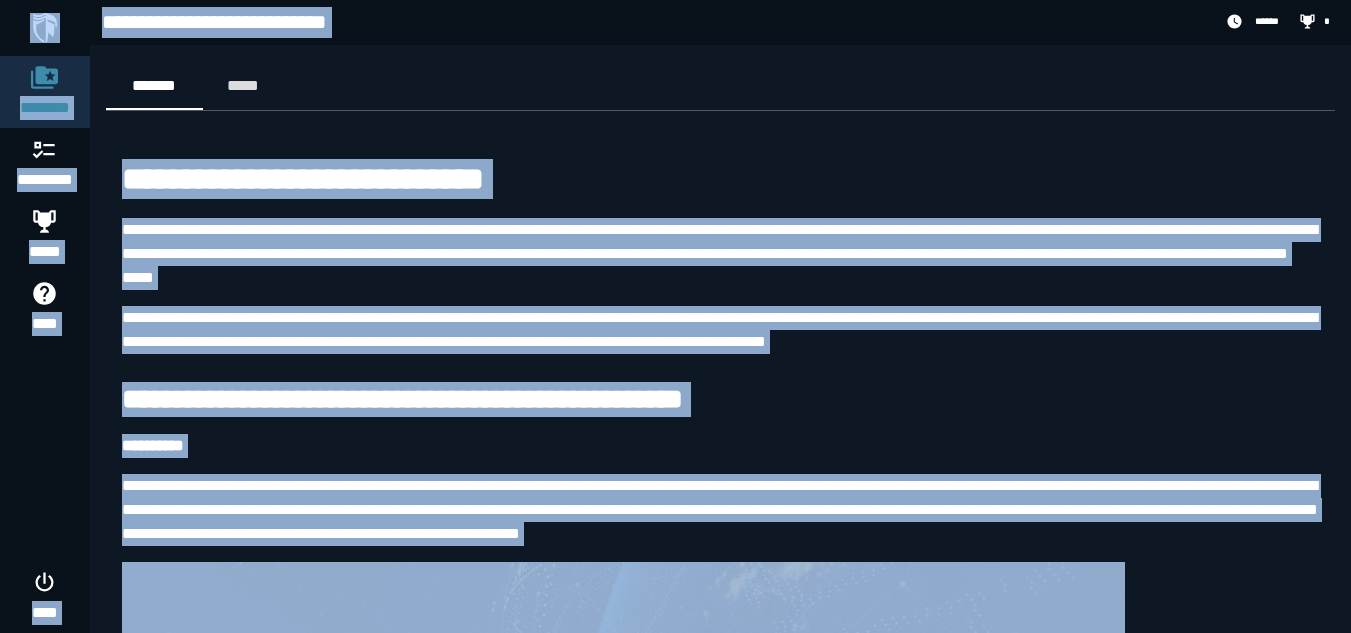 click on "**********" at bounding box center (720, 330) 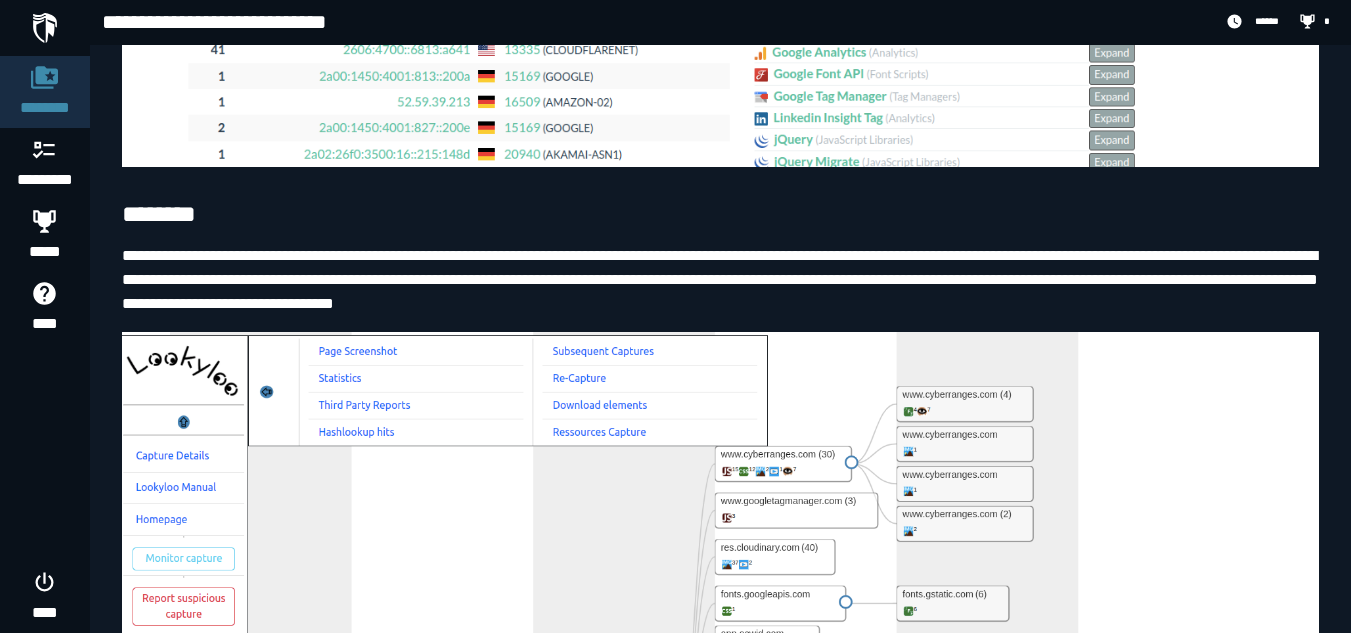 scroll, scrollTop: 5458, scrollLeft: 0, axis: vertical 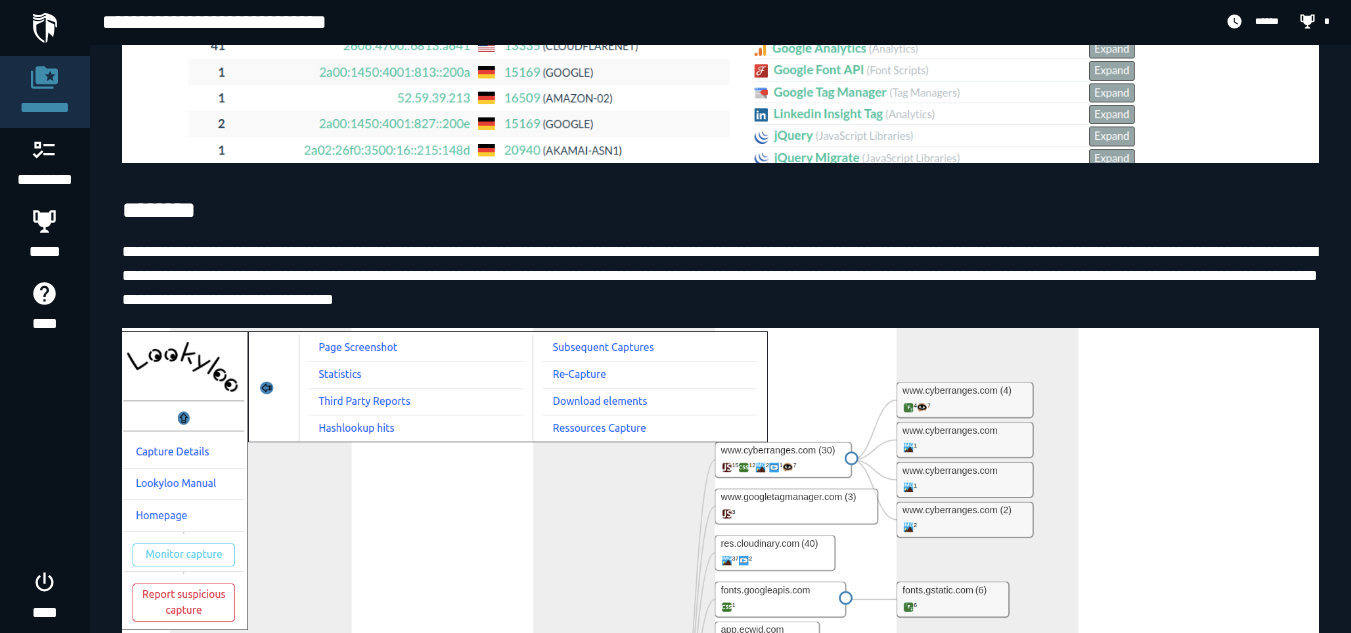 click on "********" at bounding box center (720, 211) 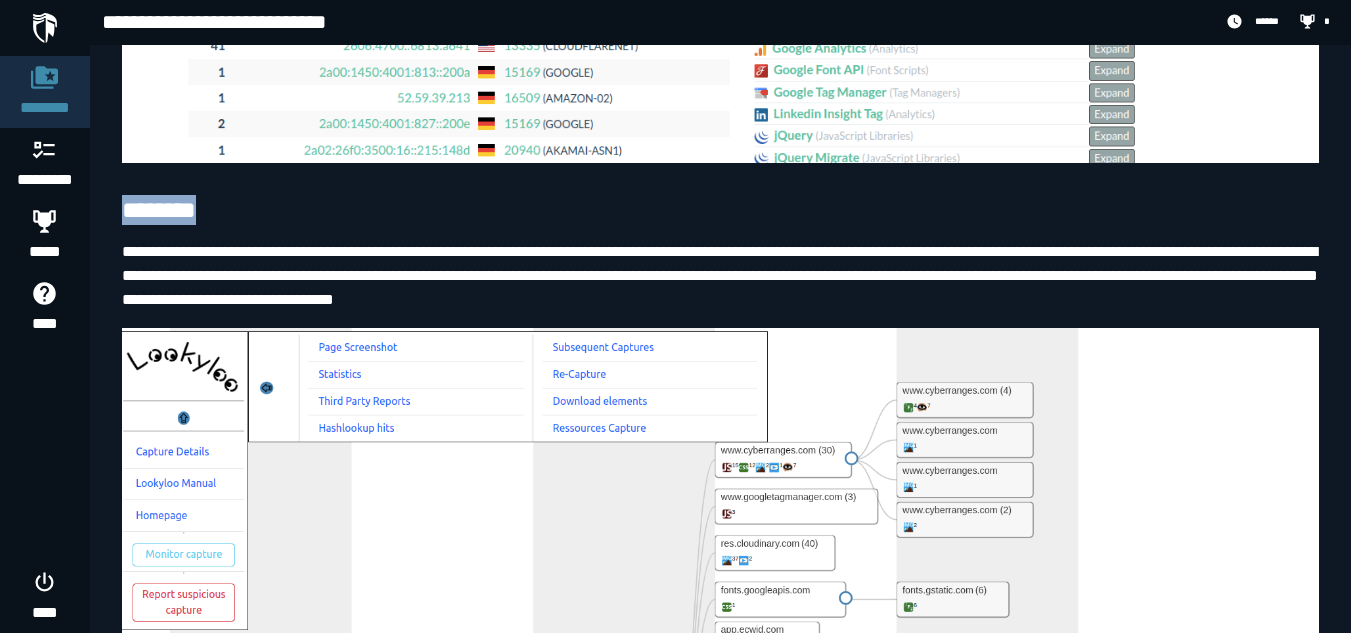 click on "********" at bounding box center [720, 211] 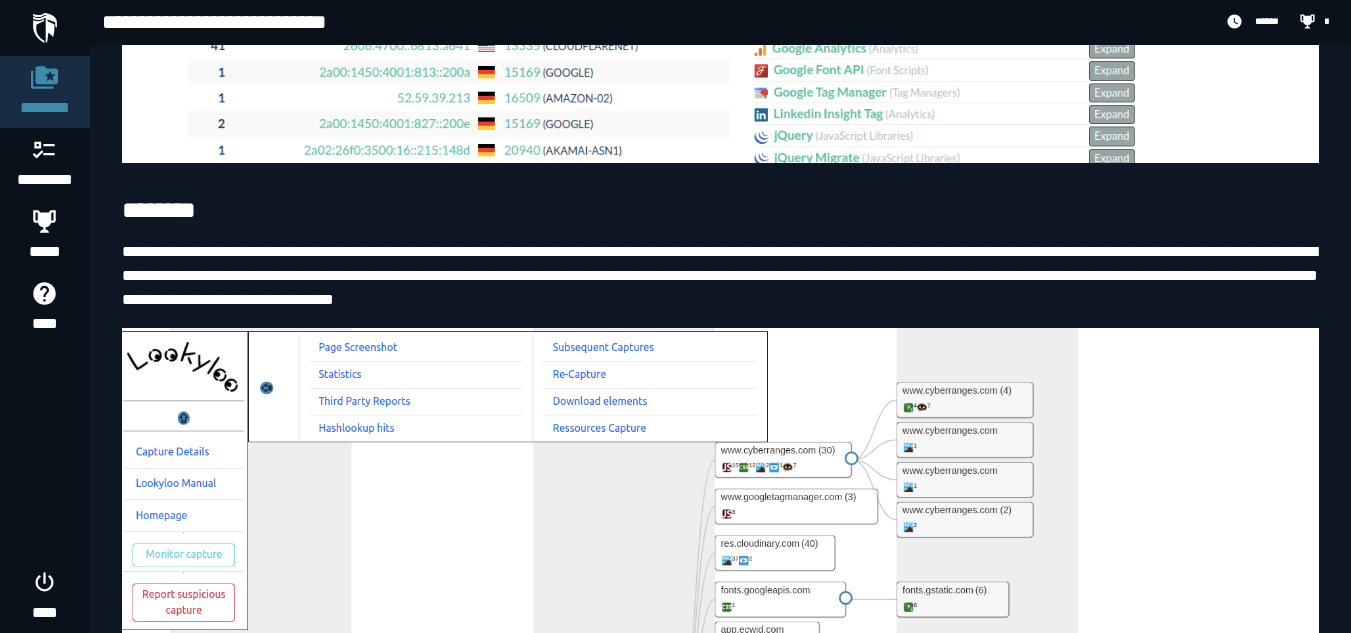 click on "********" at bounding box center (720, 211) 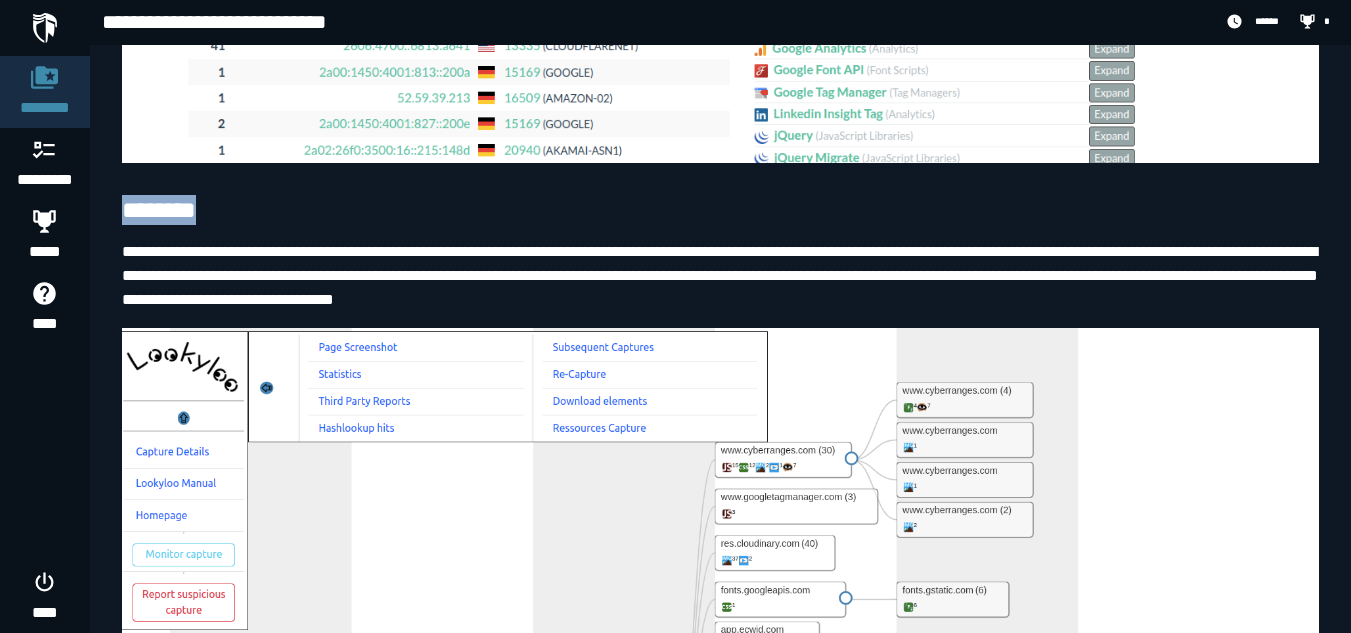 click on "********" at bounding box center [720, 211] 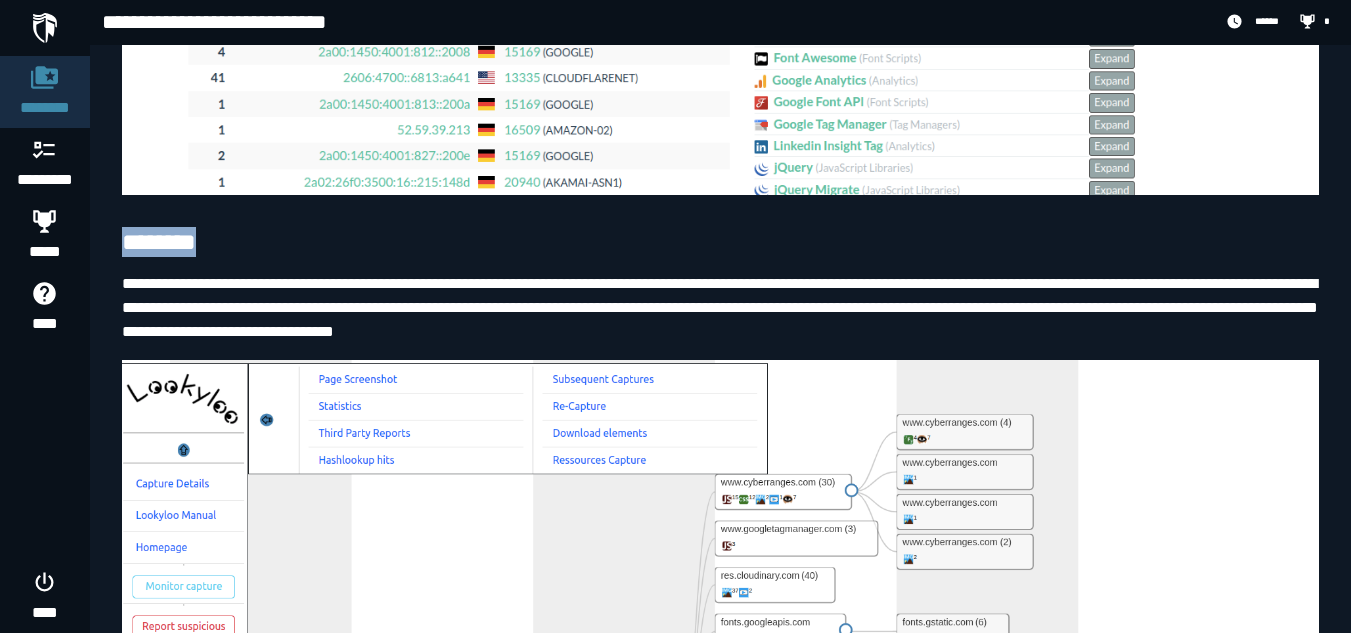 scroll, scrollTop: 5447, scrollLeft: 0, axis: vertical 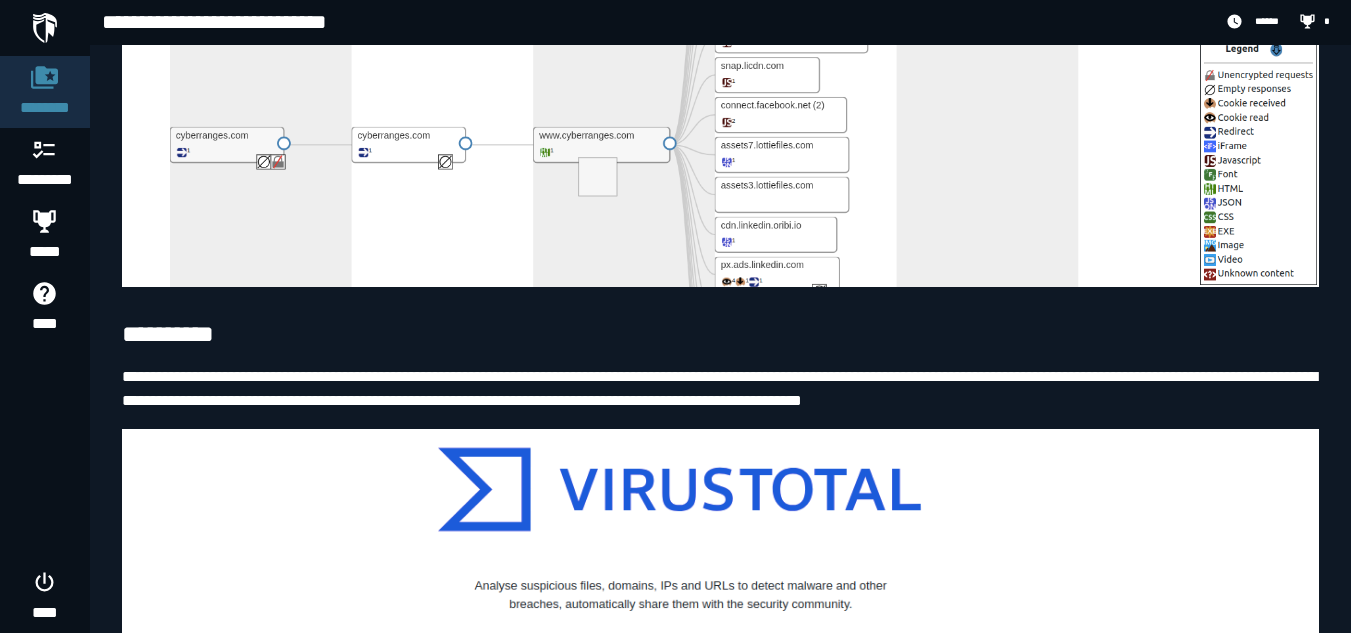 click on "**********" at bounding box center (720, 335) 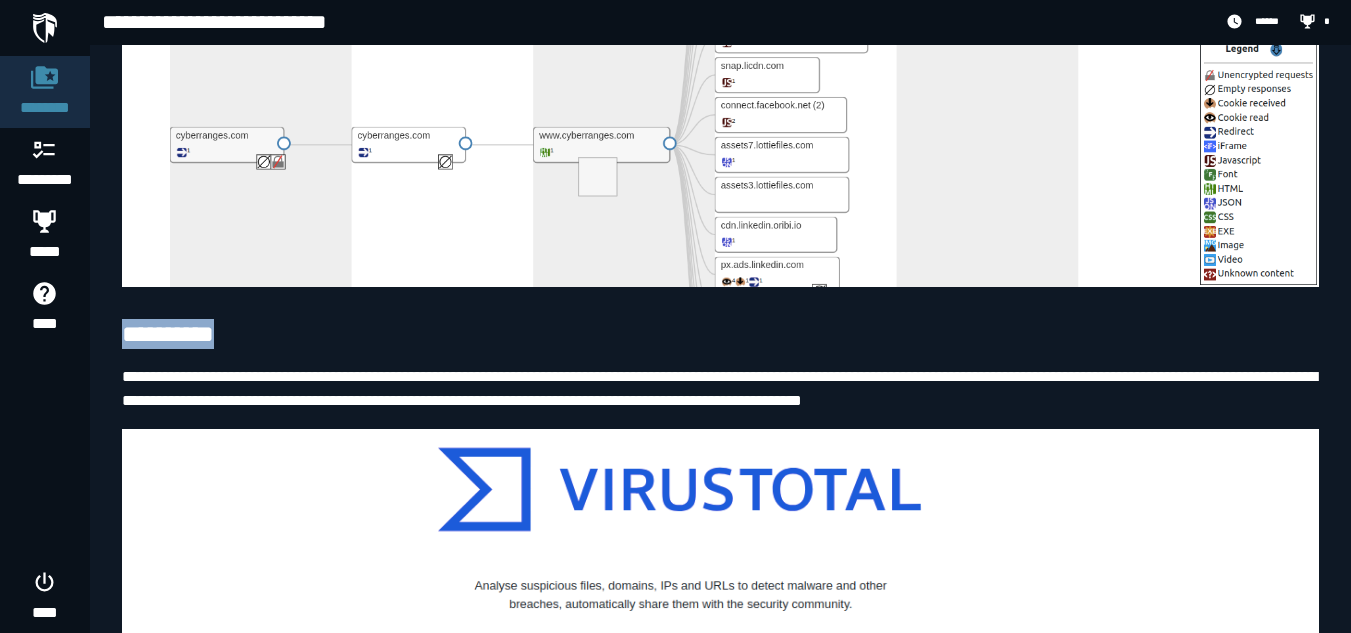 click on "**********" at bounding box center (720, 335) 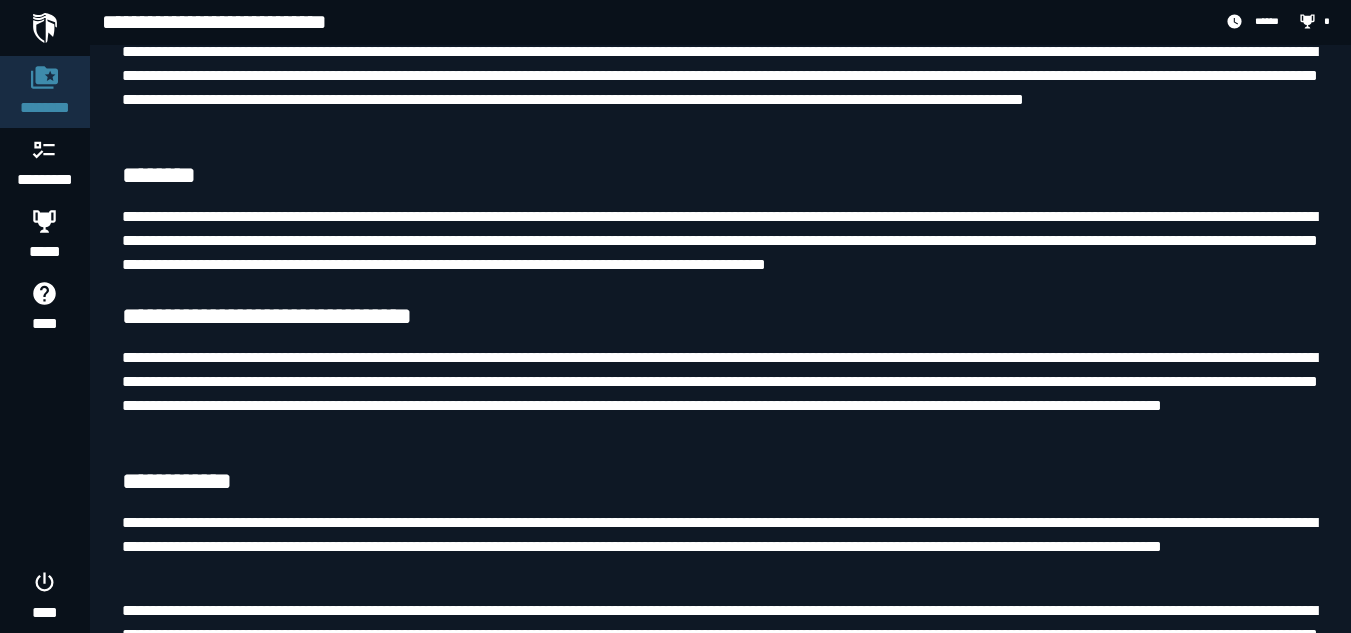 scroll, scrollTop: 8781, scrollLeft: 0, axis: vertical 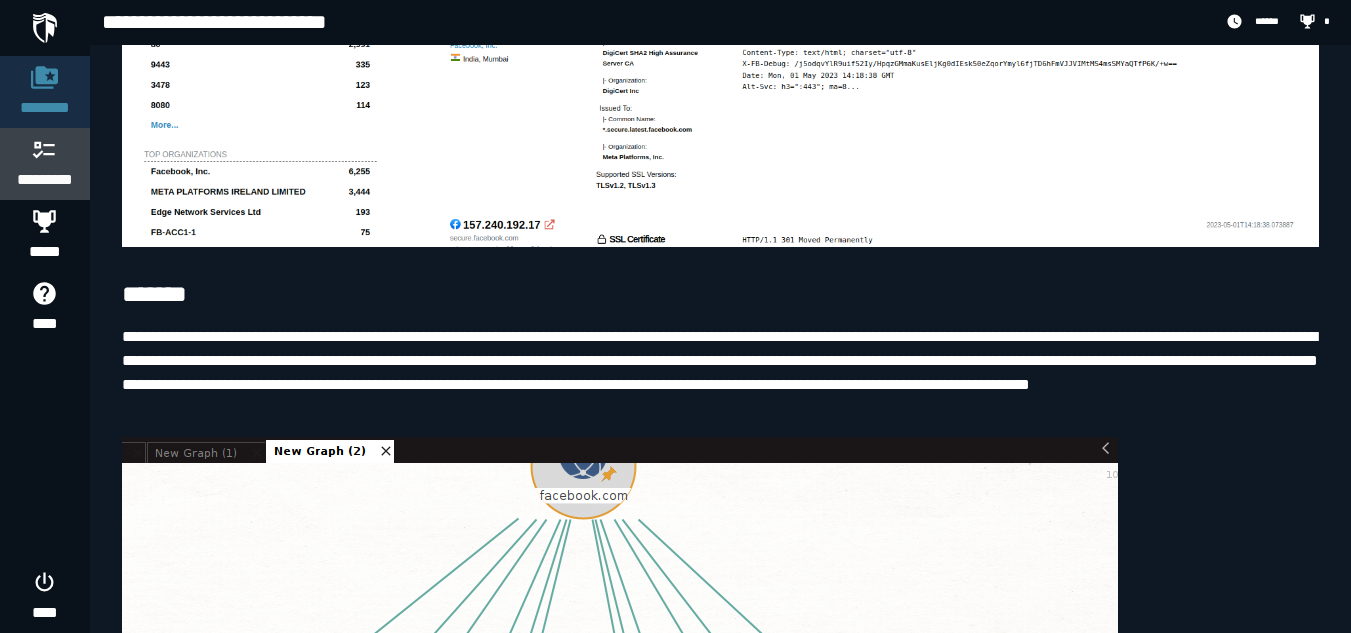 click on "*********" at bounding box center [45, 180] 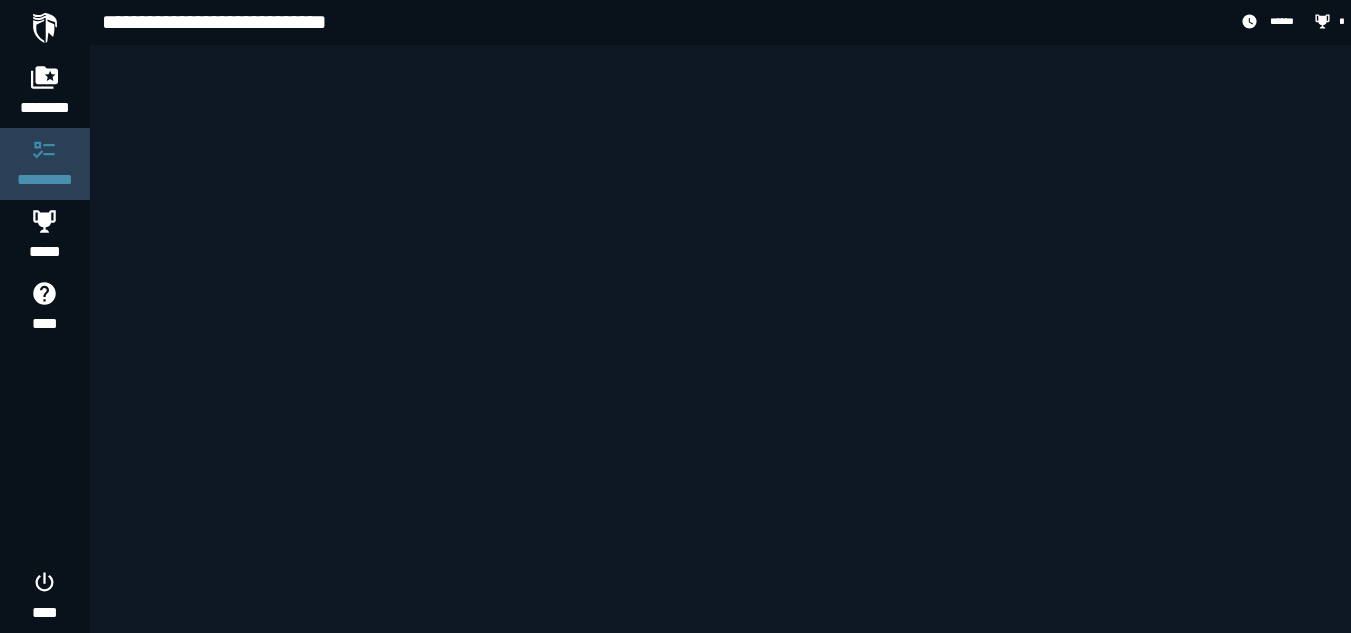 scroll, scrollTop: 0, scrollLeft: 0, axis: both 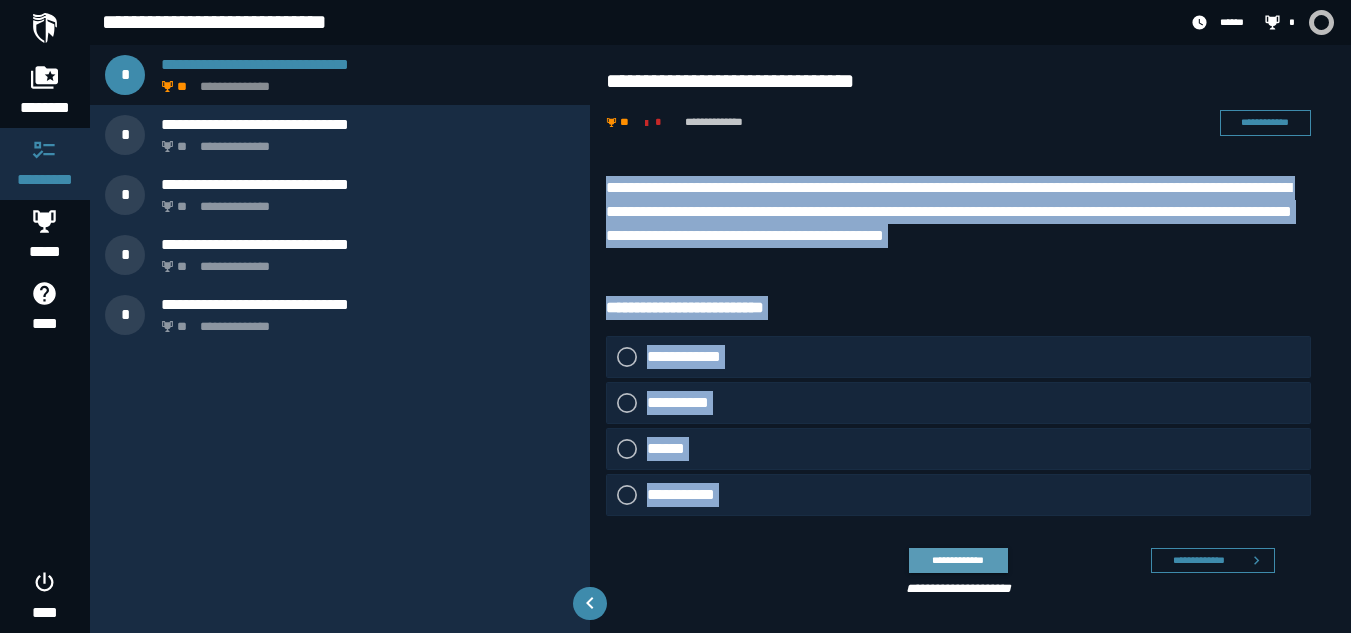 drag, startPoint x: 601, startPoint y: 168, endPoint x: 1001, endPoint y: 555, distance: 556.569 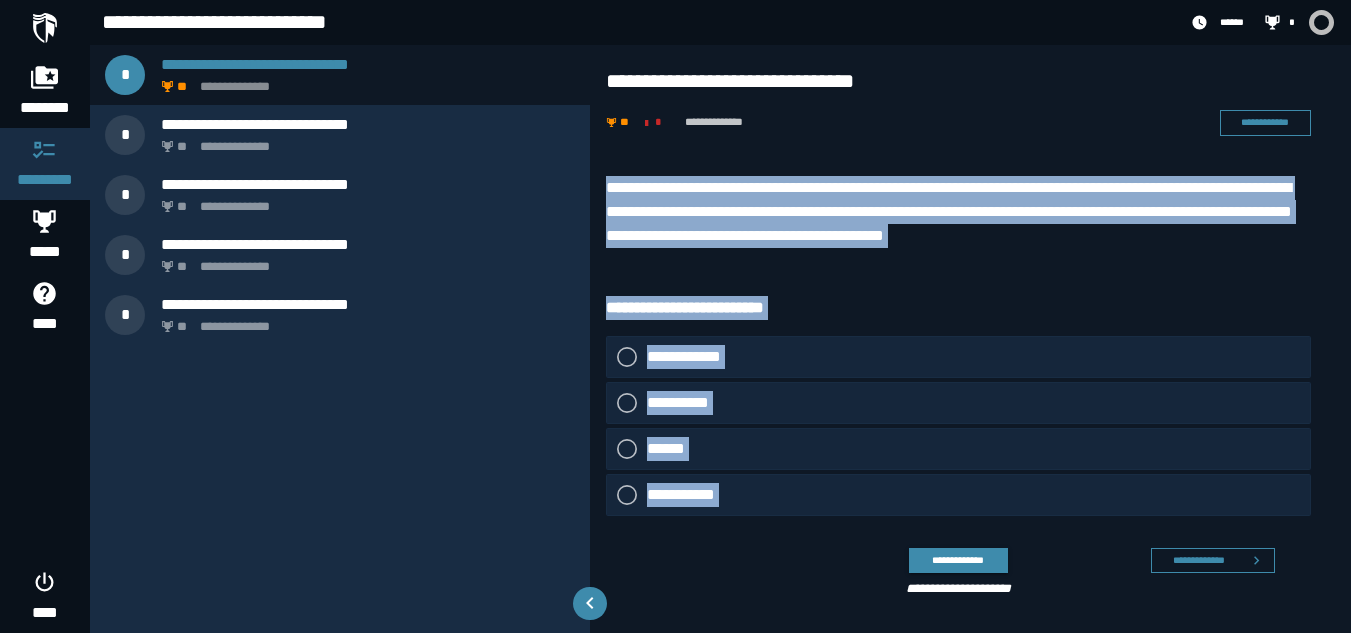 click on "**********" at bounding box center (958, 212) 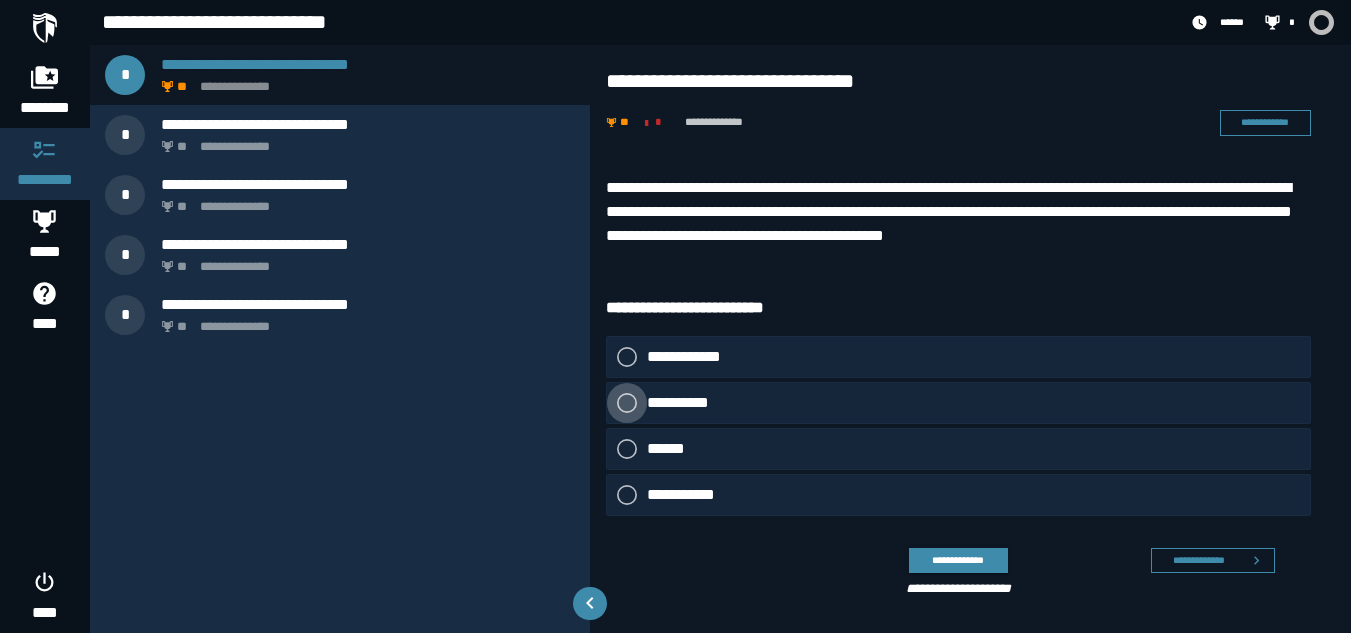 click at bounding box center [627, 403] 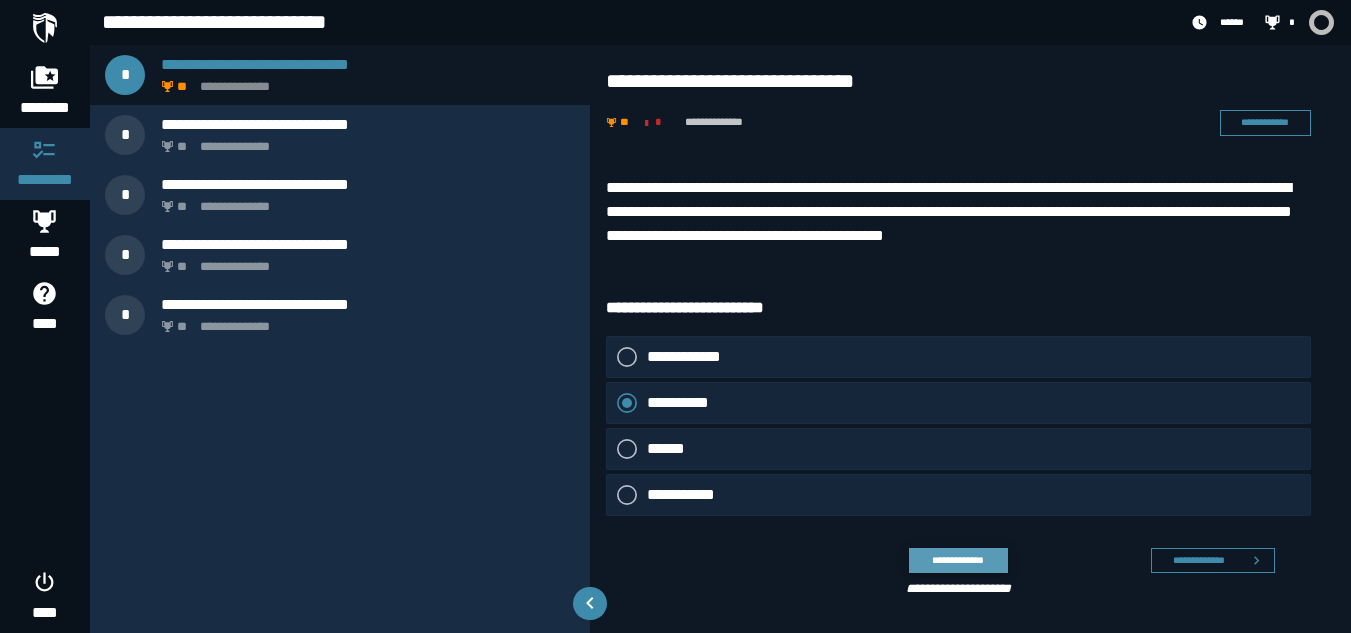 click on "**********" at bounding box center (958, 560) 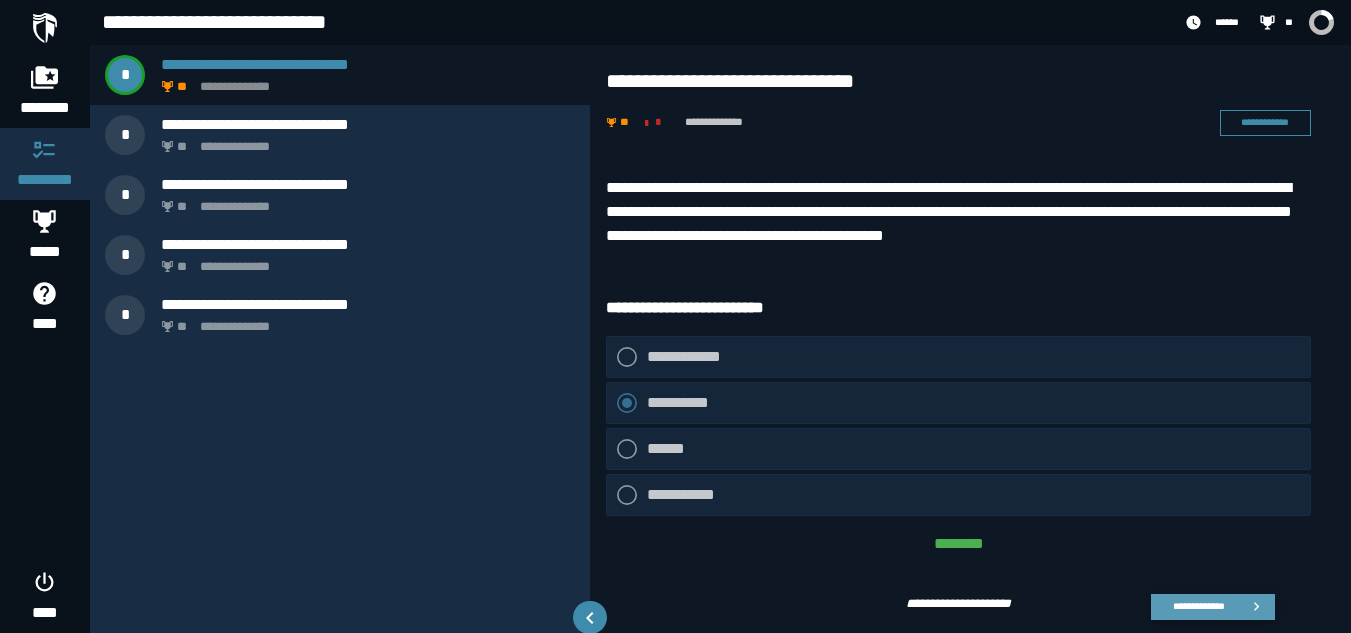 click on "**********" at bounding box center (1198, 606) 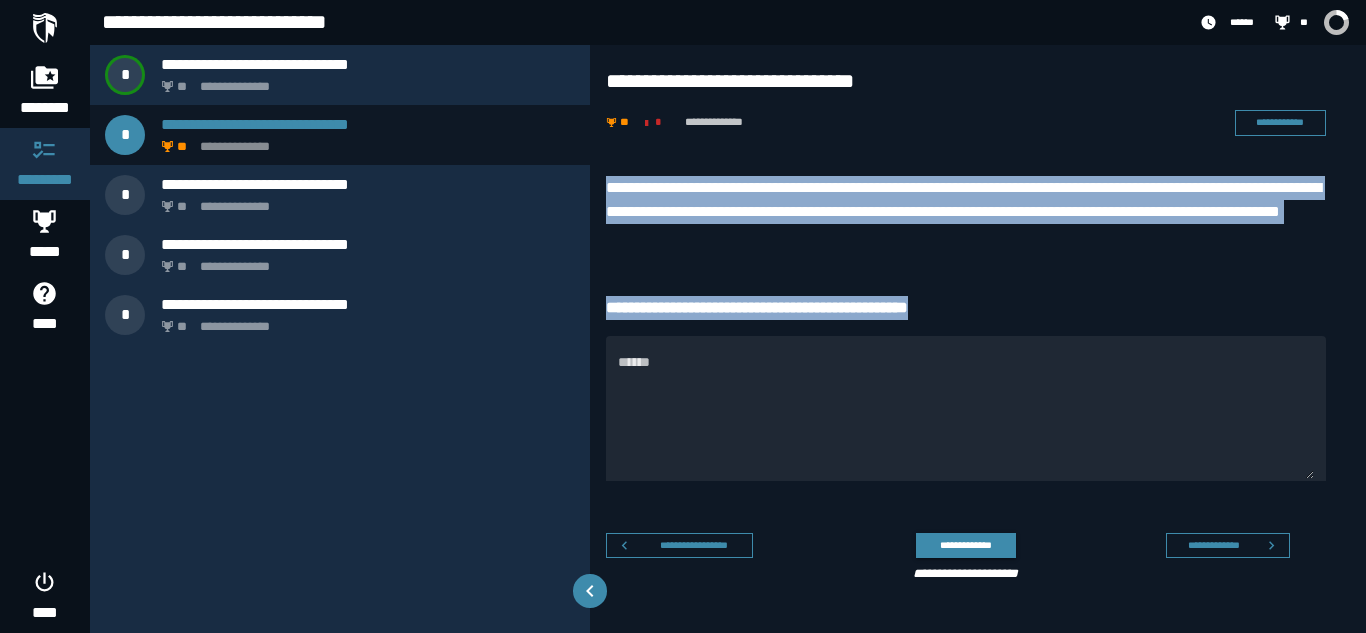 drag, startPoint x: 601, startPoint y: 175, endPoint x: 1006, endPoint y: 278, distance: 417.89233 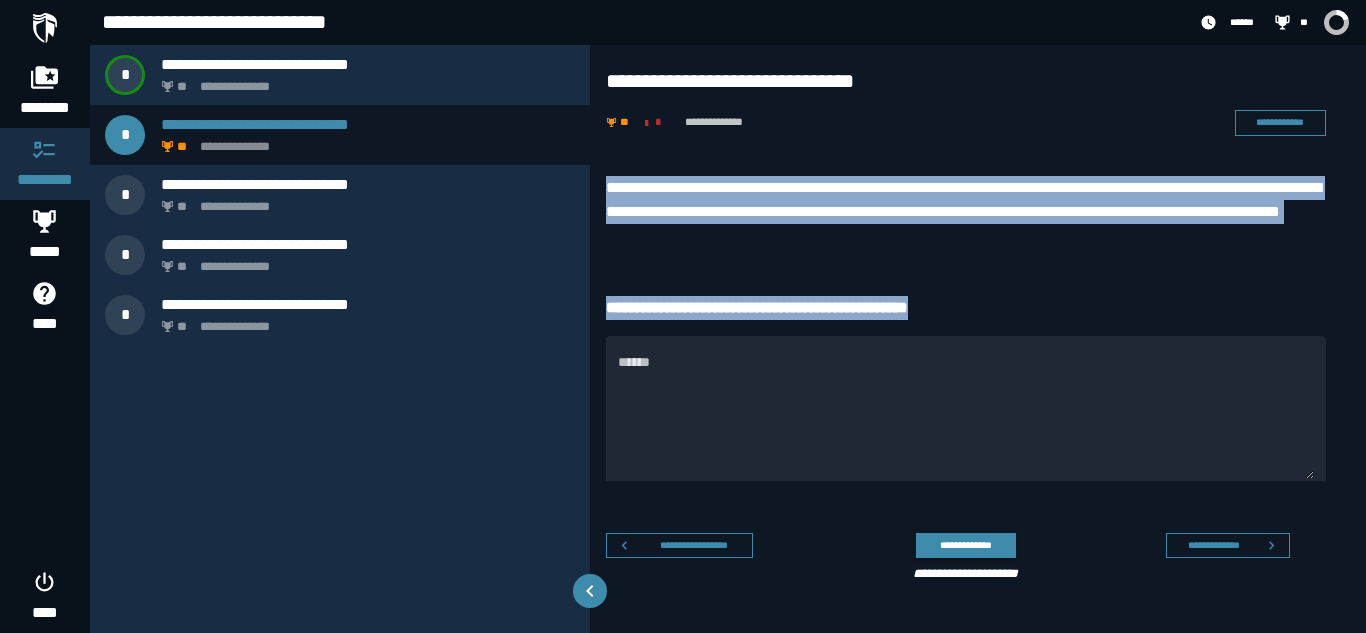 copy on "**********" 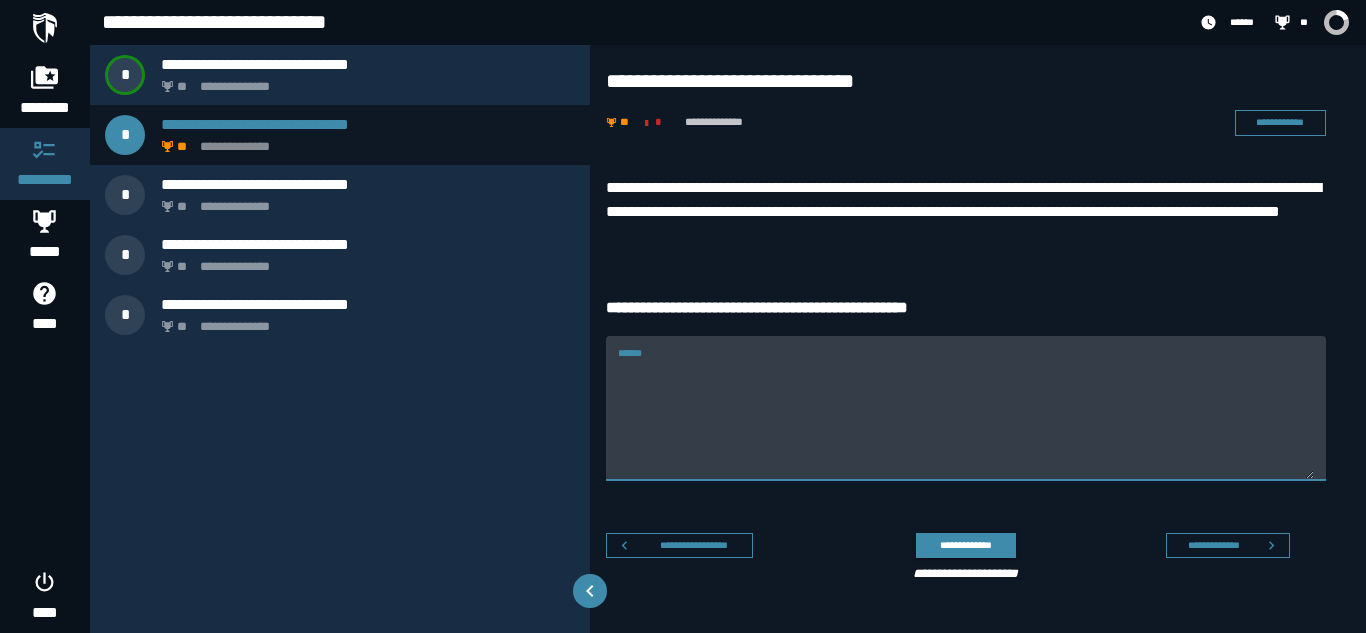 click on "******" at bounding box center (966, 420) 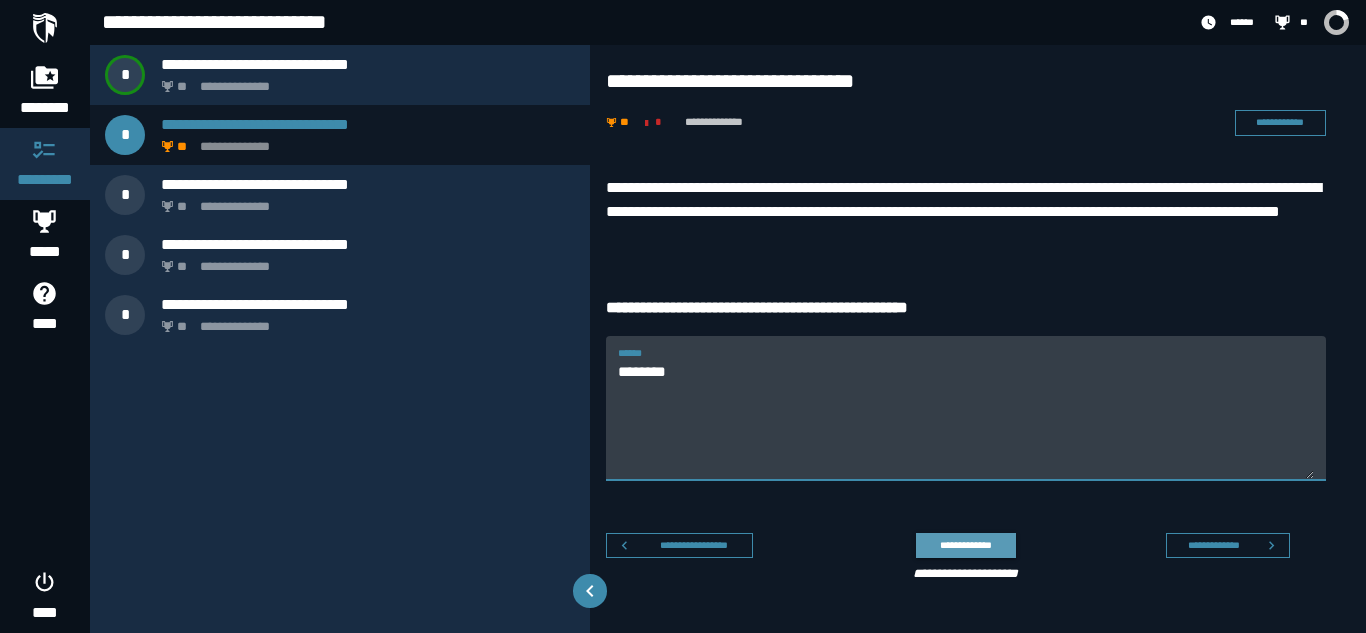 type on "*******" 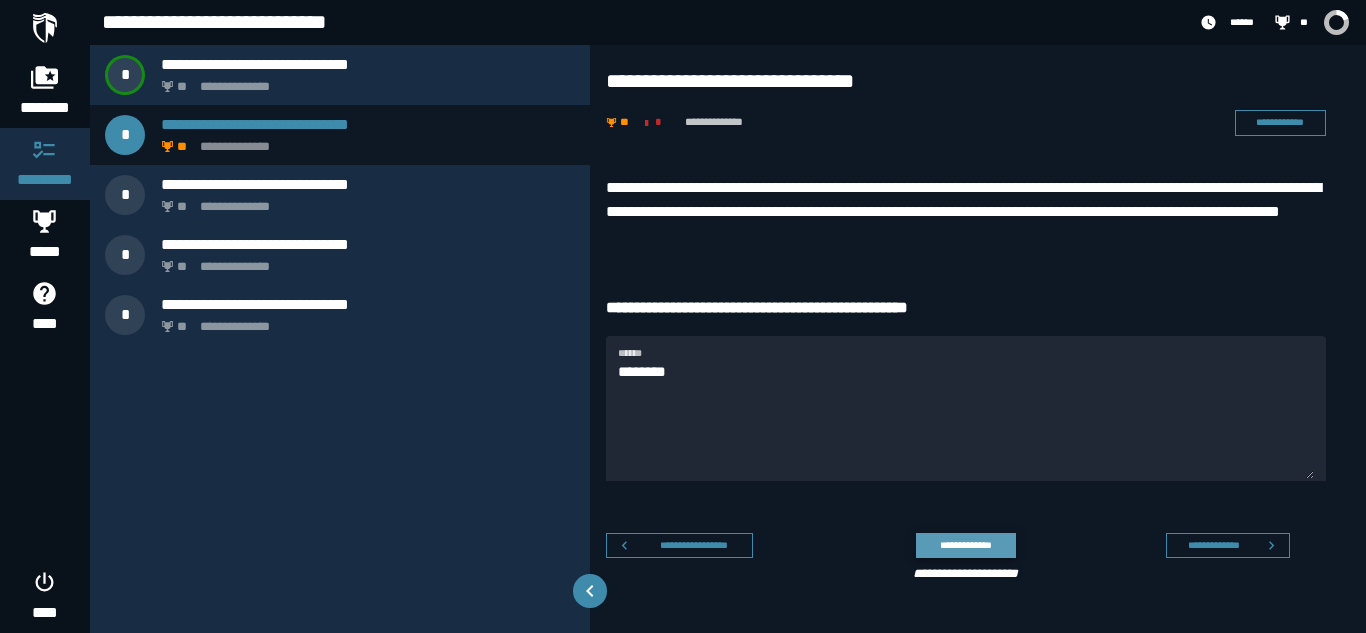 click on "**********" at bounding box center [965, 545] 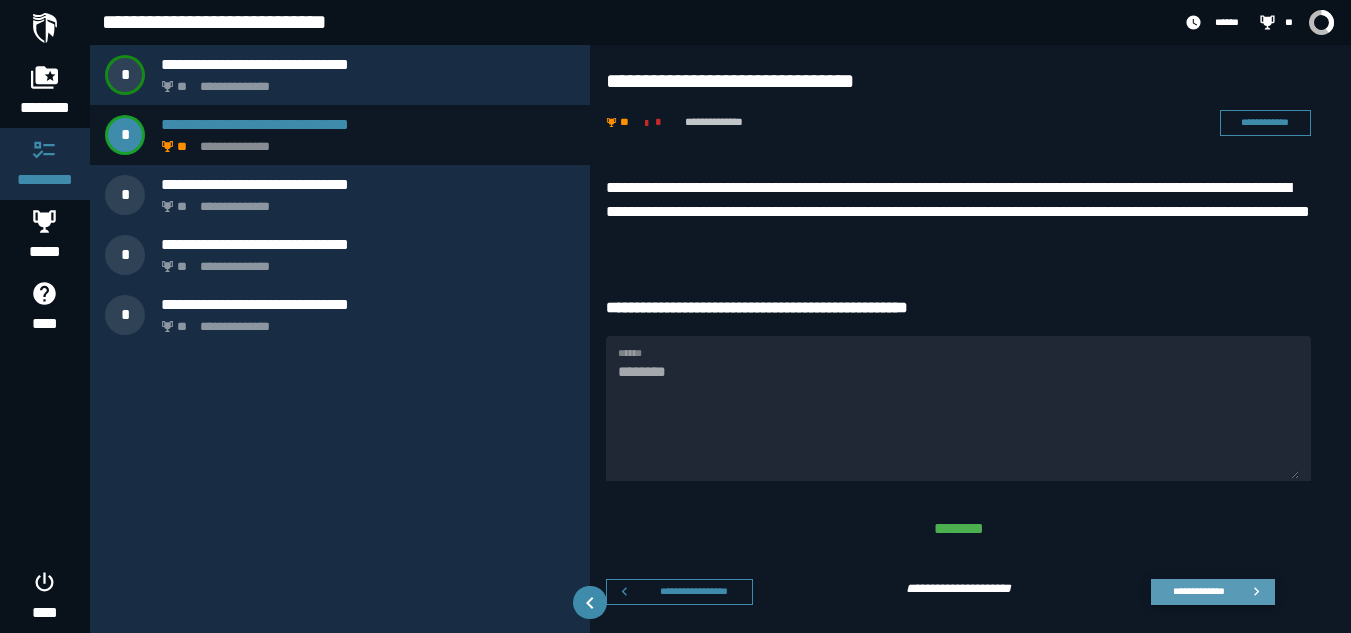 click on "**********" at bounding box center [1198, 591] 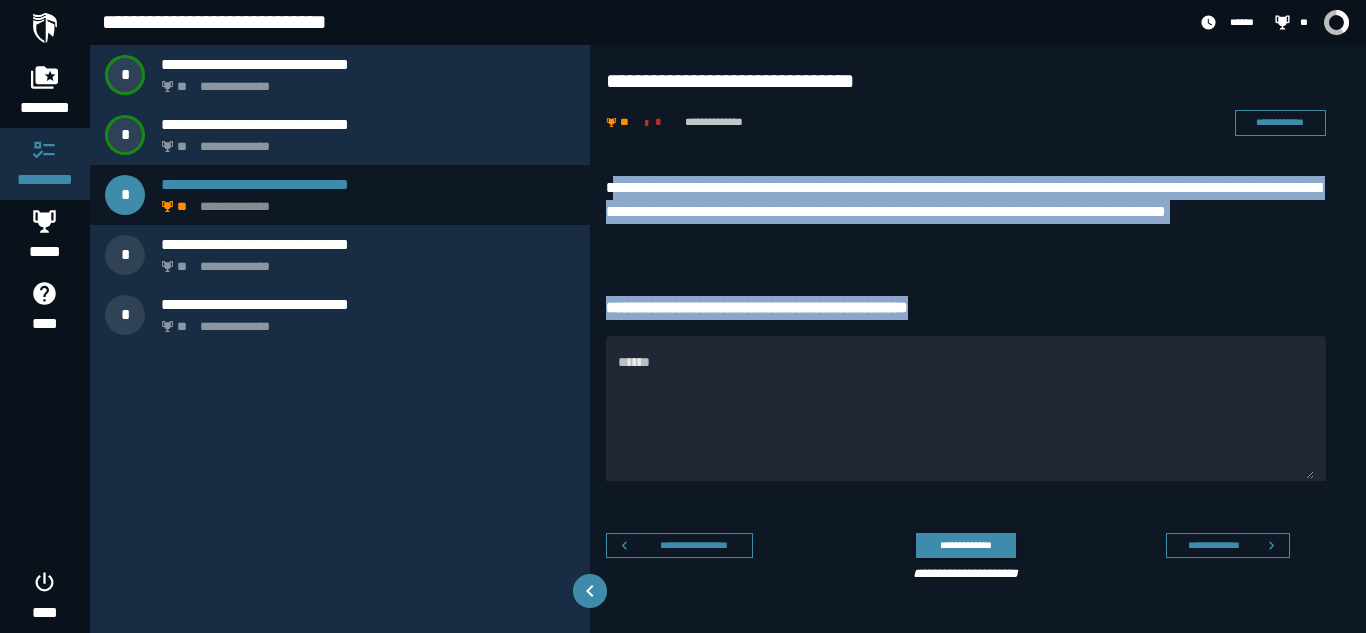 drag, startPoint x: 612, startPoint y: 194, endPoint x: 1055, endPoint y: 289, distance: 453.07175 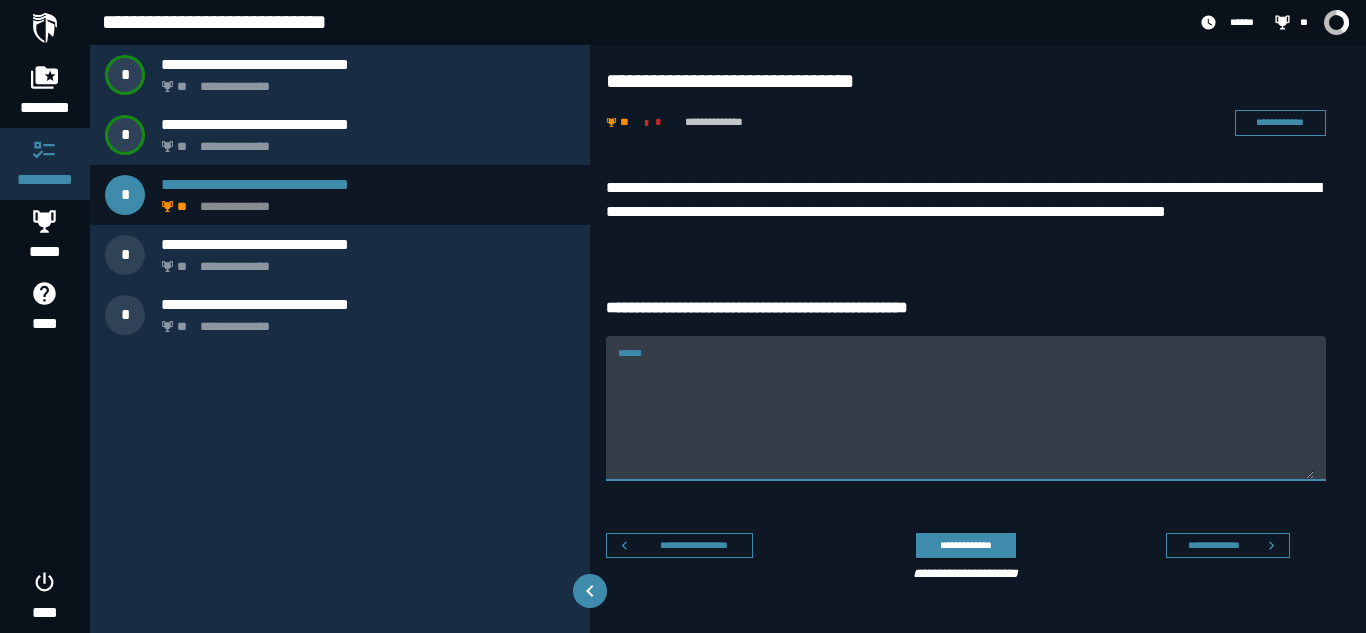 click on "******" at bounding box center (966, 408) 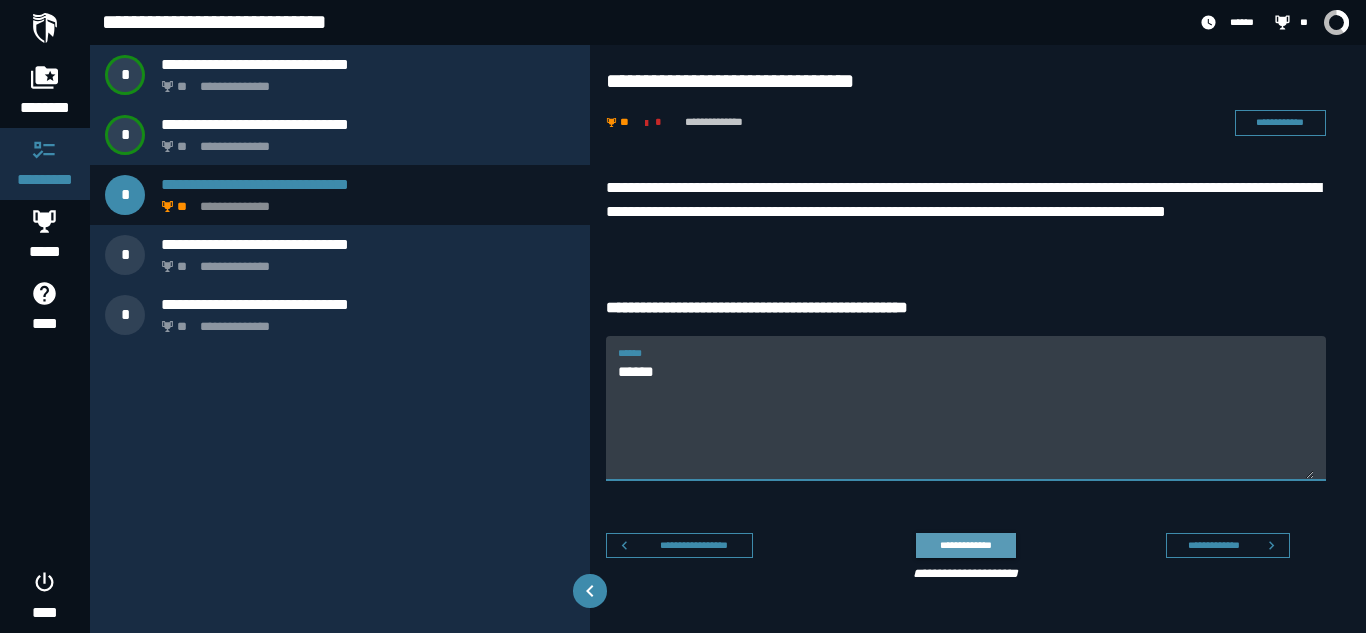 type on "******" 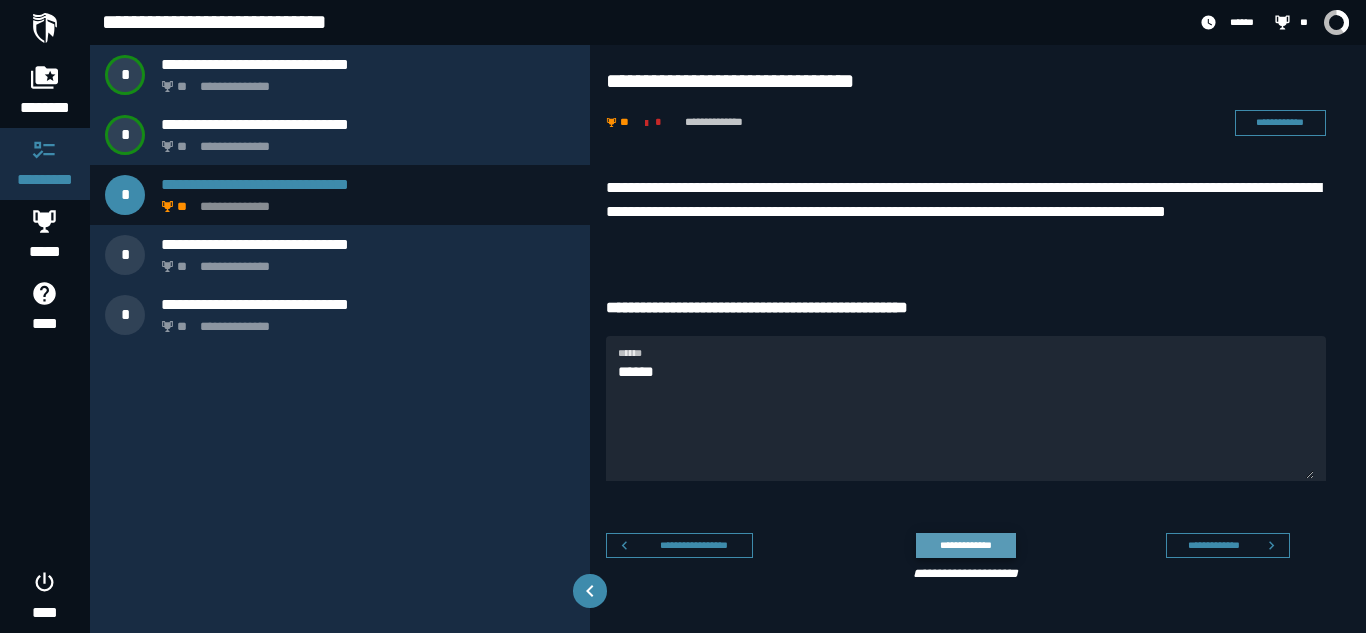 click on "**********" at bounding box center [965, 545] 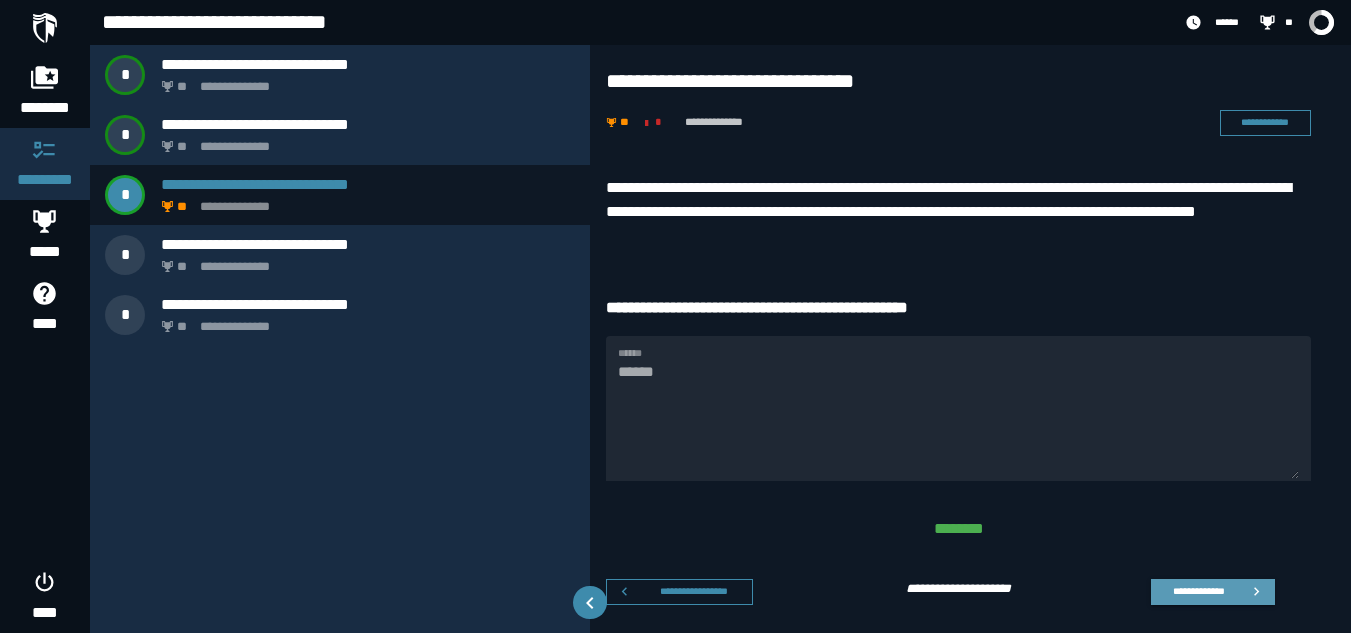 click on "**********" at bounding box center (1198, 591) 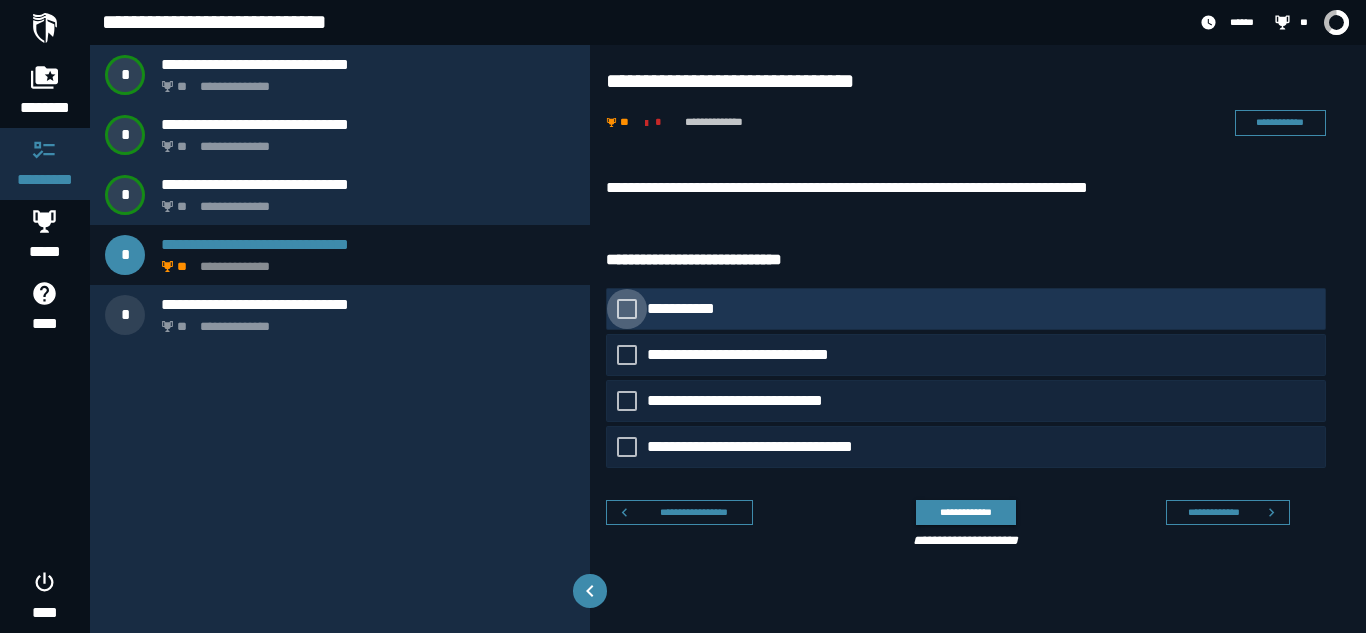 click on "**********" 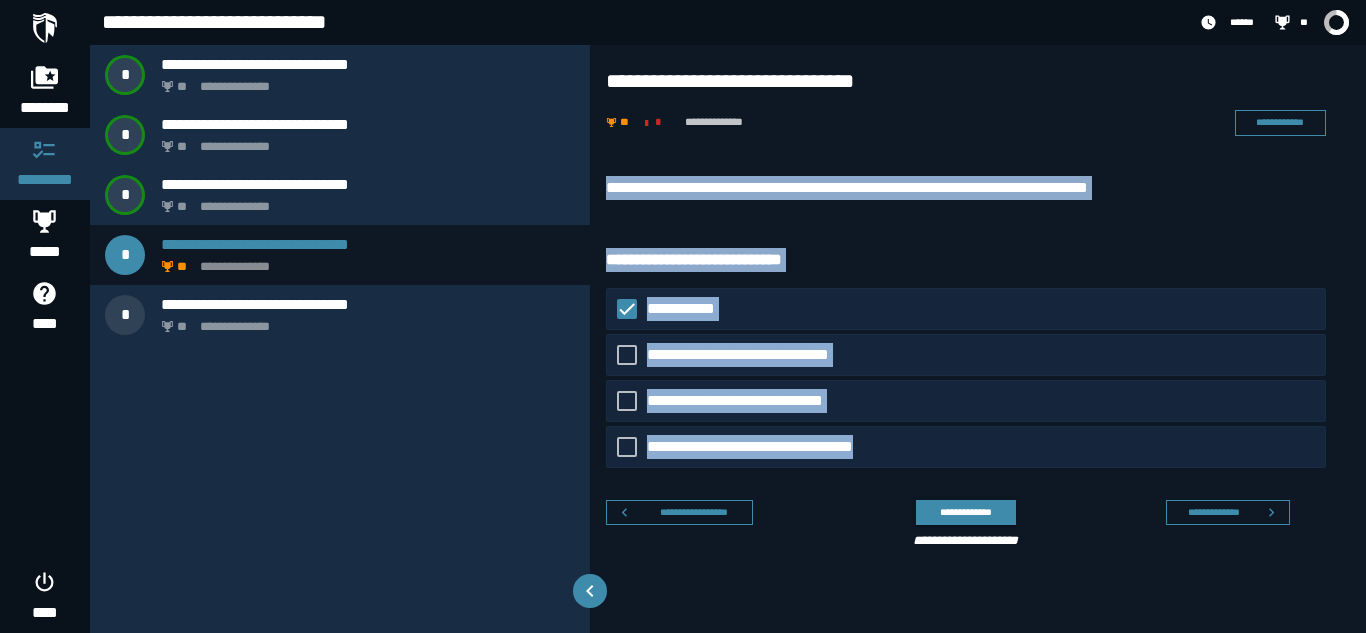 drag, startPoint x: 610, startPoint y: 172, endPoint x: 1001, endPoint y: 480, distance: 497.7399 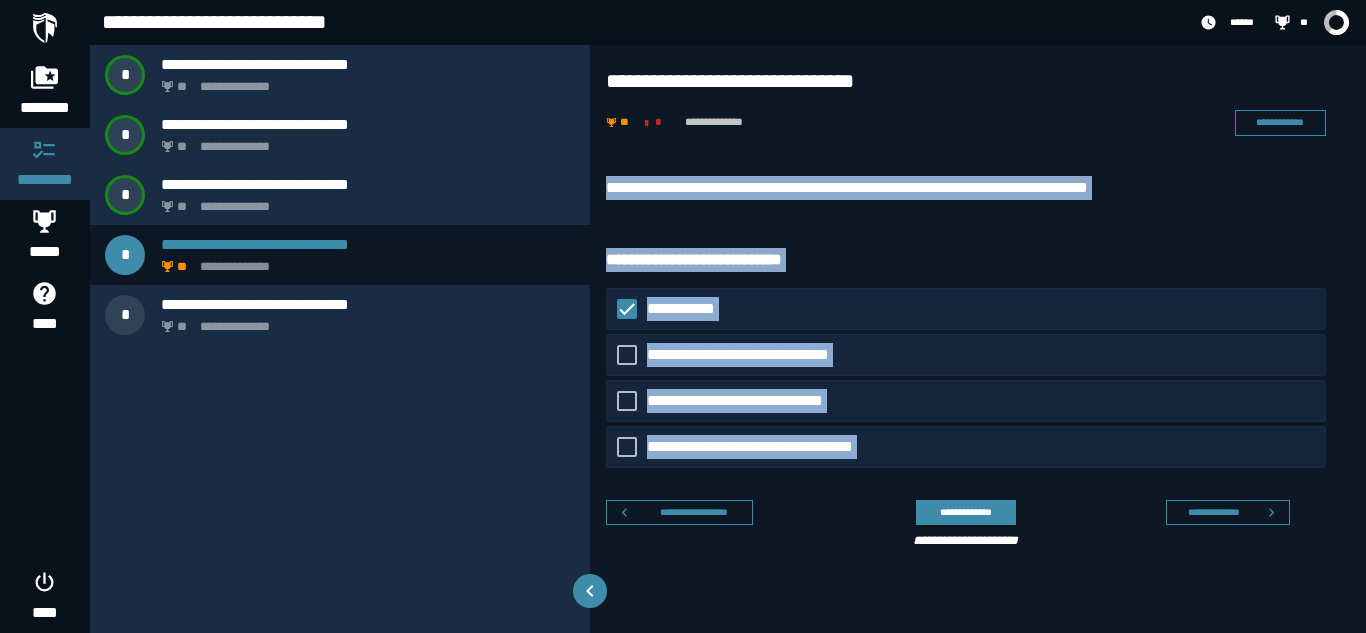 copy on "**********" 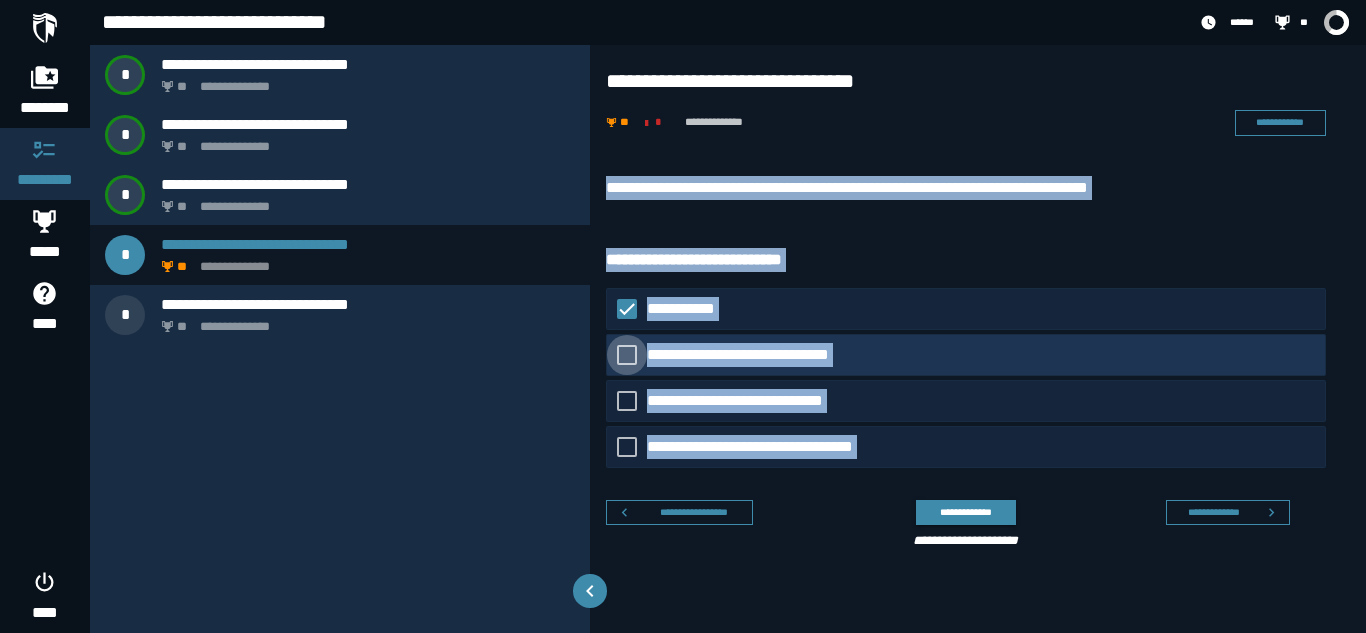 click on "**********" at bounding box center (755, 355) 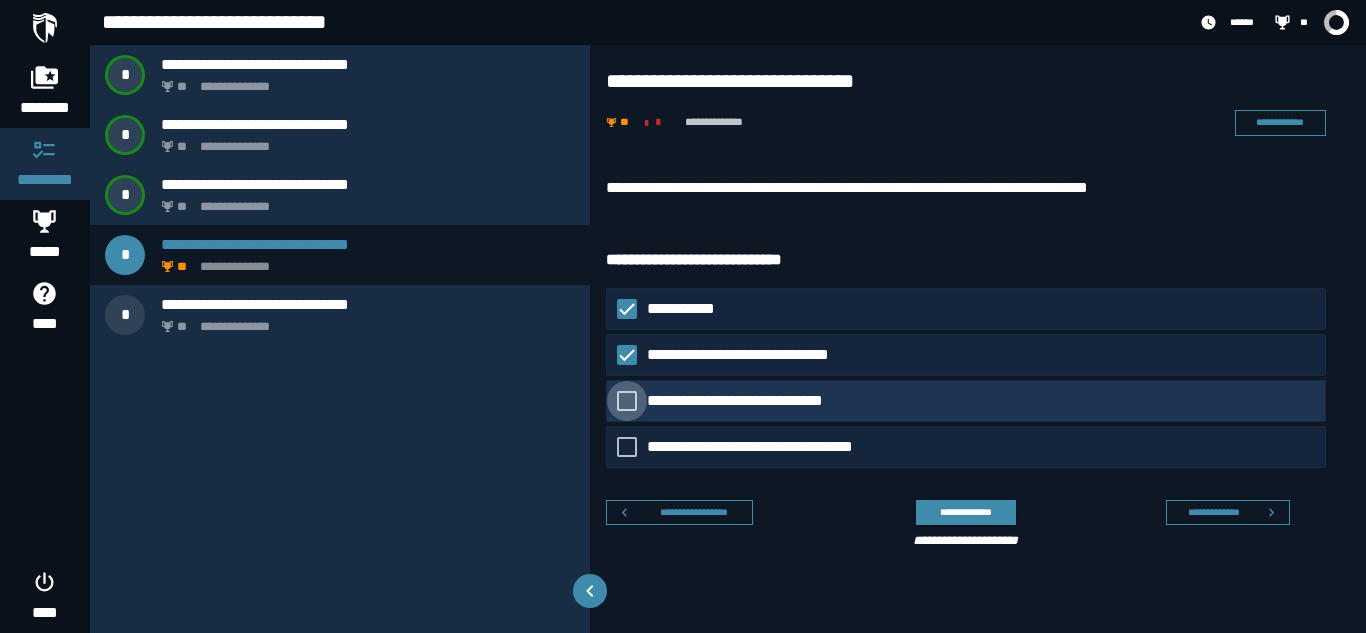 click on "**********" at bounding box center [753, 401] 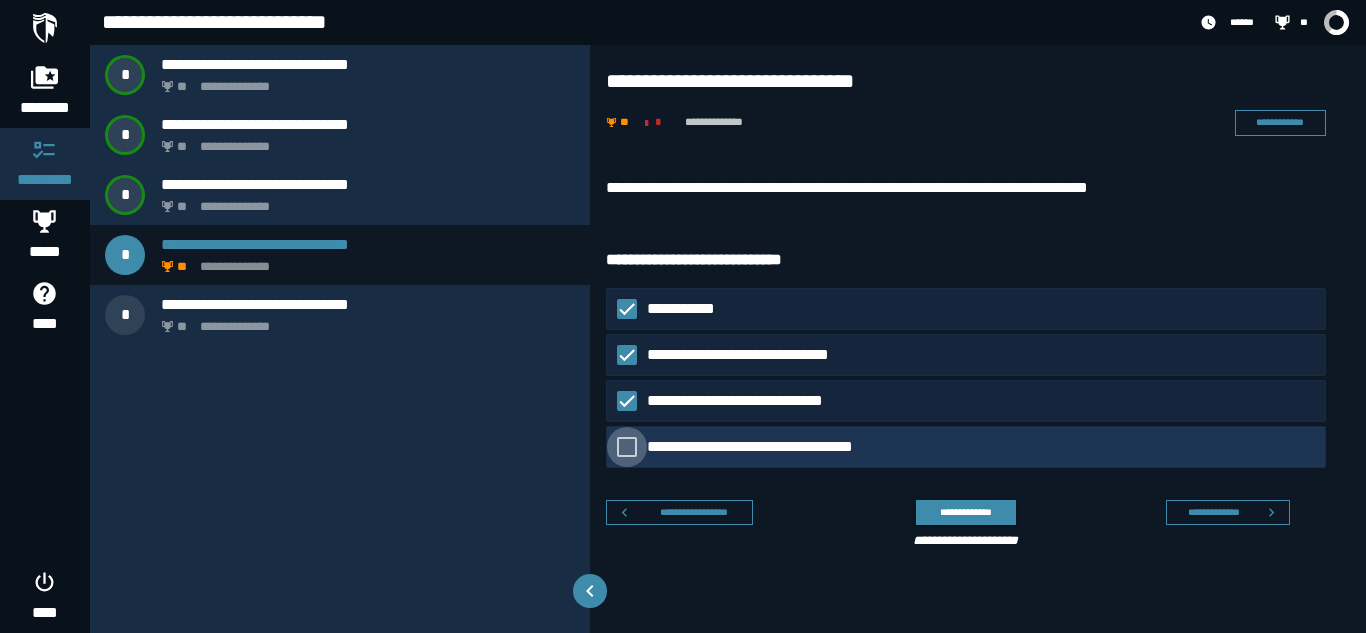 click on "**********" at bounding box center [770, 447] 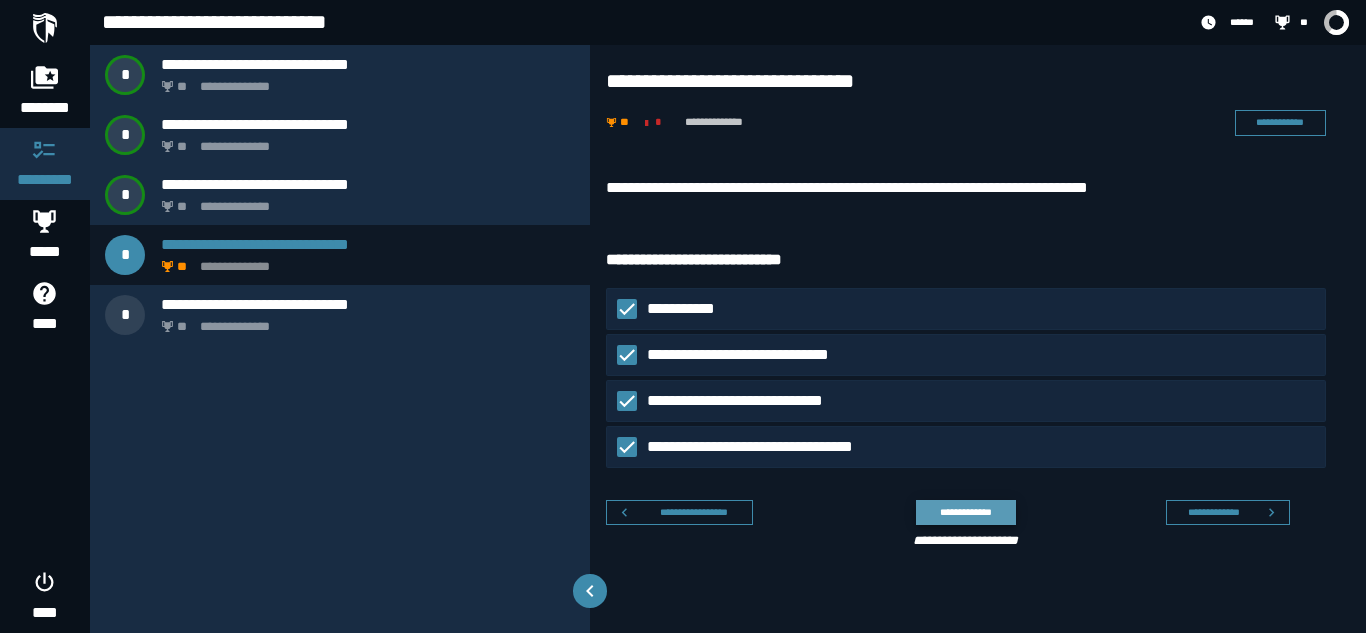click on "**********" at bounding box center (965, 512) 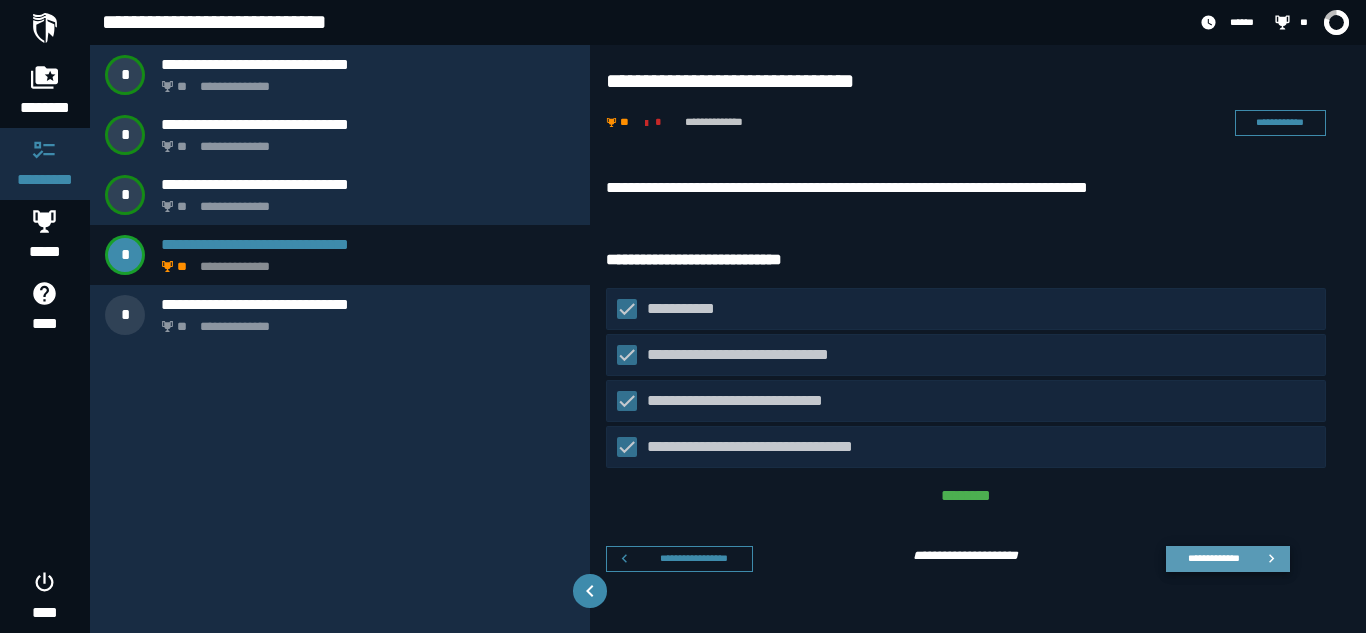 click on "**********" at bounding box center (1213, 558) 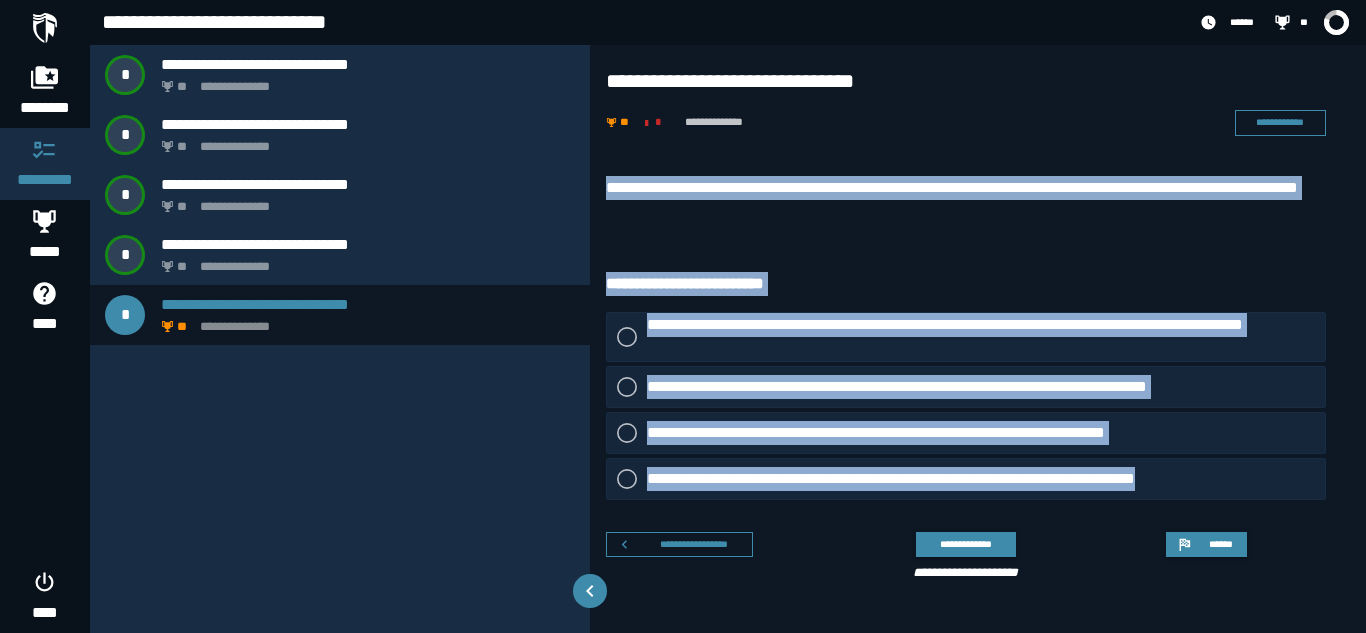drag, startPoint x: 606, startPoint y: 191, endPoint x: 1249, endPoint y: 471, distance: 701.31946 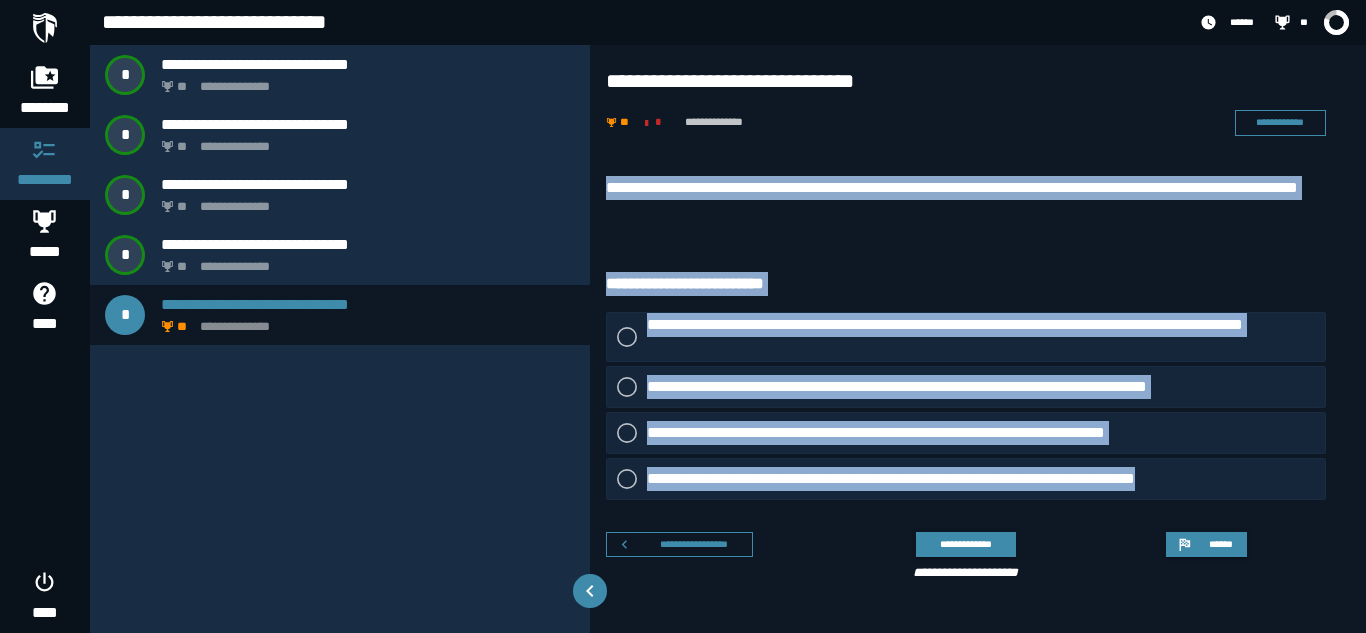 copy on "**********" 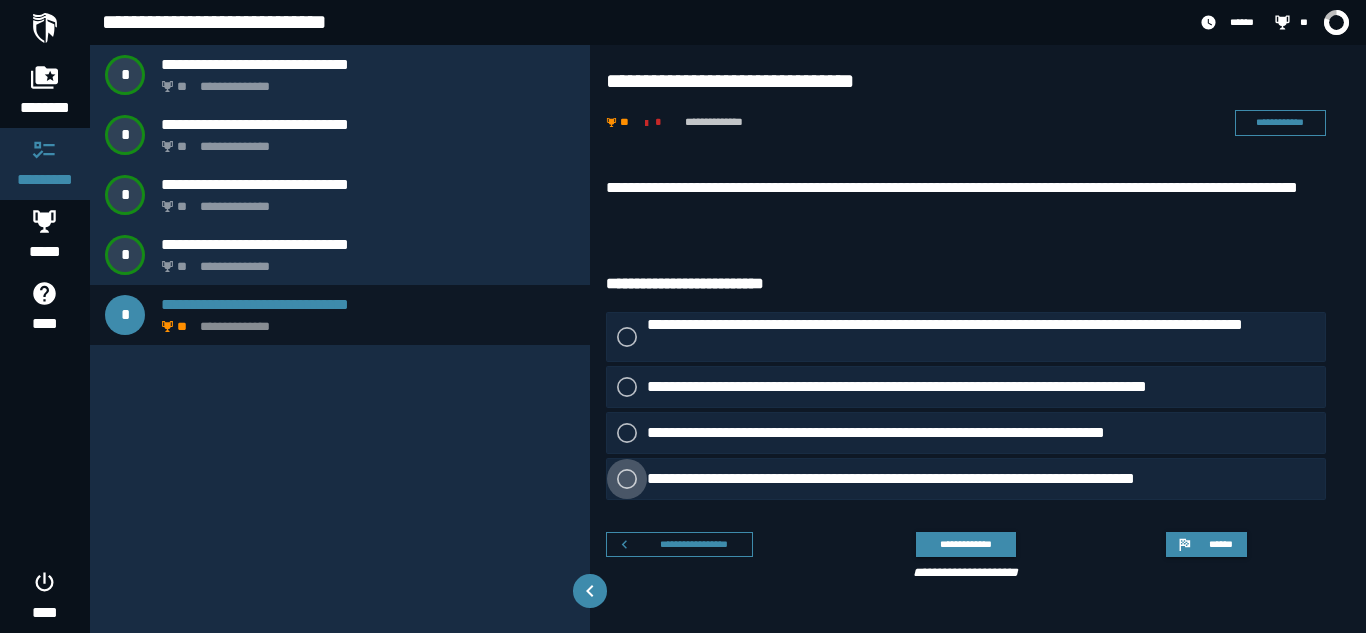 click on "**********" at bounding box center [932, 479] 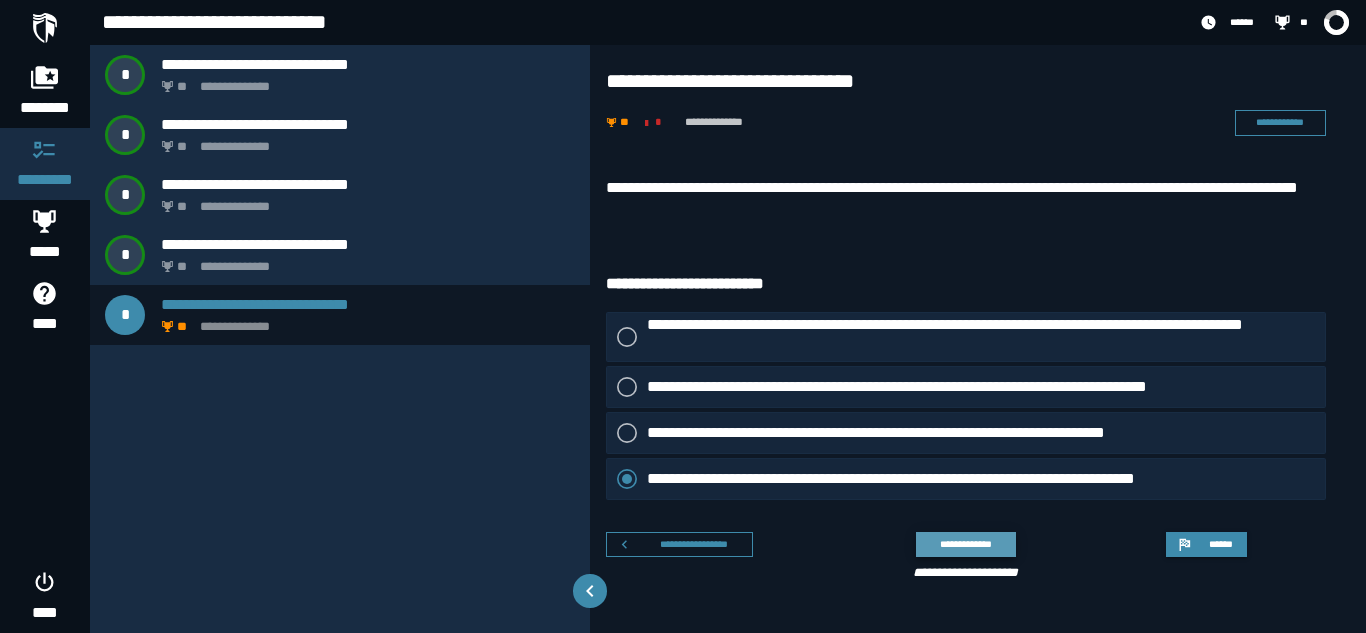 click on "**********" at bounding box center [965, 544] 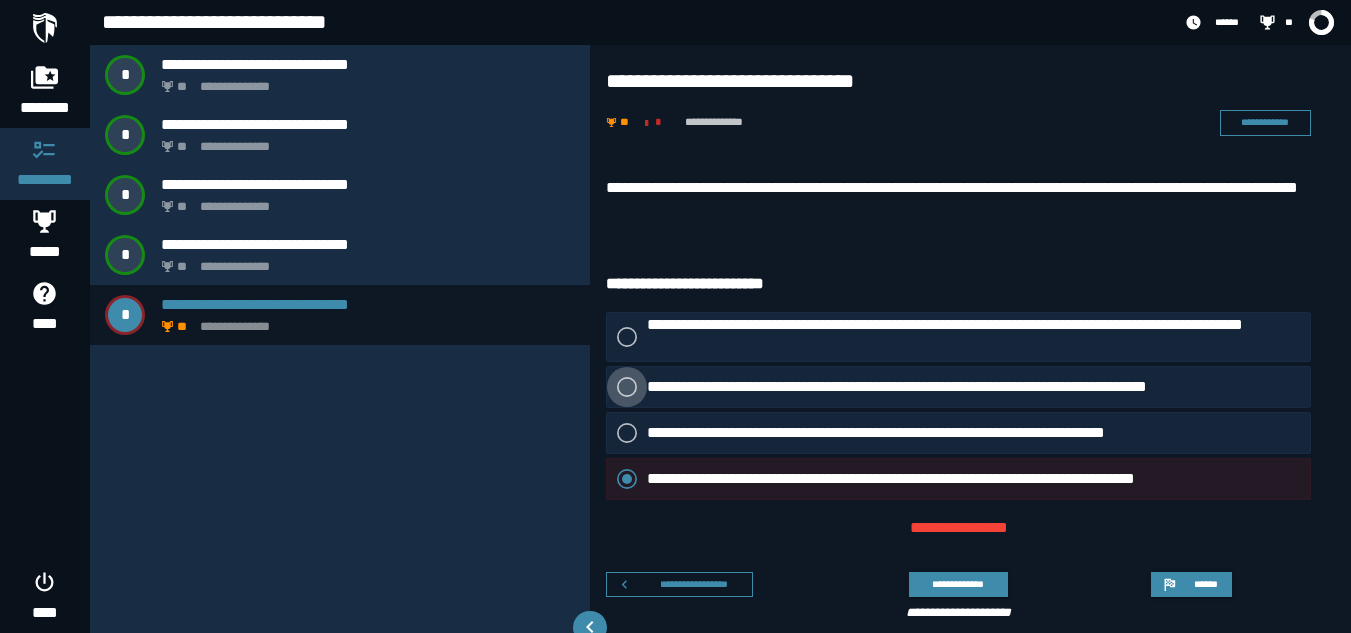 click on "**********" at bounding box center (943, 387) 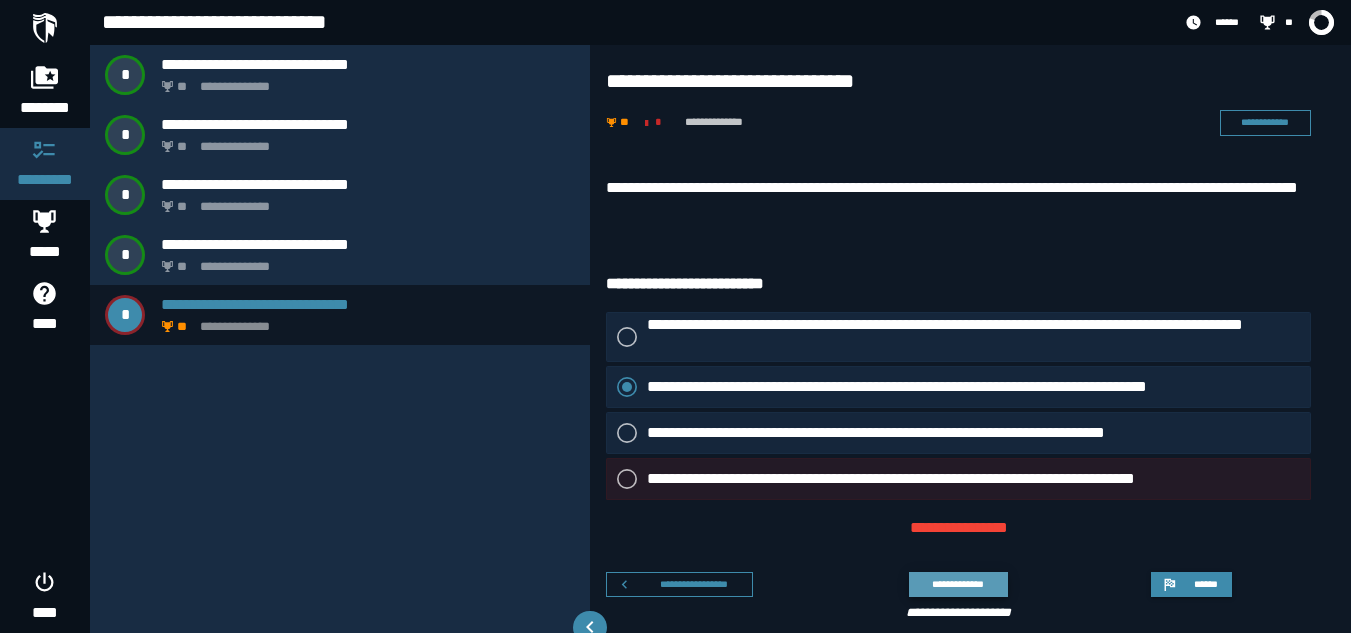 click on "**********" at bounding box center [958, 584] 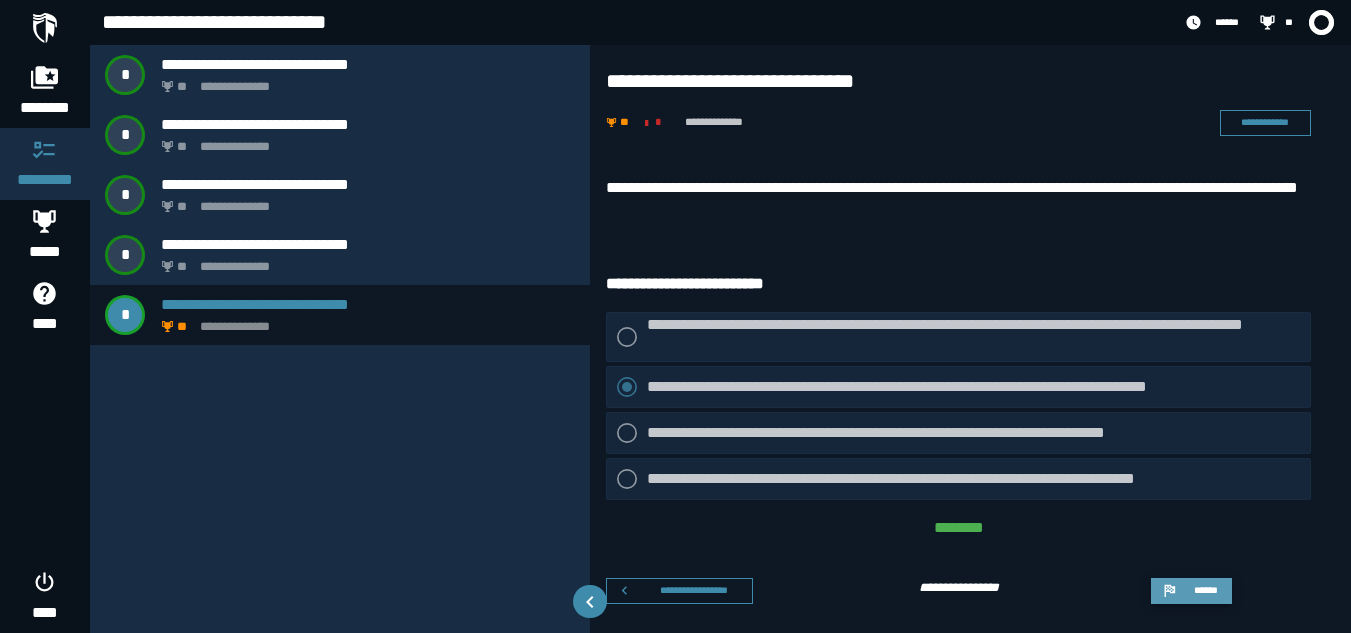 click 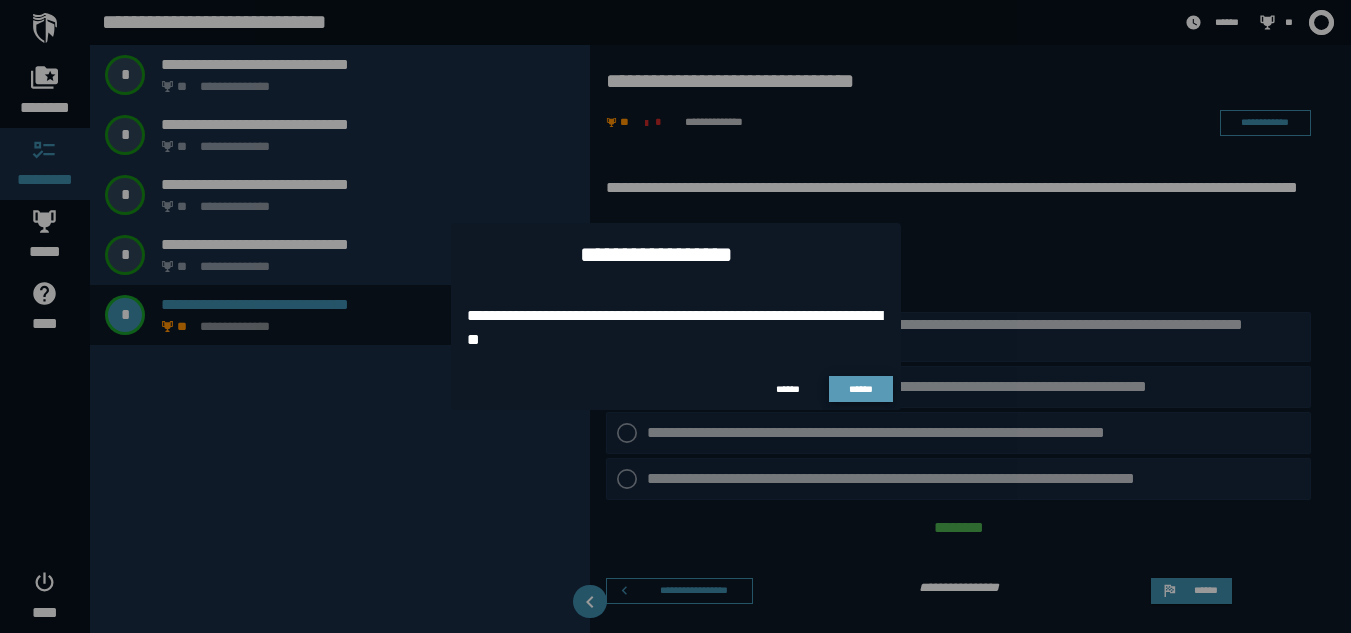 click on "******" at bounding box center [860, 389] 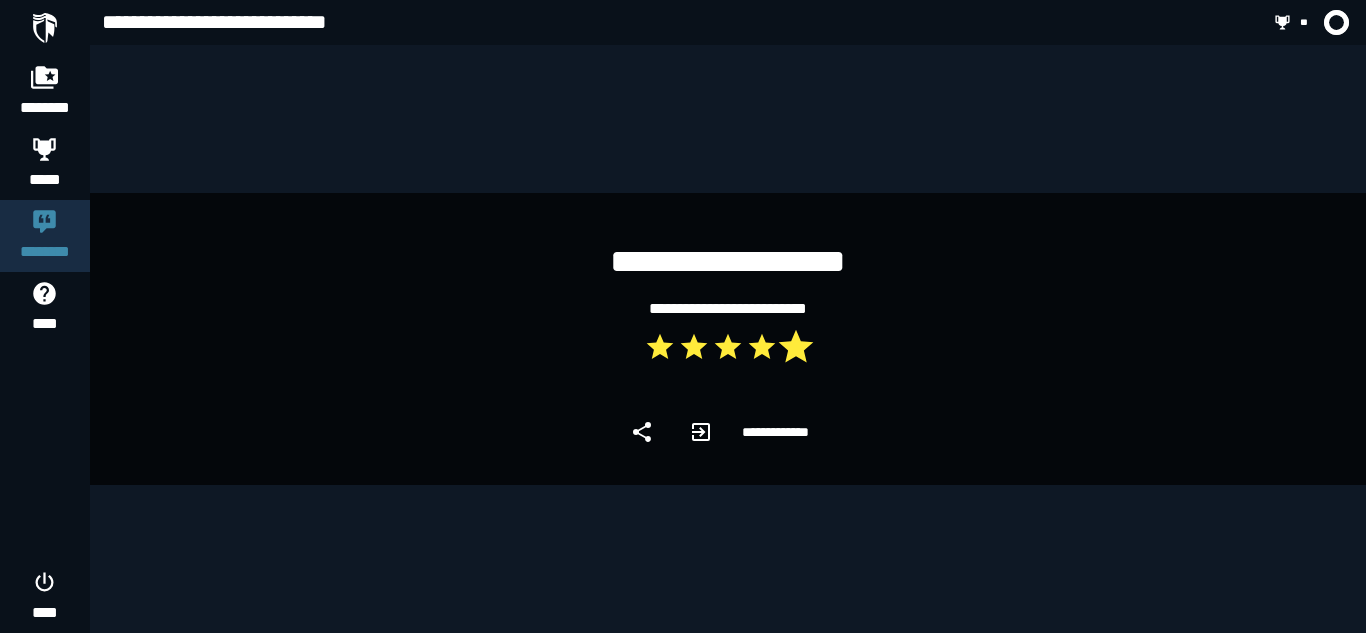 click 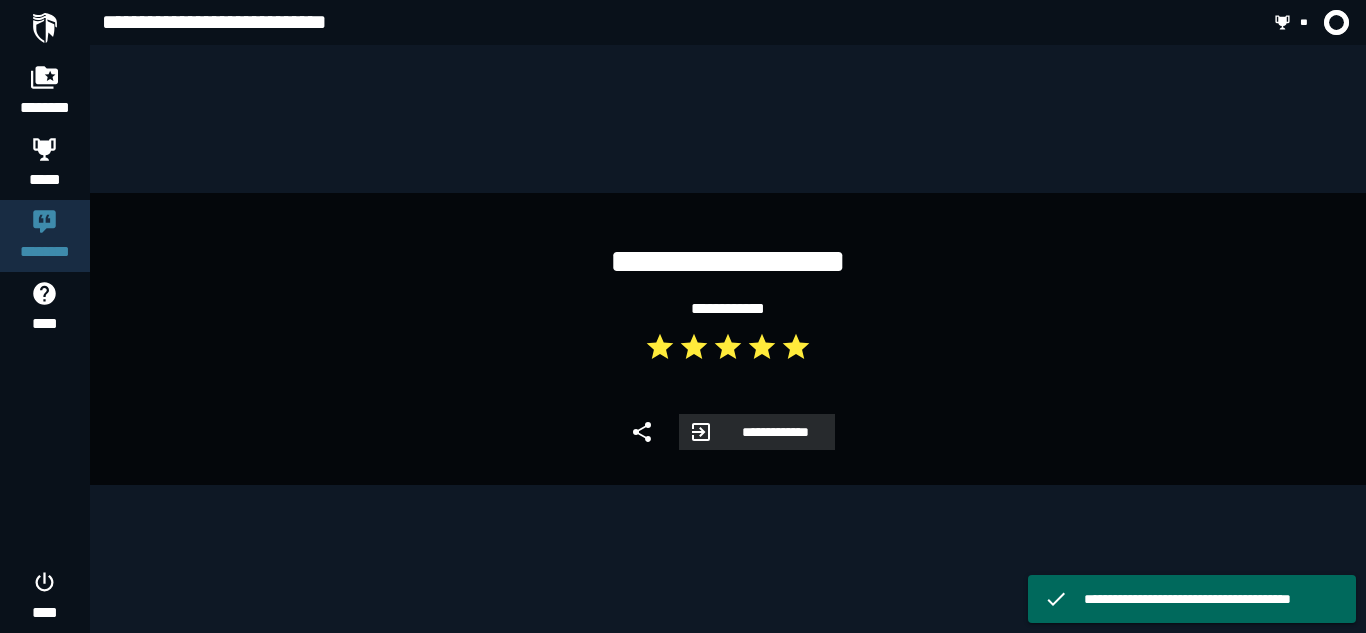 click on "**********" at bounding box center (774, 432) 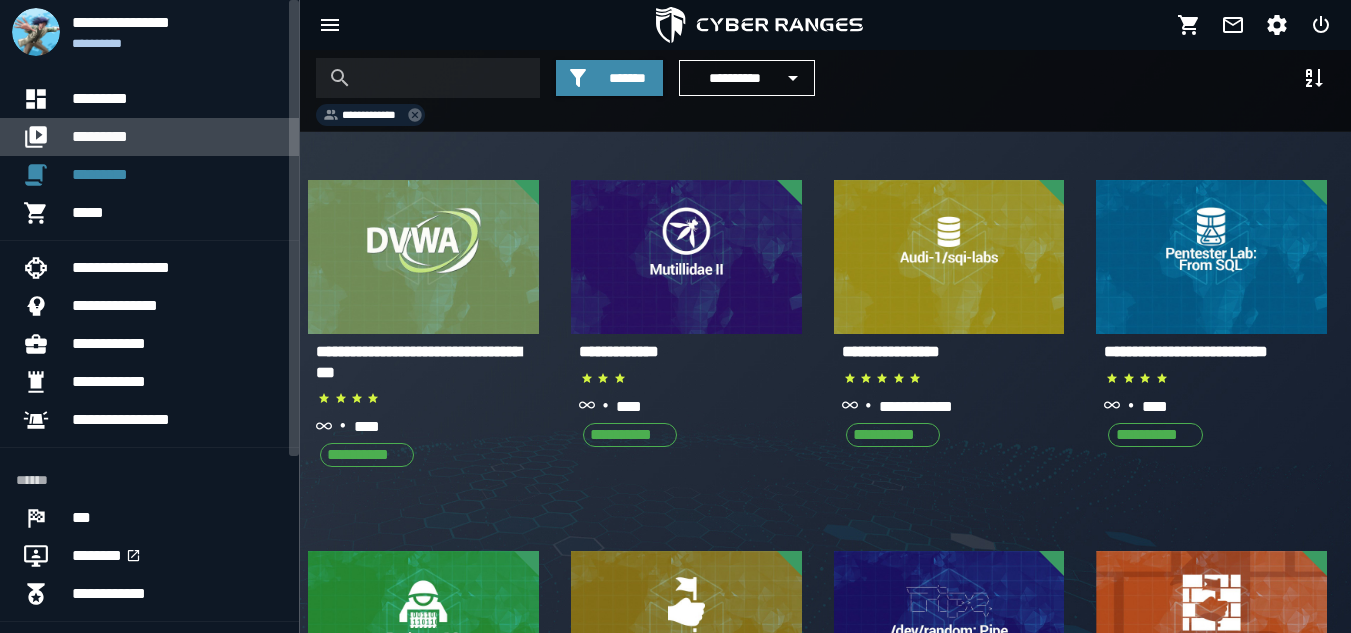 click on "*********" at bounding box center (177, 137) 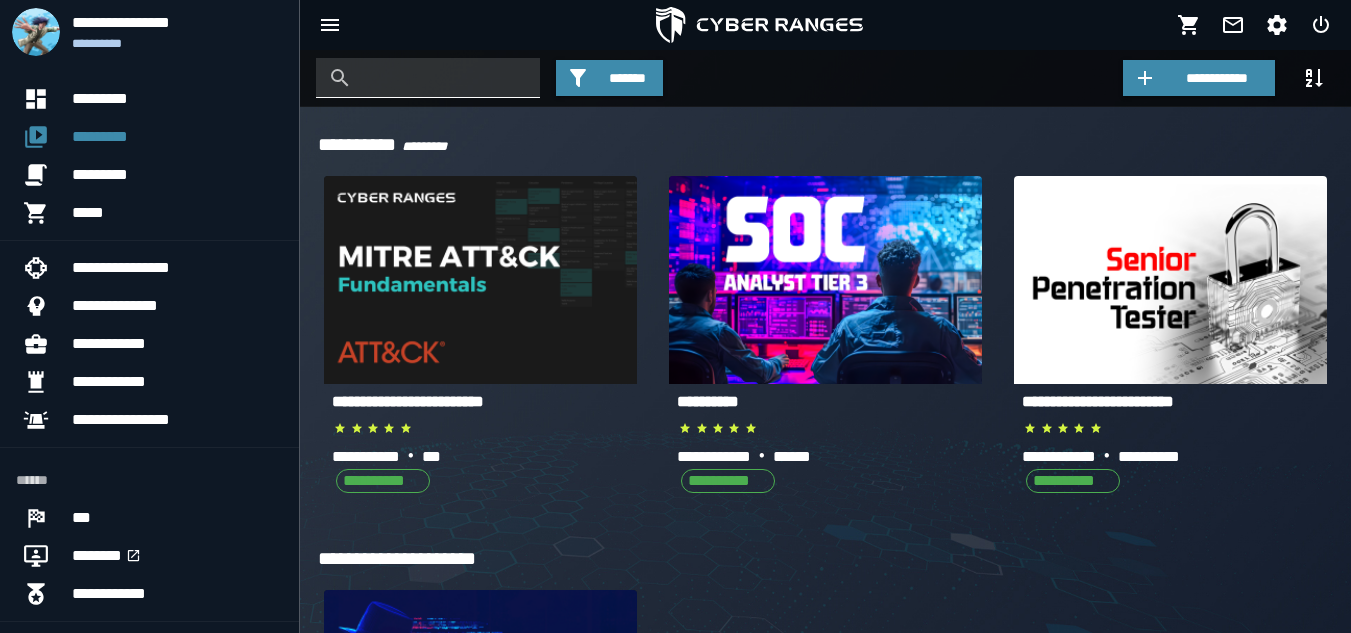 click at bounding box center (443, 78) 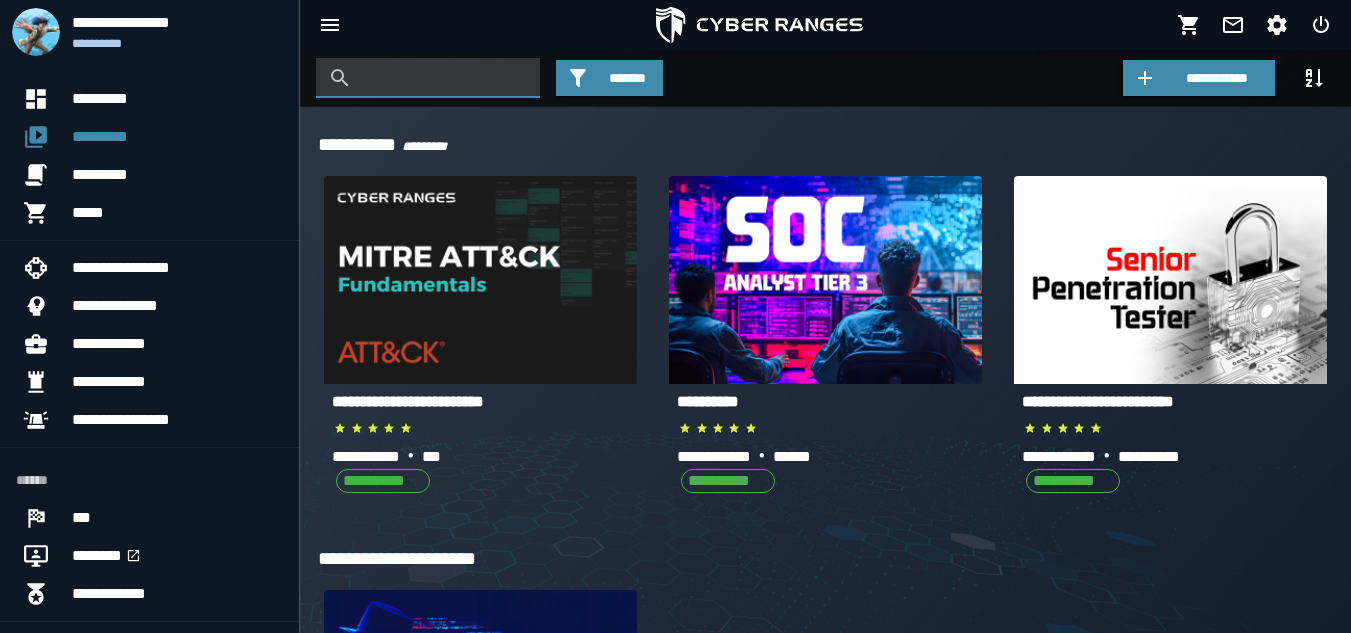 type on "*" 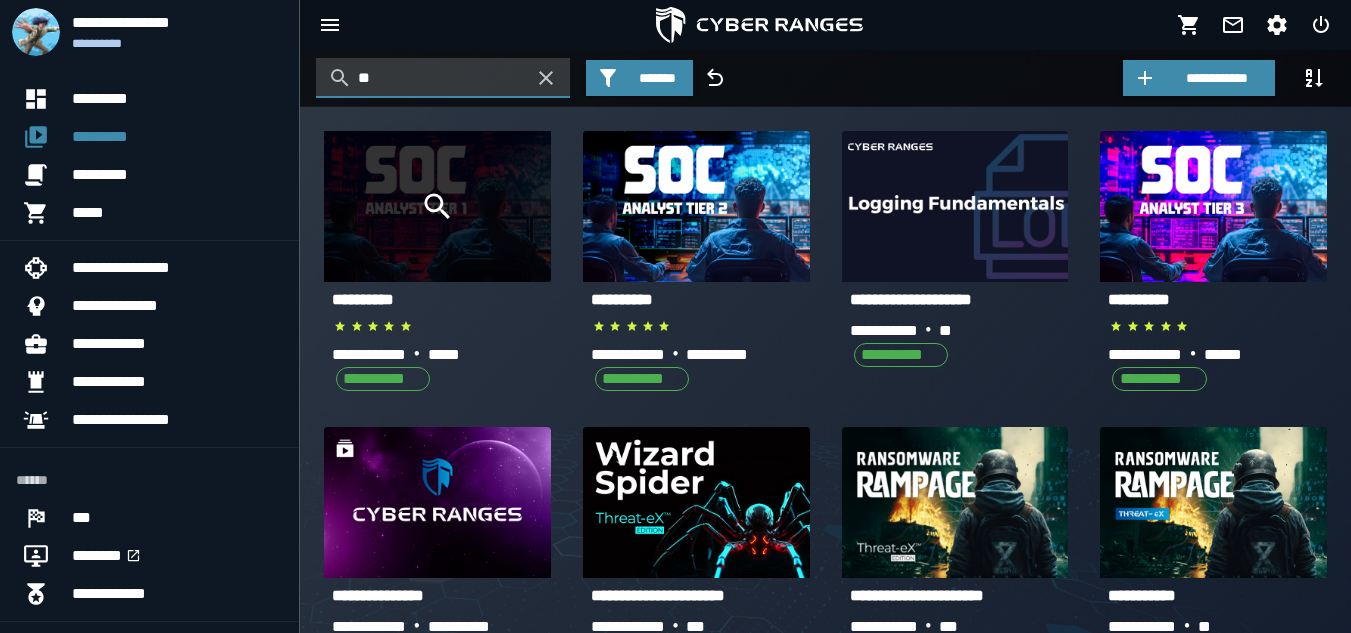 type on "**" 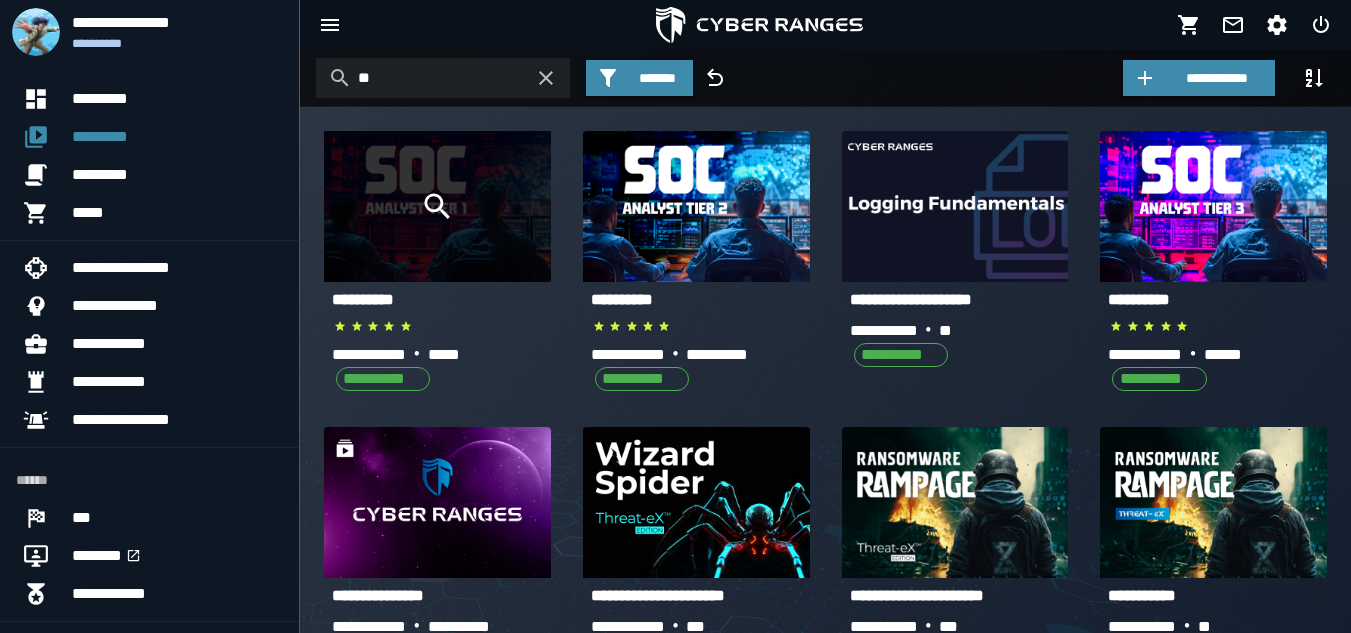 click 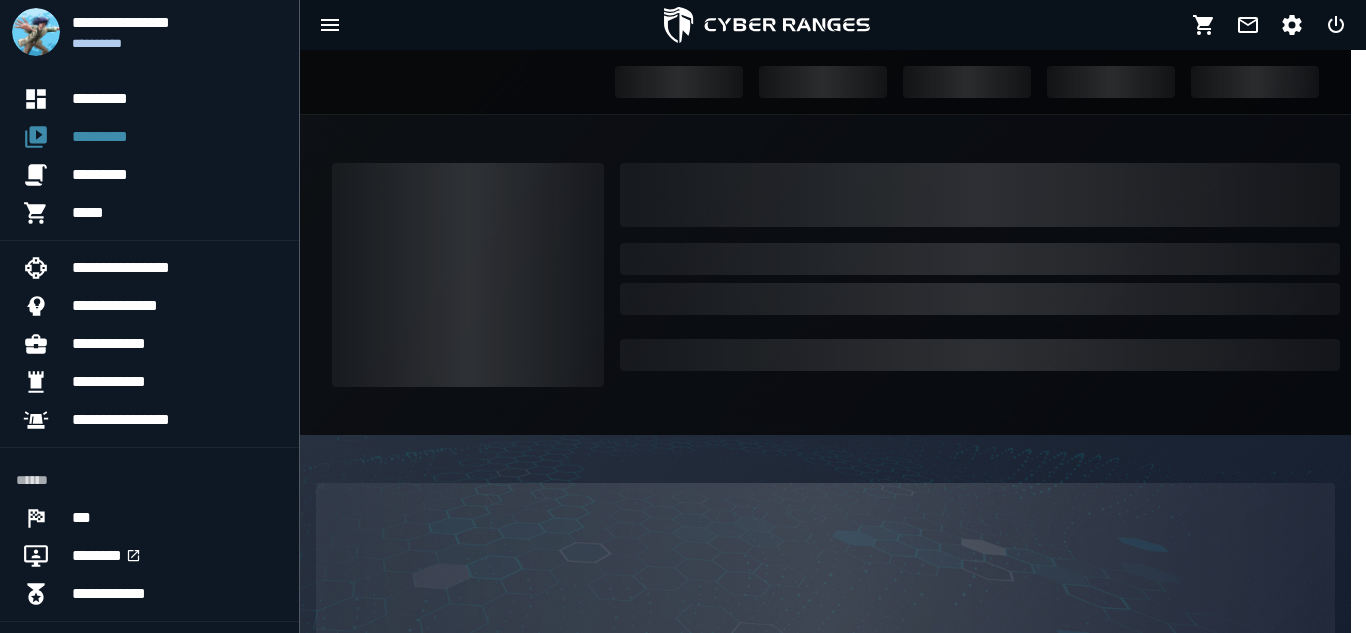 click on "**********" 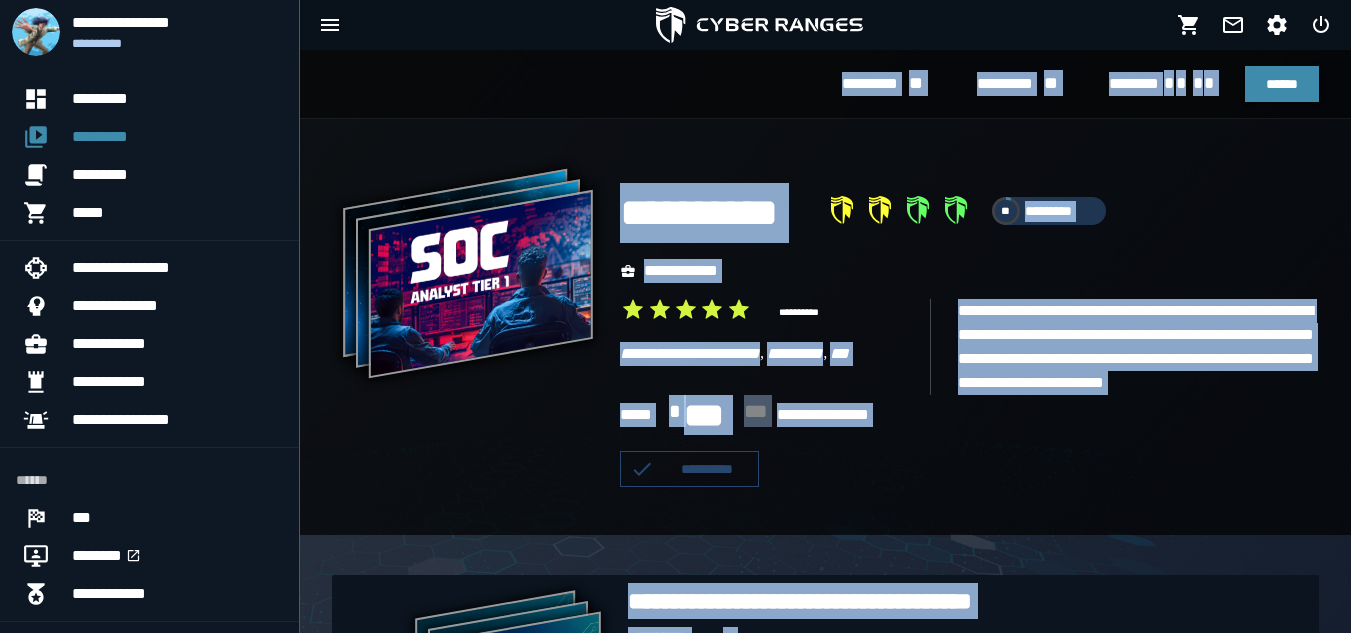 scroll, scrollTop: 482, scrollLeft: 0, axis: vertical 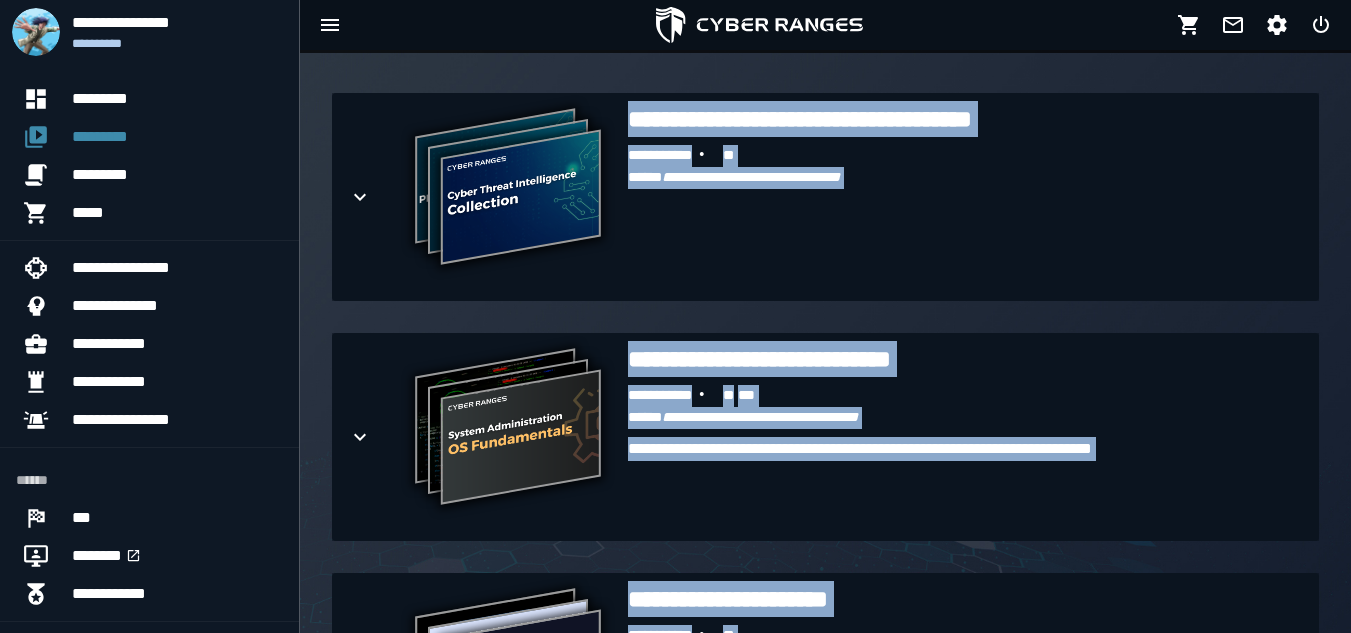 click on "**********" at bounding box center [965, 215] 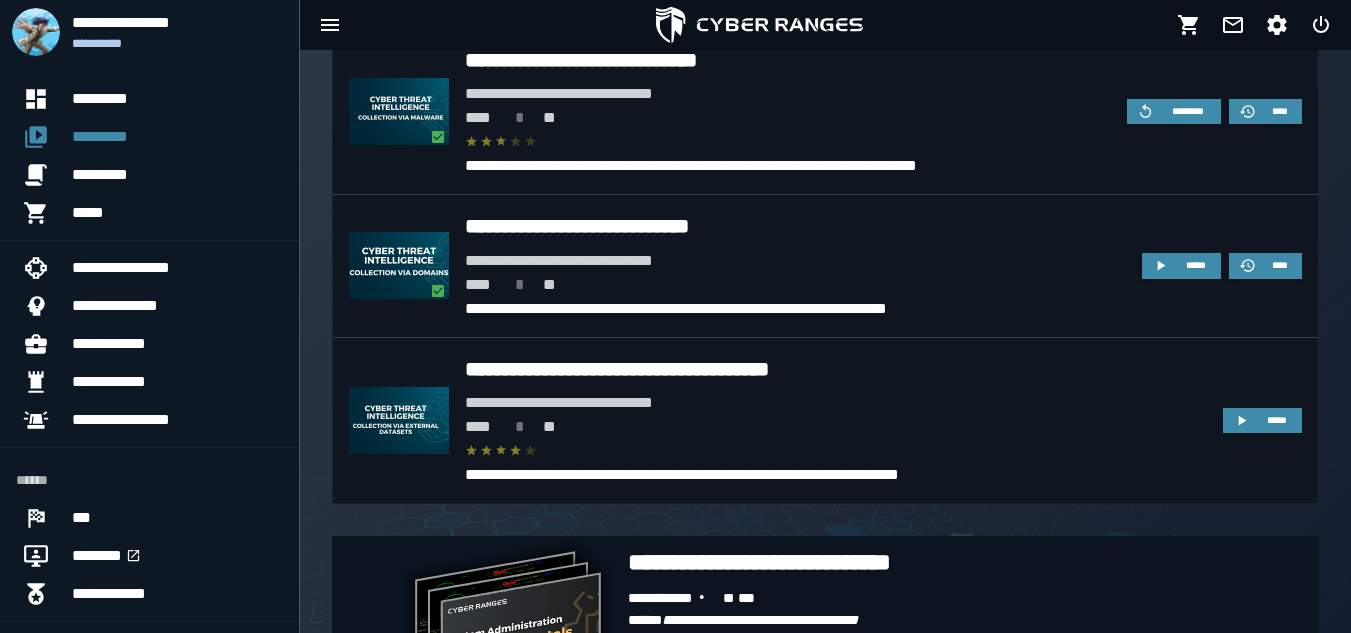 scroll, scrollTop: 1088, scrollLeft: 0, axis: vertical 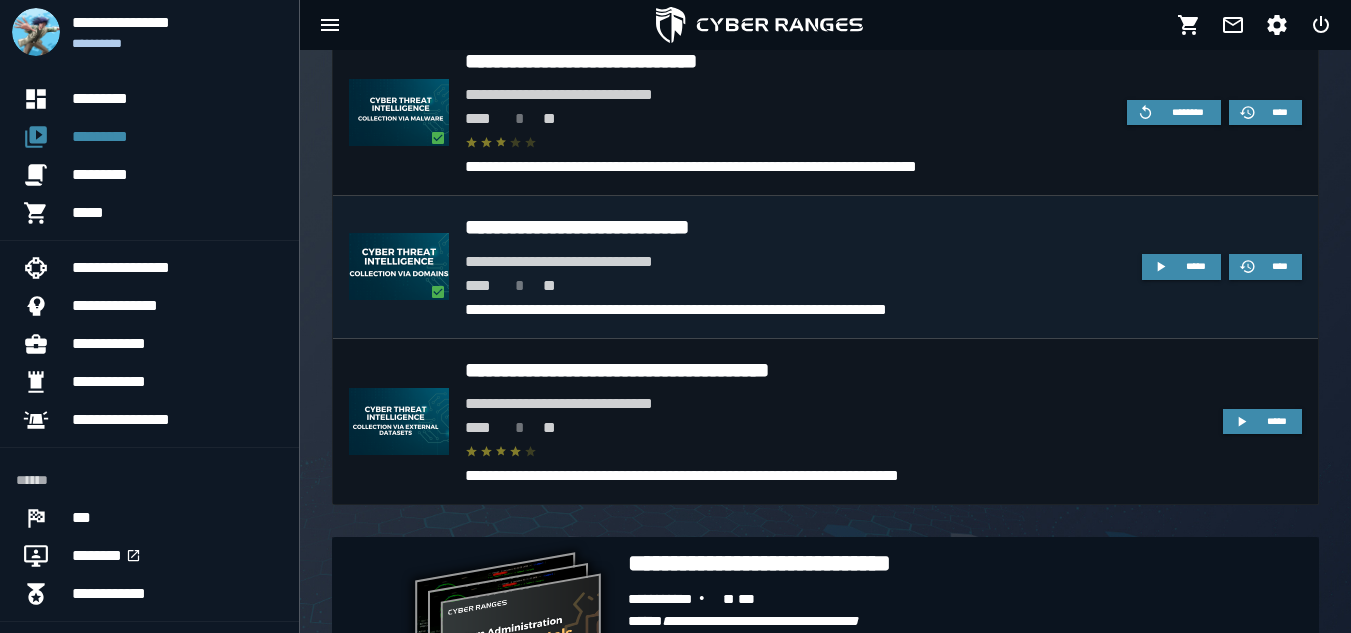 click on "**********" at bounding box center [795, 262] 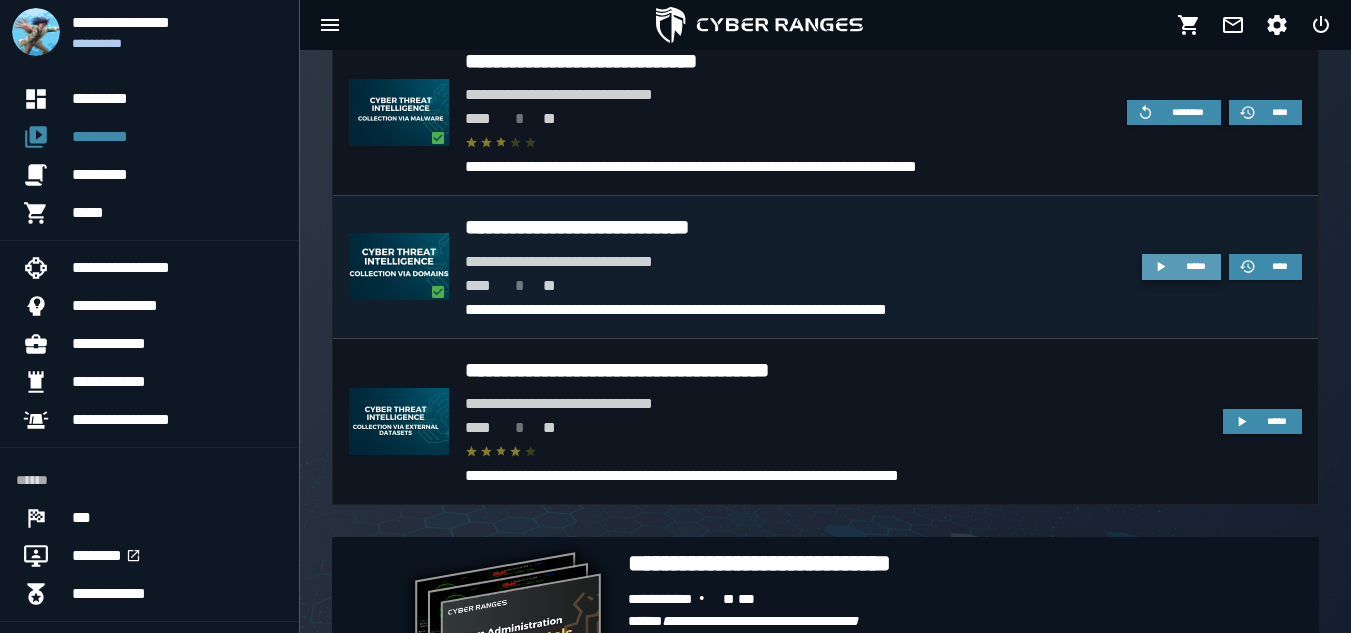 click on "*****" at bounding box center [1181, 267] 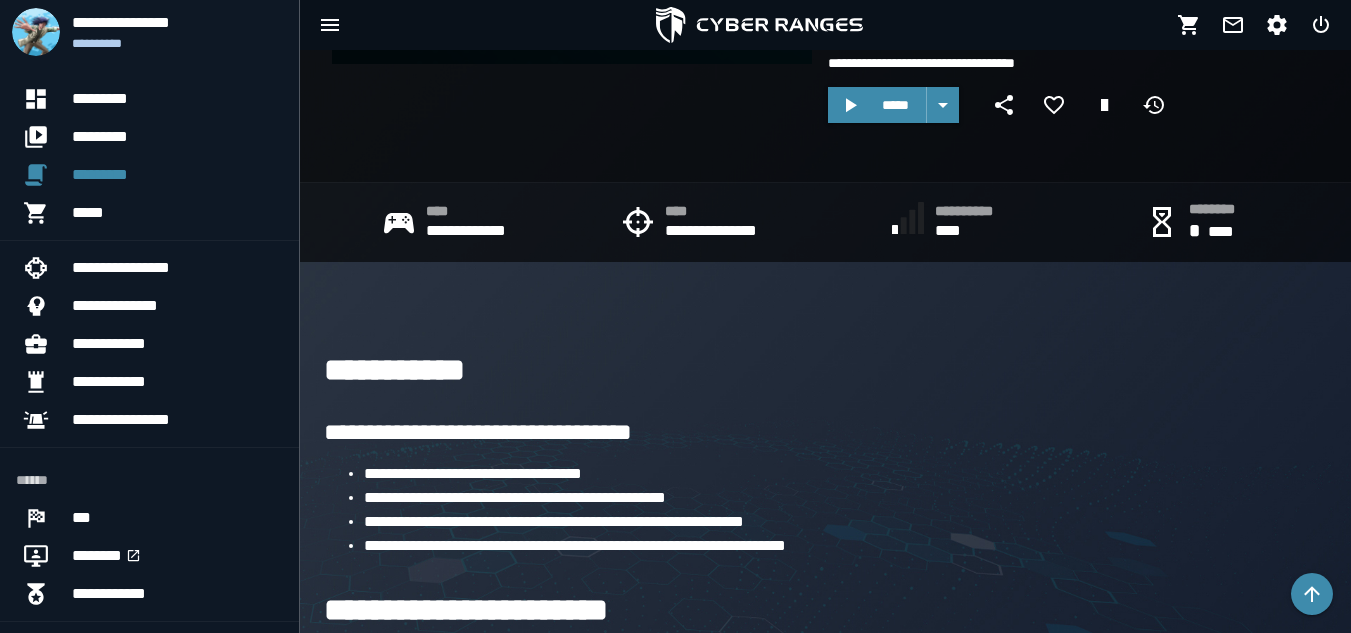scroll, scrollTop: 355, scrollLeft: 0, axis: vertical 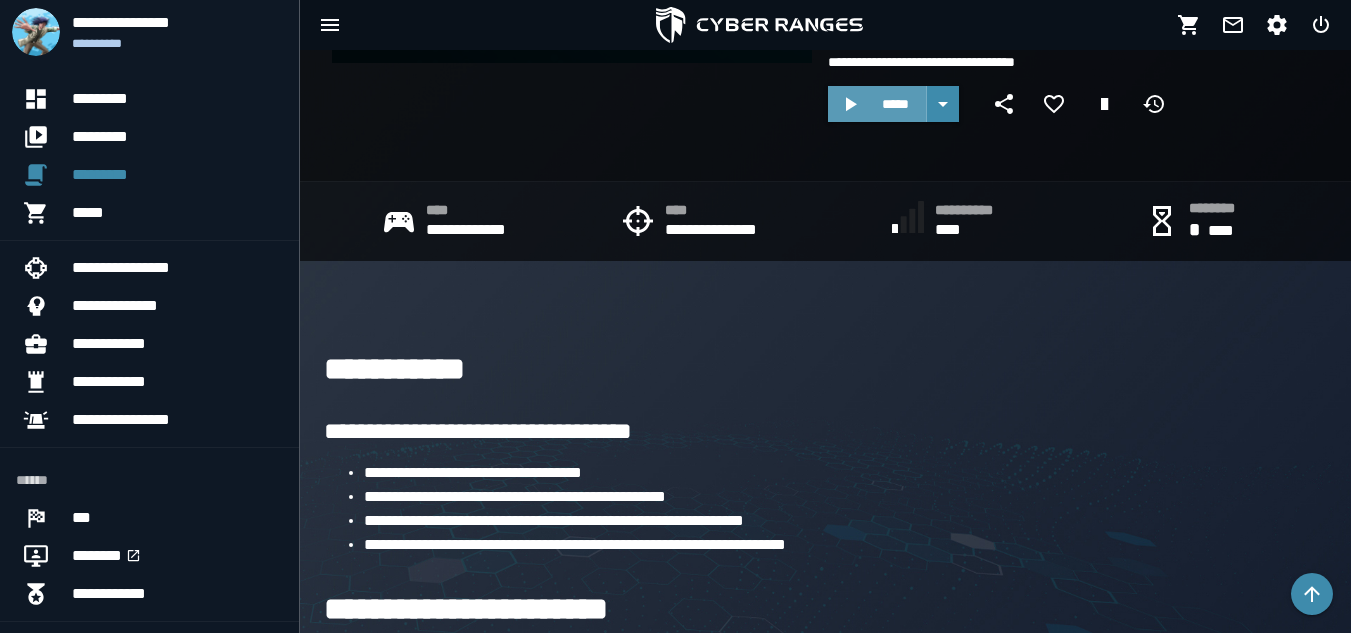 click on "*****" at bounding box center [877, 104] 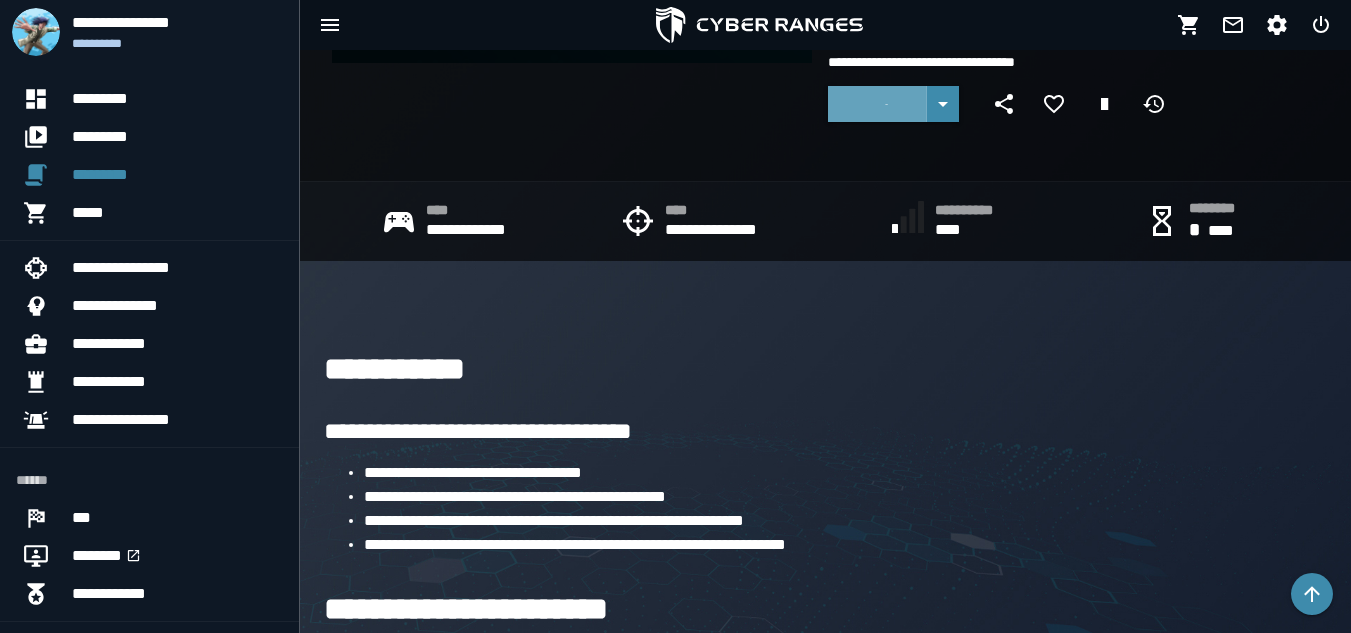 scroll, scrollTop: 0, scrollLeft: 0, axis: both 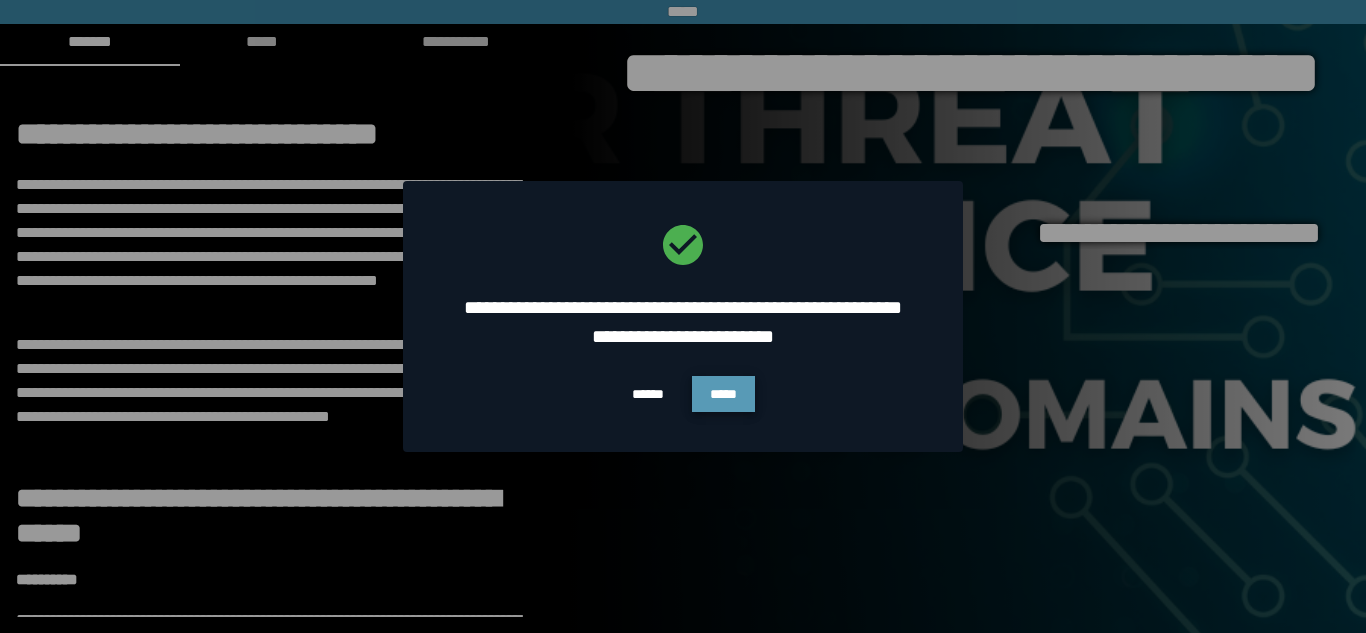 click on "*****" at bounding box center [723, 394] 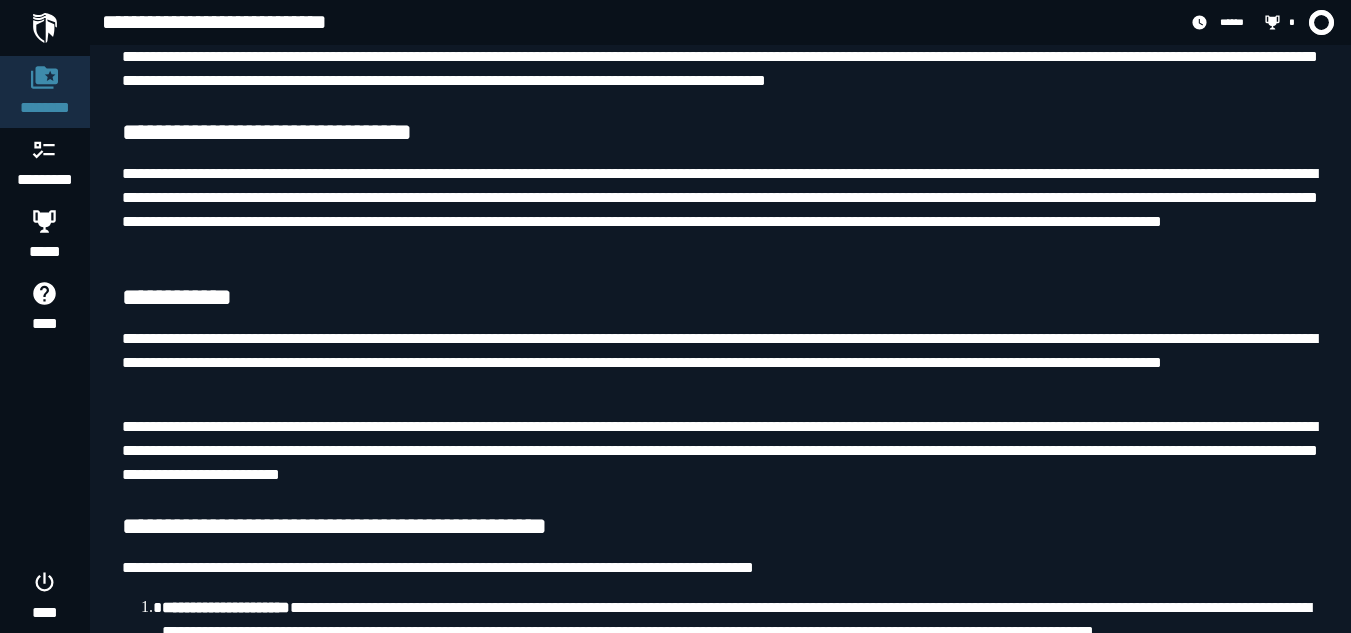 scroll, scrollTop: 9202, scrollLeft: 0, axis: vertical 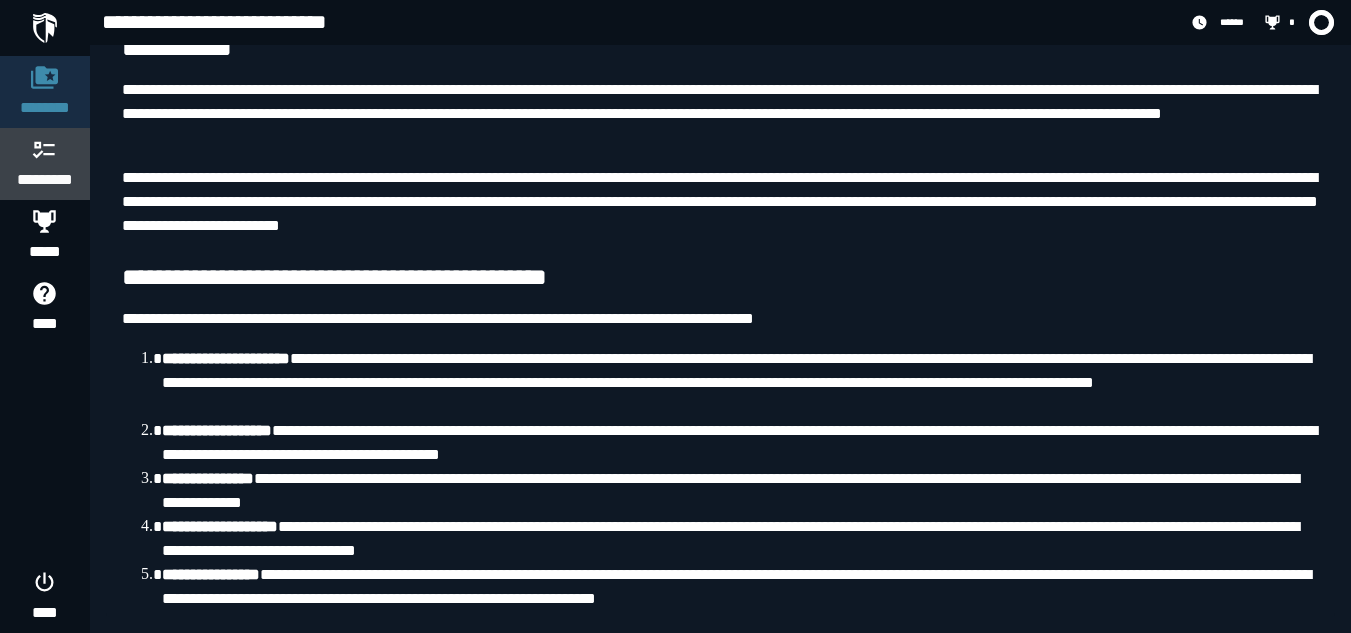 click on "*********" at bounding box center [45, 180] 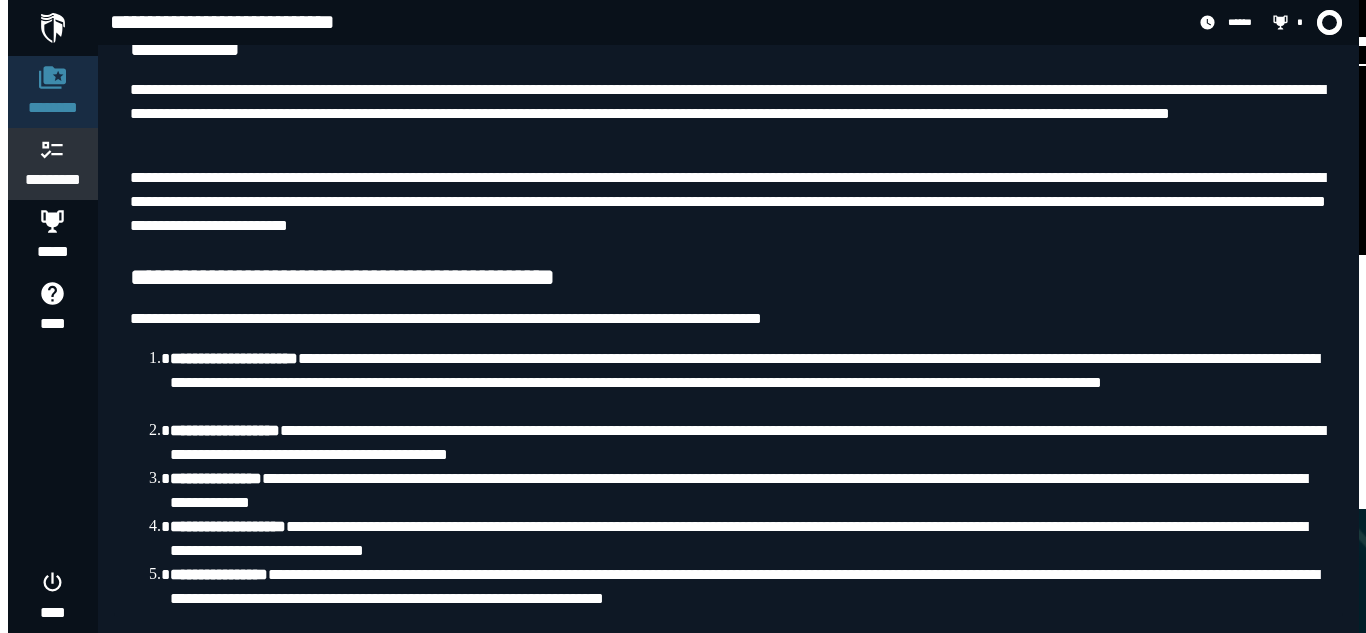 scroll, scrollTop: 0, scrollLeft: 0, axis: both 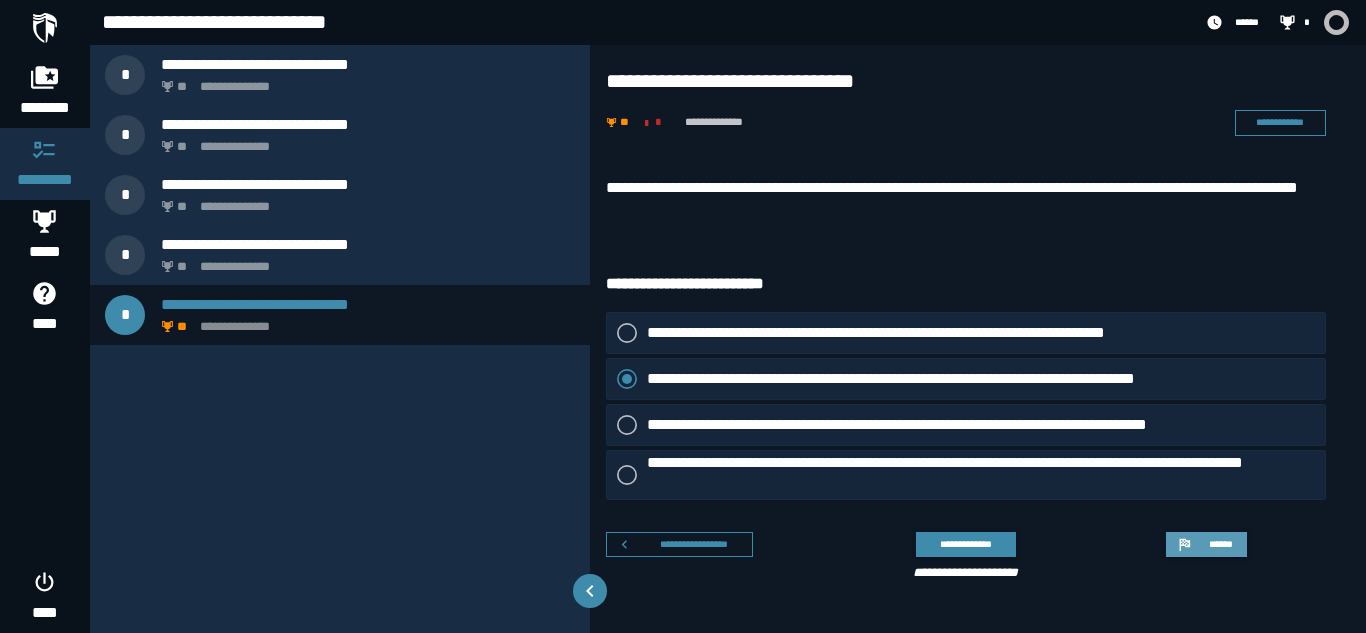 click 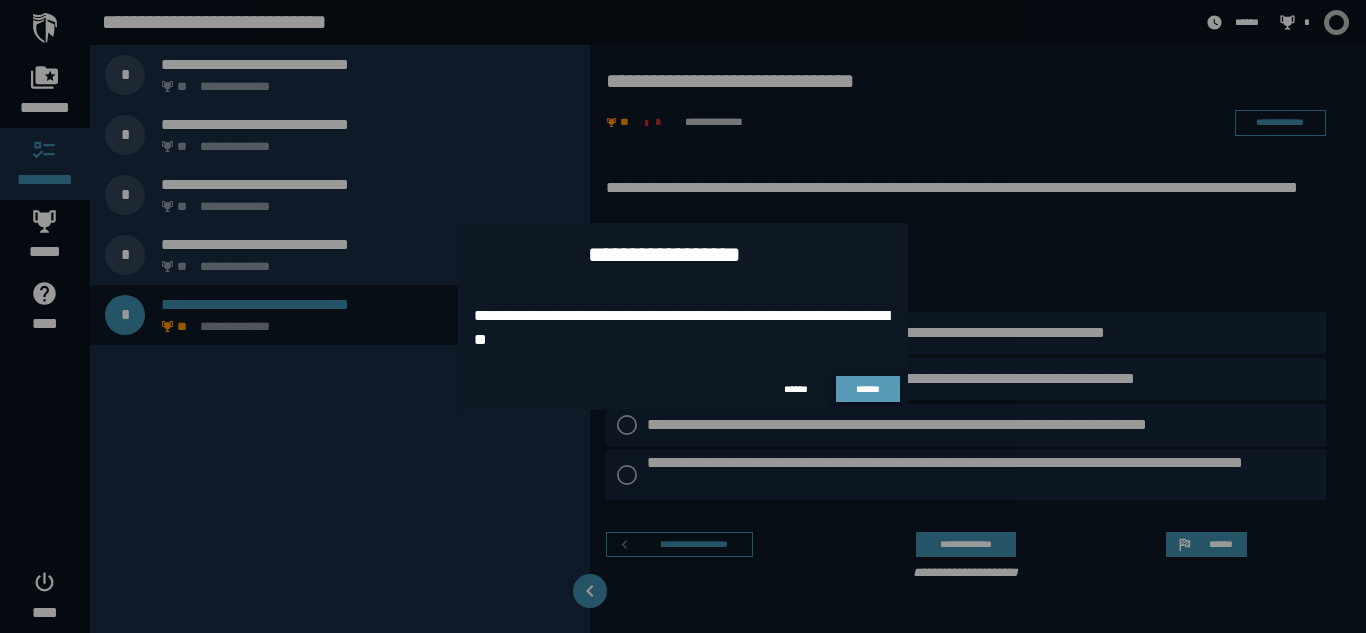 click on "******" at bounding box center (868, 389) 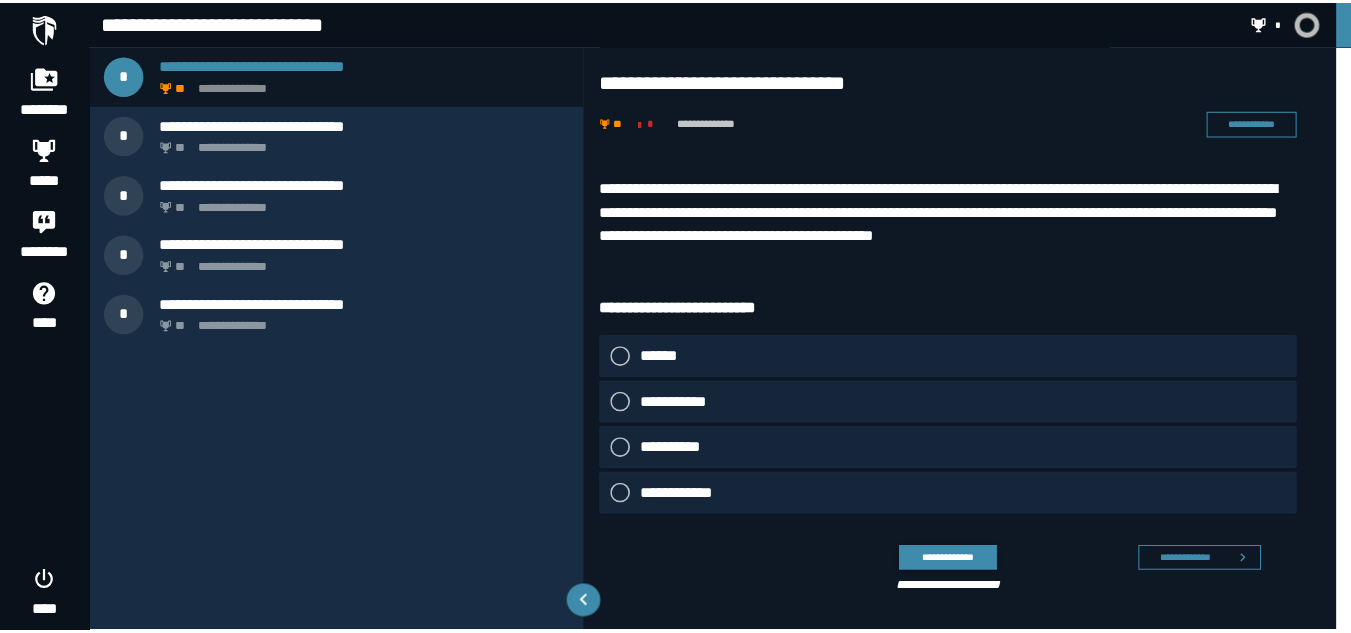 scroll, scrollTop: 0, scrollLeft: 0, axis: both 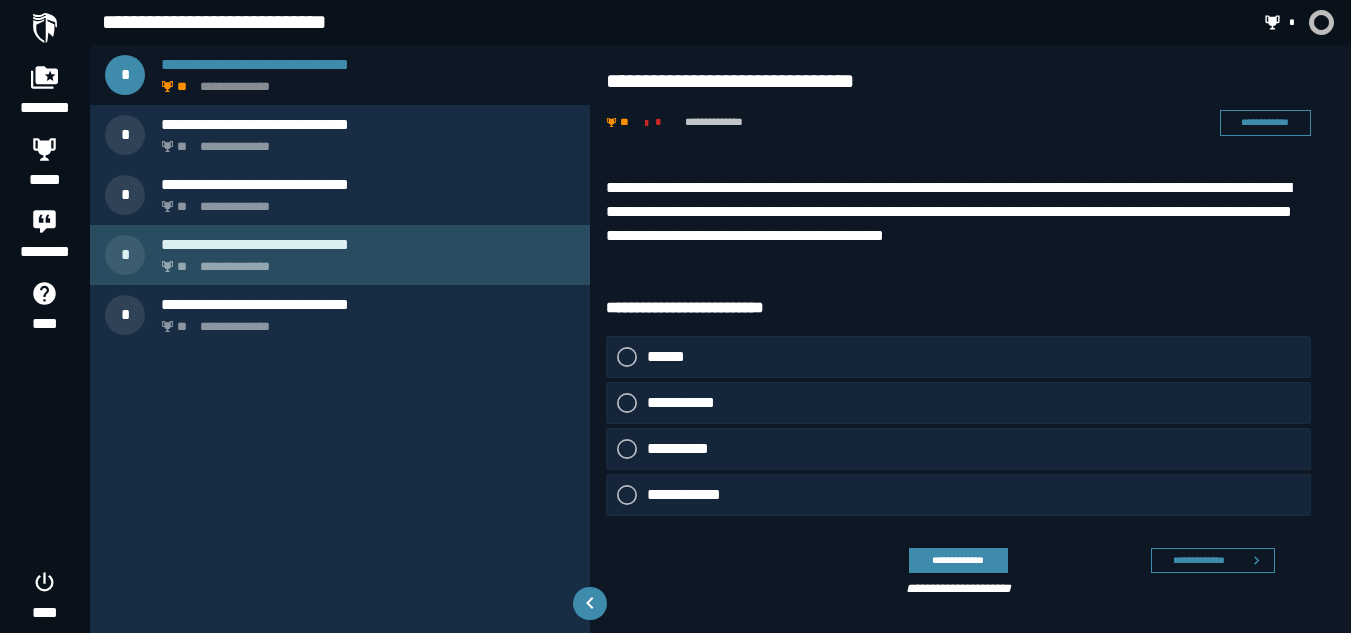 click on "**********" at bounding box center [340, 255] 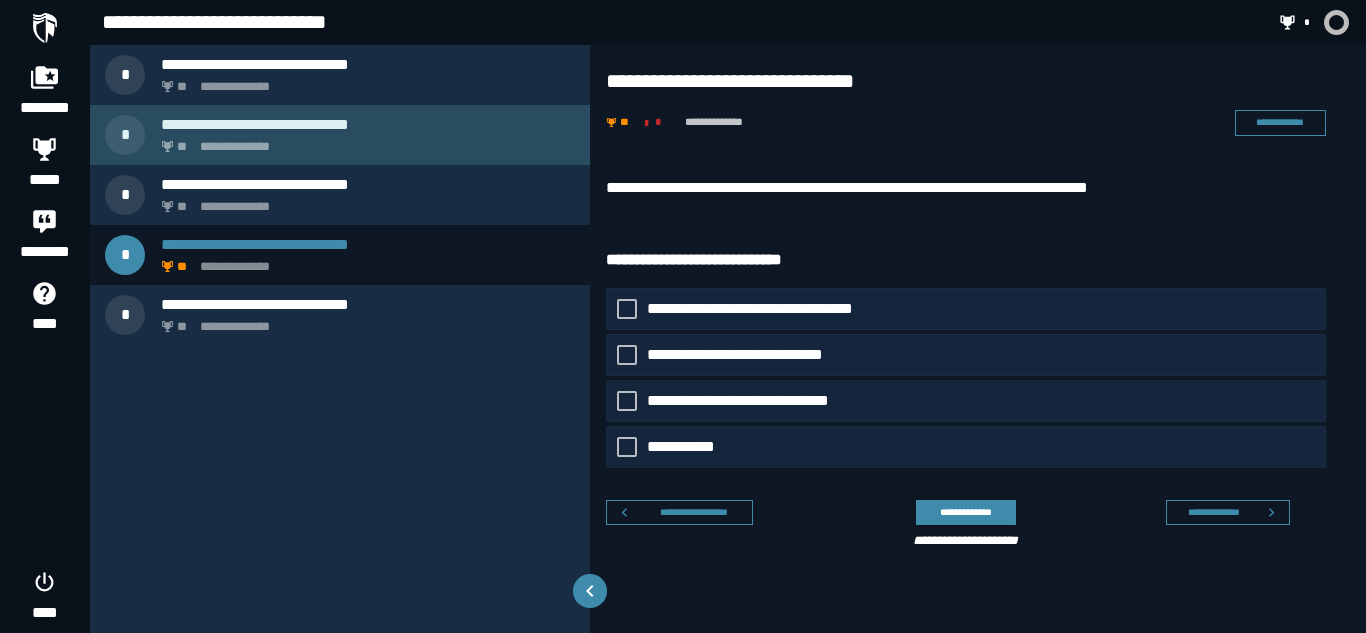click on "**********" at bounding box center (364, 141) 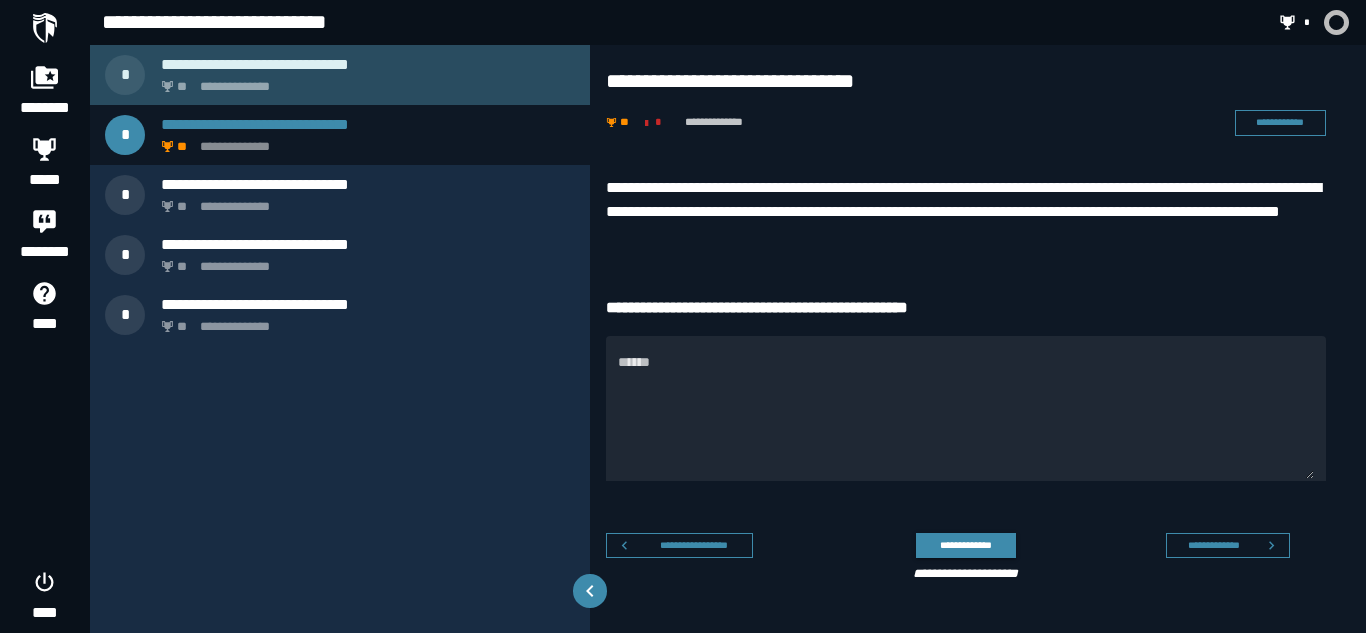 click on "**********" 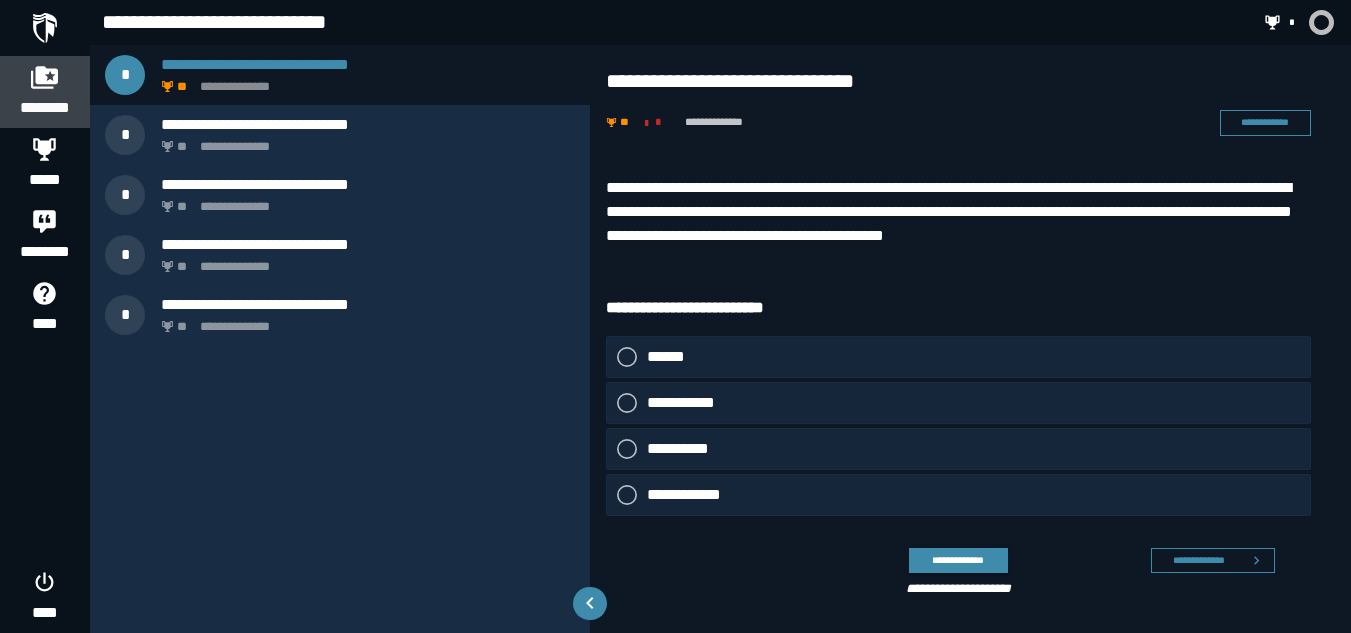 click on "********" at bounding box center (45, 108) 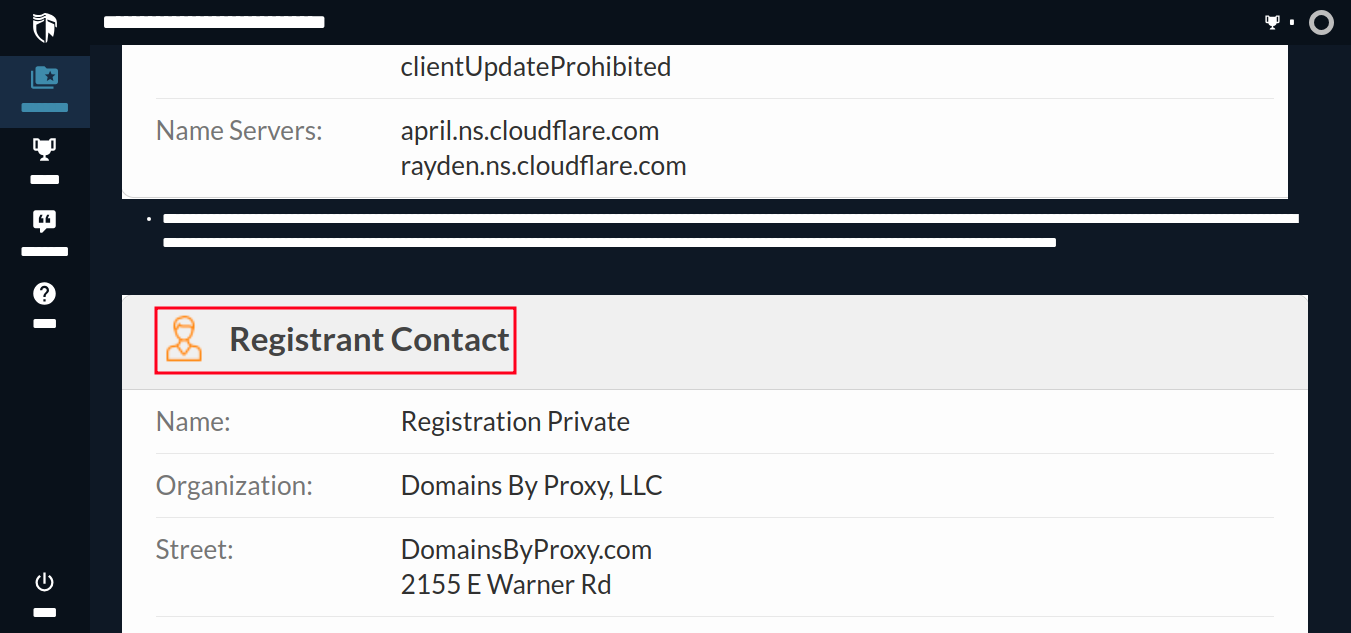 scroll, scrollTop: 1592, scrollLeft: 0, axis: vertical 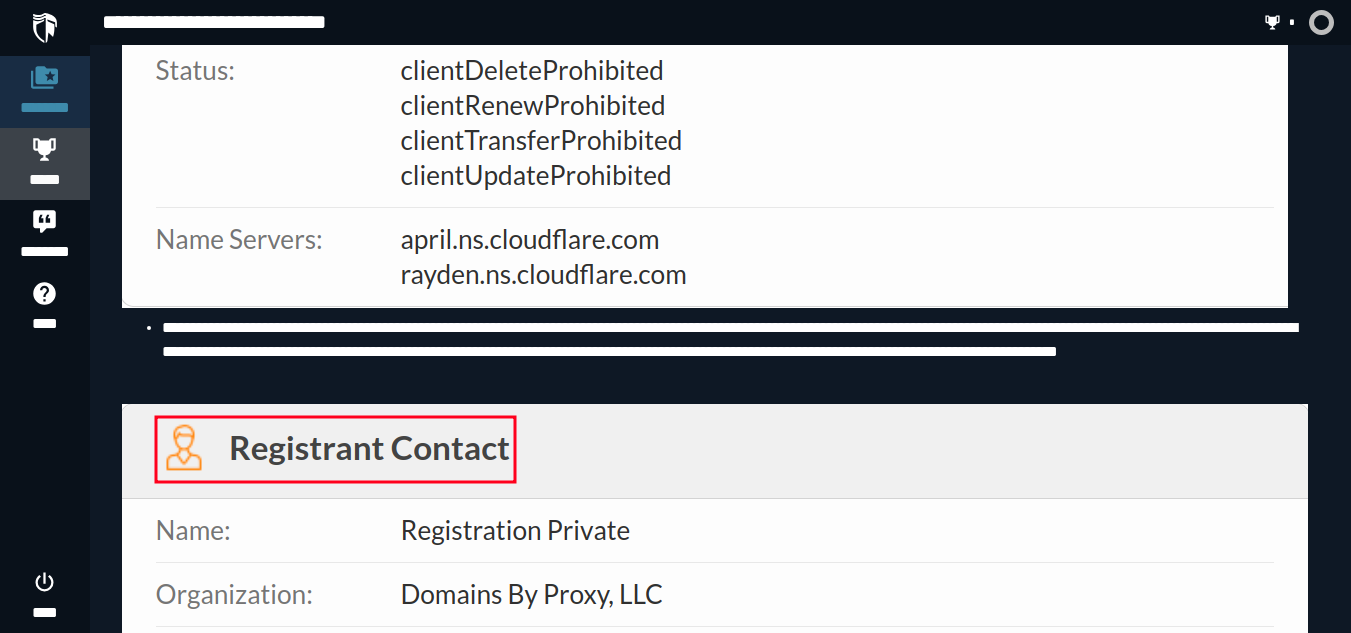 click 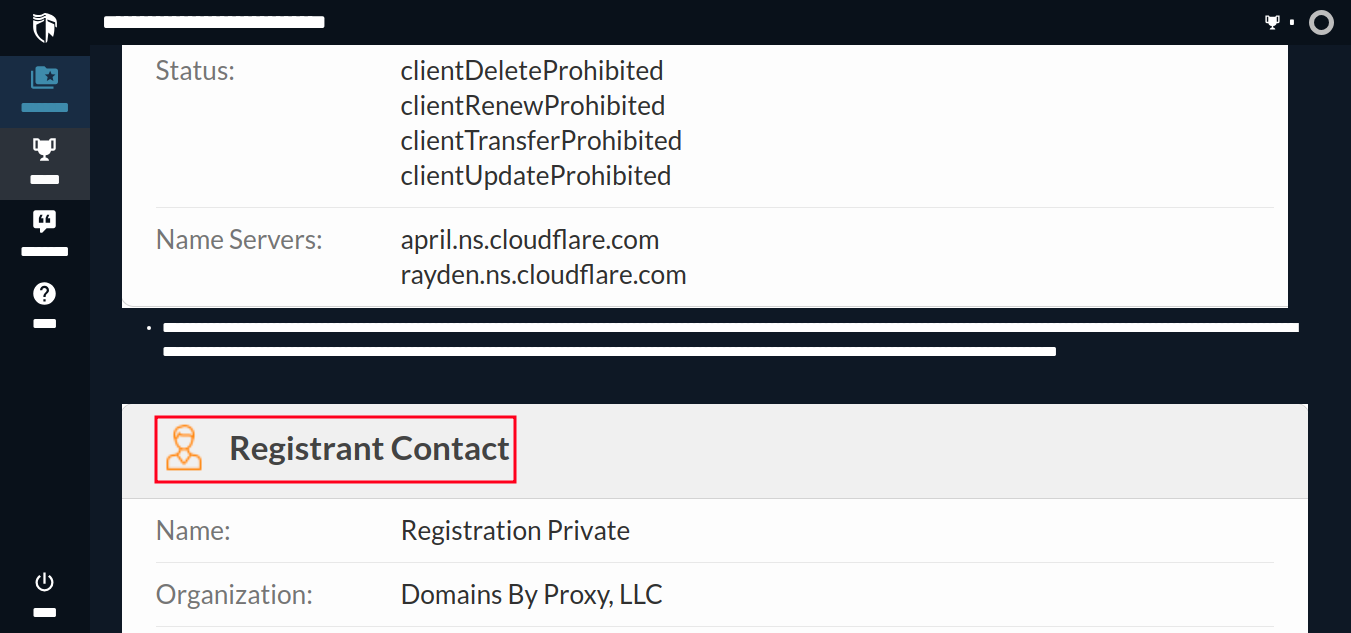 scroll, scrollTop: 0, scrollLeft: 0, axis: both 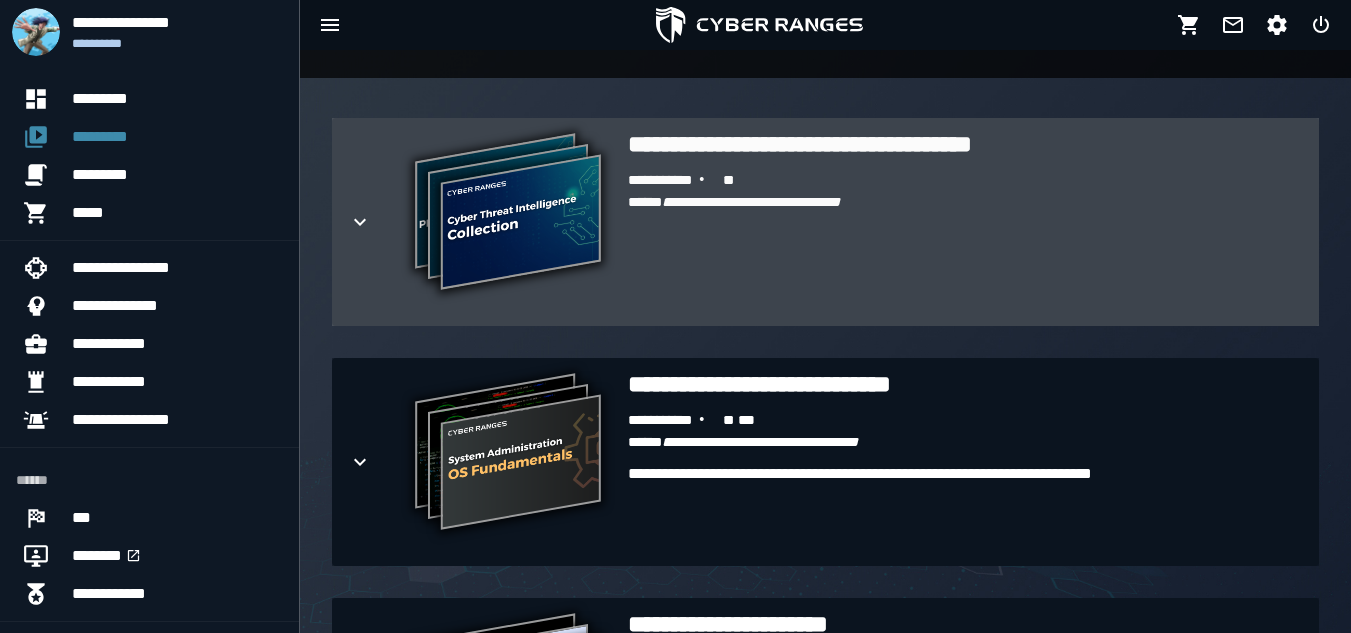 click on "**********" at bounding box center [965, 240] 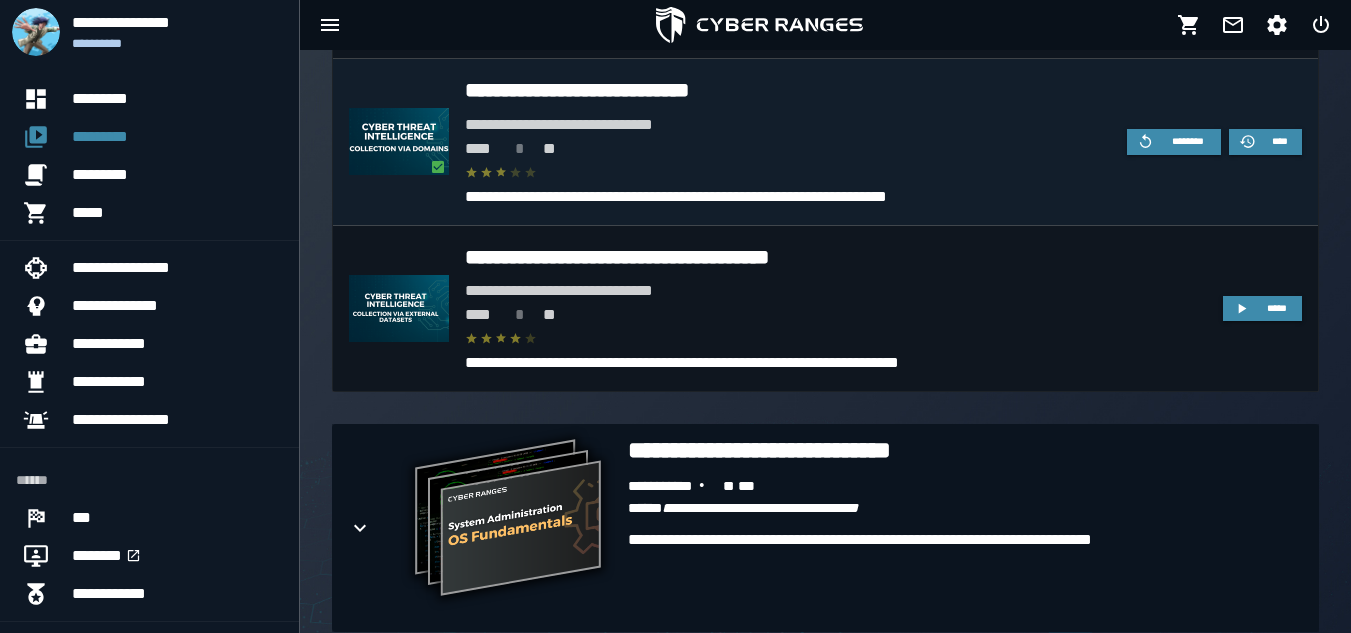 scroll, scrollTop: 1227, scrollLeft: 0, axis: vertical 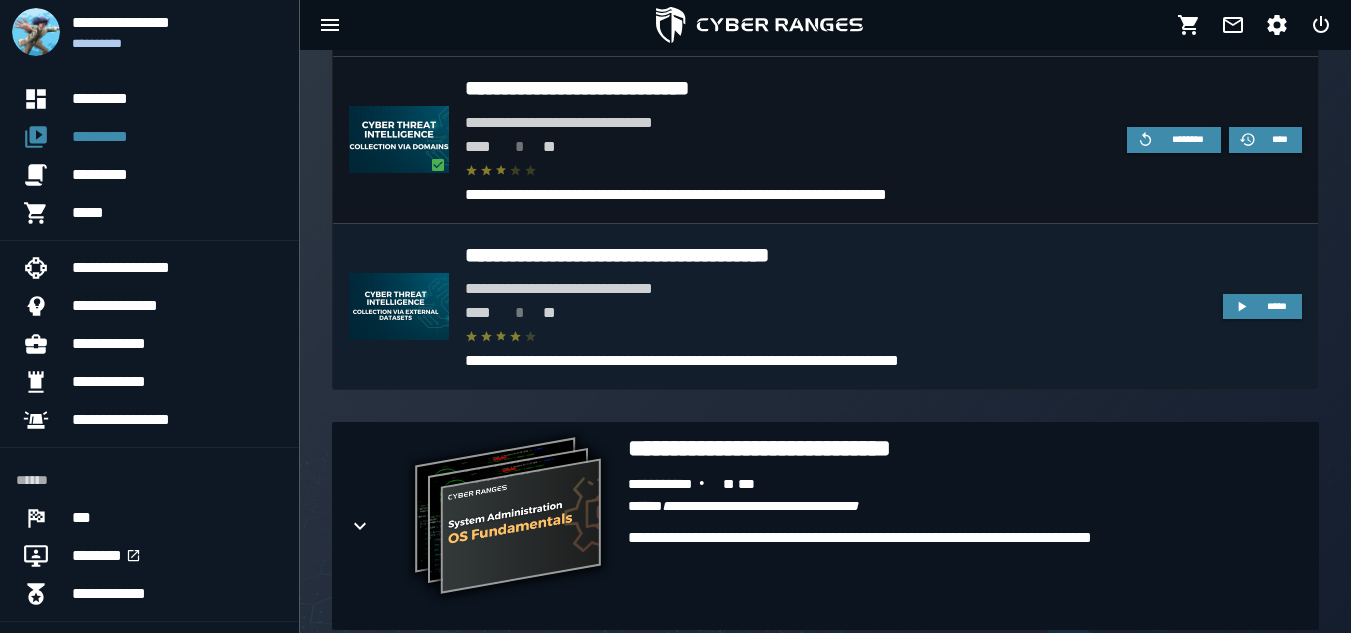 click on "**** * **" at bounding box center [836, 313] 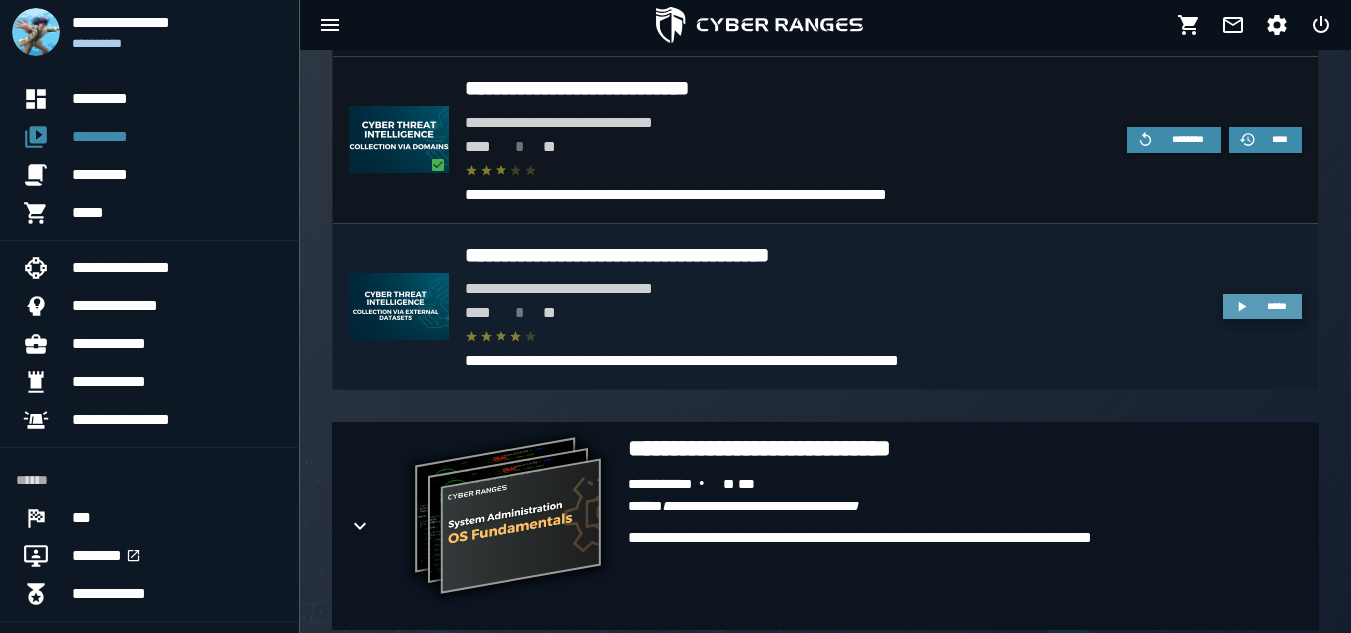 click 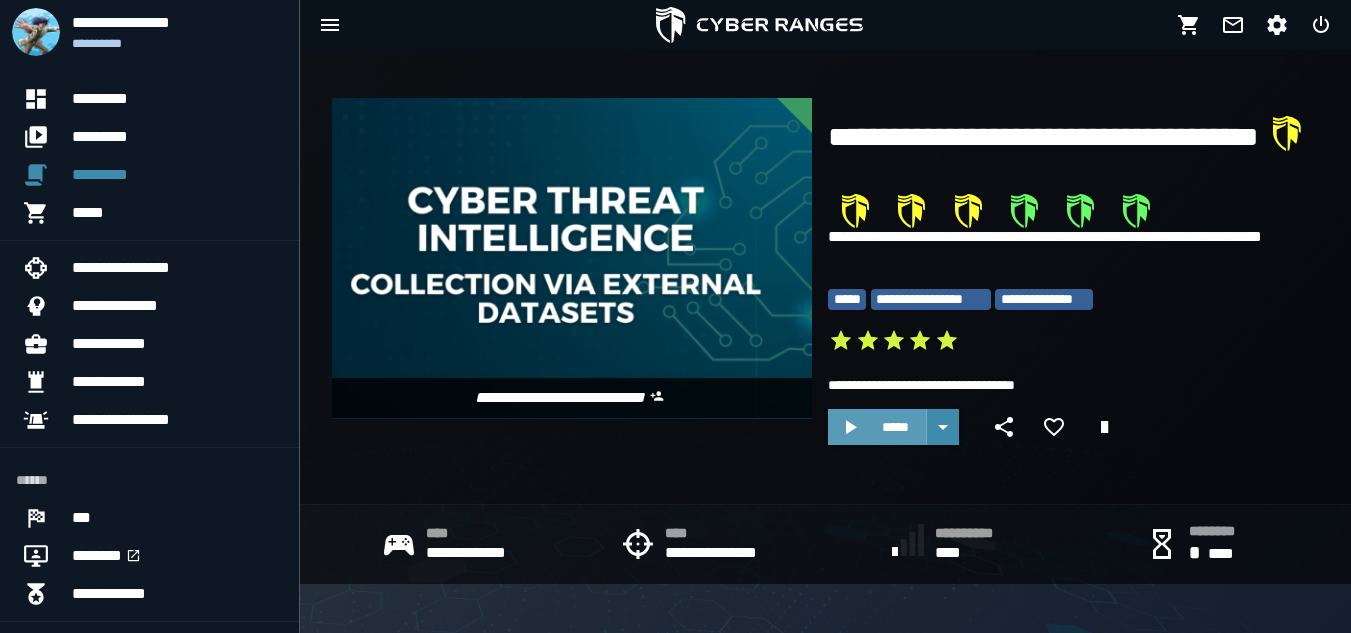 click on "*****" at bounding box center (895, 427) 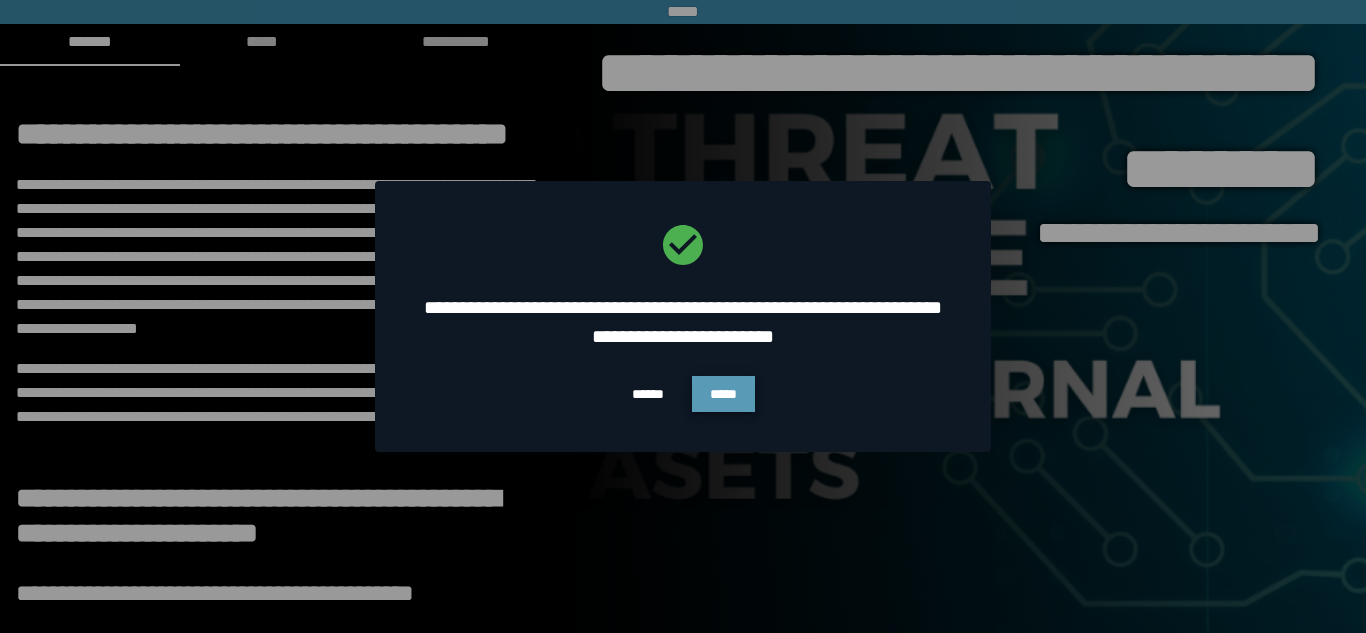 click on "*****" at bounding box center (723, 394) 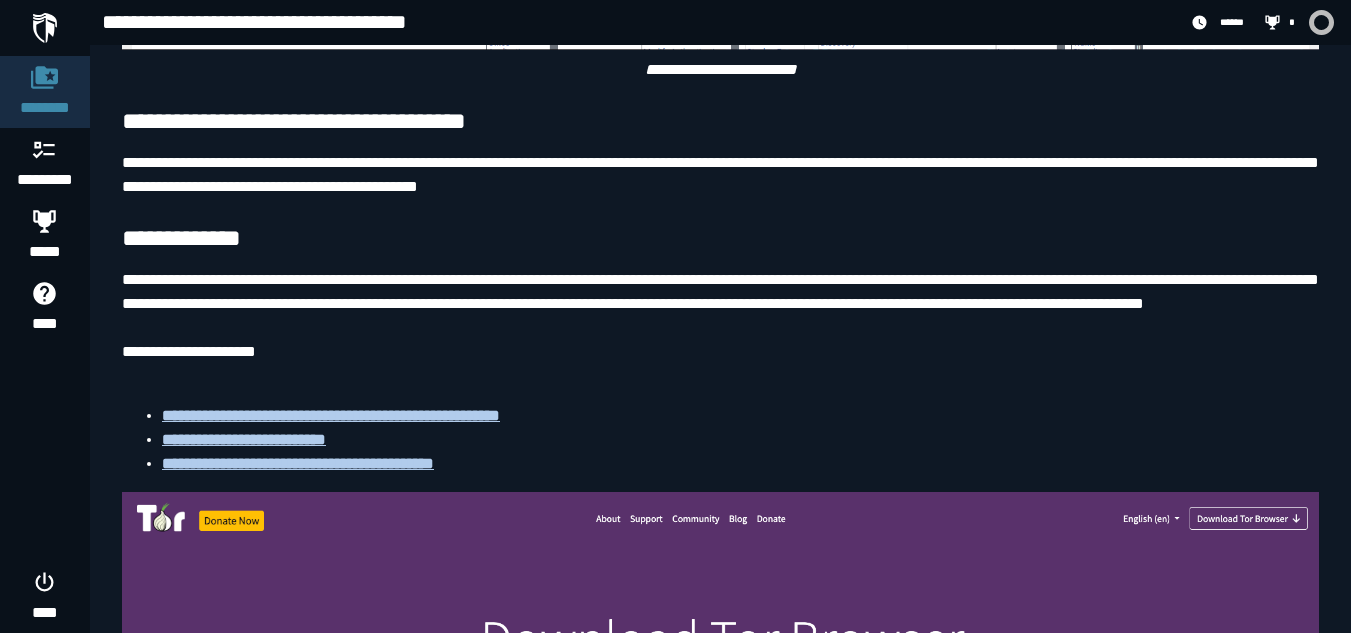 scroll, scrollTop: 0, scrollLeft: 0, axis: both 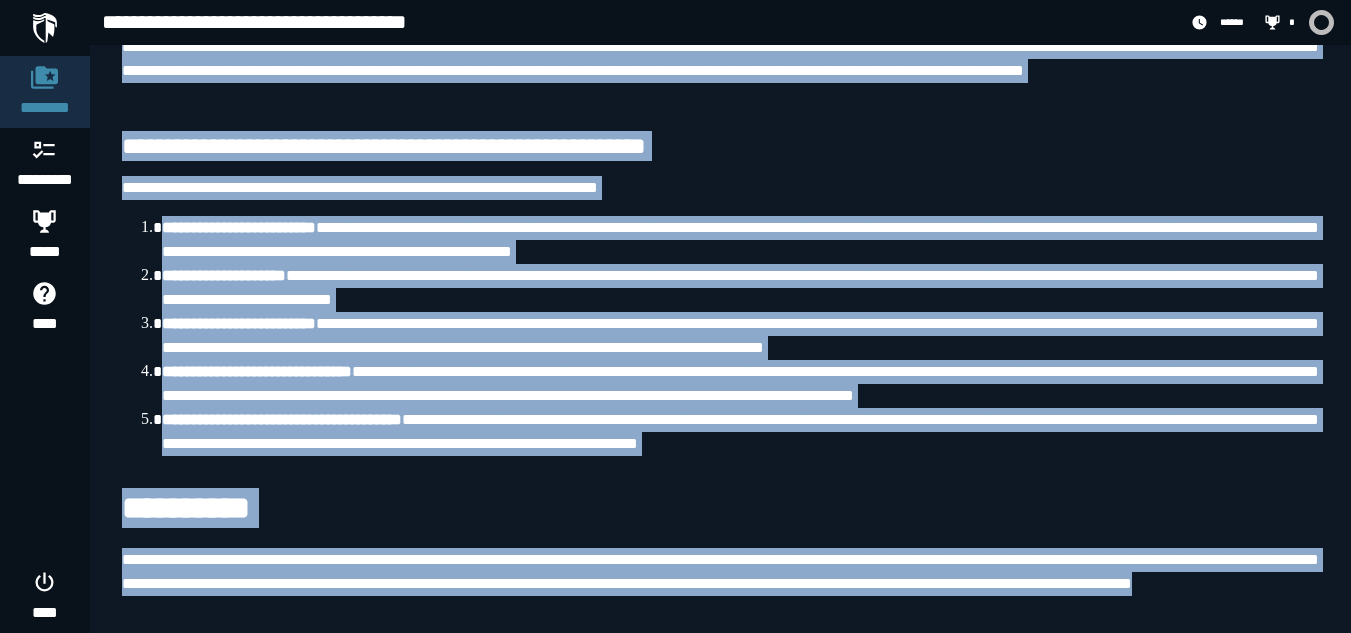 drag, startPoint x: 133, startPoint y: 177, endPoint x: 723, endPoint y: 640, distance: 749.9793 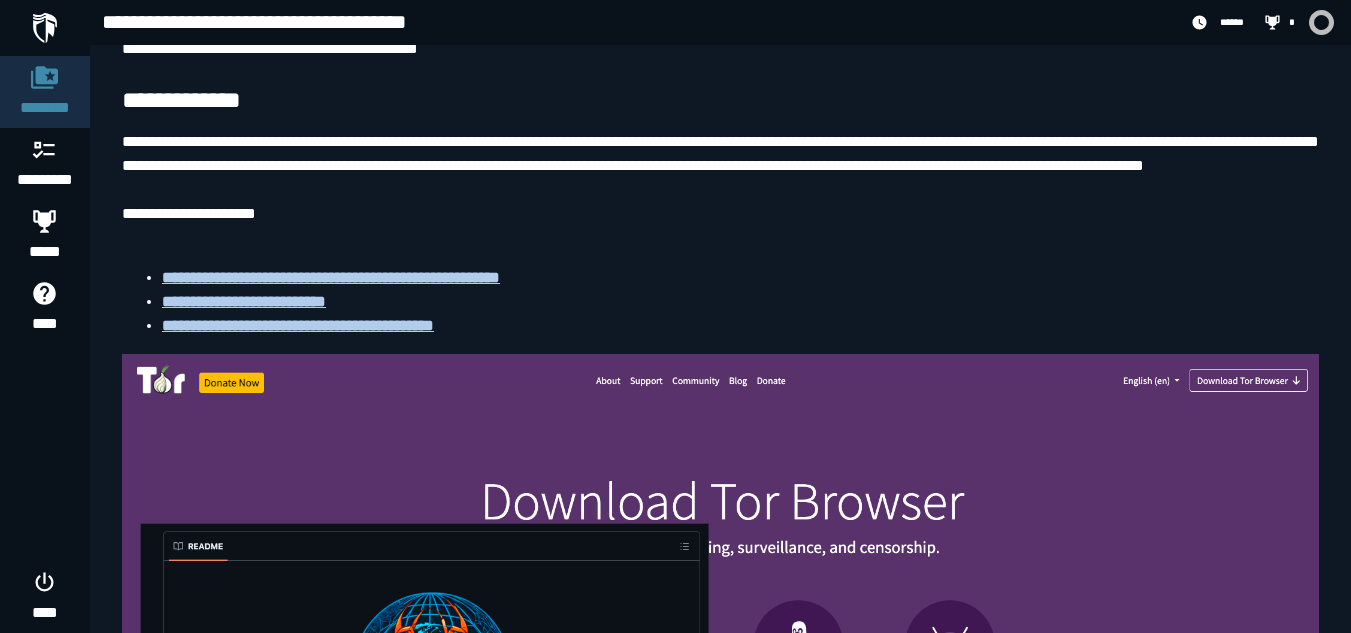 scroll, scrollTop: 1248, scrollLeft: 0, axis: vertical 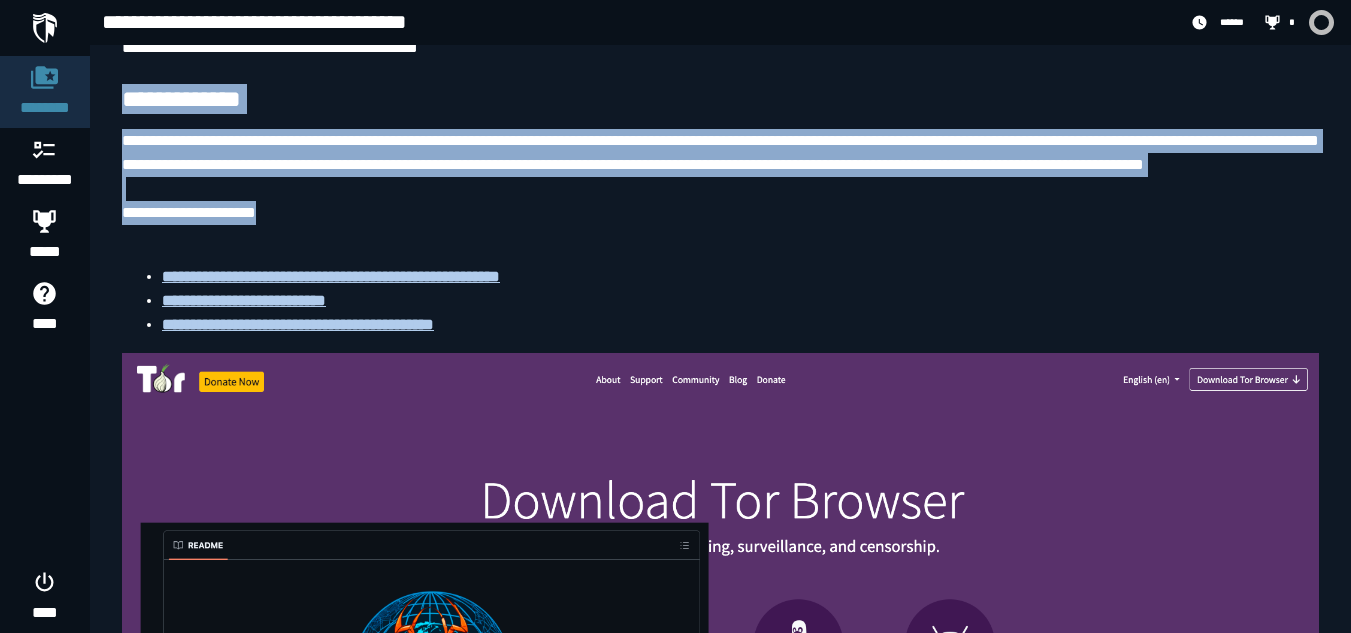 drag, startPoint x: 125, startPoint y: 94, endPoint x: 540, endPoint y: 345, distance: 485.00104 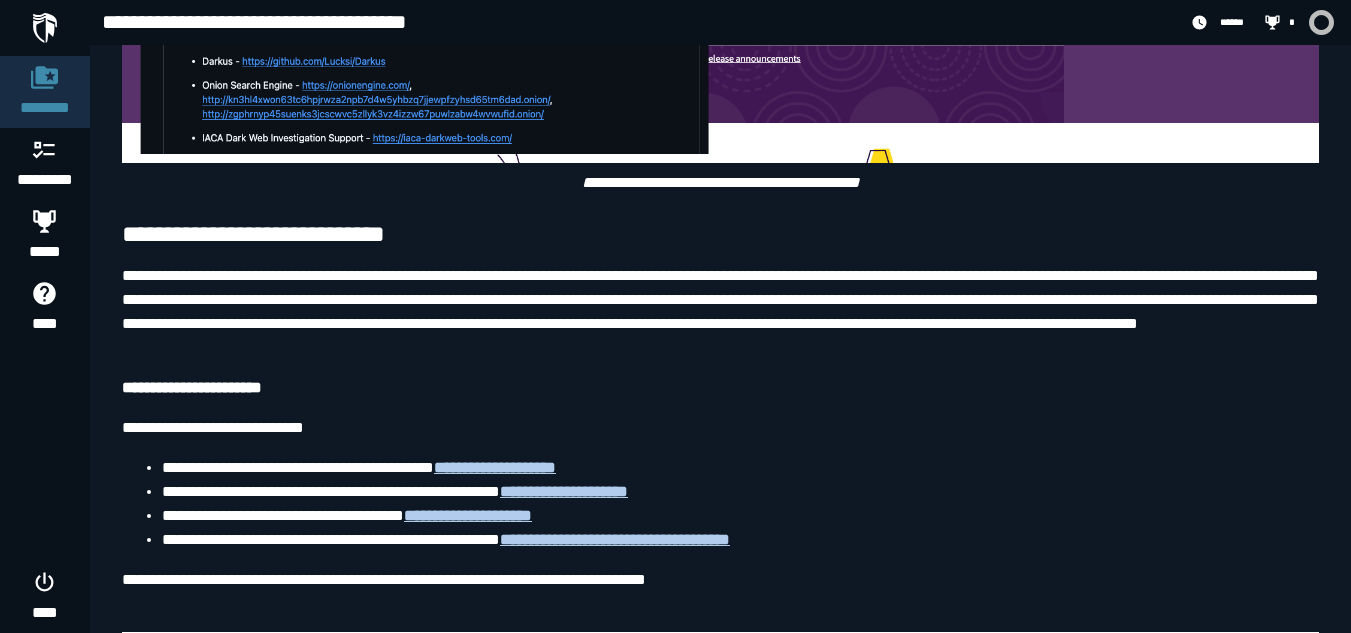 scroll, scrollTop: 2142, scrollLeft: 0, axis: vertical 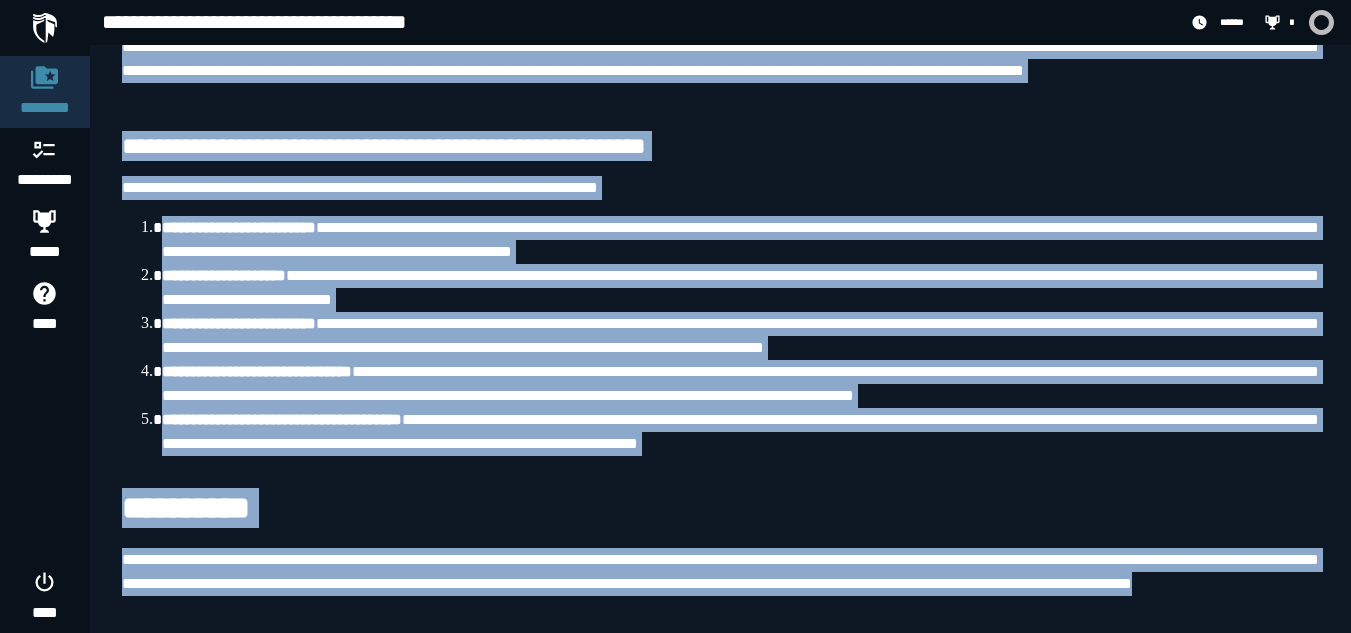 drag, startPoint x: 117, startPoint y: 220, endPoint x: 628, endPoint y: 657, distance: 672.3764 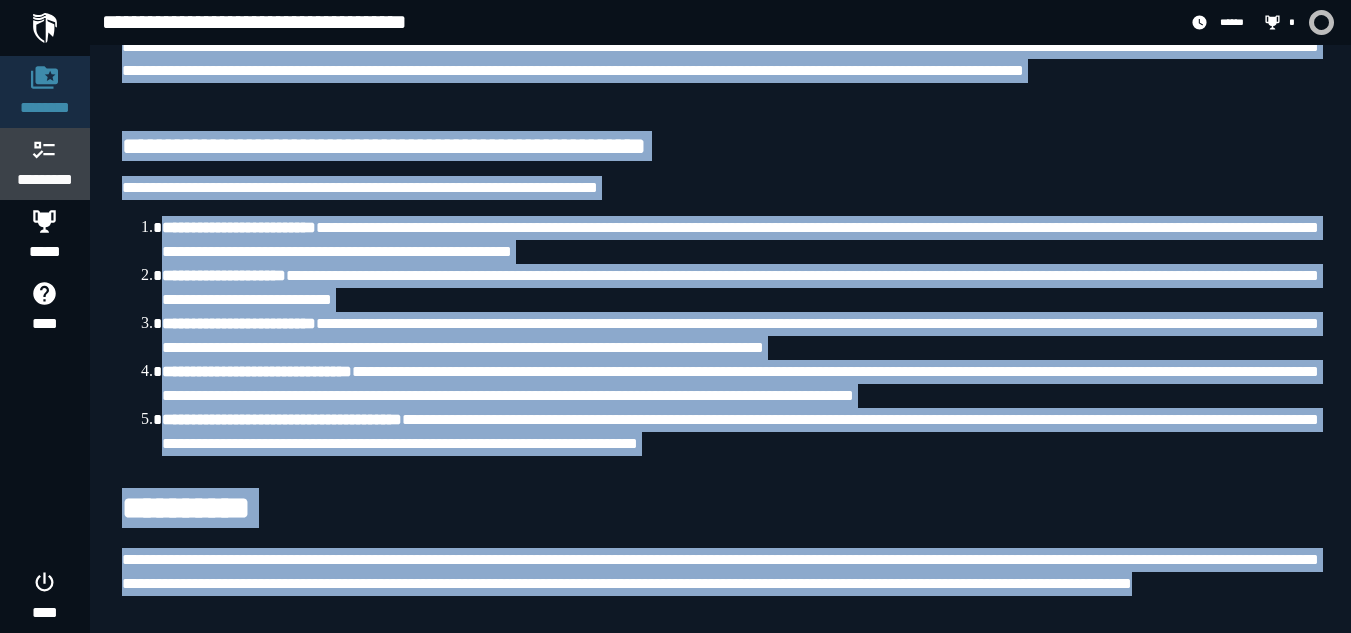 click at bounding box center [45, 149] 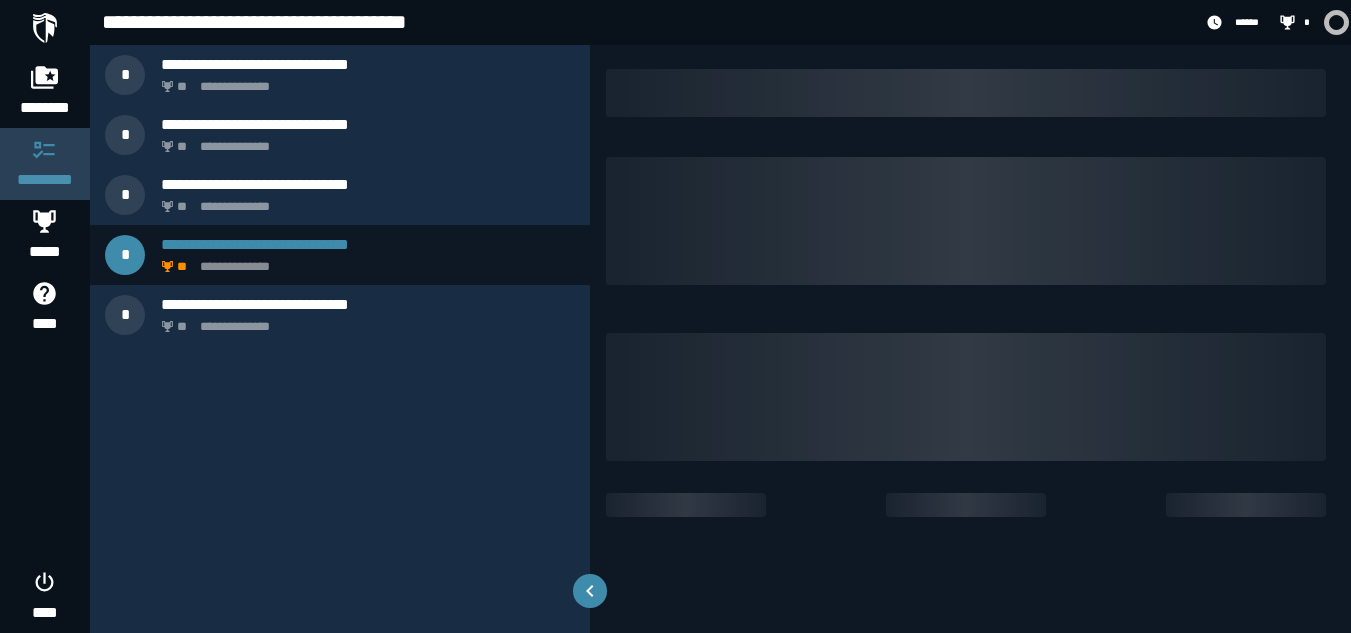 scroll, scrollTop: 0, scrollLeft: 0, axis: both 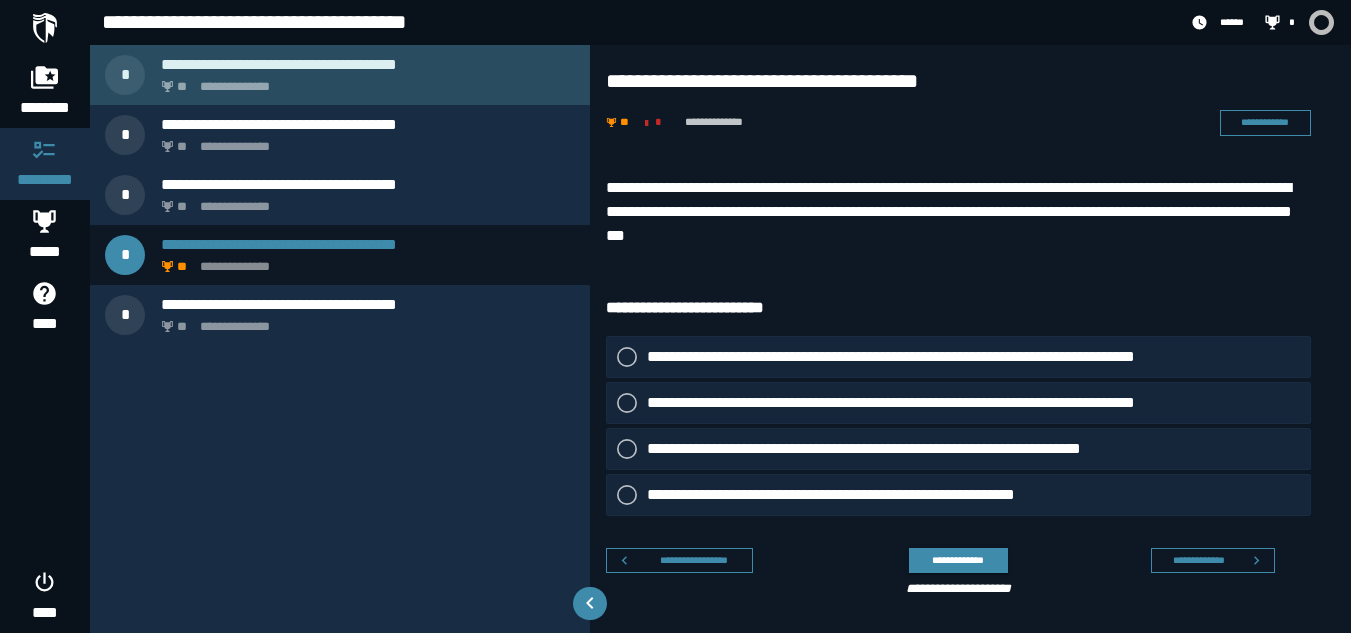 click on "**********" at bounding box center (364, 81) 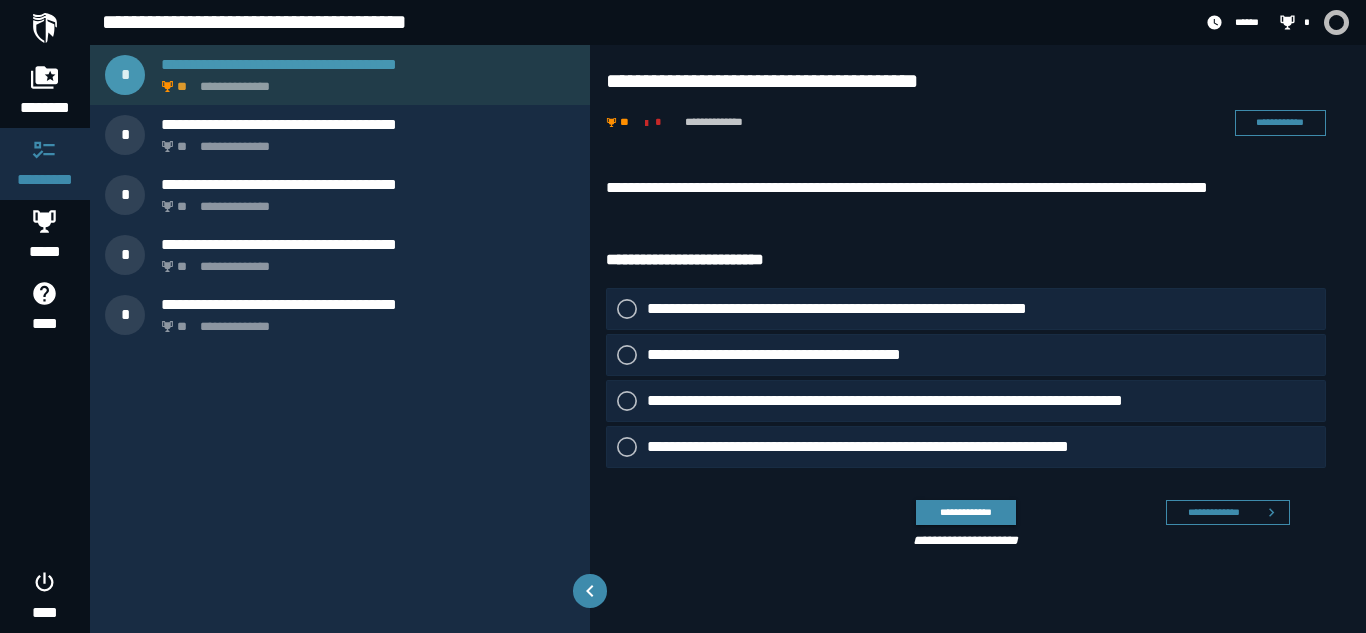 click on "**********" at bounding box center (368, 64) 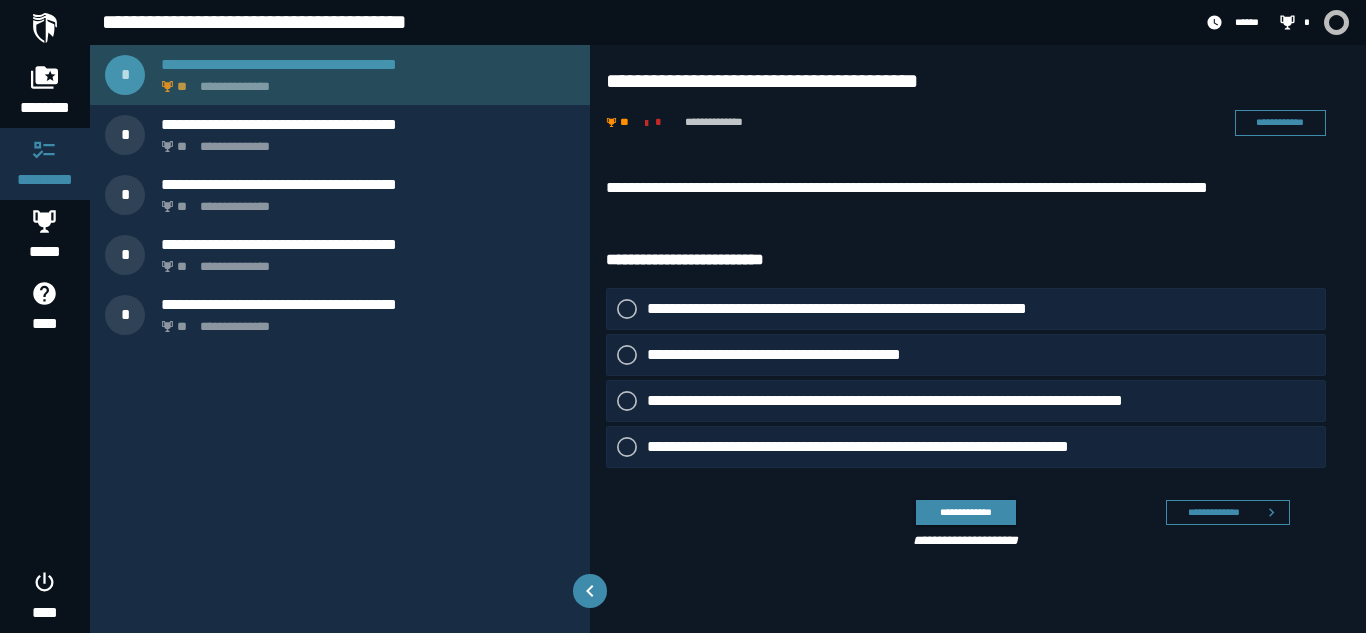 click on "**********" at bounding box center [368, 64] 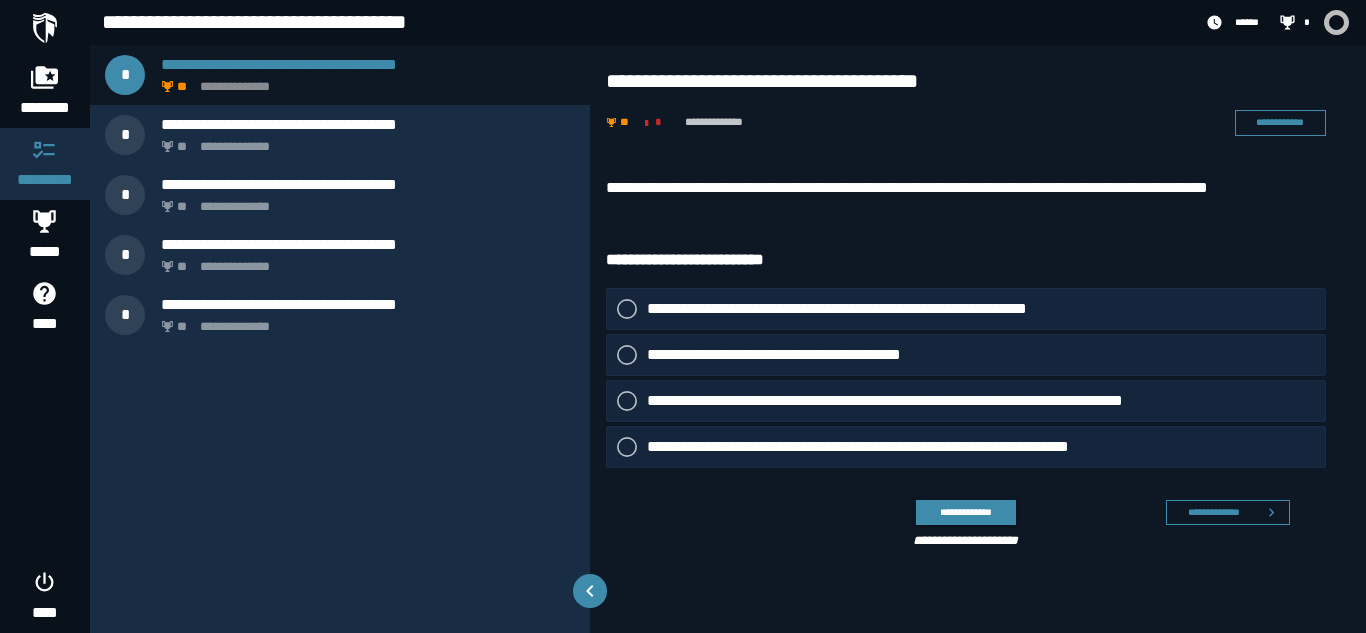 click on "**********" at bounding box center [978, 367] 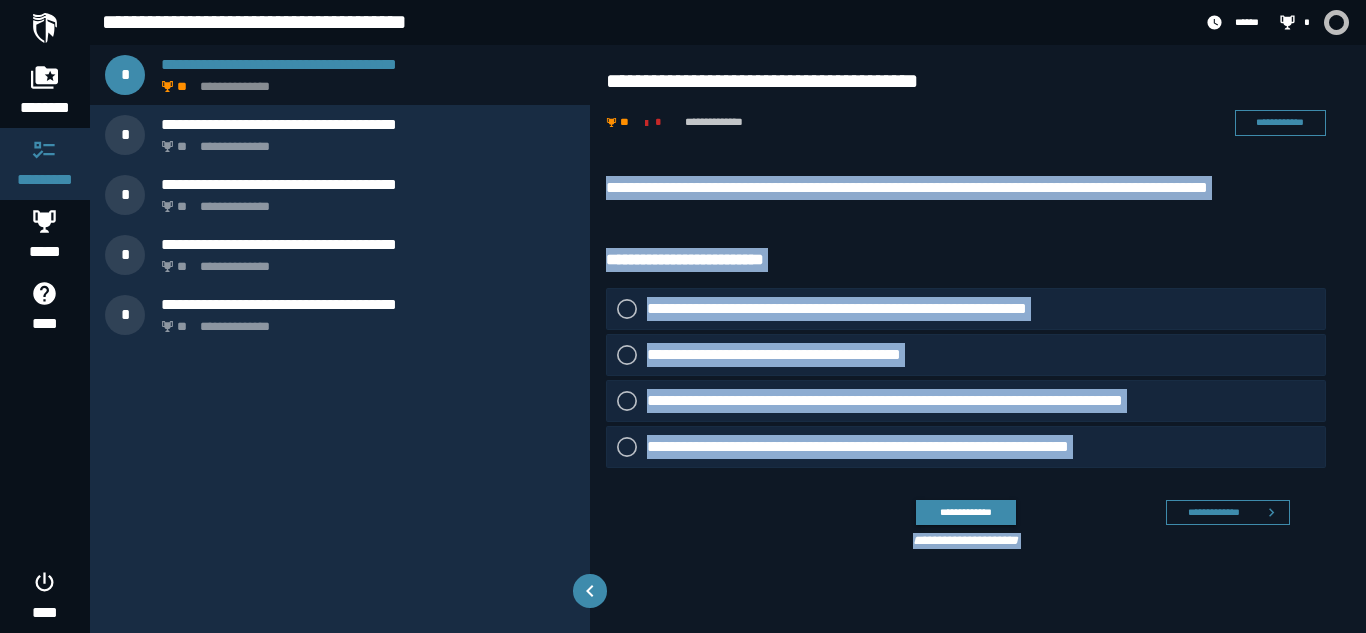 drag, startPoint x: 600, startPoint y: 185, endPoint x: 1138, endPoint y: 469, distance: 608.35846 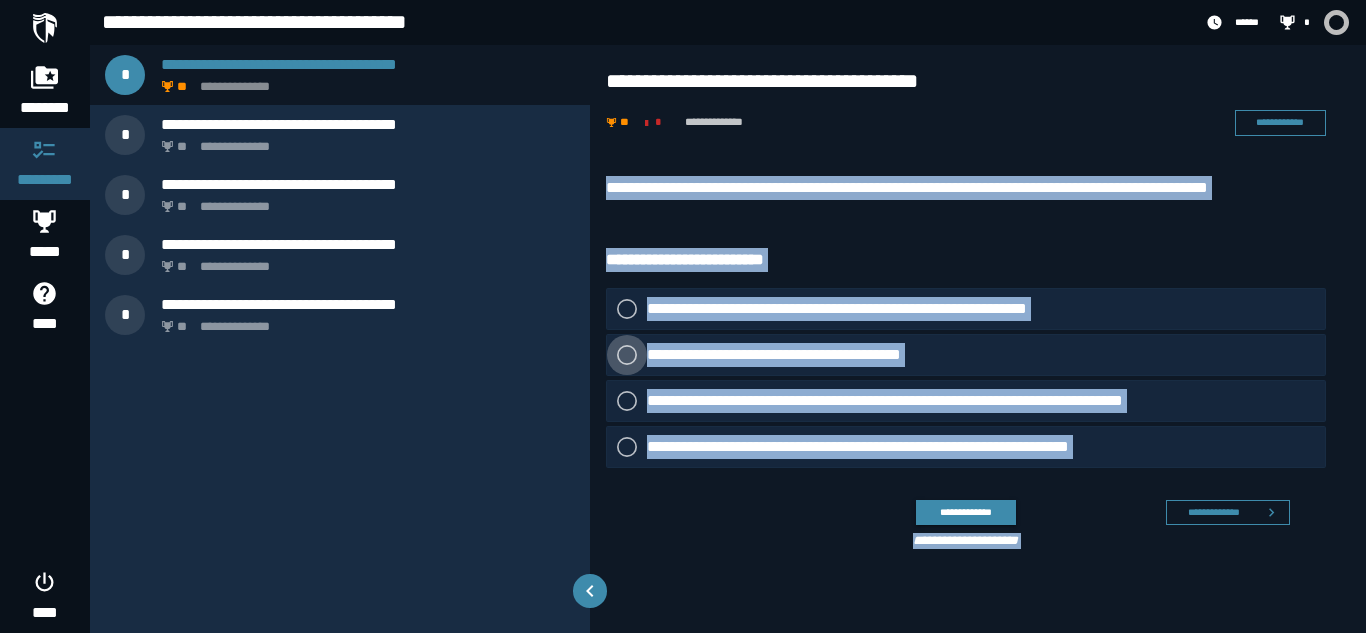 click on "**********" at bounding box center (796, 355) 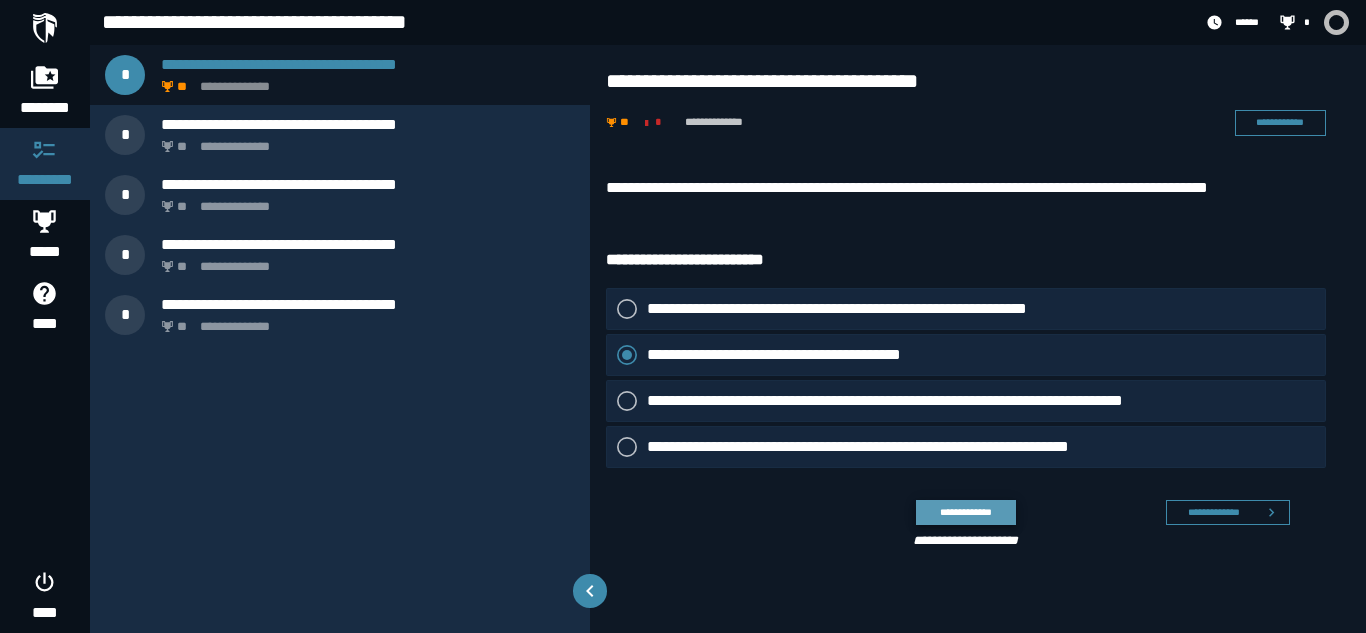 click on "**********" at bounding box center [965, 512] 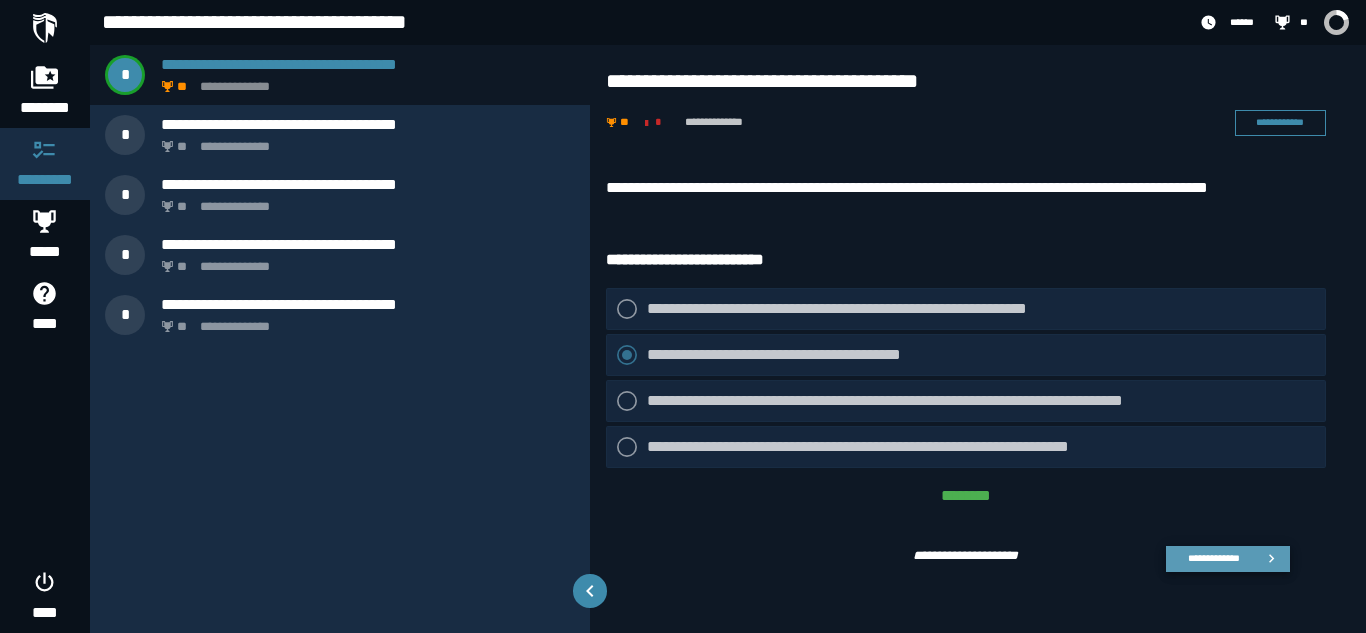click on "**********" at bounding box center (1213, 558) 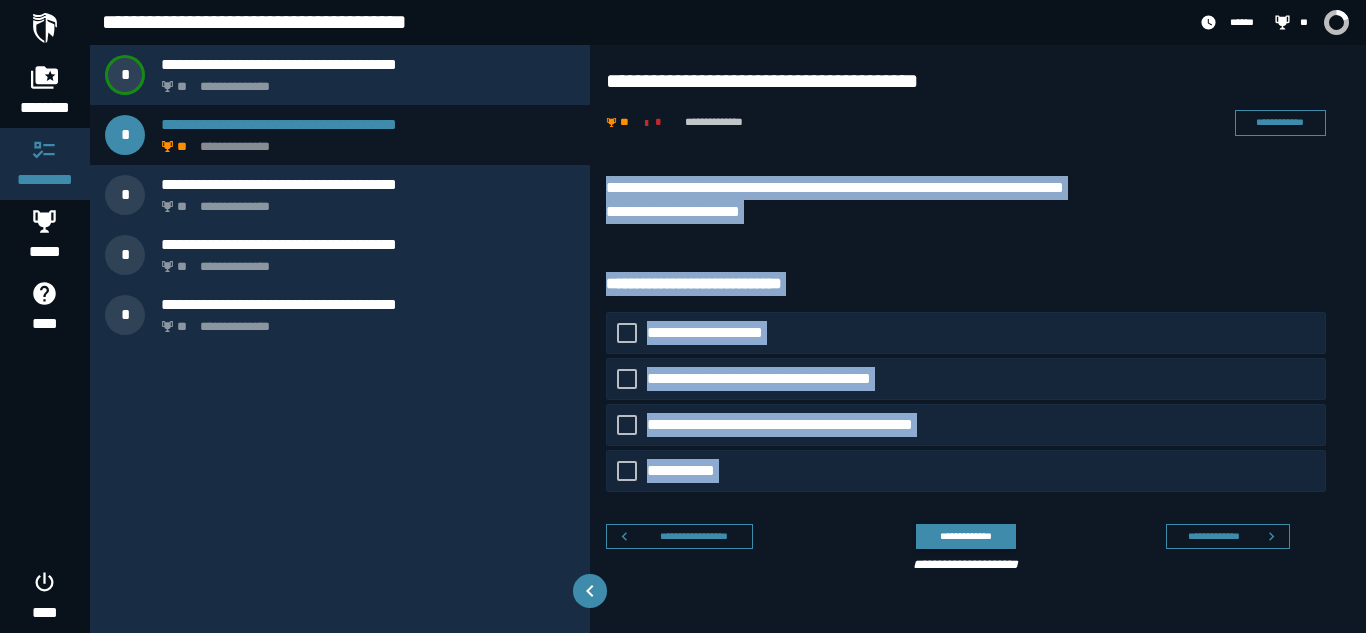 drag, startPoint x: 603, startPoint y: 178, endPoint x: 885, endPoint y: 557, distance: 472.40344 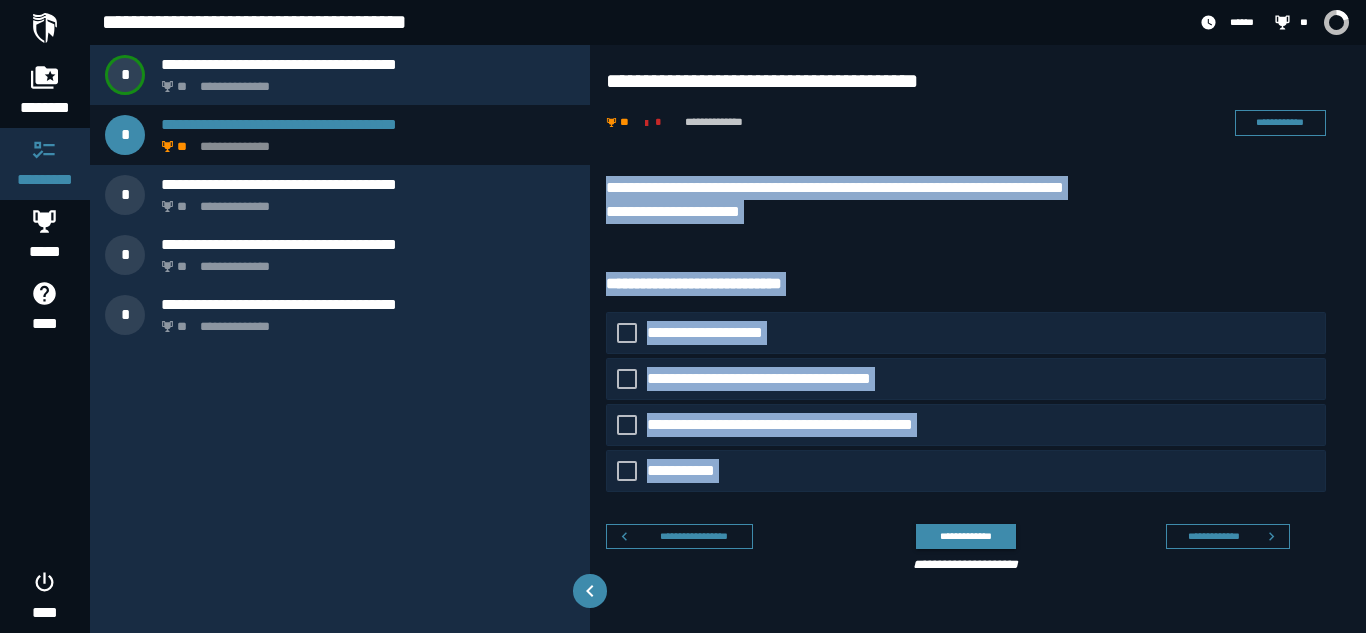 click on "**********" at bounding box center (978, 379) 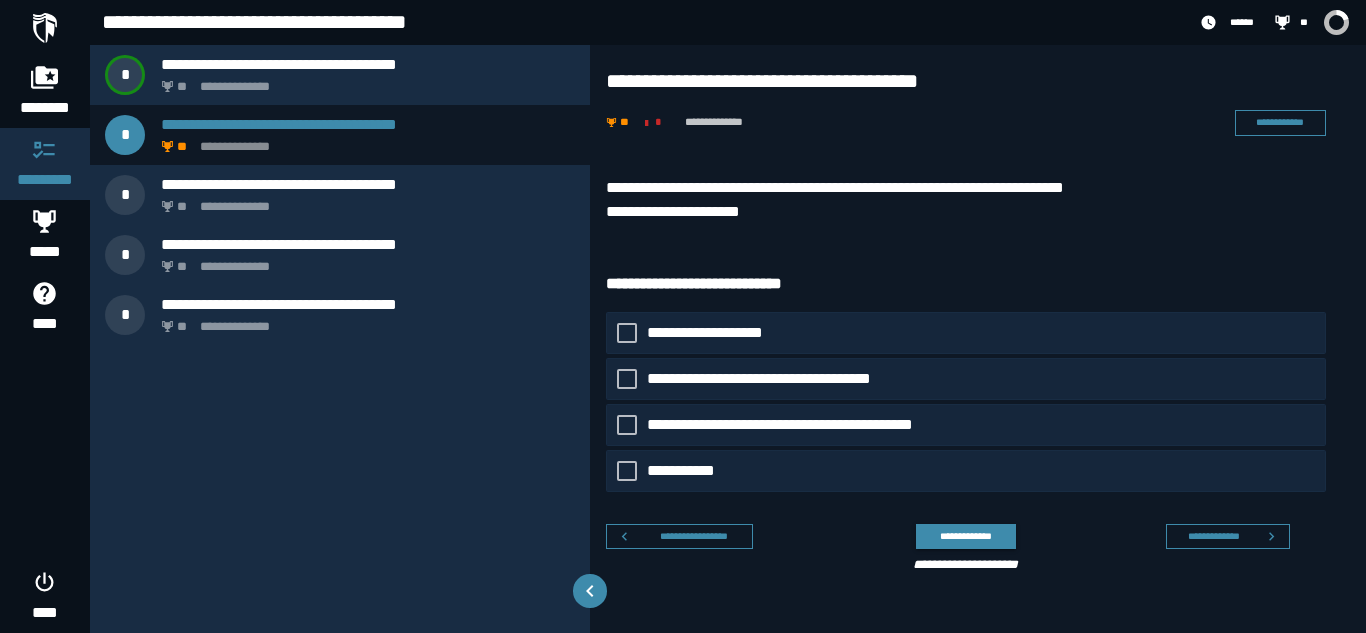 click on "**********" at bounding box center [978, 379] 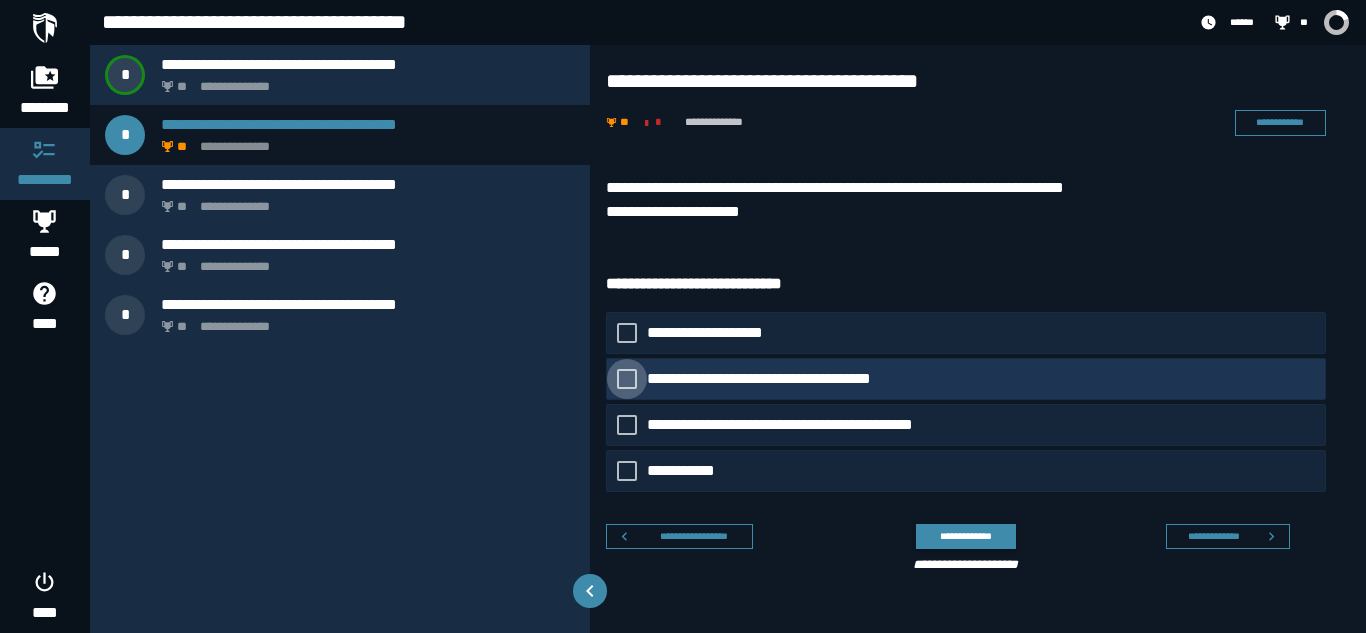 click on "**********" at bounding box center [781, 379] 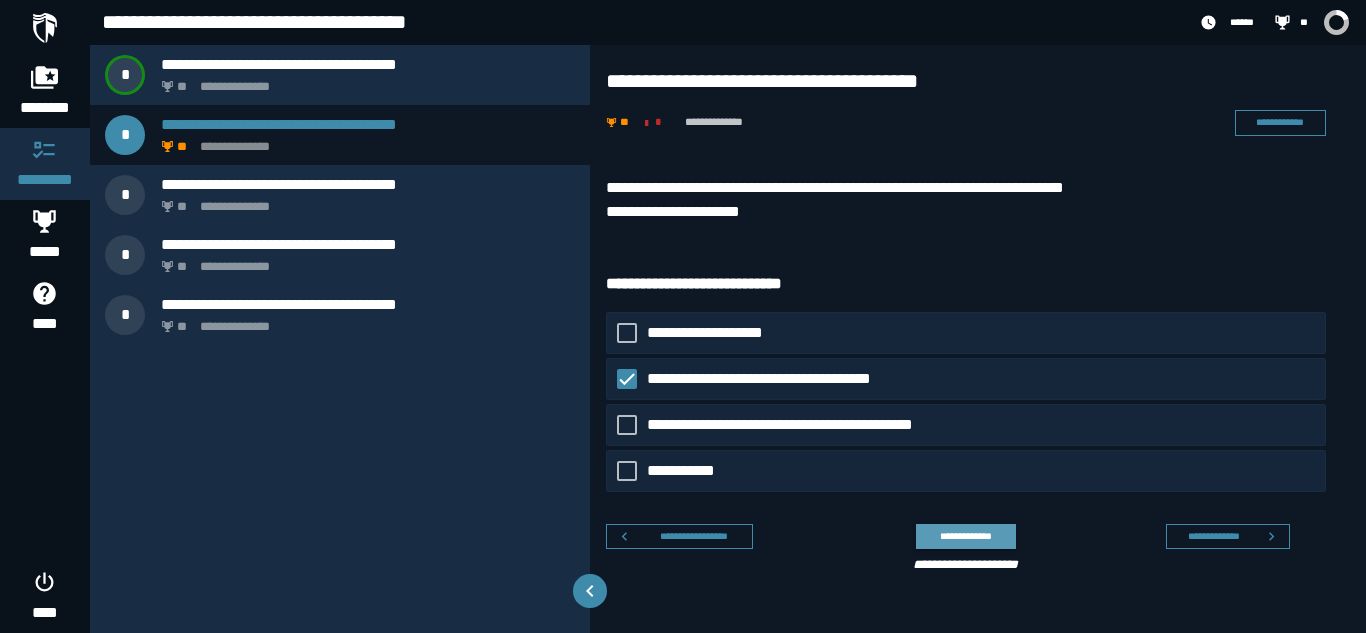 click on "**********" at bounding box center [965, 536] 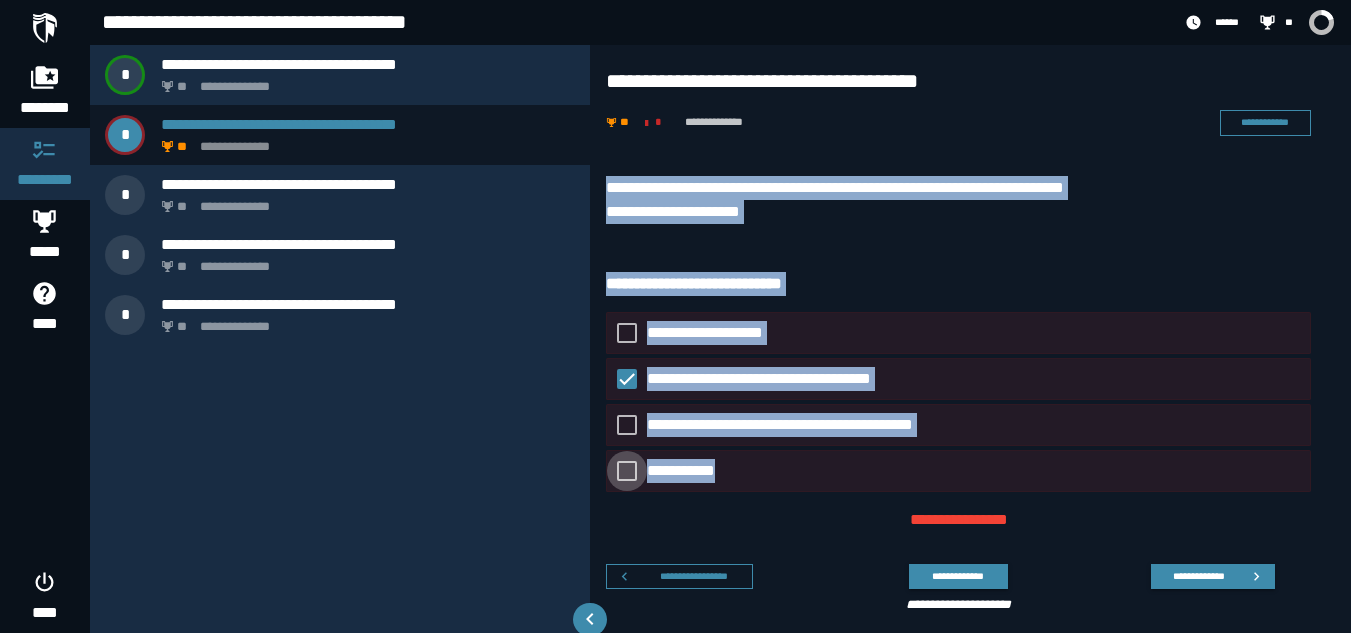 drag, startPoint x: 605, startPoint y: 180, endPoint x: 841, endPoint y: 463, distance: 368.49017 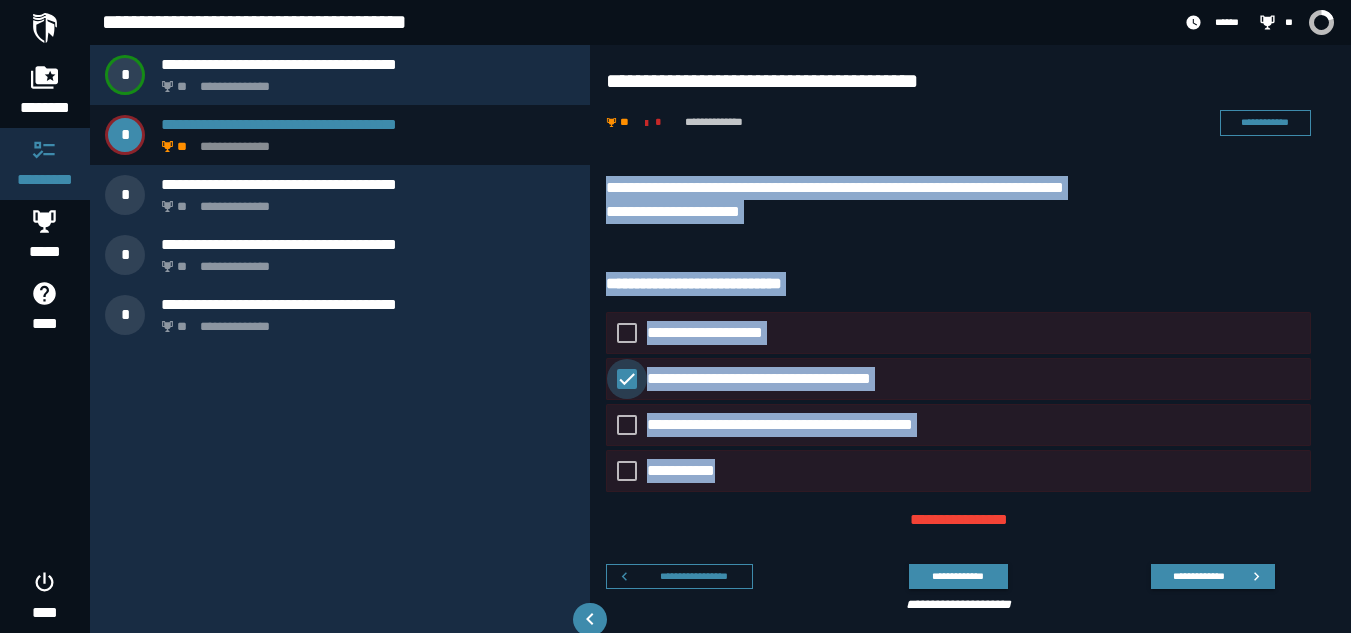 copy on "**********" 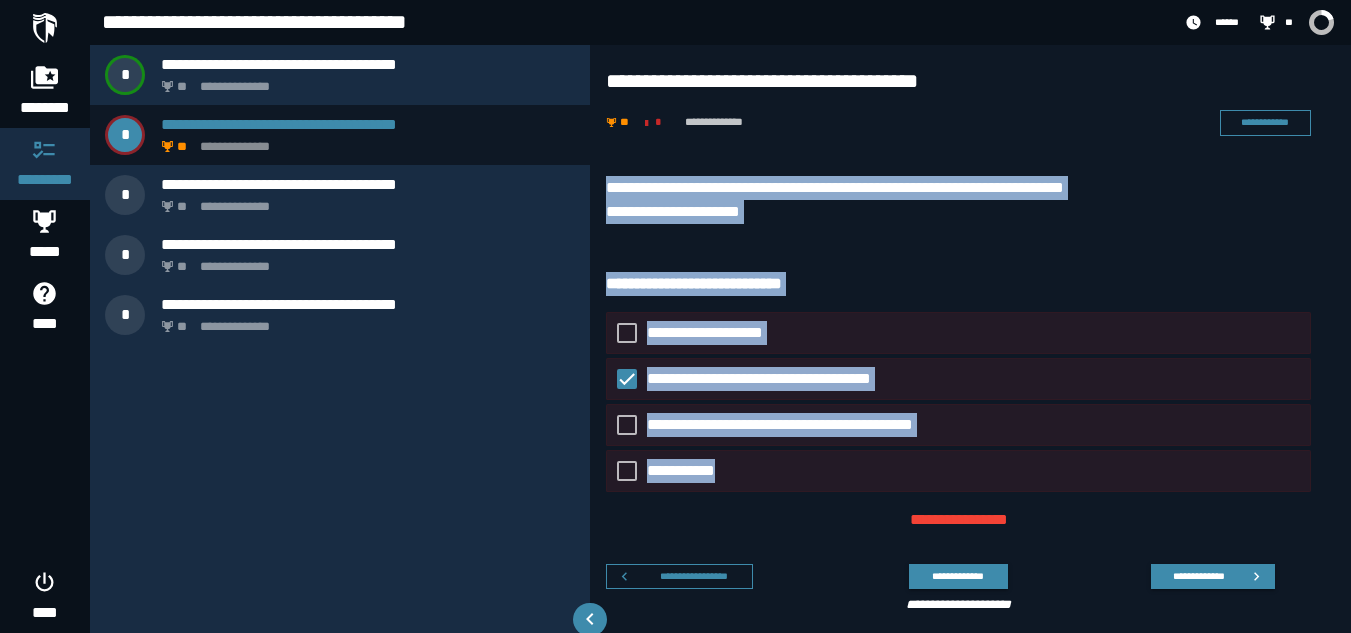 click on "**********" at bounding box center [958, 284] 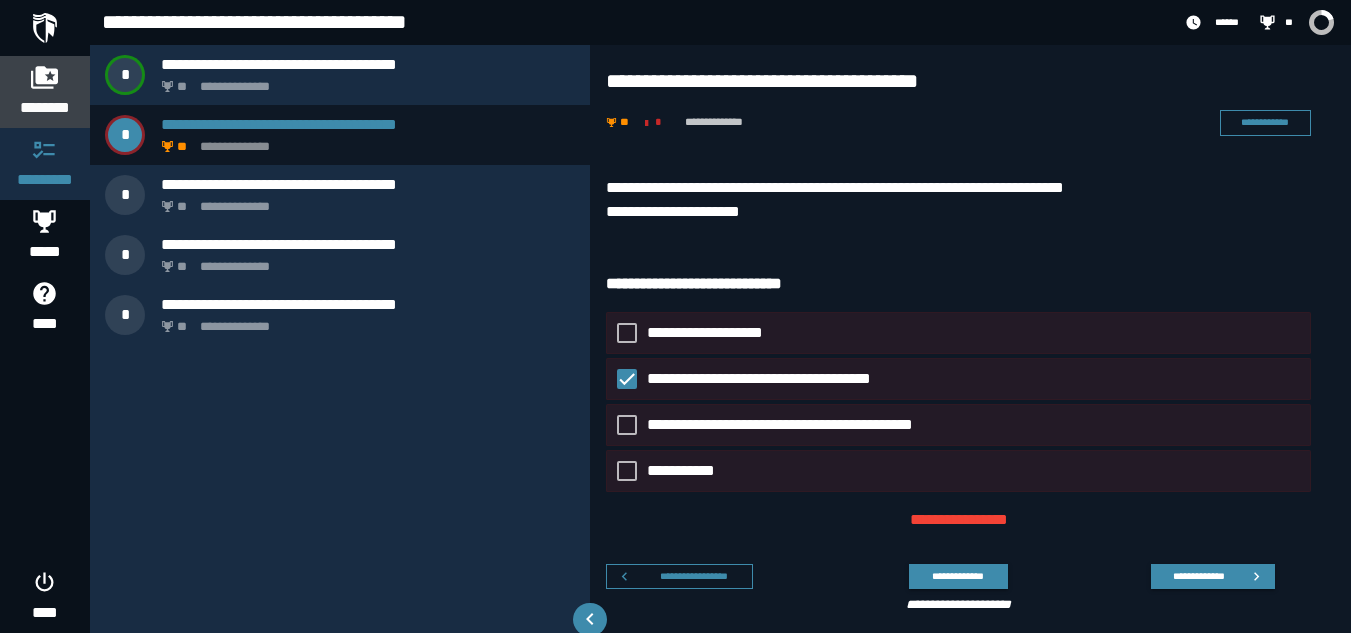 click on "********" at bounding box center (45, 108) 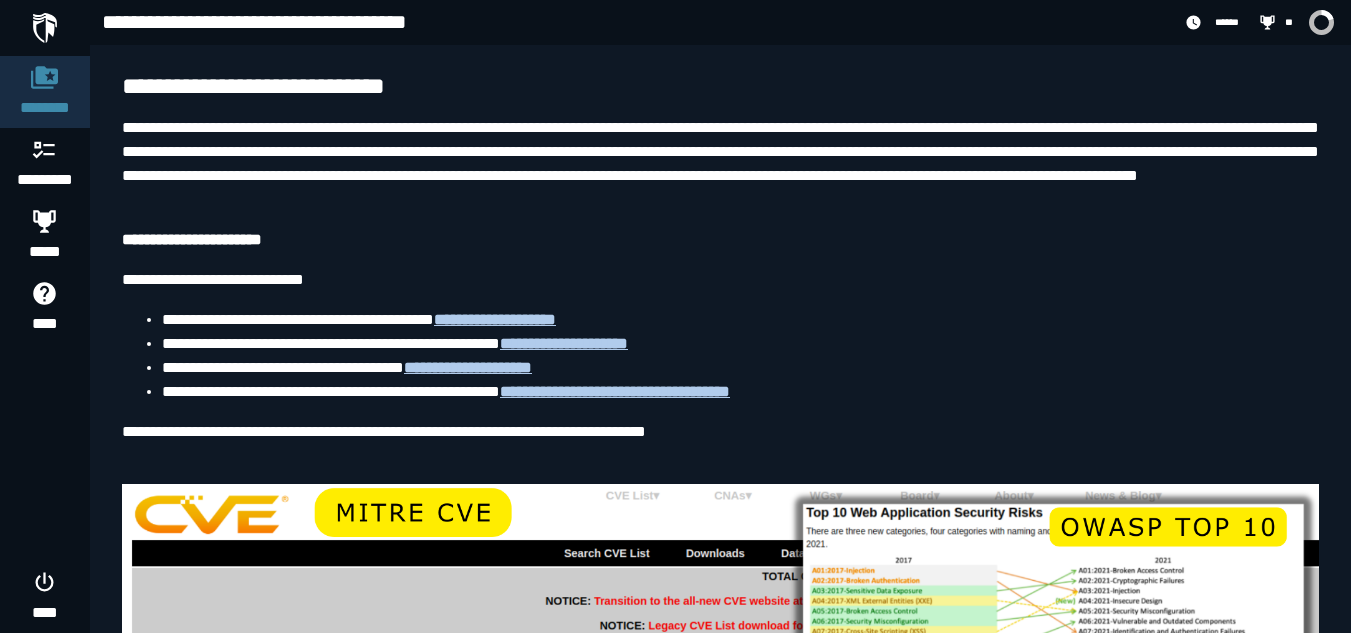 scroll, scrollTop: 2283, scrollLeft: 0, axis: vertical 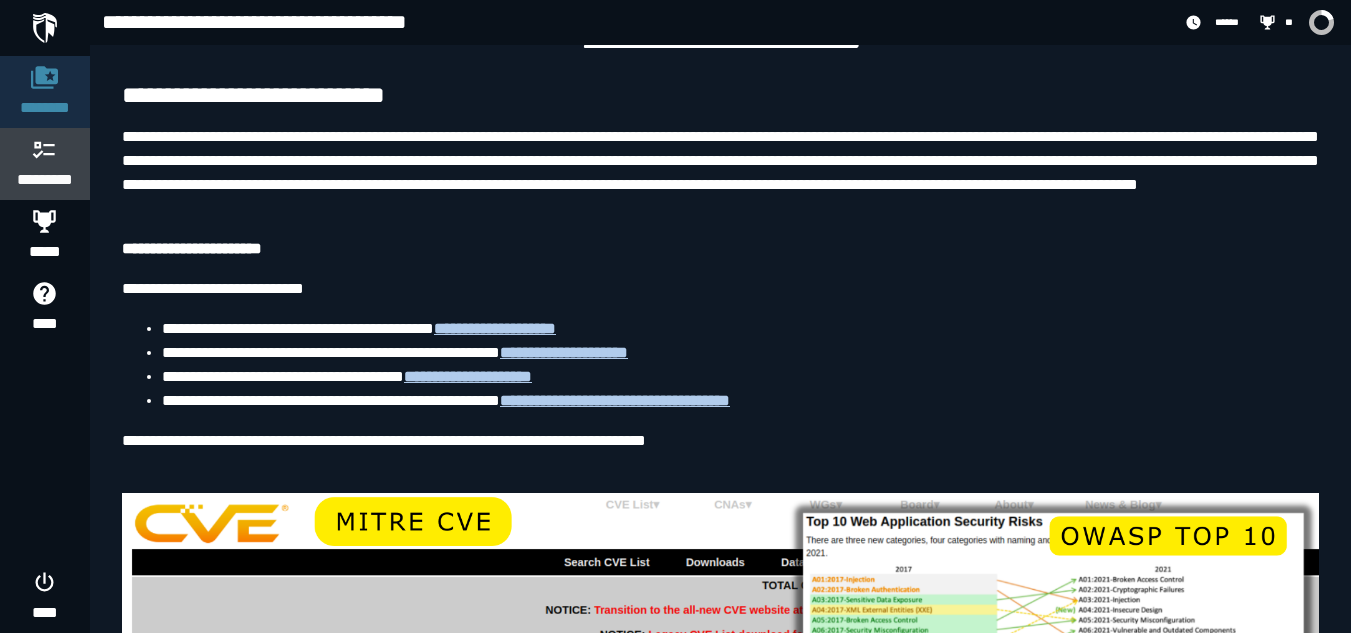 click on "*********" at bounding box center [45, 180] 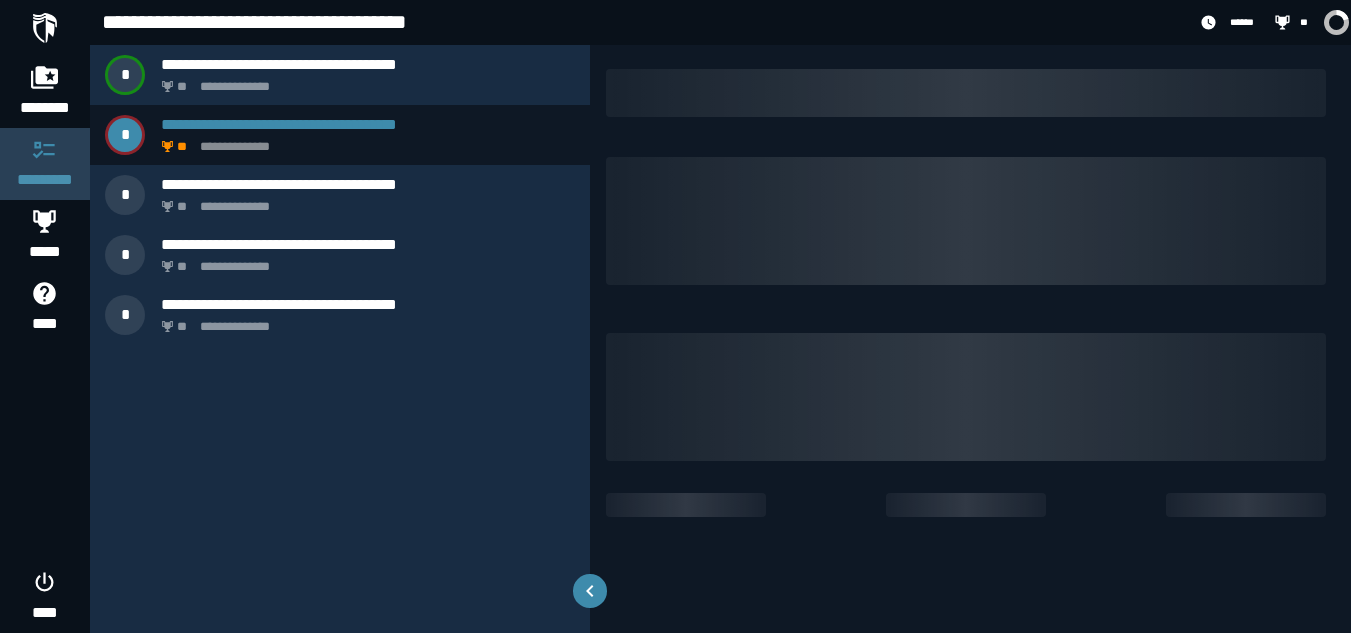 scroll, scrollTop: 0, scrollLeft: 0, axis: both 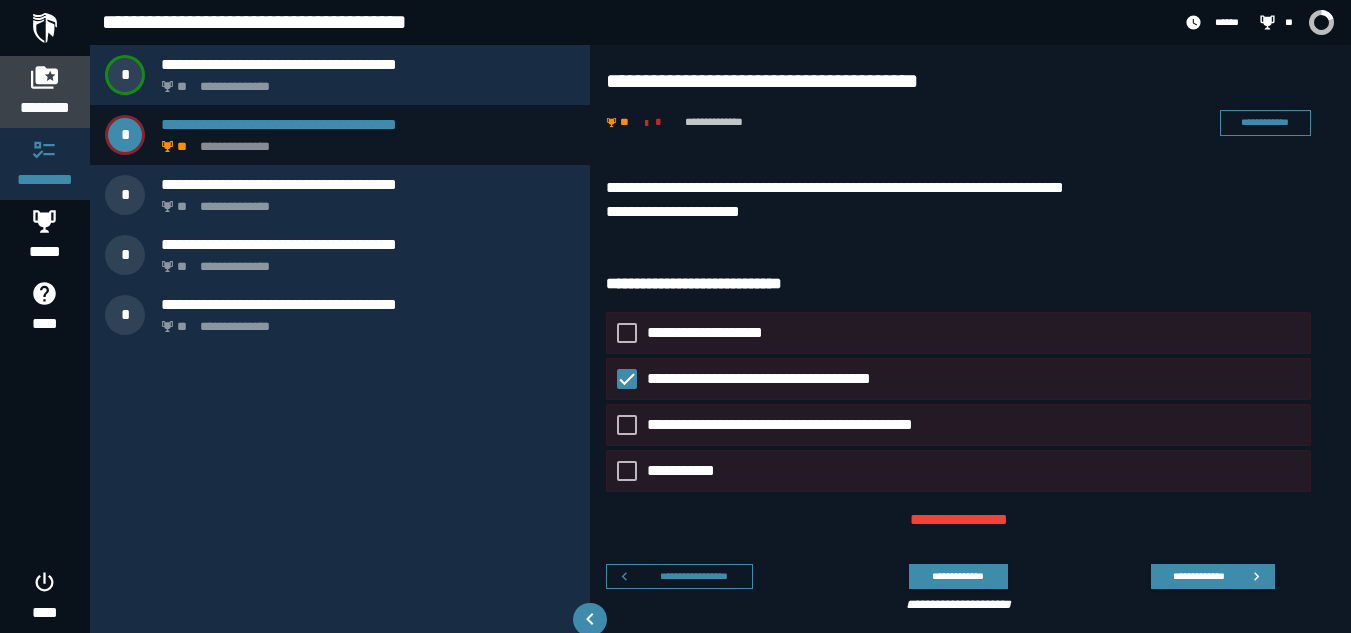 click on "********" at bounding box center (45, 108) 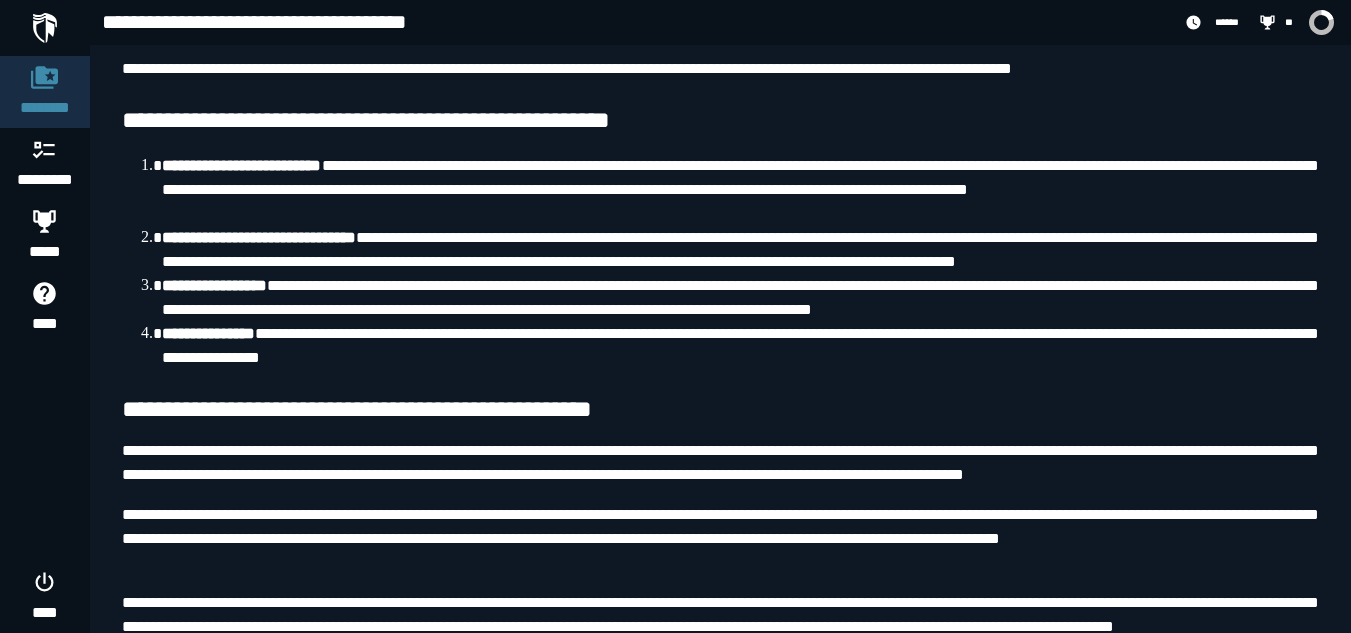 scroll, scrollTop: 3303, scrollLeft: 0, axis: vertical 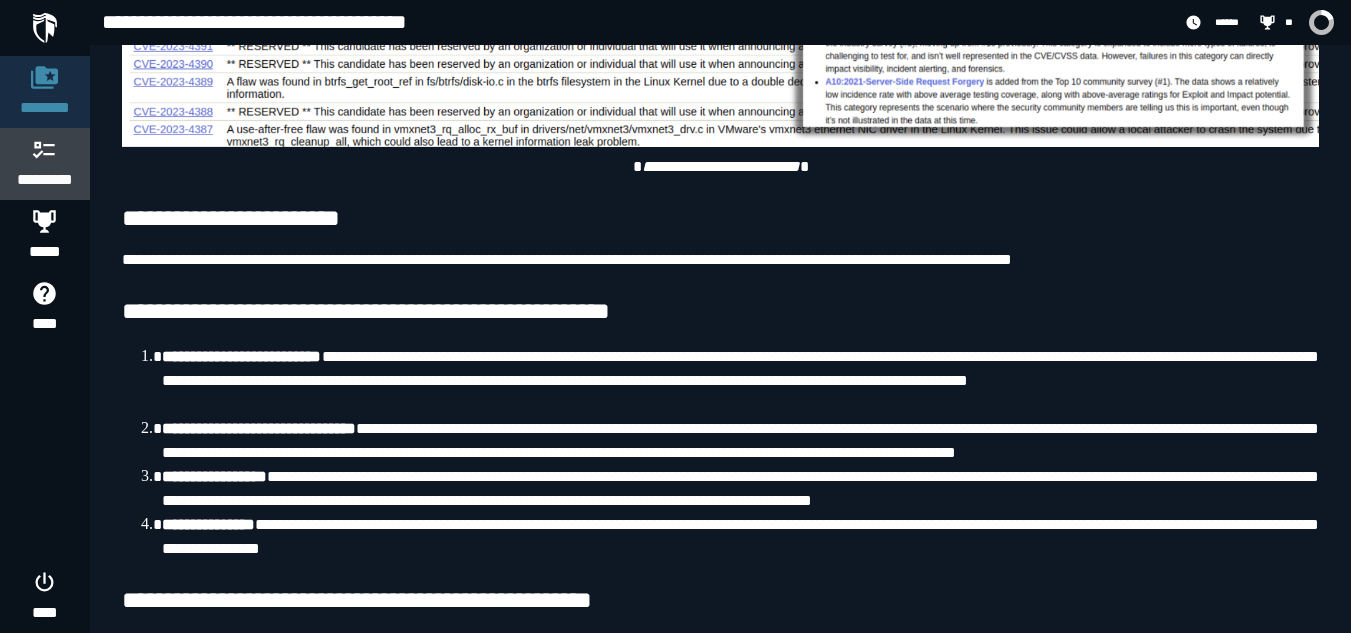 click 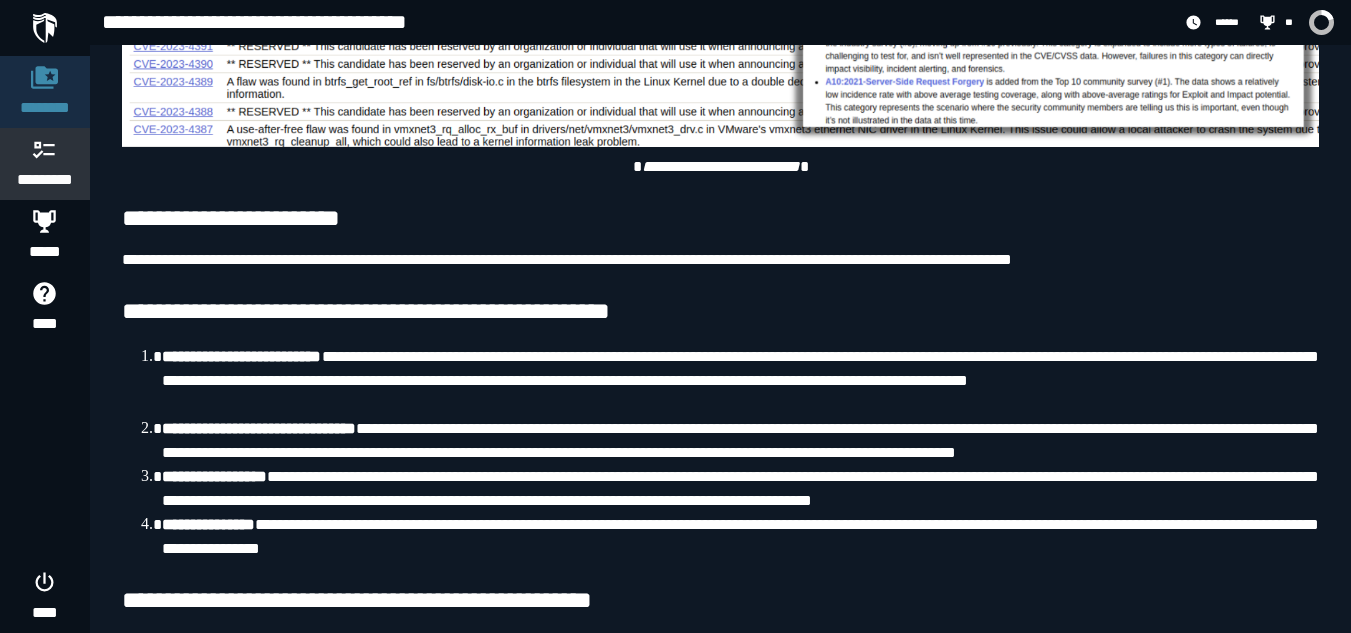 scroll, scrollTop: 0, scrollLeft: 0, axis: both 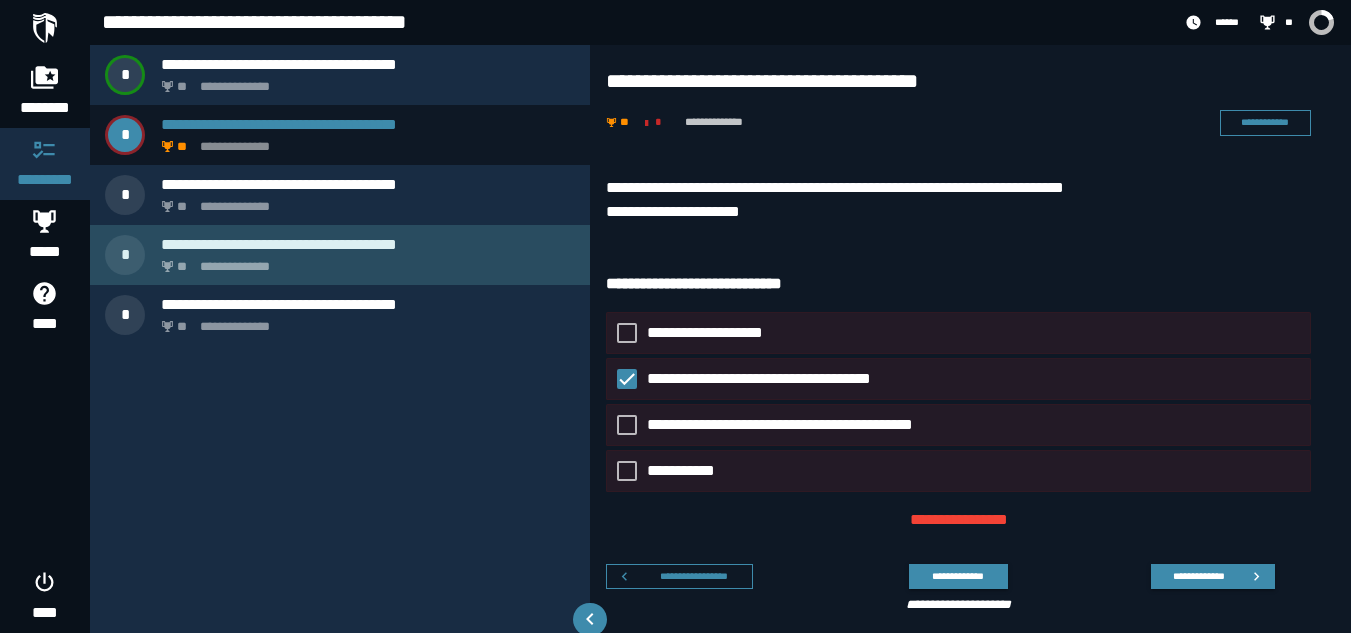 click on "**********" at bounding box center (364, 261) 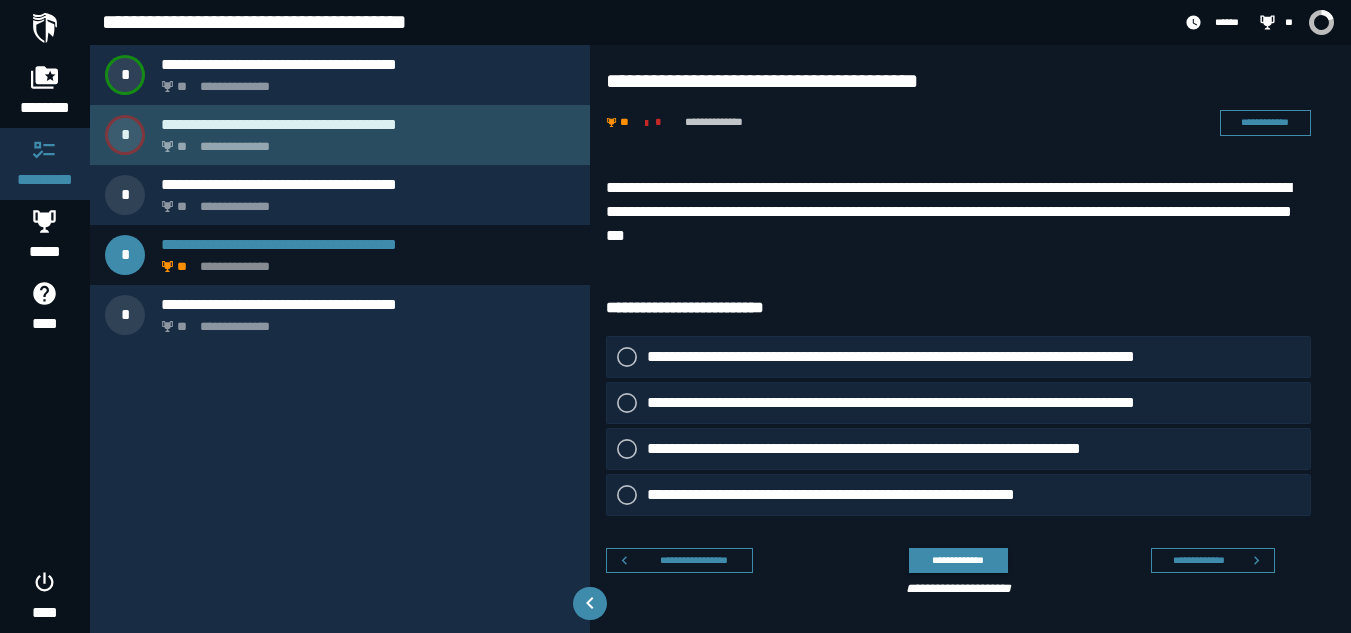 click on "**********" at bounding box center [364, 141] 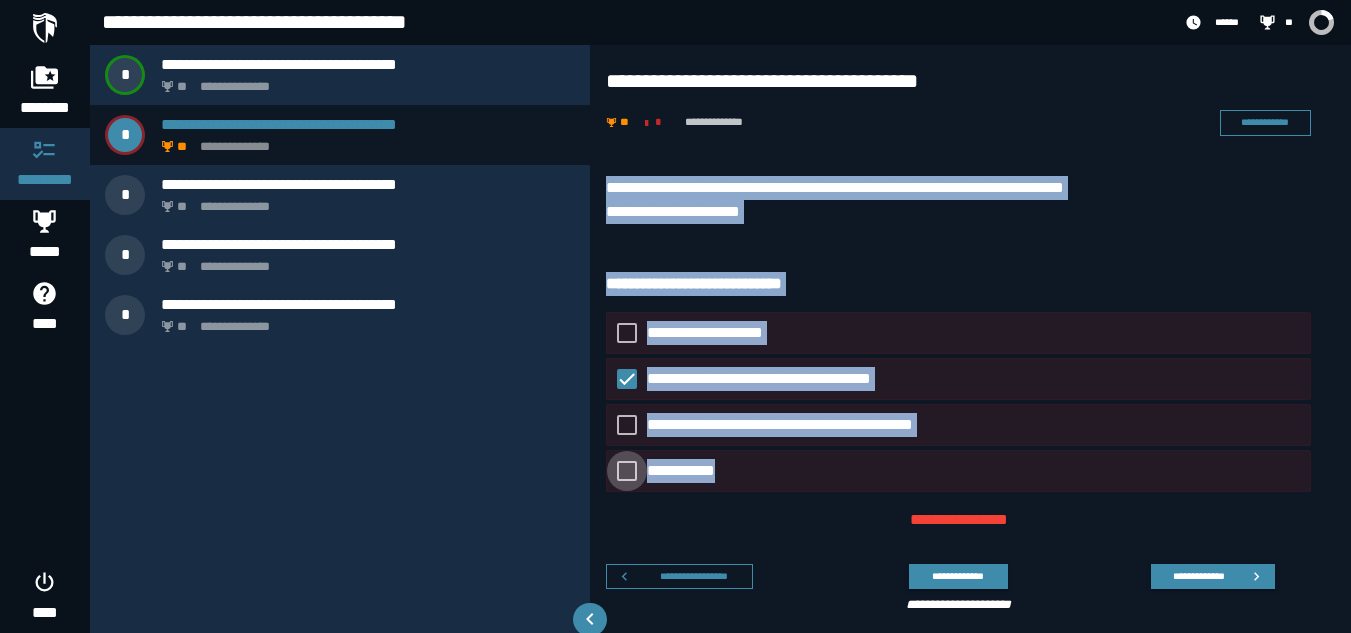 drag, startPoint x: 601, startPoint y: 171, endPoint x: 763, endPoint y: 468, distance: 338.30902 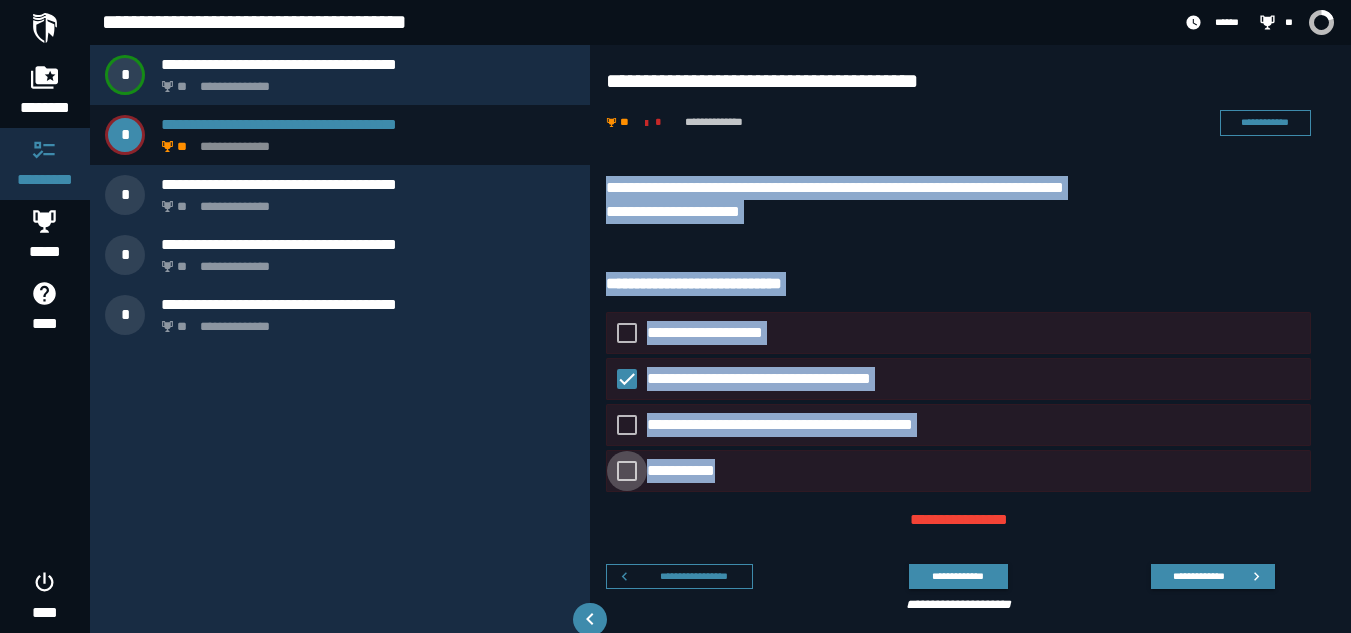 copy on "**********" 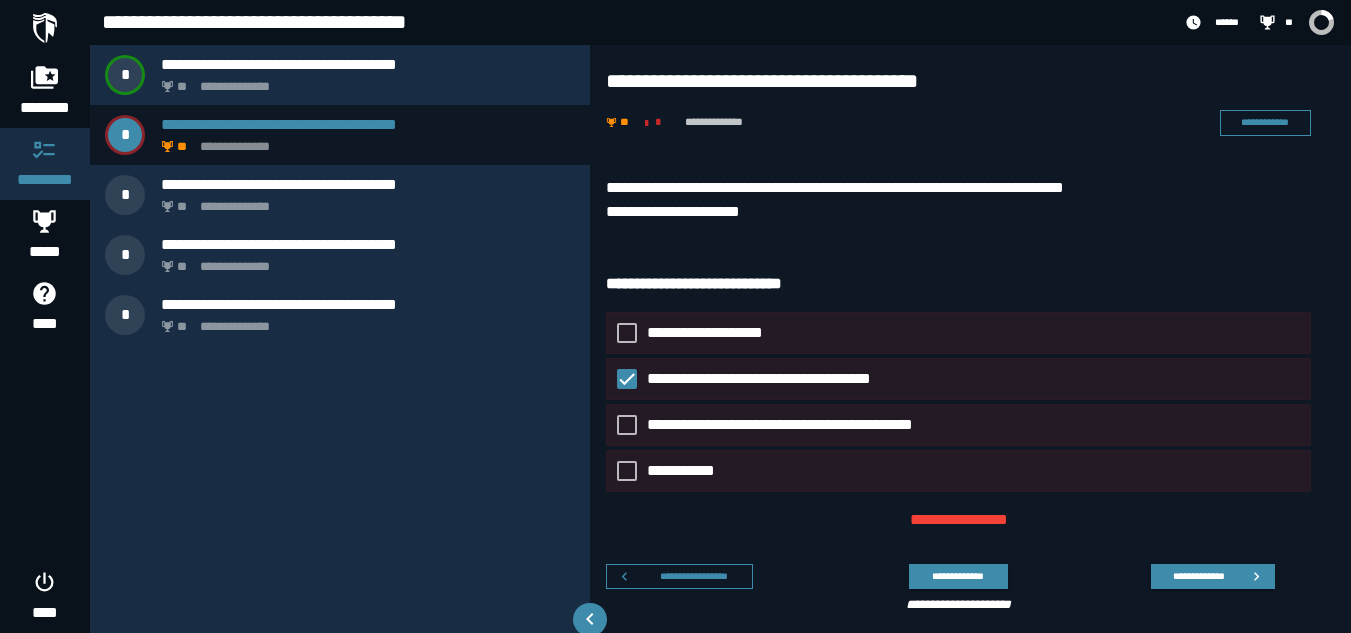 click on "**********" at bounding box center (958, 520) 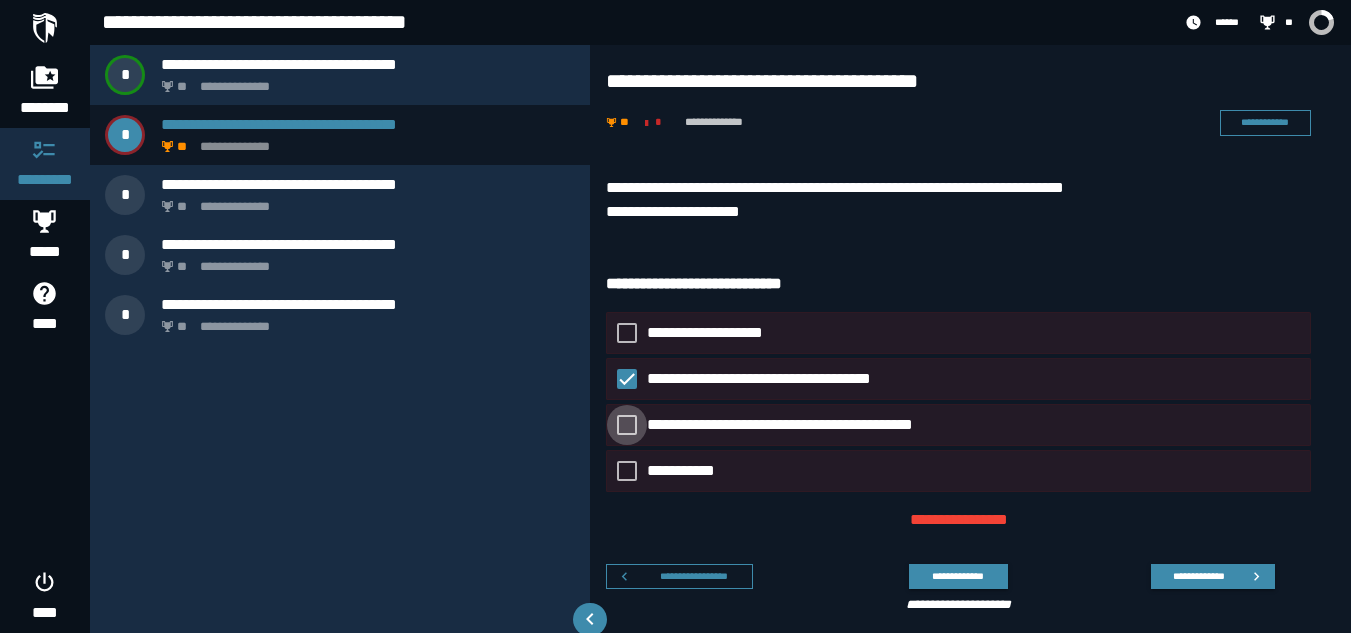 click on "**********" at bounding box center [816, 425] 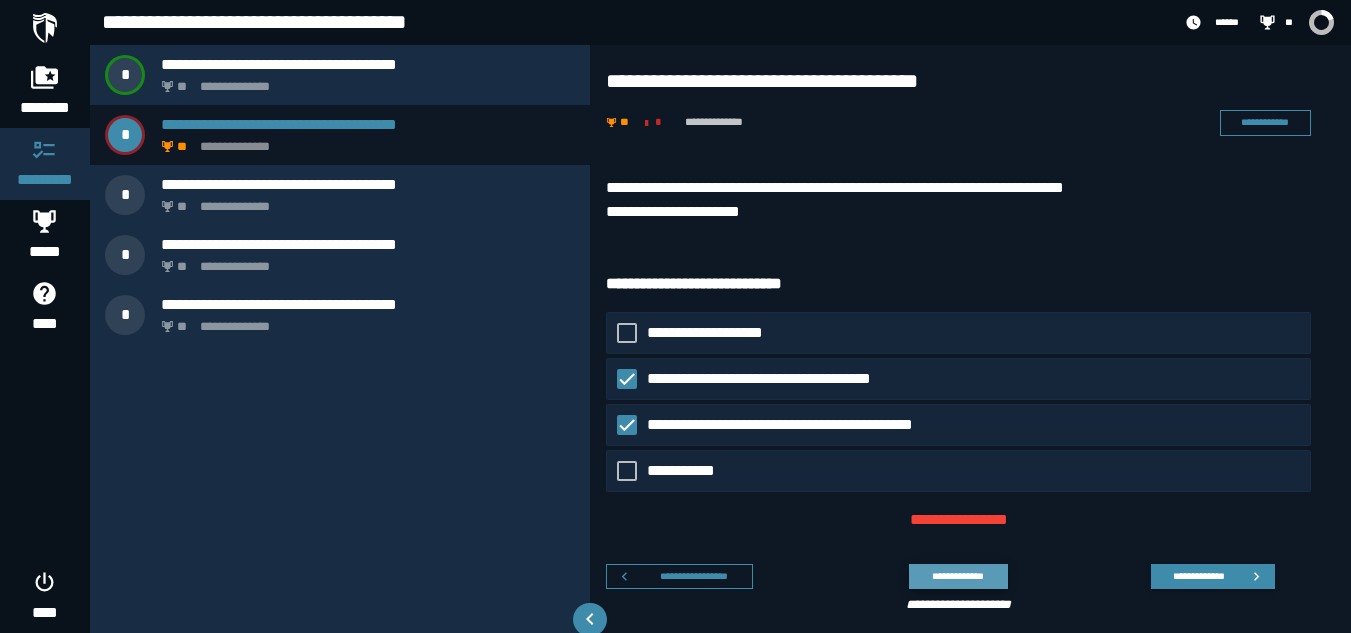click on "**********" at bounding box center (958, 576) 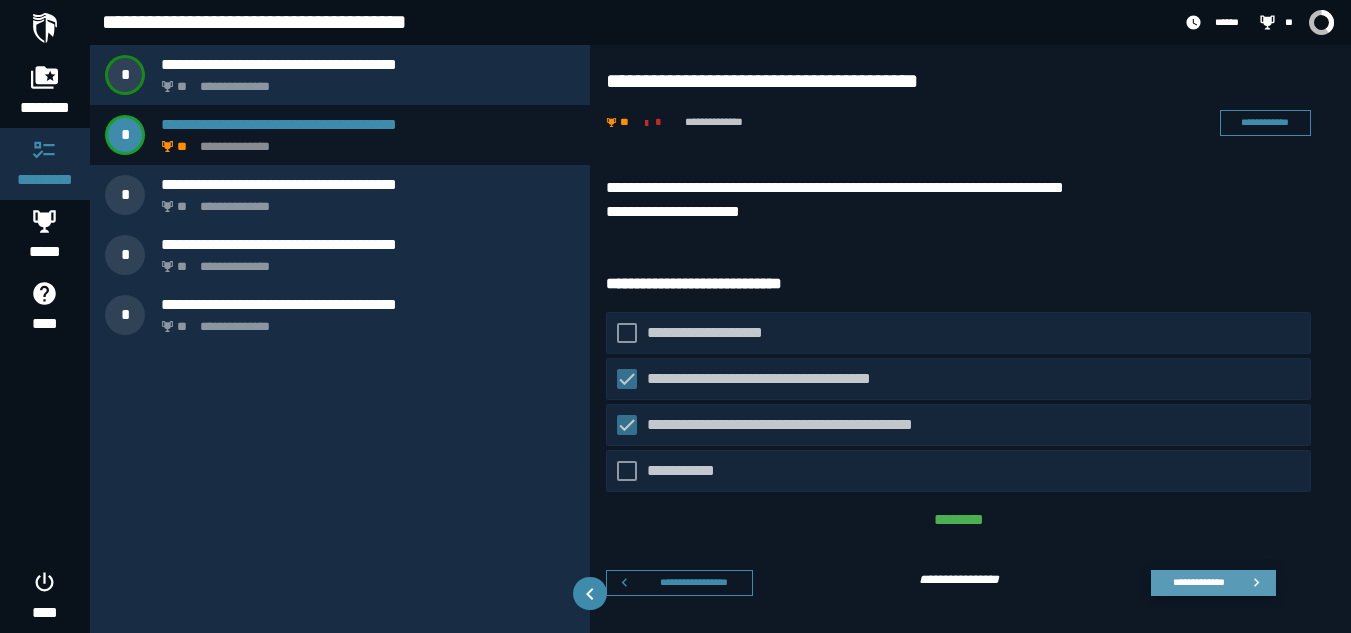 click on "**********" at bounding box center (1198, 582) 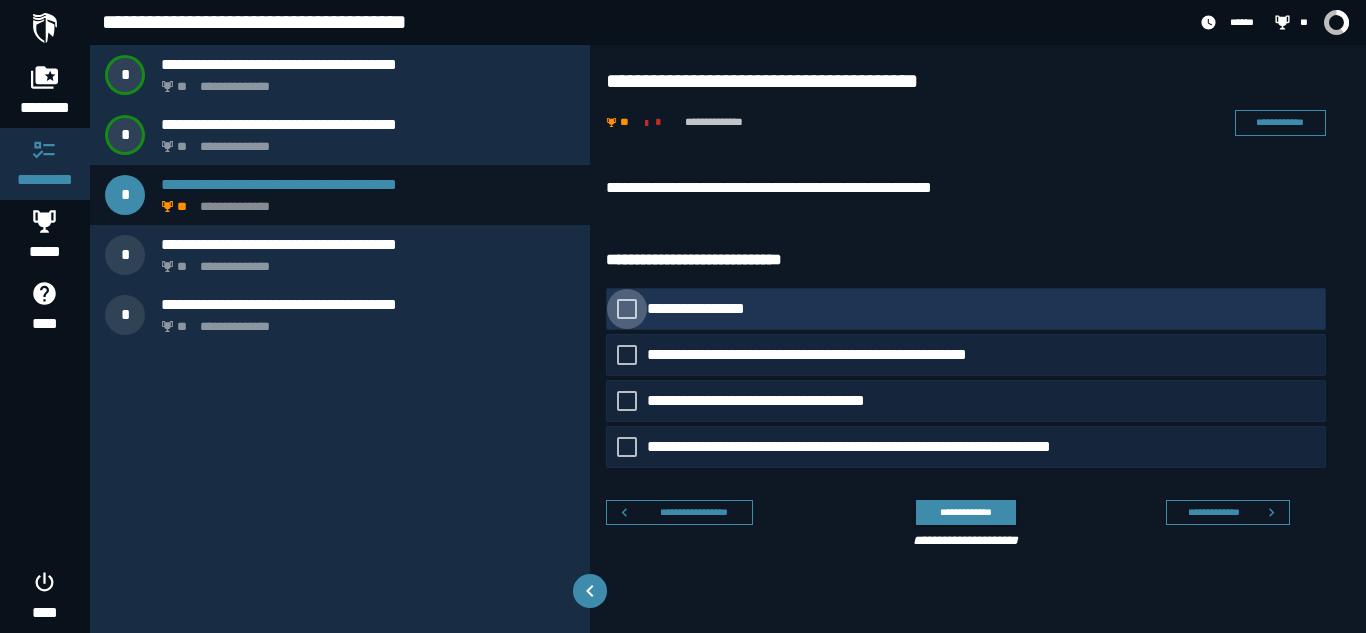 click on "**********" at bounding box center [702, 309] 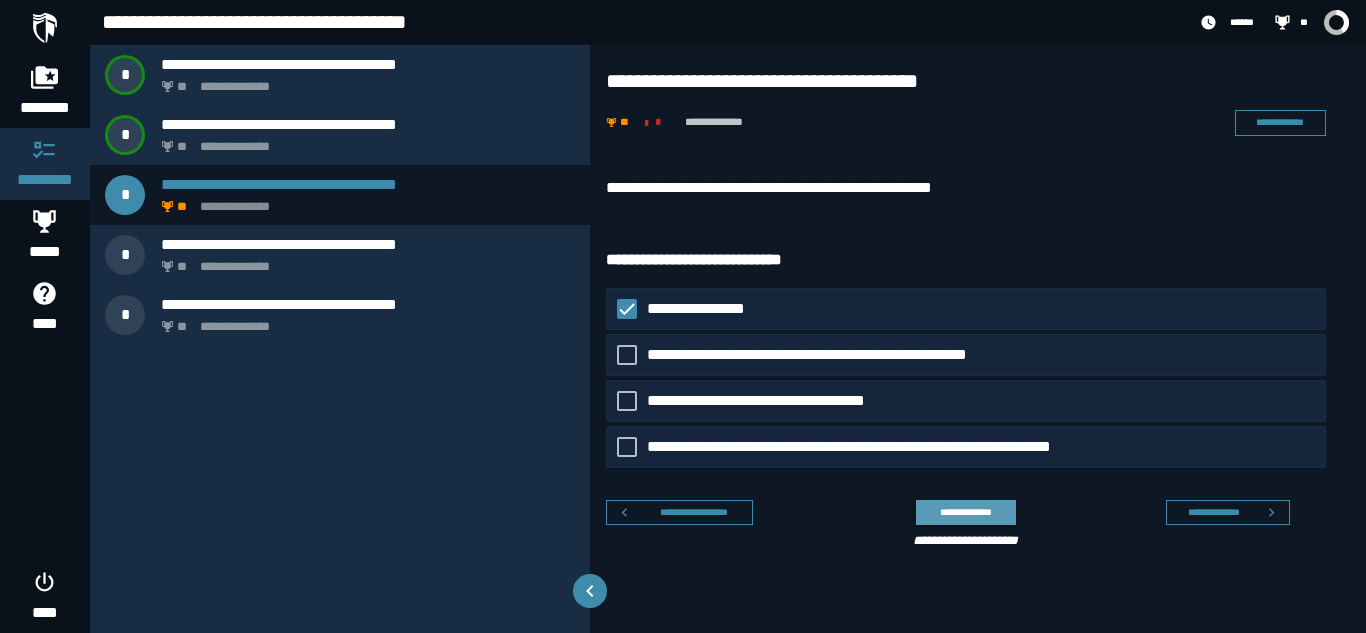 click on "**********" at bounding box center [965, 512] 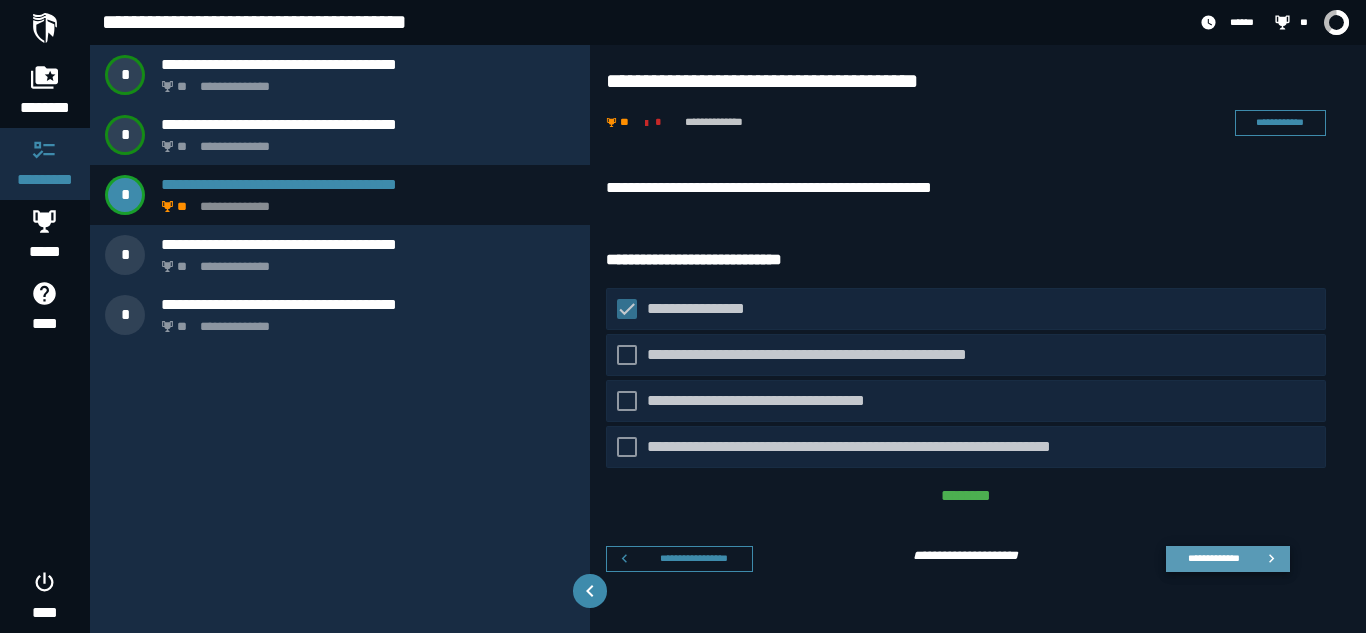 click on "**********" at bounding box center [1213, 558] 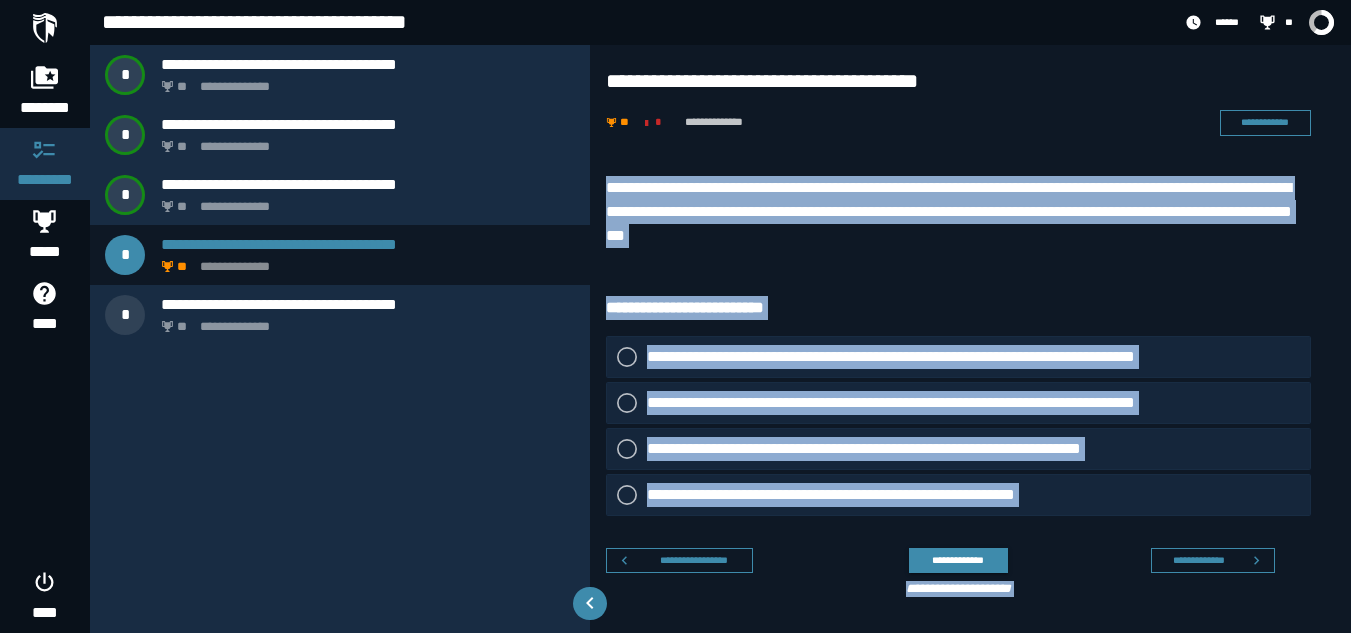 drag, startPoint x: 604, startPoint y: 175, endPoint x: 1234, endPoint y: 521, distance: 718.7601 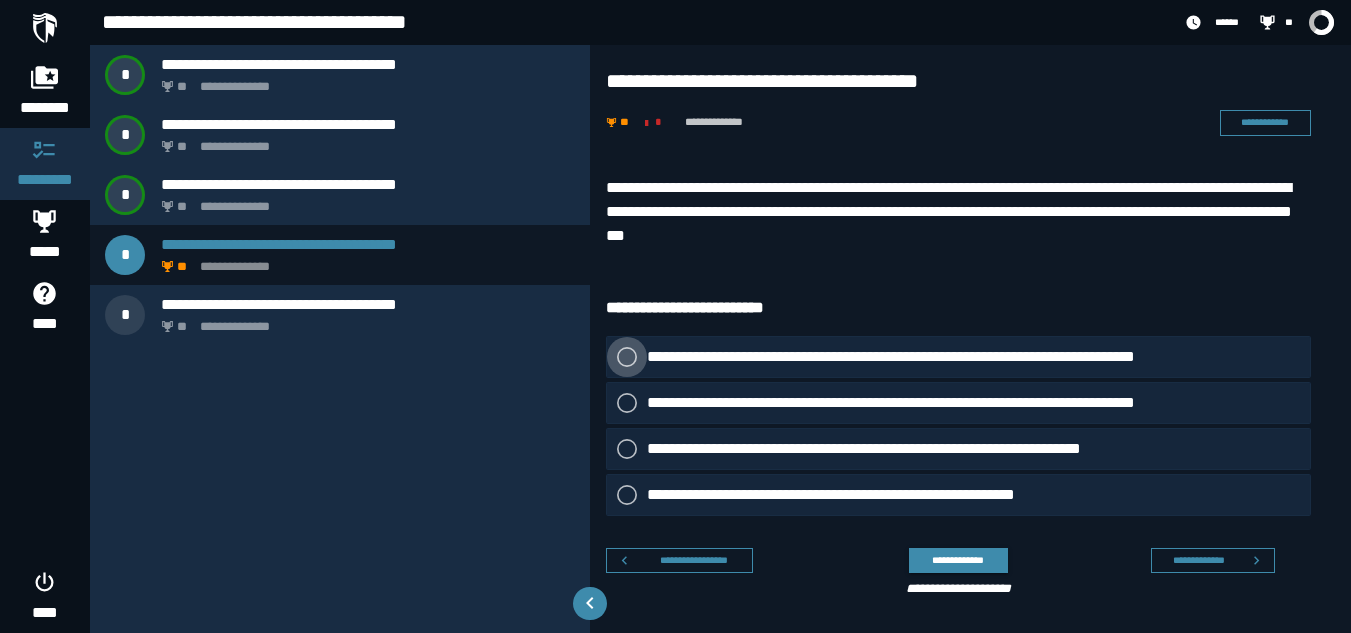click on "**********" 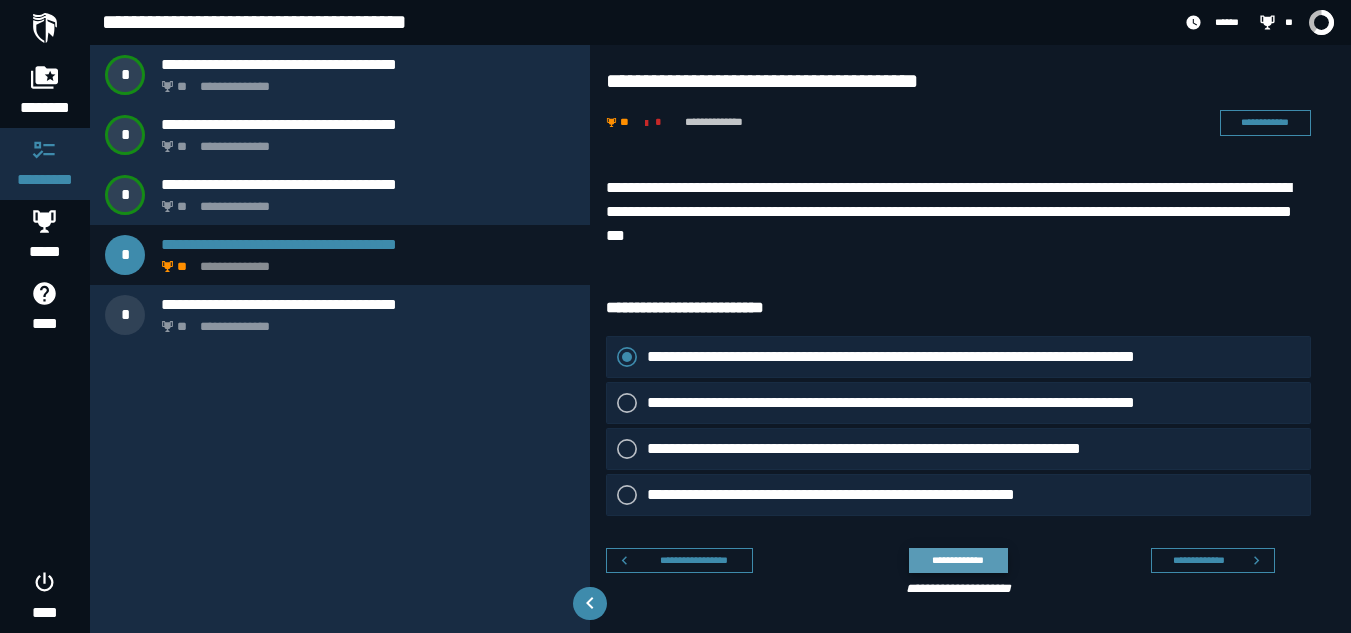 click on "**********" at bounding box center [958, 560] 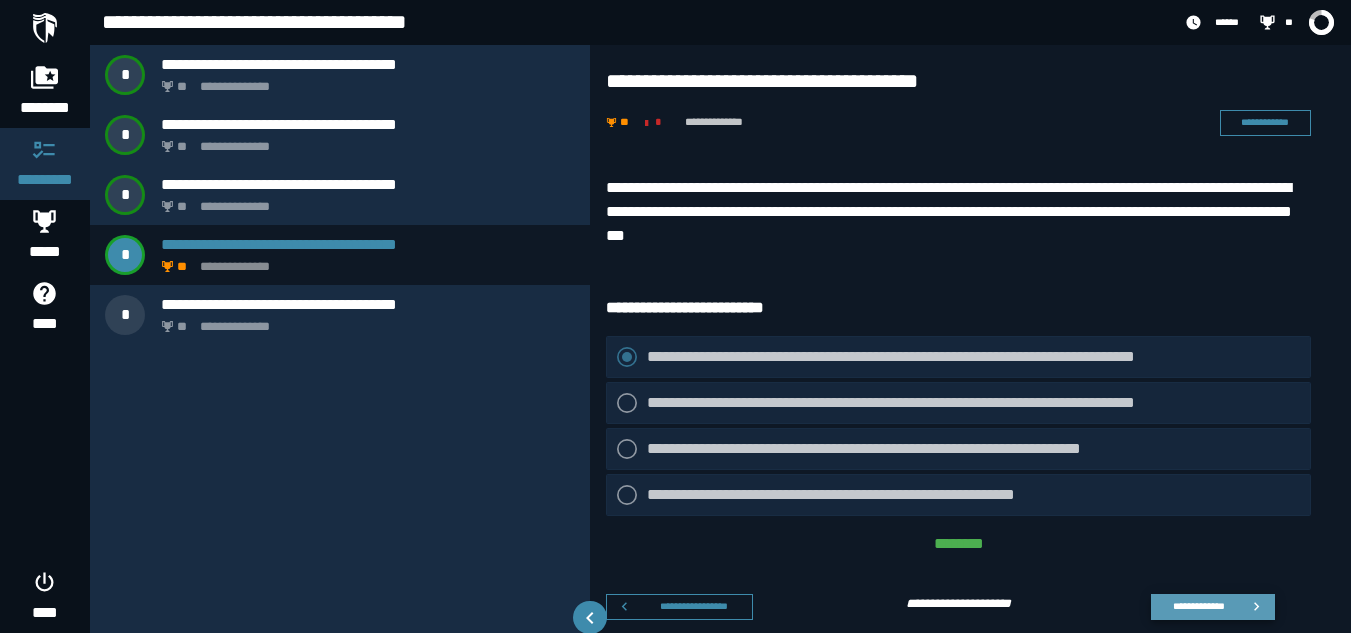 click on "**********" at bounding box center [1198, 606] 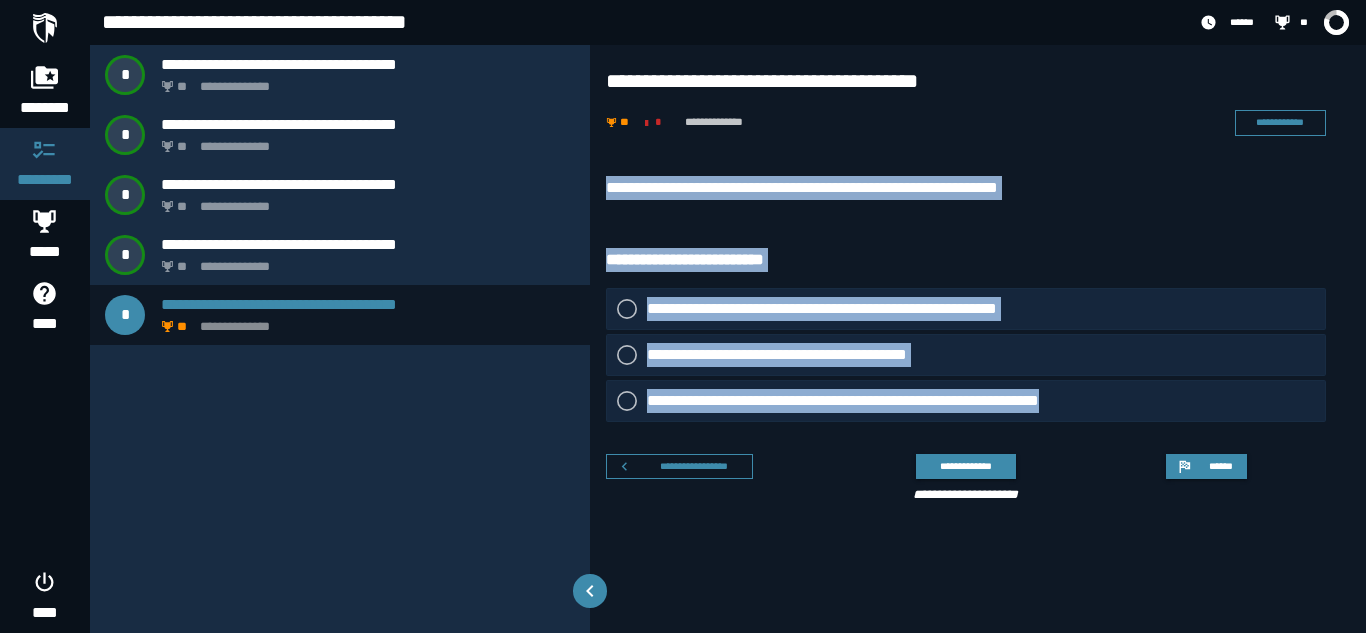drag, startPoint x: 604, startPoint y: 173, endPoint x: 1132, endPoint y: 414, distance: 580.4007 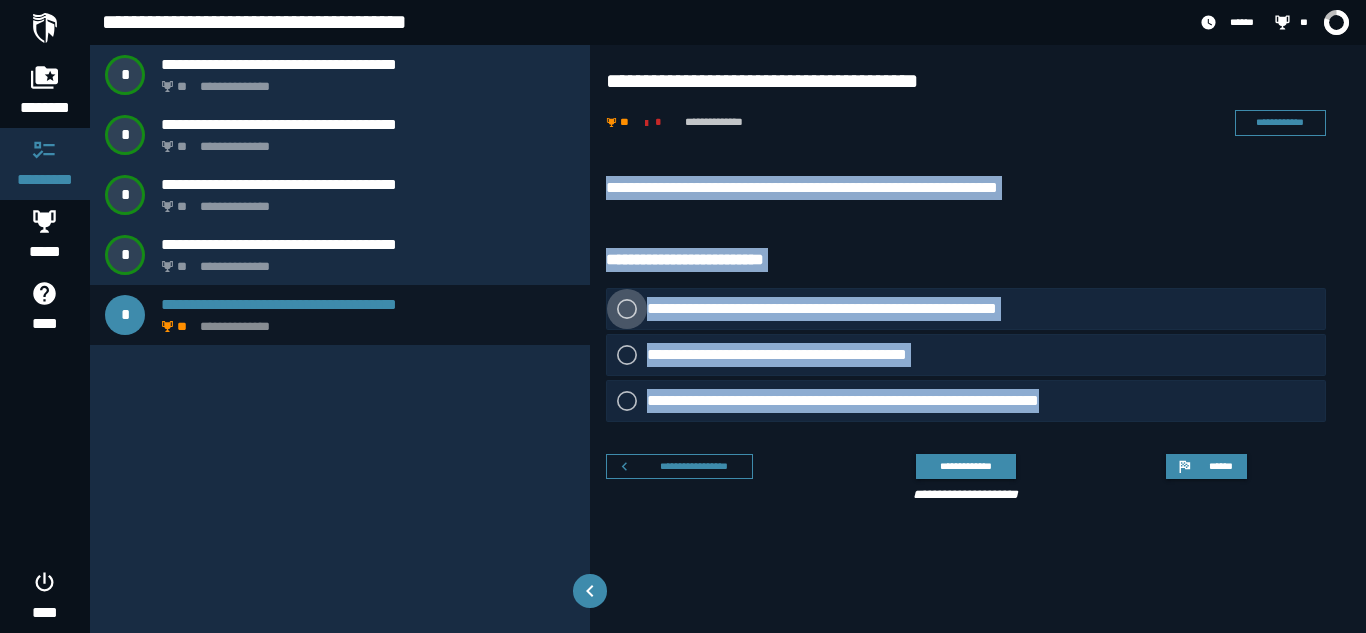 click on "**********" at bounding box center (847, 309) 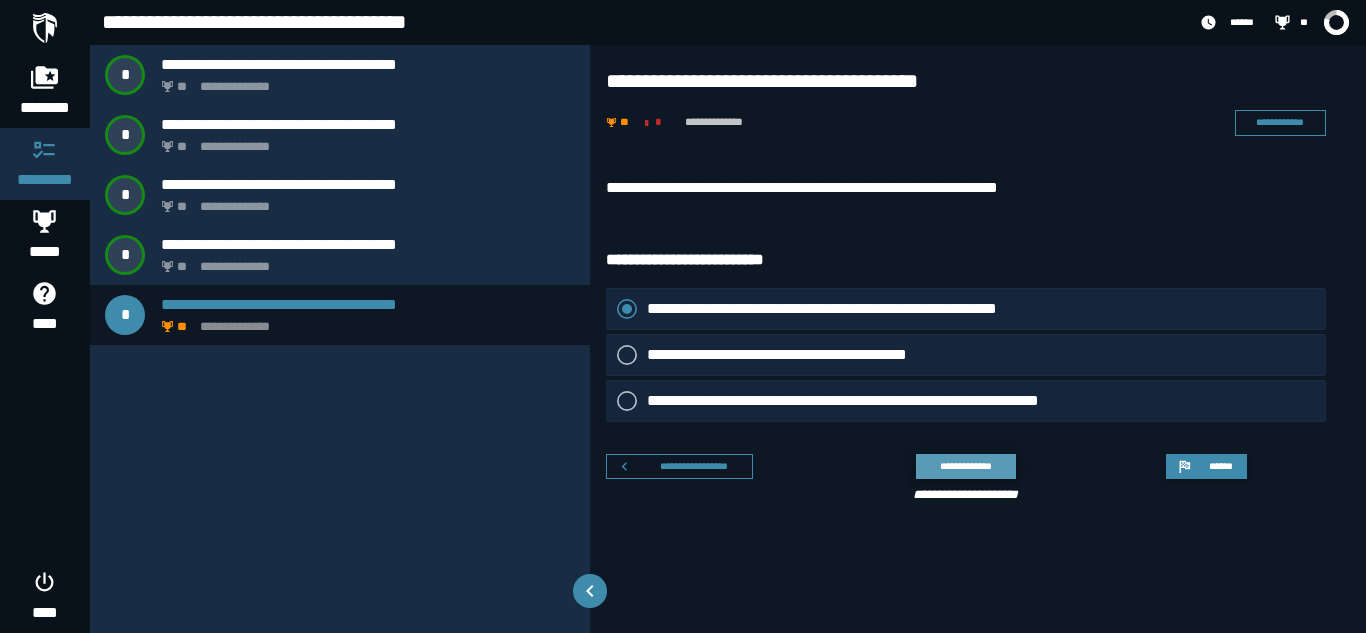 click on "**********" at bounding box center [965, 466] 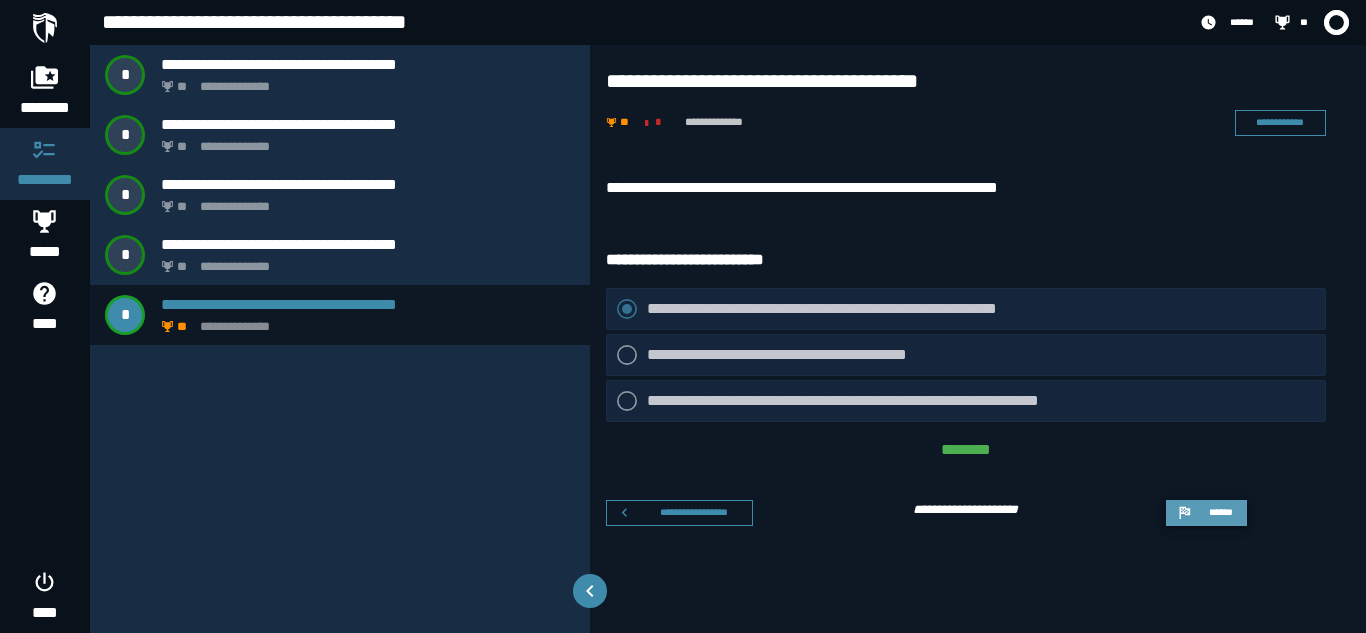 click 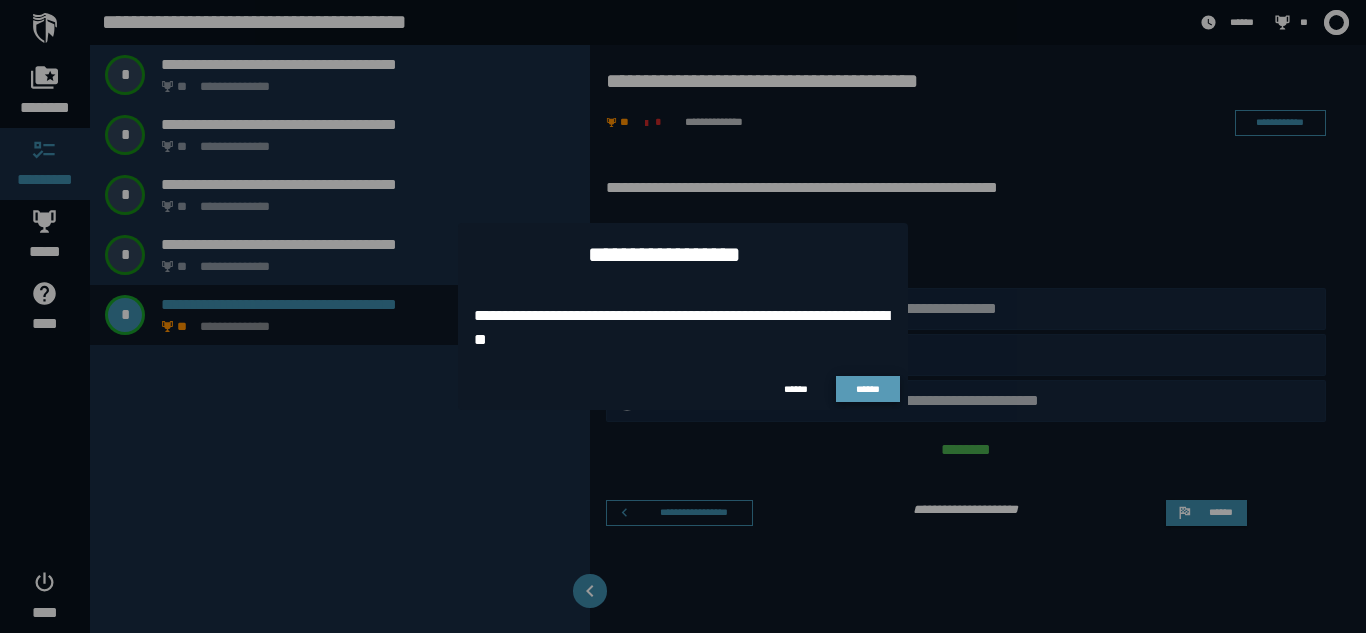 click on "******" at bounding box center (868, 389) 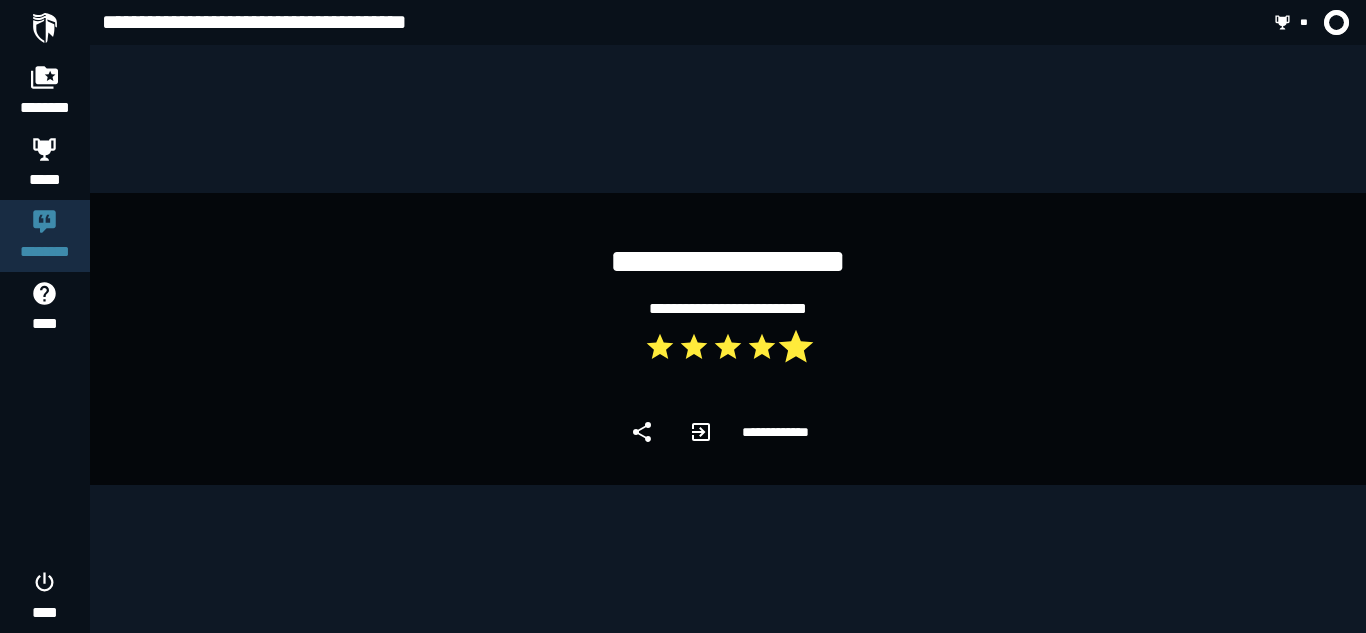click 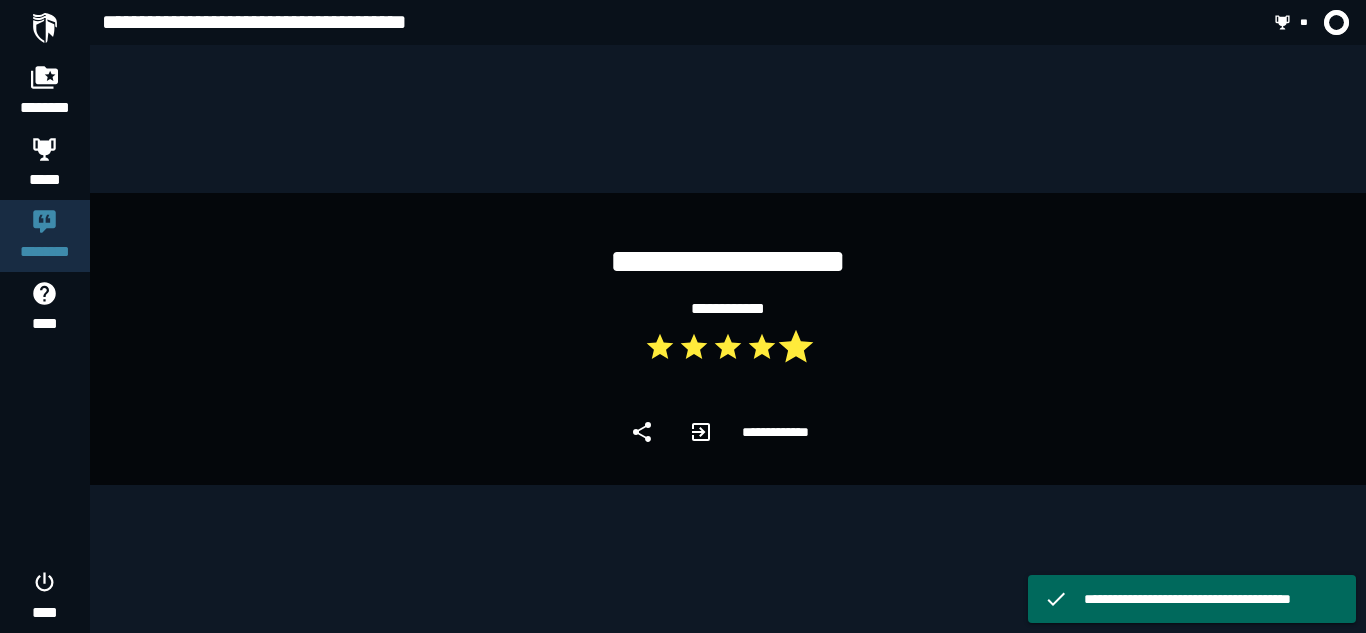 click 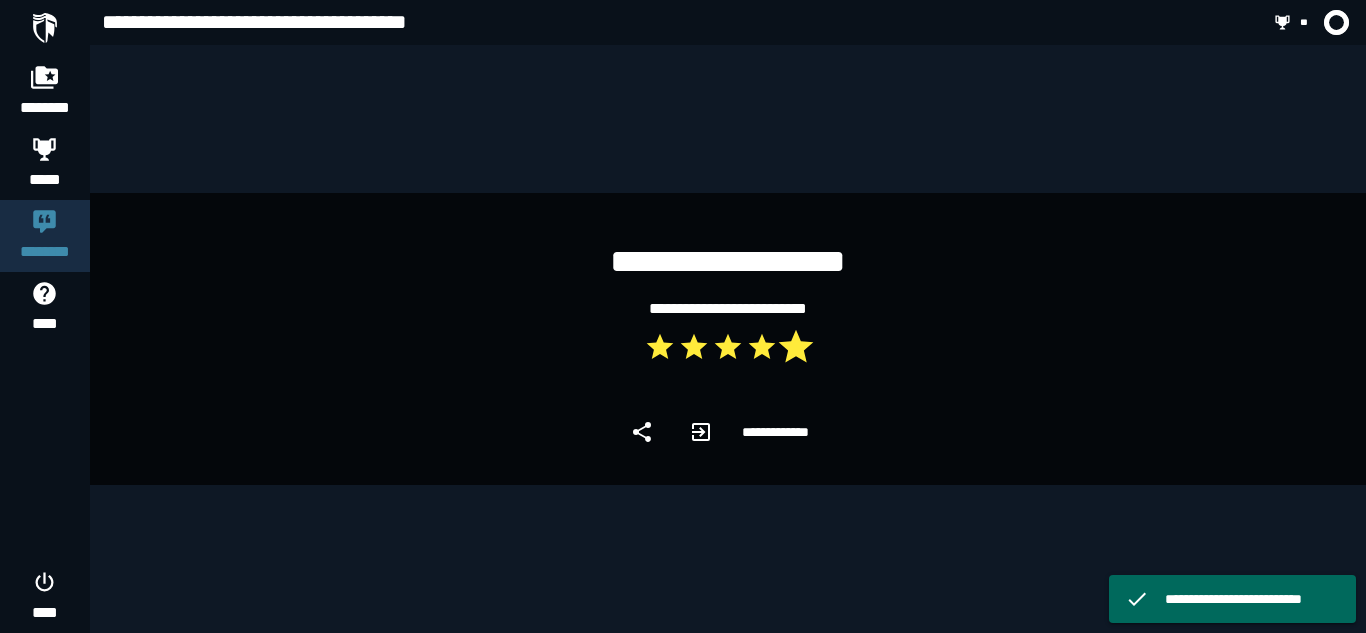 click 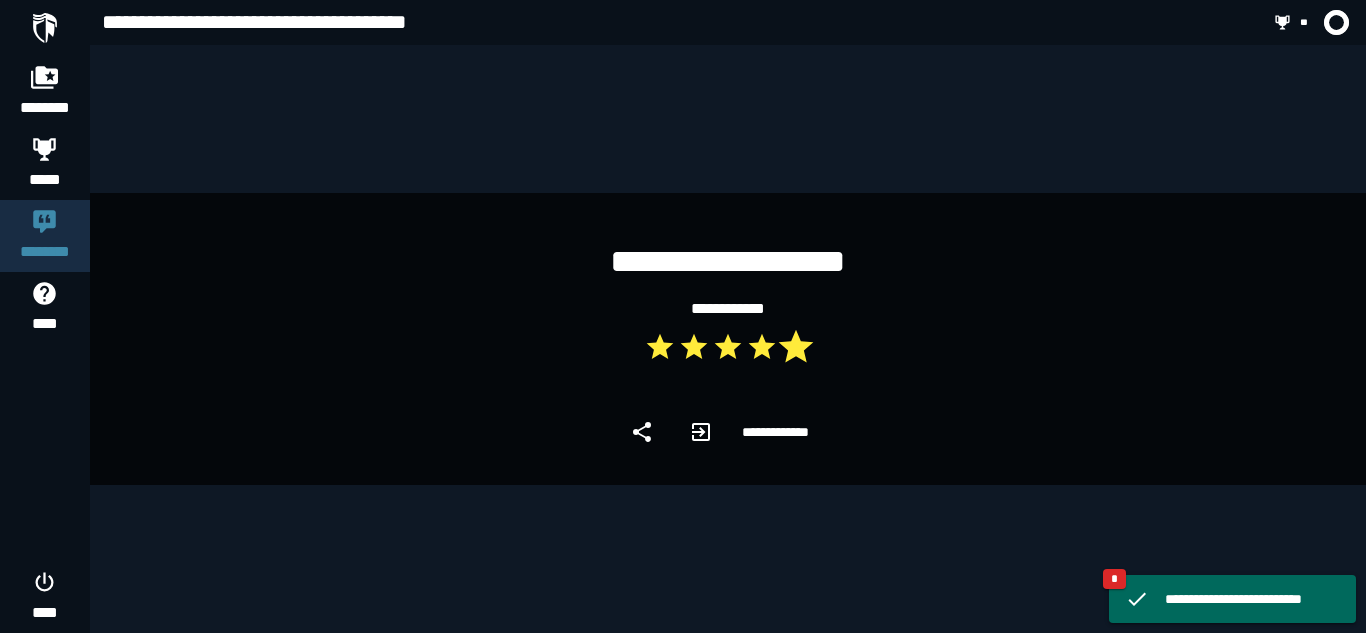 click 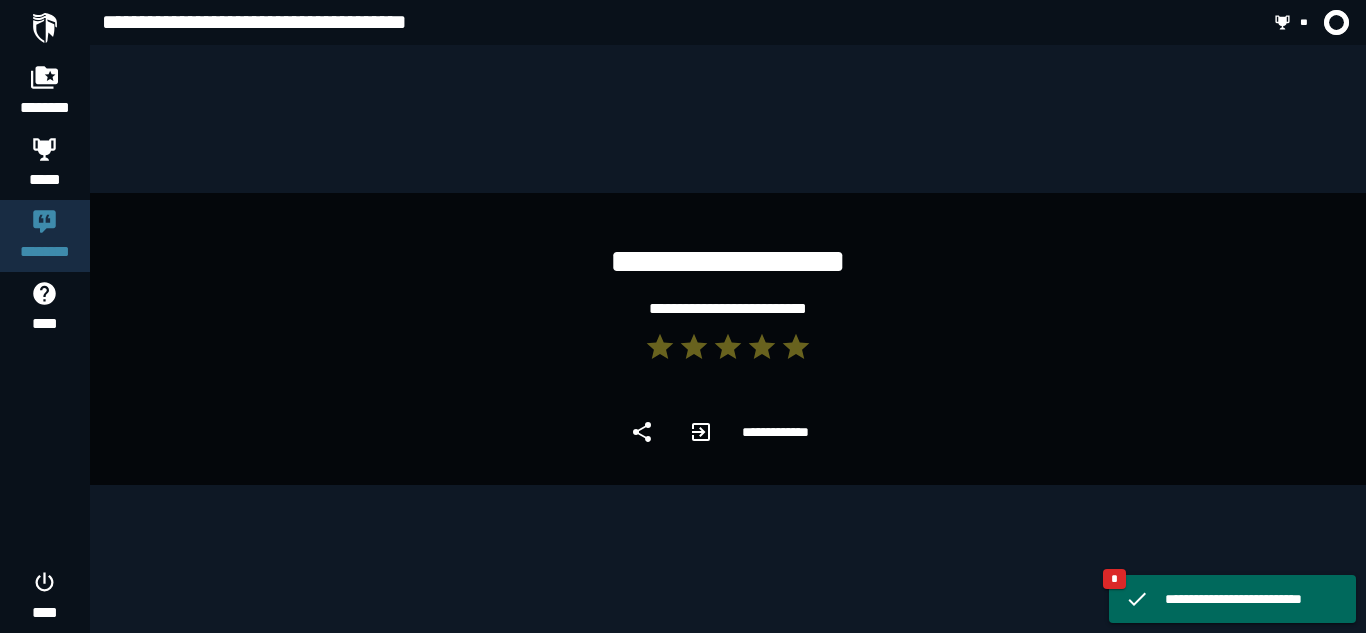 click on "*" at bounding box center (1114, 579) 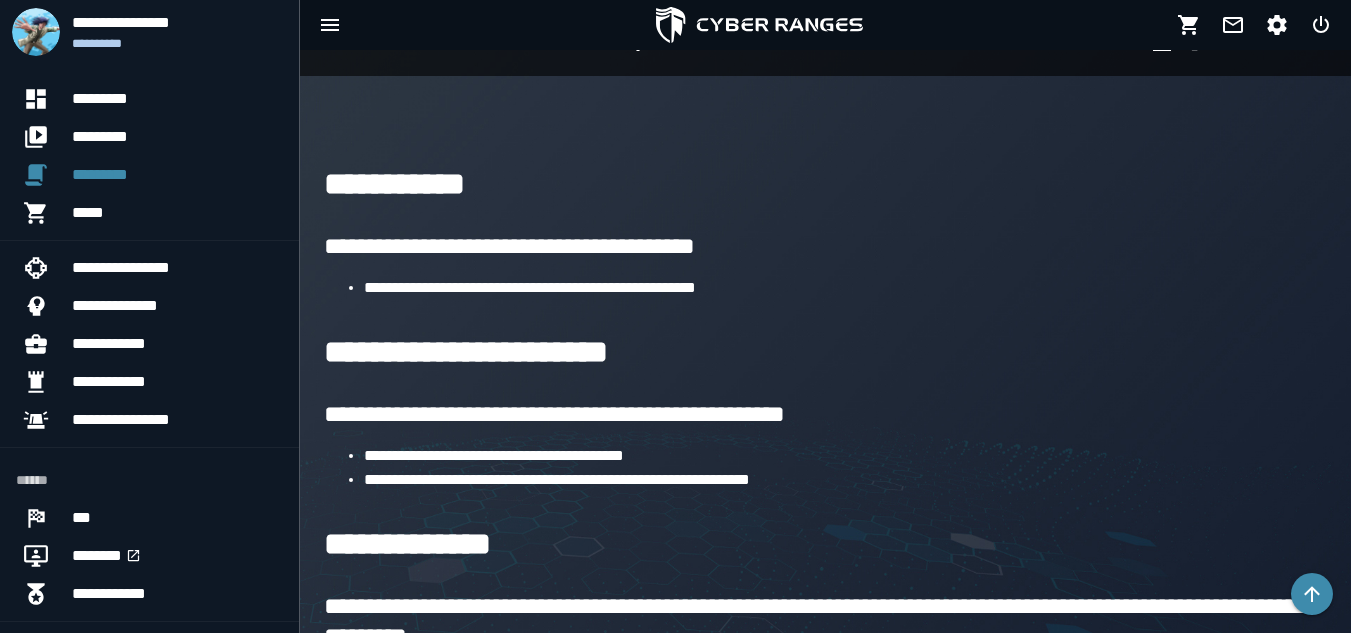 scroll, scrollTop: 827, scrollLeft: 0, axis: vertical 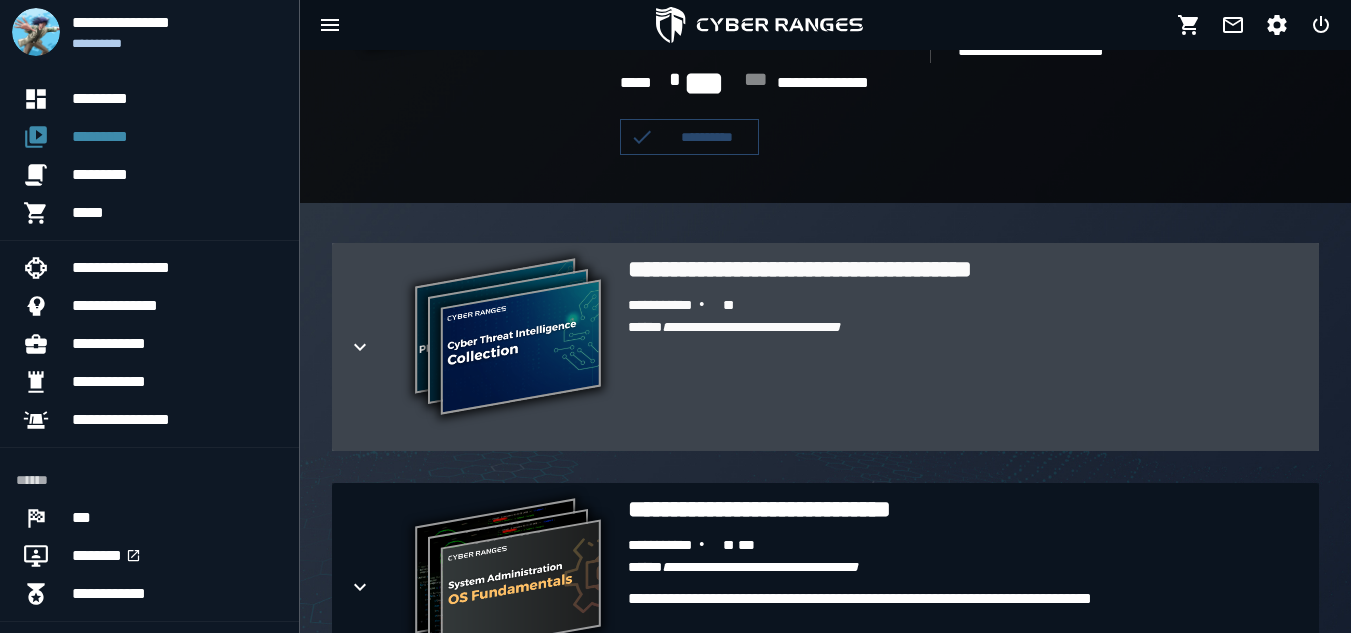 click 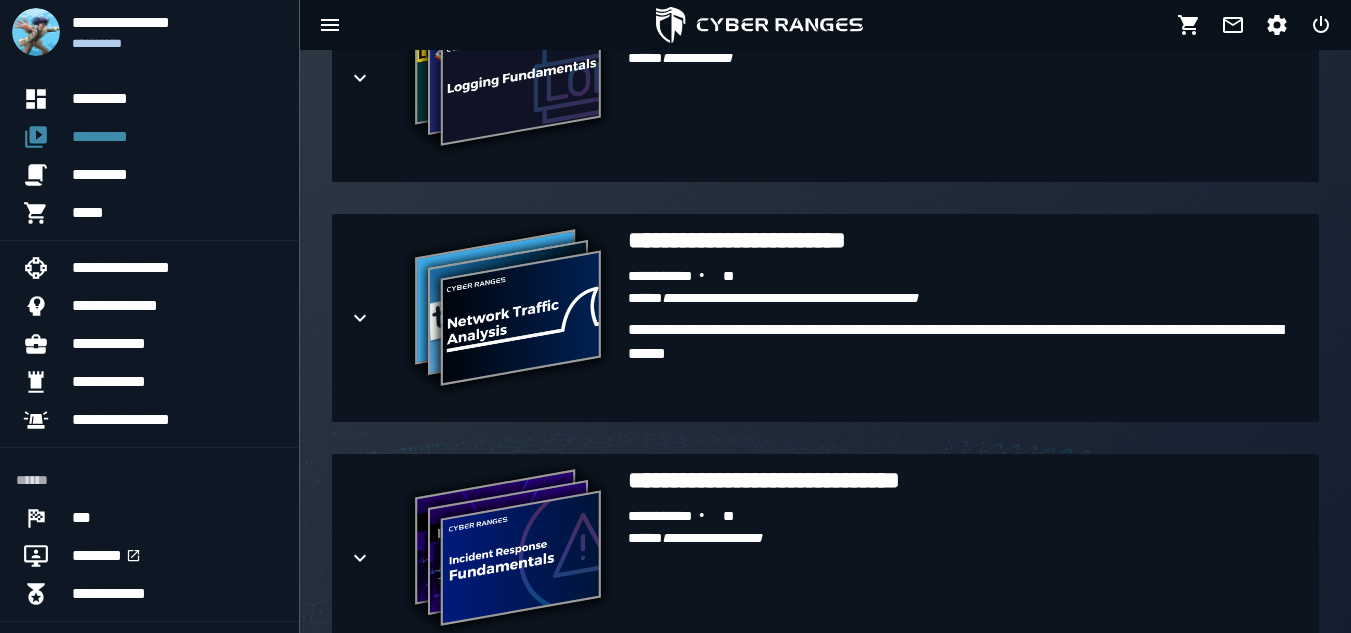 scroll, scrollTop: 2158, scrollLeft: 0, axis: vertical 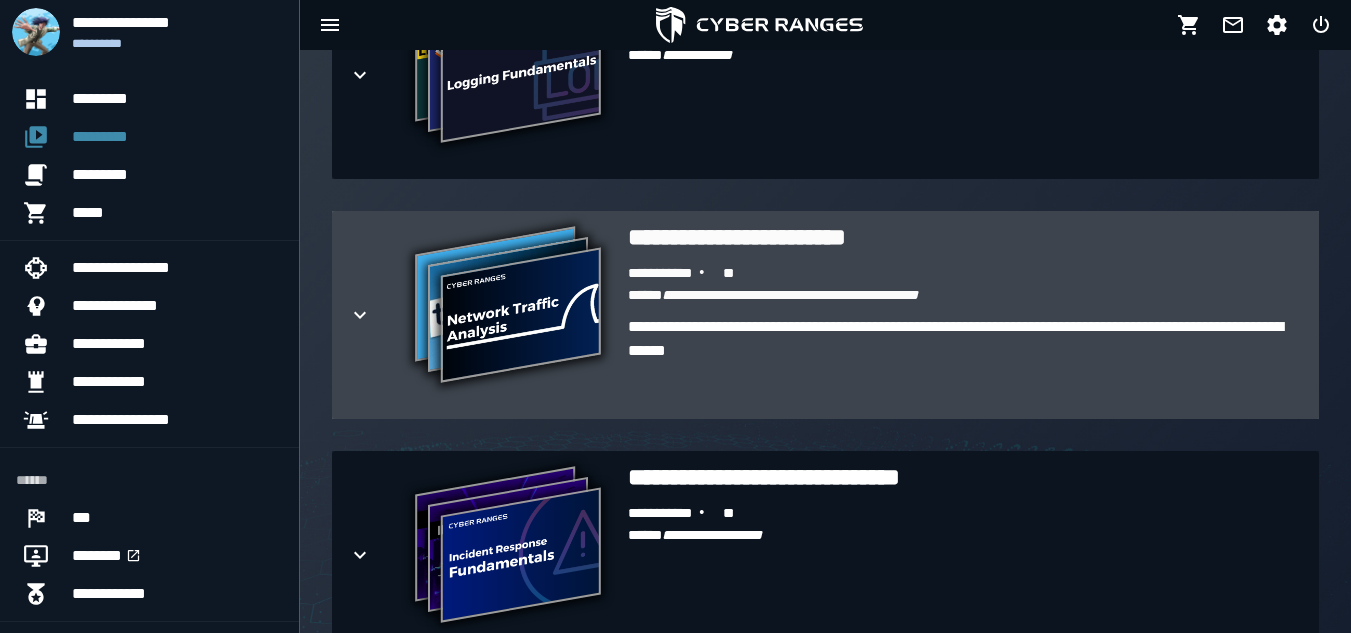 click at bounding box center (376, 315) 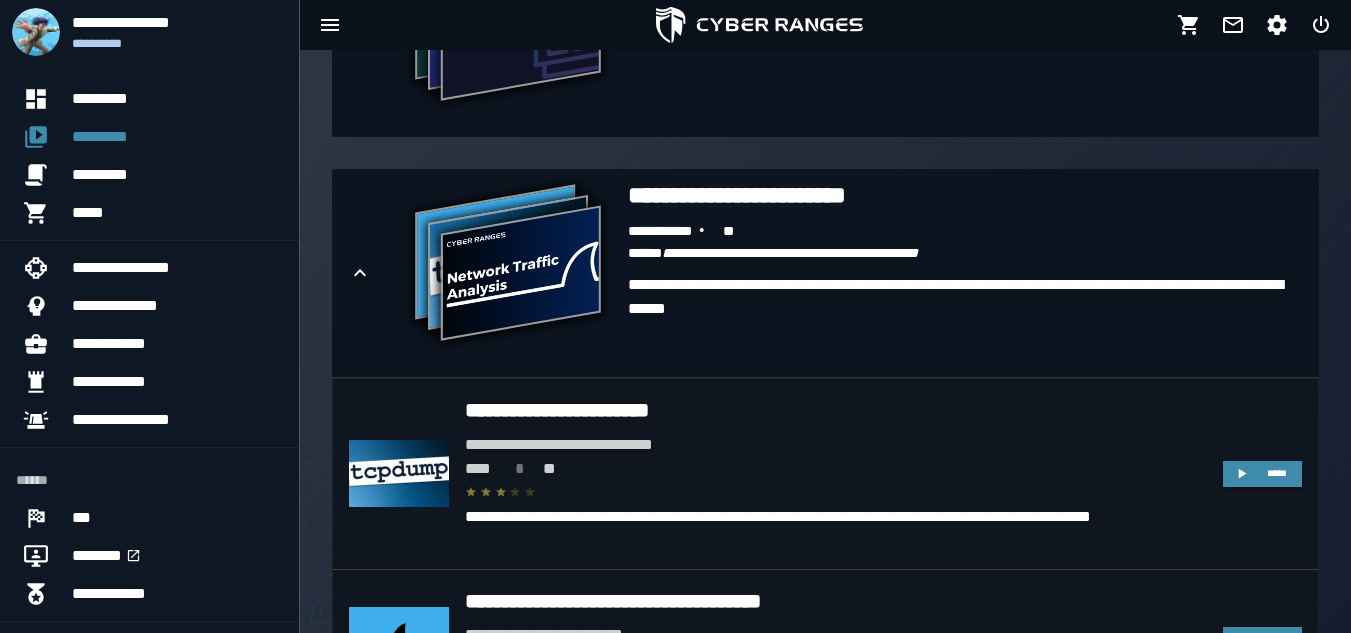 scroll, scrollTop: 2239, scrollLeft: 0, axis: vertical 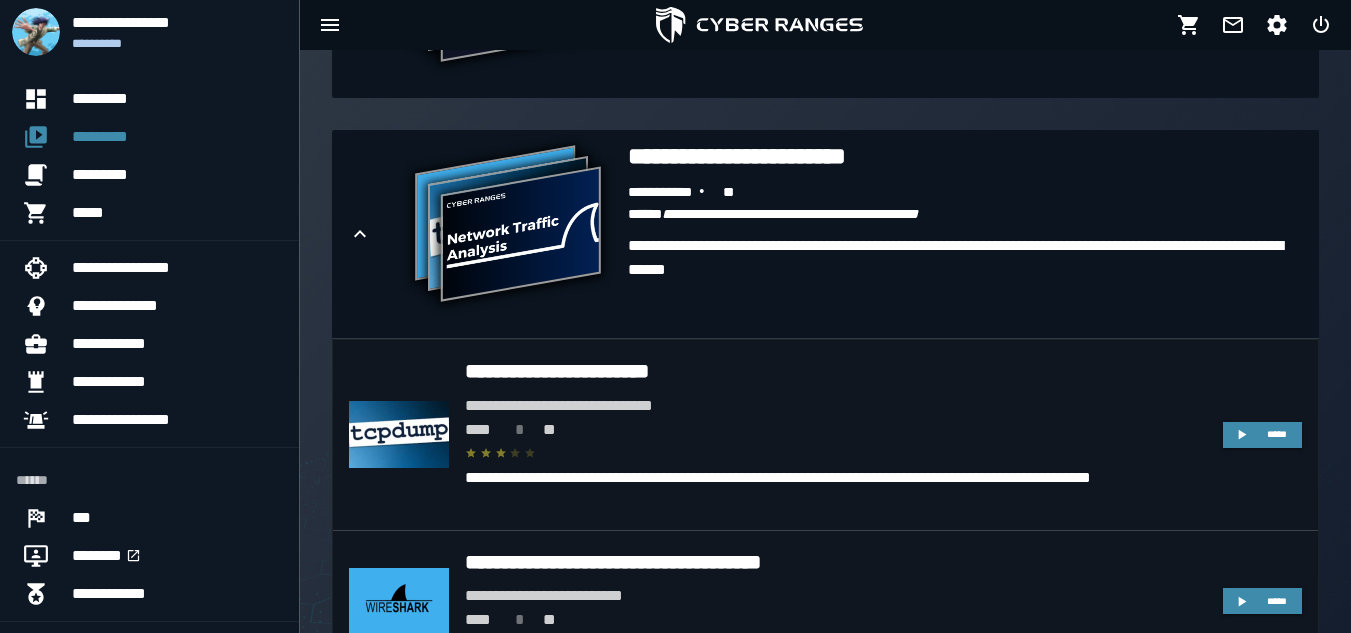 click on "**** * **" at bounding box center (836, 430) 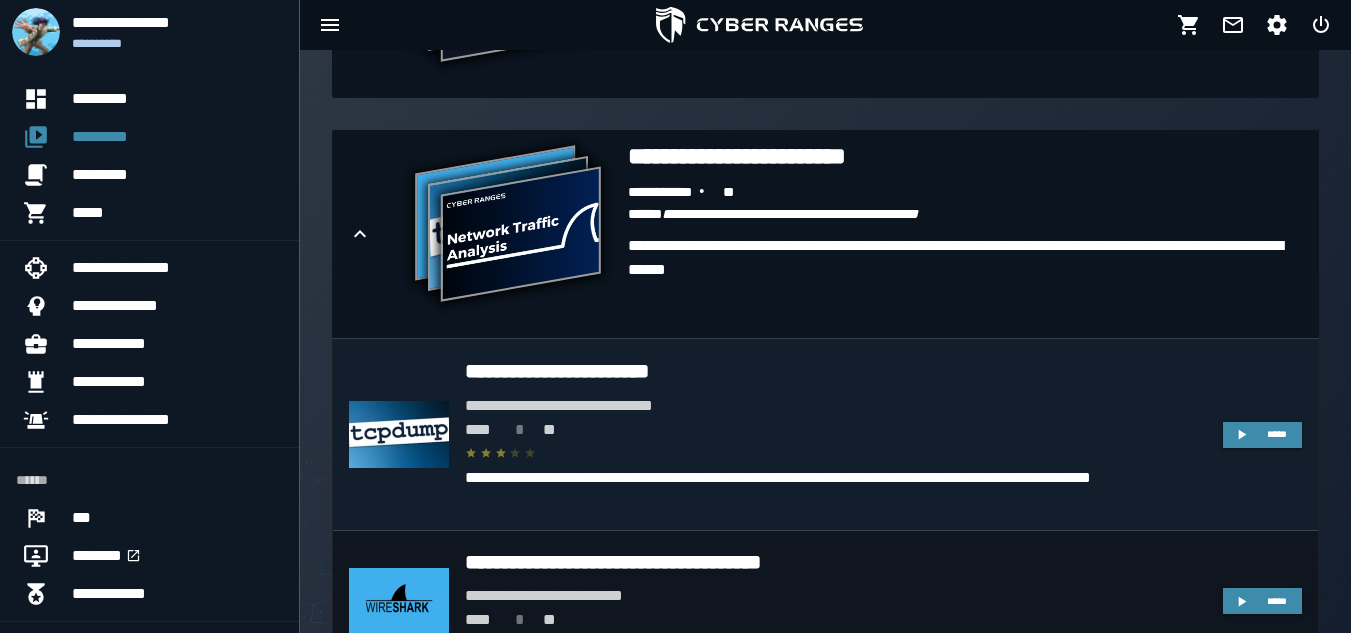 click on "**********" at bounding box center [836, 406] 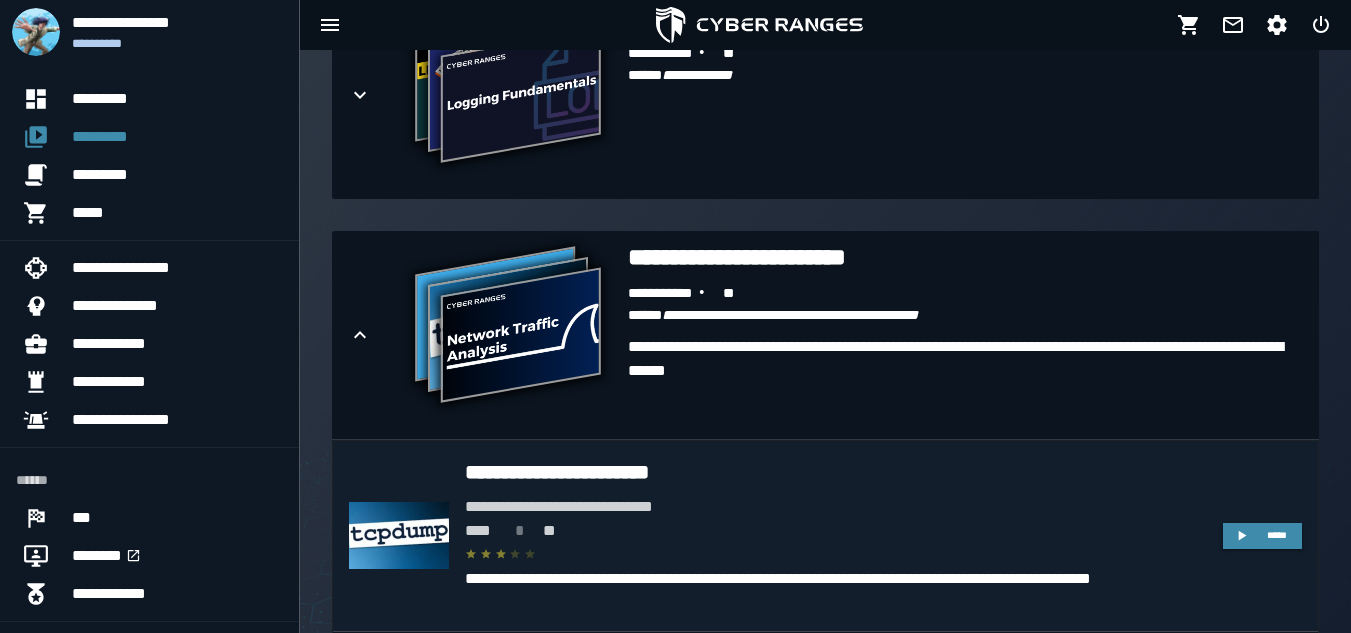 scroll, scrollTop: 2135, scrollLeft: 0, axis: vertical 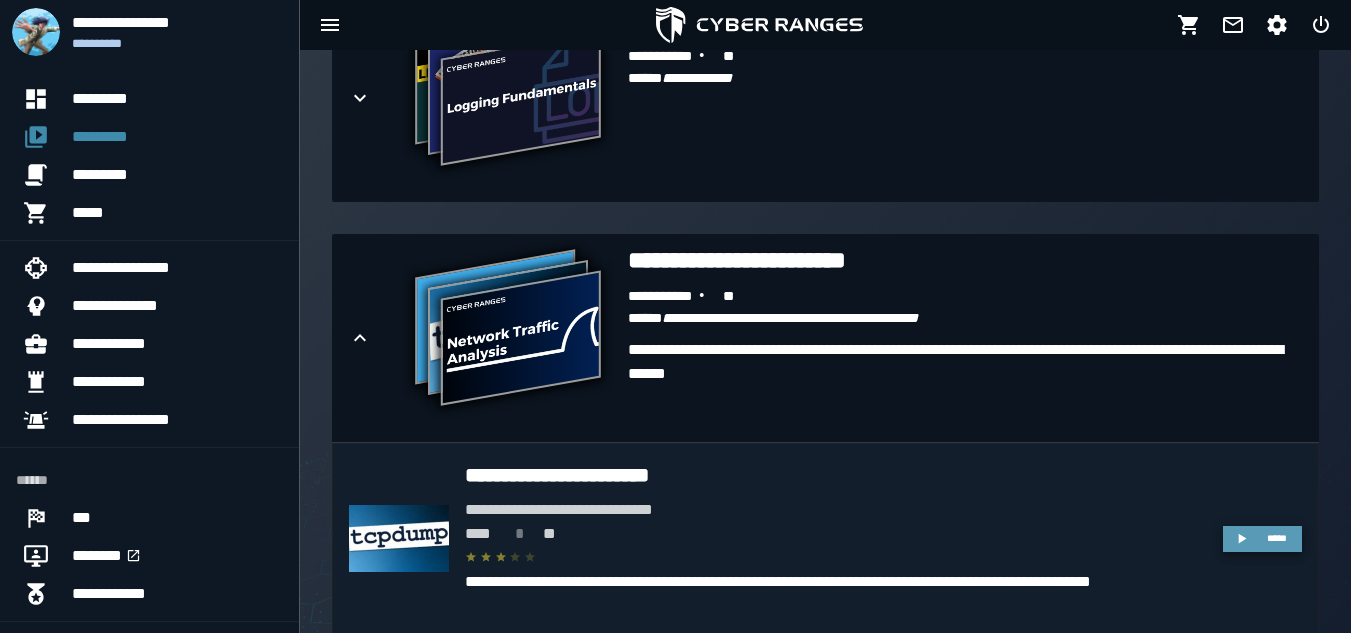 click on "*****" at bounding box center (1262, 539) 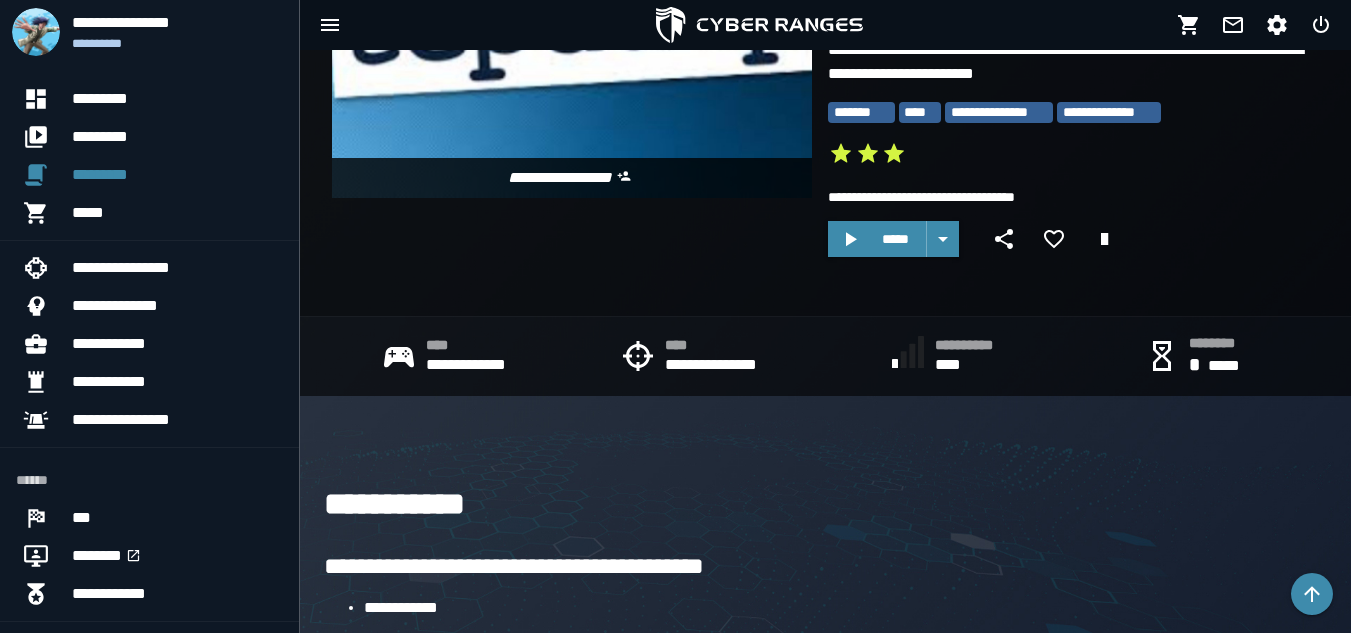 scroll, scrollTop: 0, scrollLeft: 0, axis: both 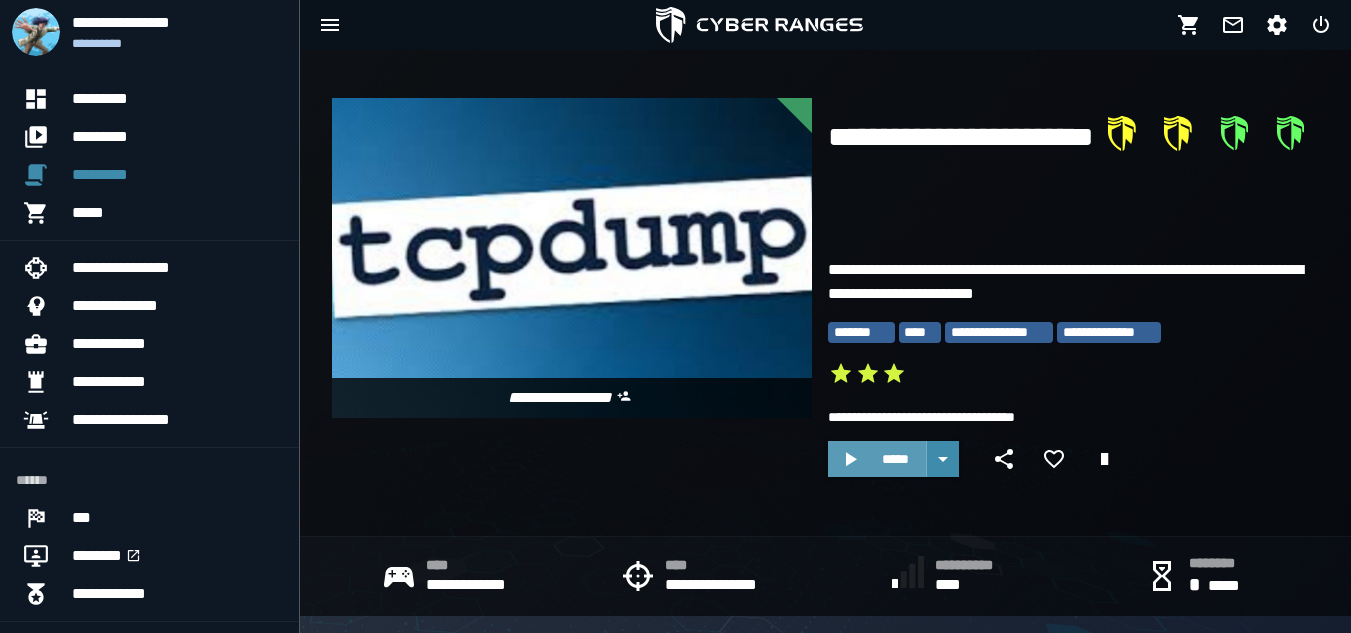 click on "*****" at bounding box center [877, 459] 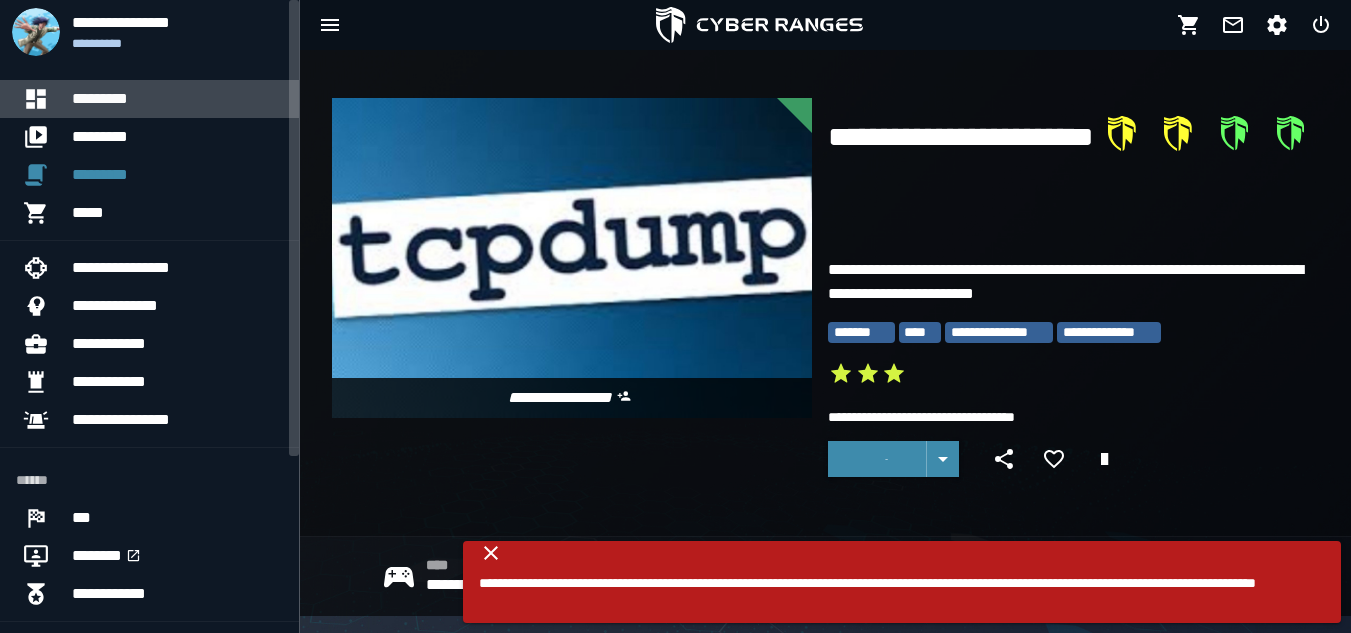 click on "*********" at bounding box center [177, 99] 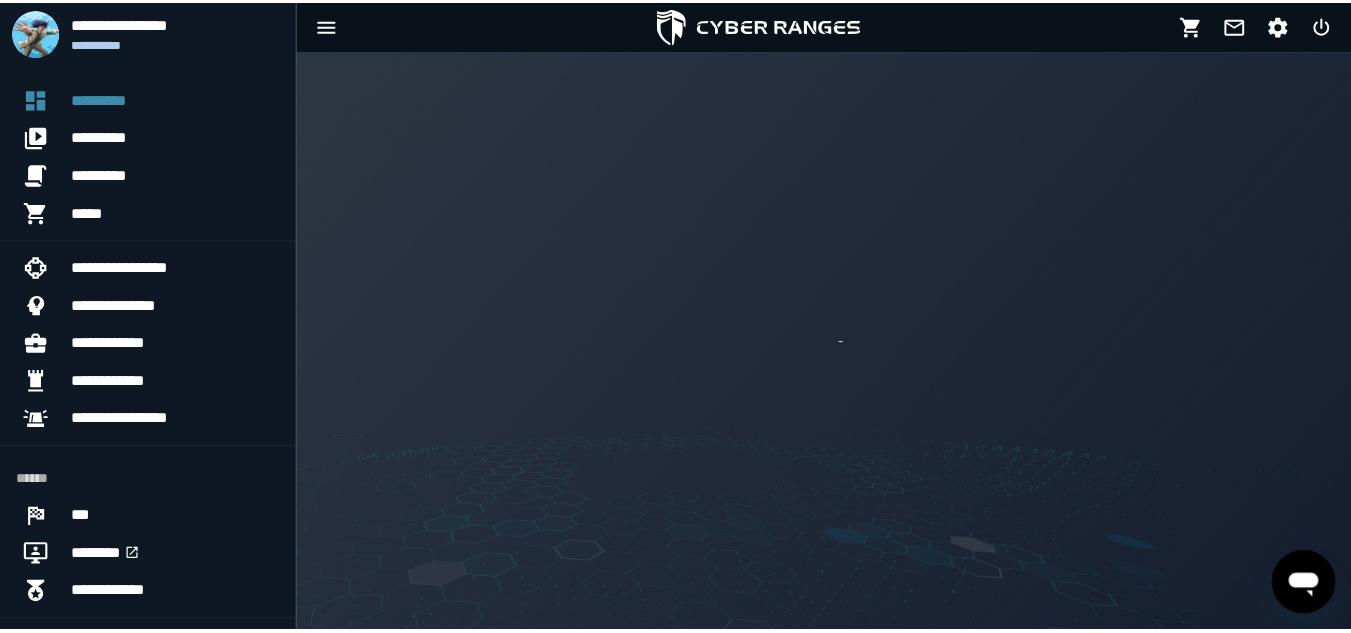 scroll, scrollTop: 0, scrollLeft: 0, axis: both 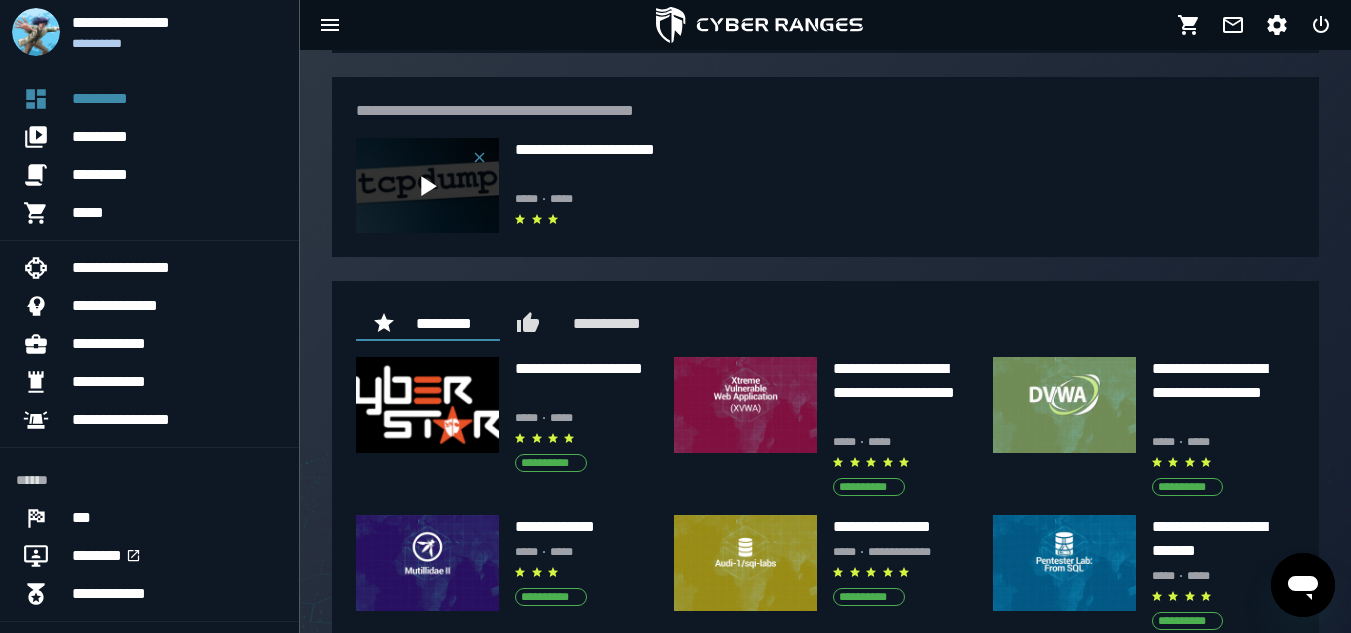 click at bounding box center (427, 185) 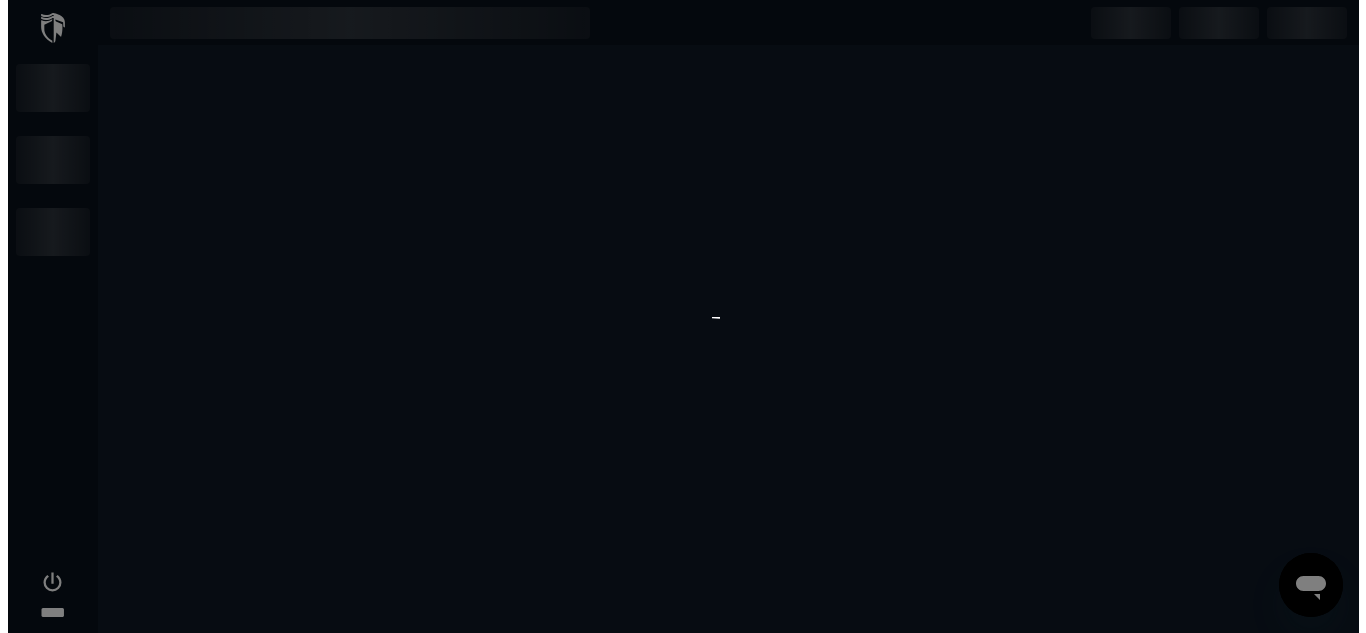 scroll, scrollTop: 0, scrollLeft: 0, axis: both 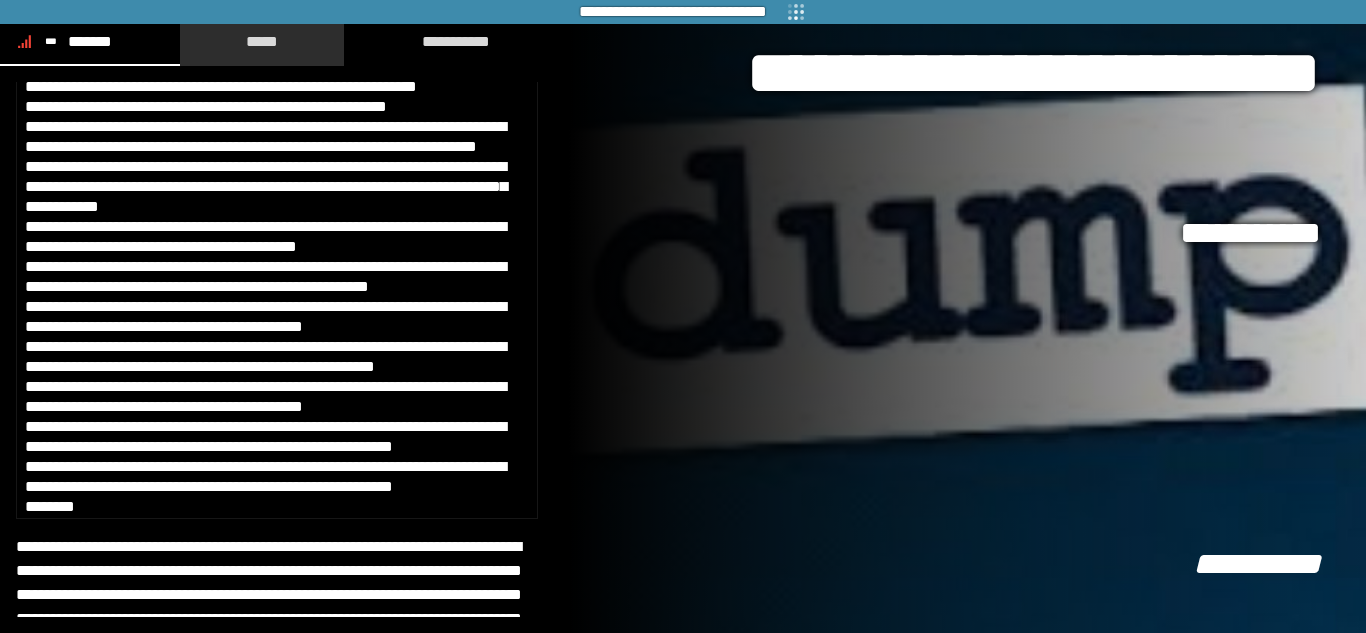 click on "*****" at bounding box center [262, 42] 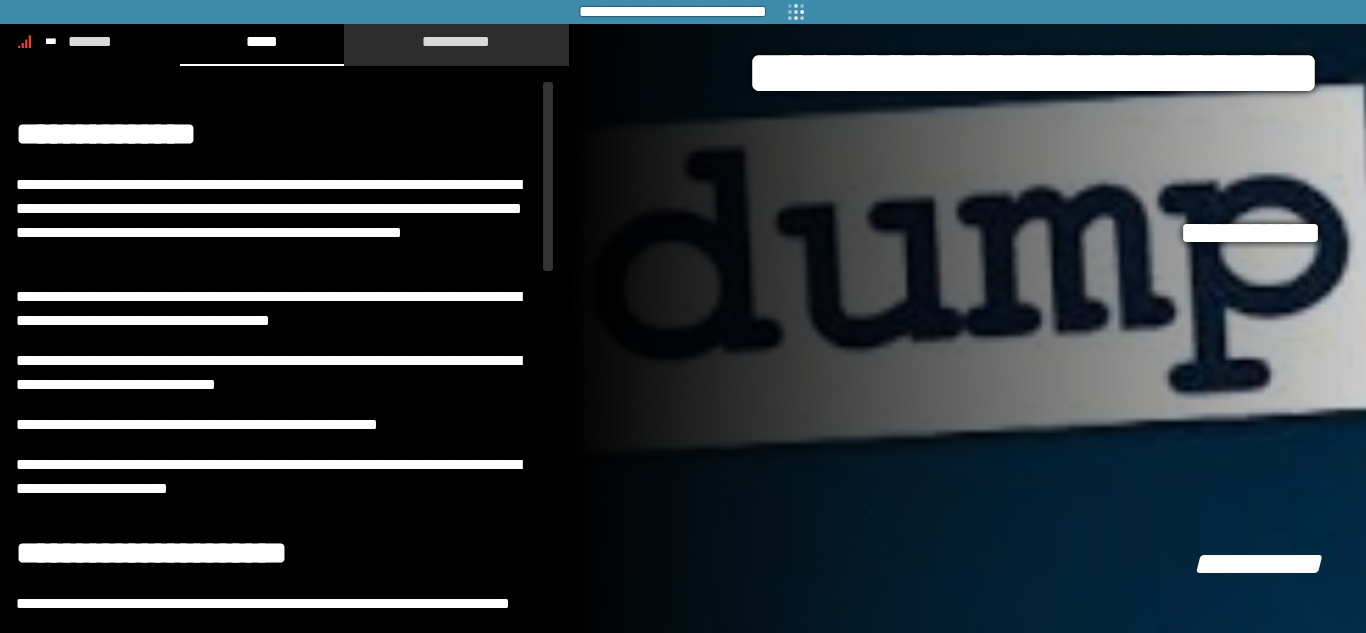 click on "**********" at bounding box center [456, 41] 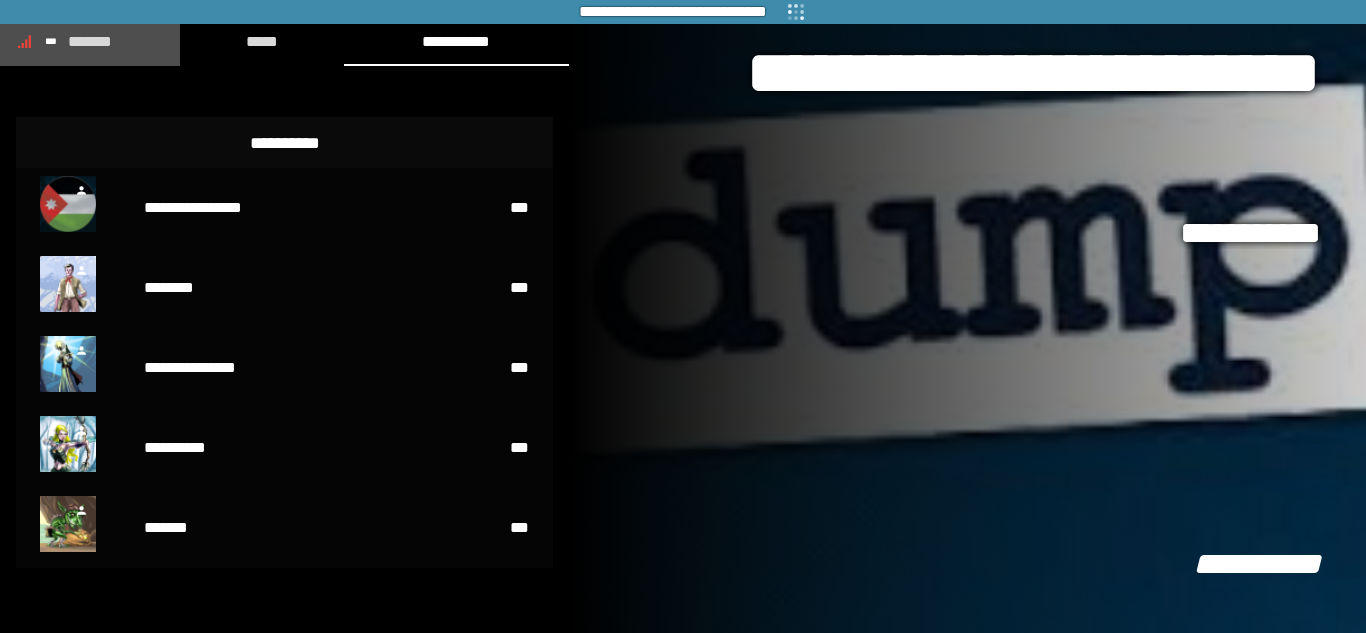 click on "*******" at bounding box center (90, 41) 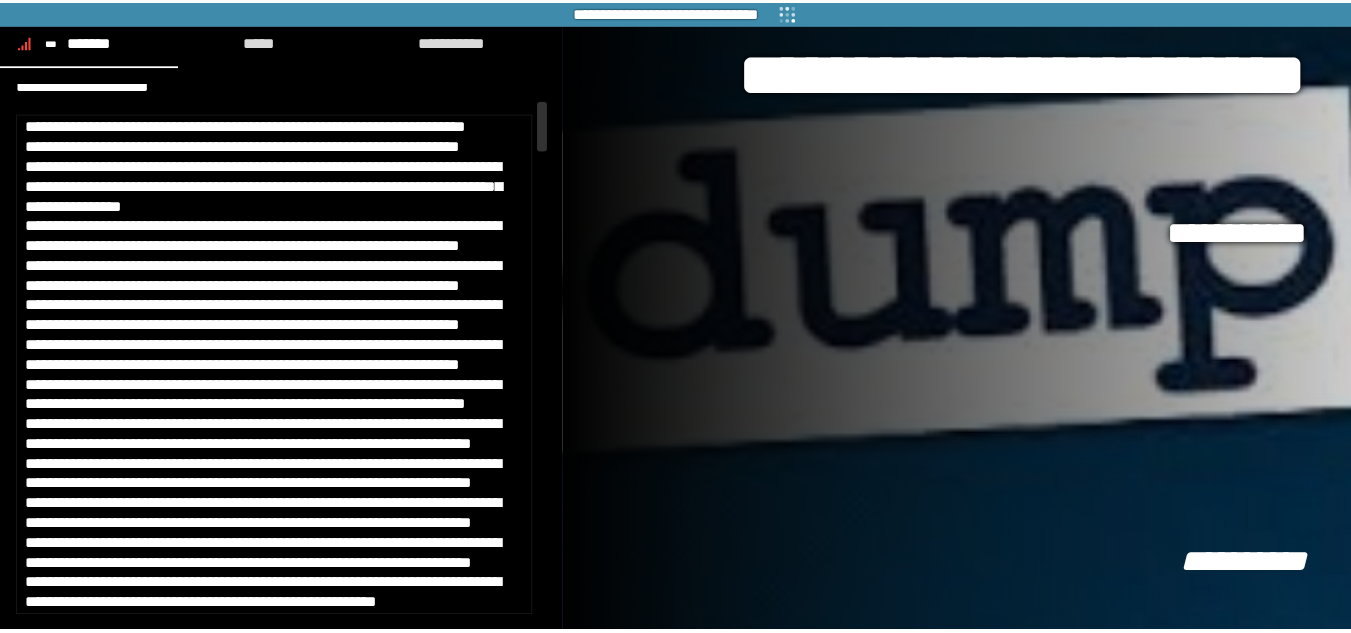 scroll, scrollTop: 1115, scrollLeft: 0, axis: vertical 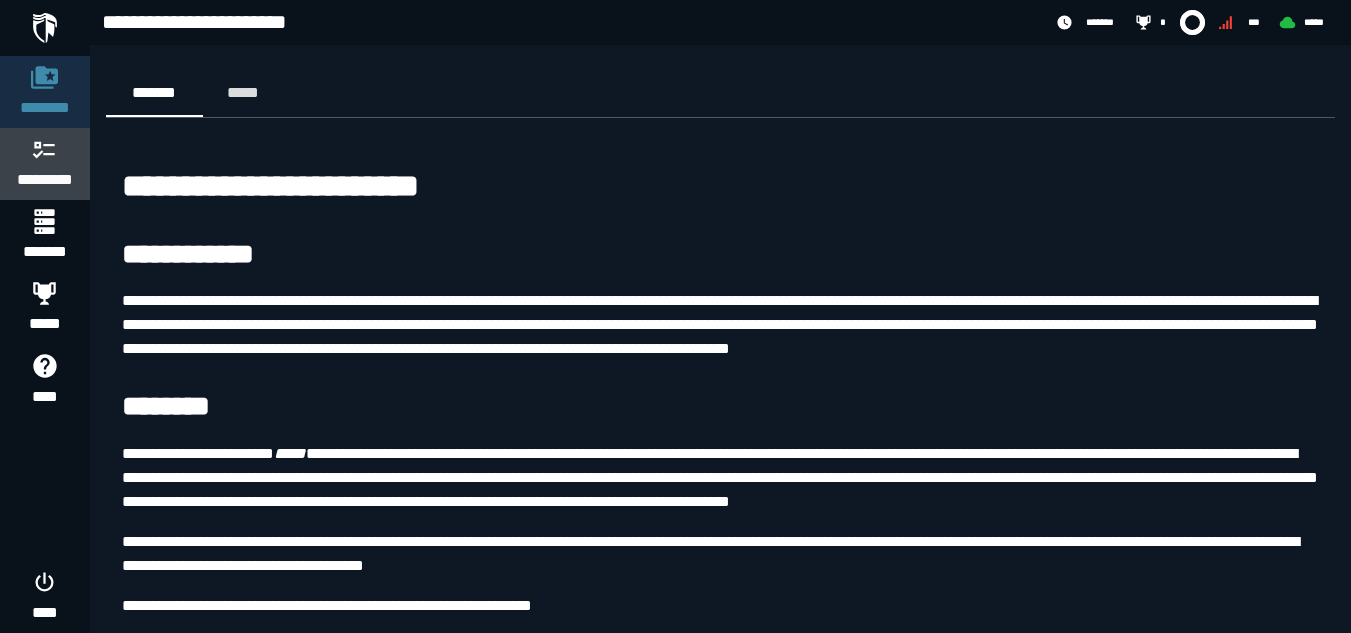 click on "*********" at bounding box center [45, 164] 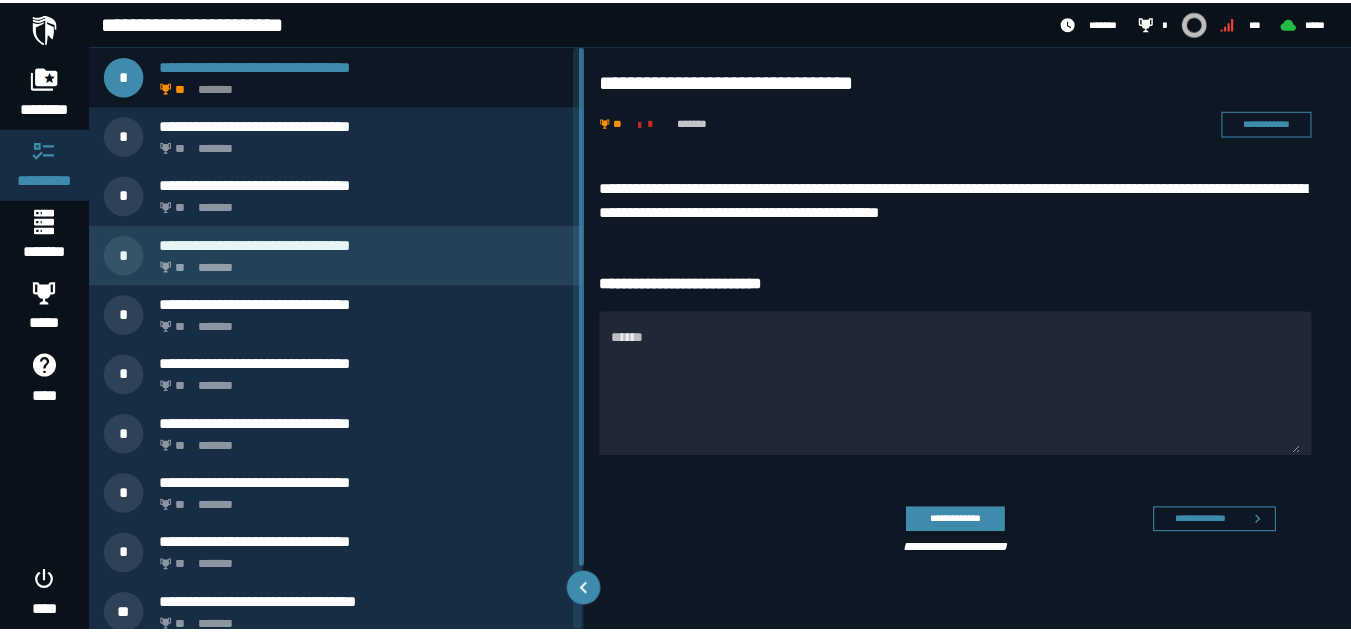 scroll, scrollTop: 1, scrollLeft: 0, axis: vertical 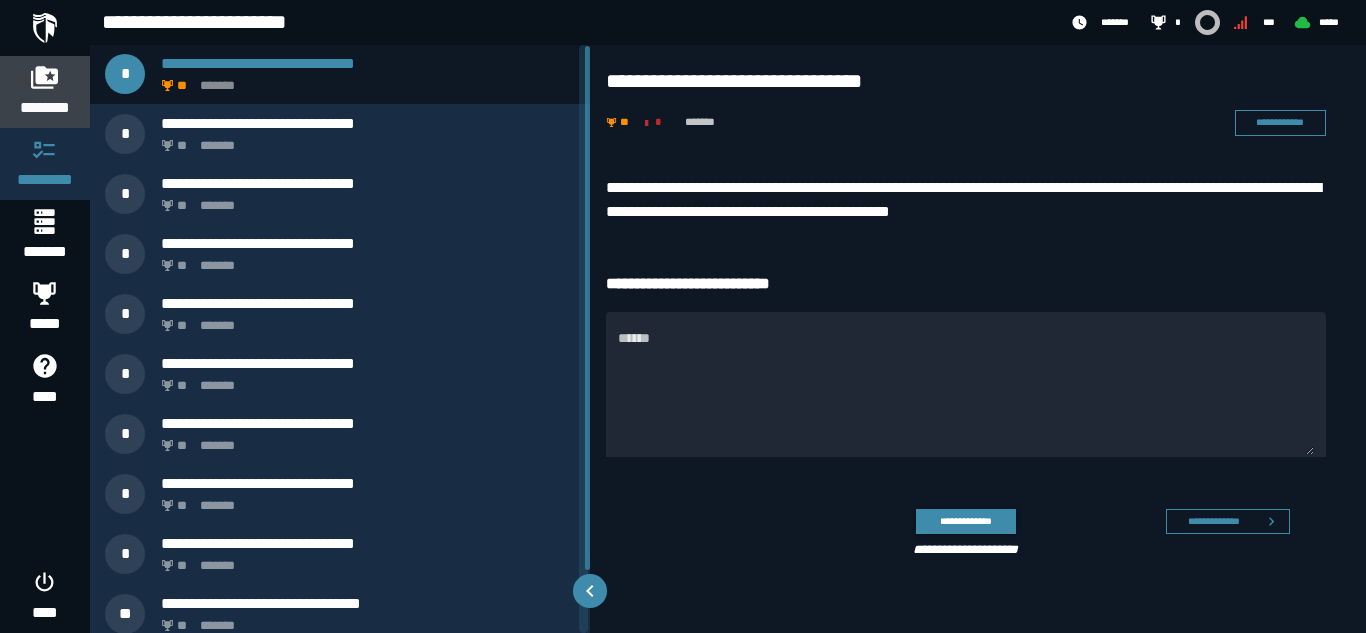 click on "********" at bounding box center (45, 108) 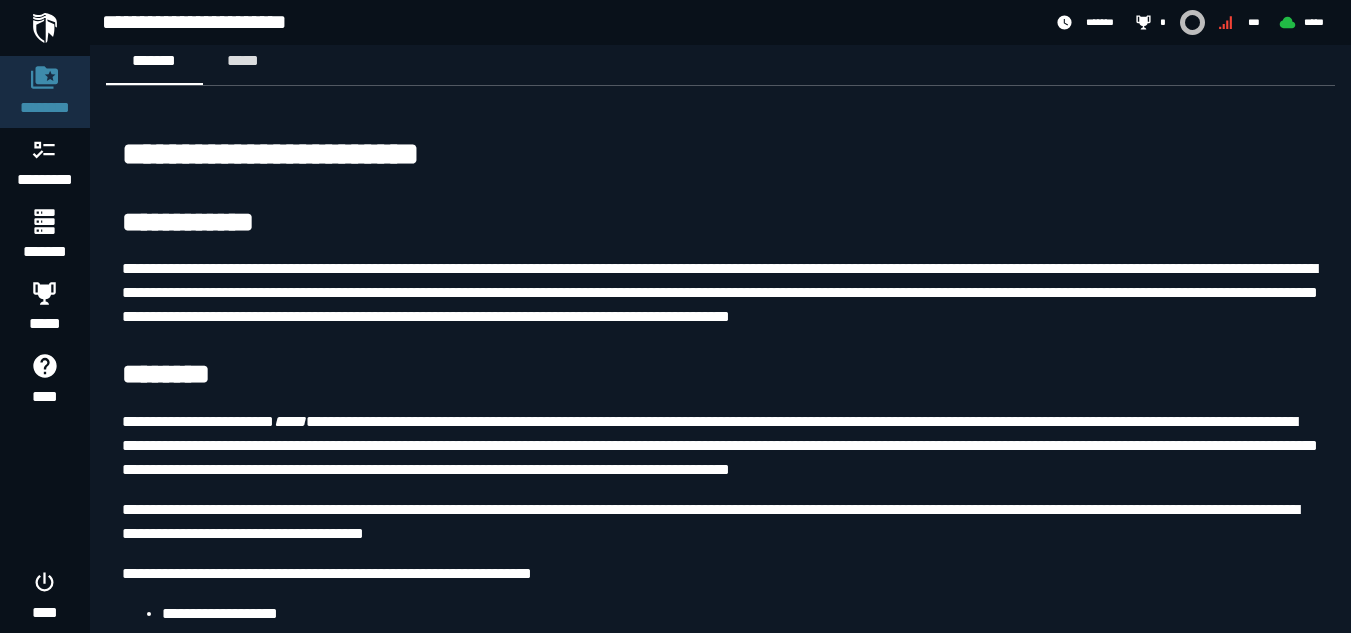 scroll, scrollTop: 20, scrollLeft: 0, axis: vertical 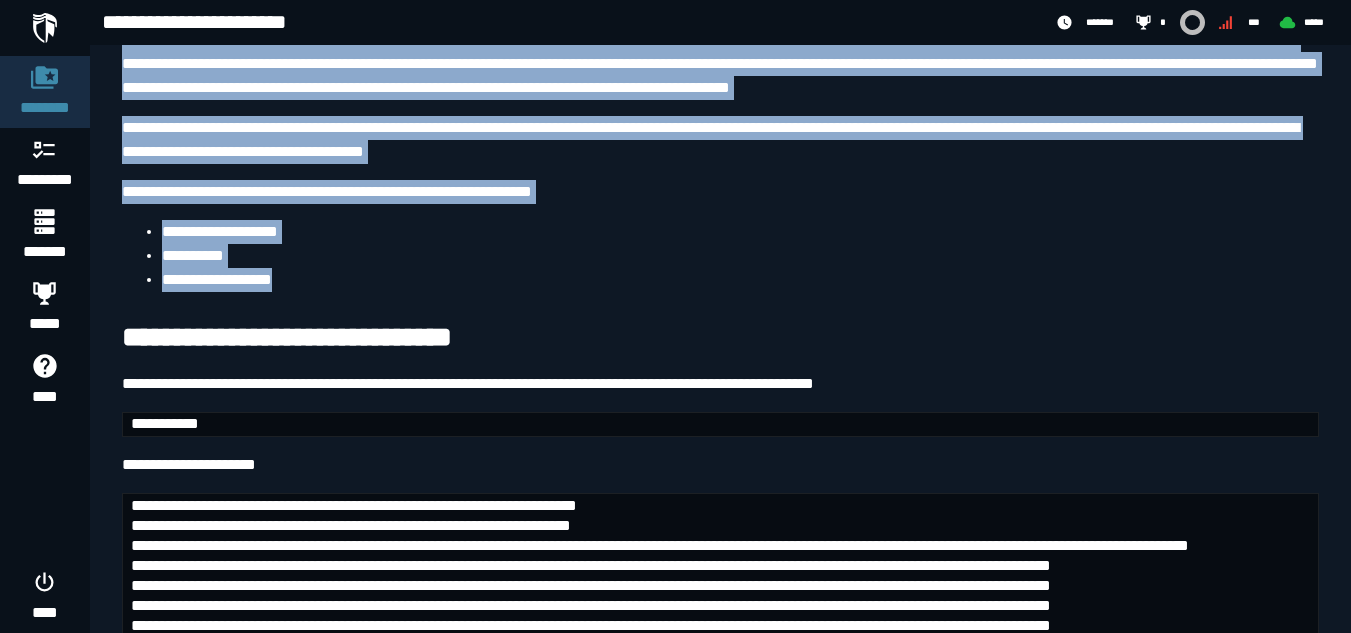 drag, startPoint x: 123, startPoint y: 168, endPoint x: 541, endPoint y: 274, distance: 431.2308 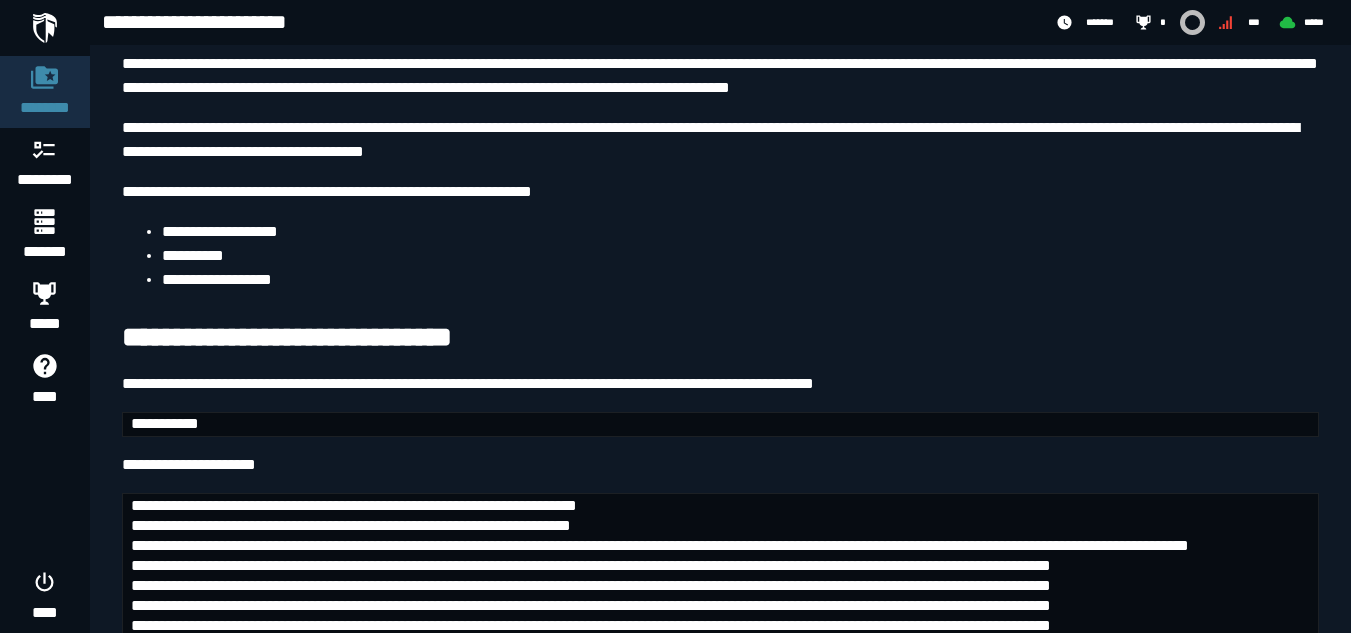 click on "**********" at bounding box center (720, 339) 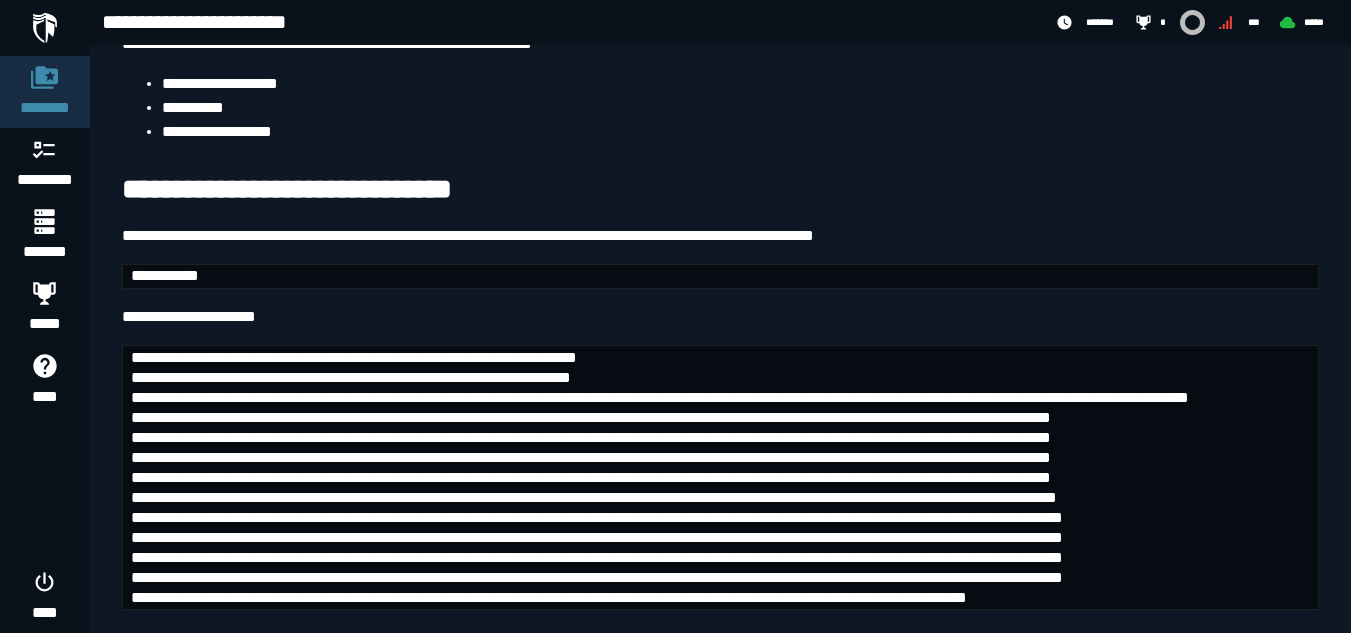 scroll, scrollTop: 631, scrollLeft: 0, axis: vertical 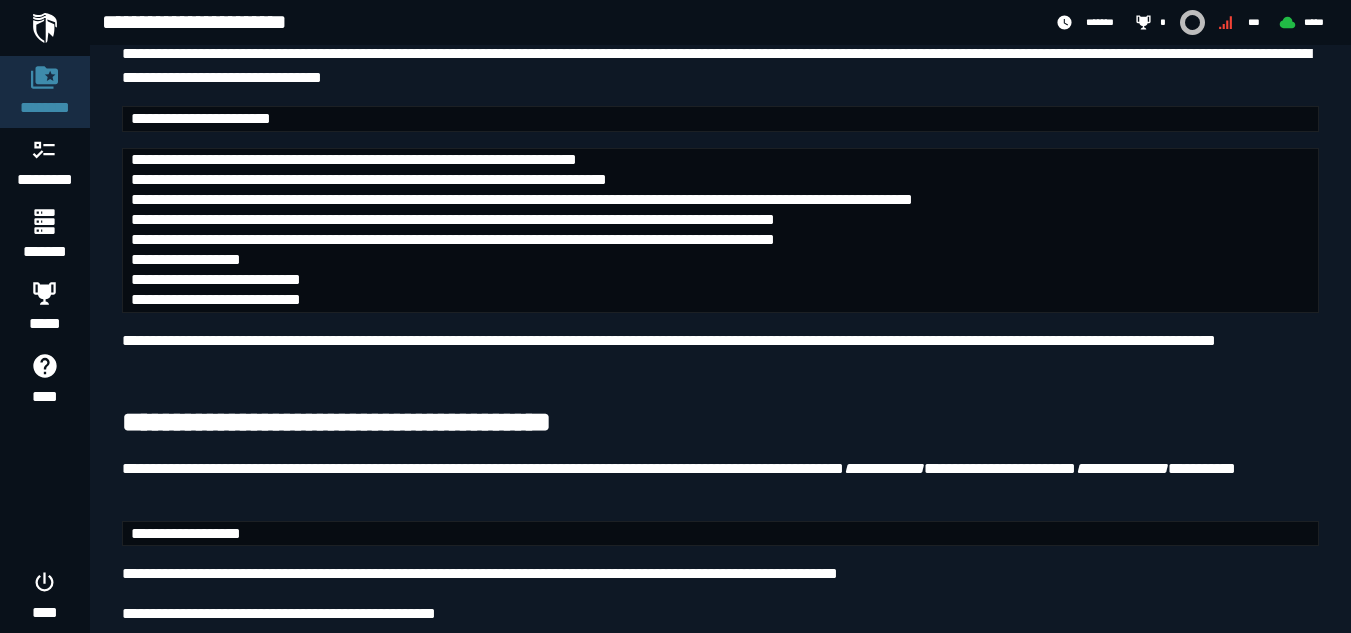 drag, startPoint x: 104, startPoint y: 127, endPoint x: 488, endPoint y: 387, distance: 463.7413 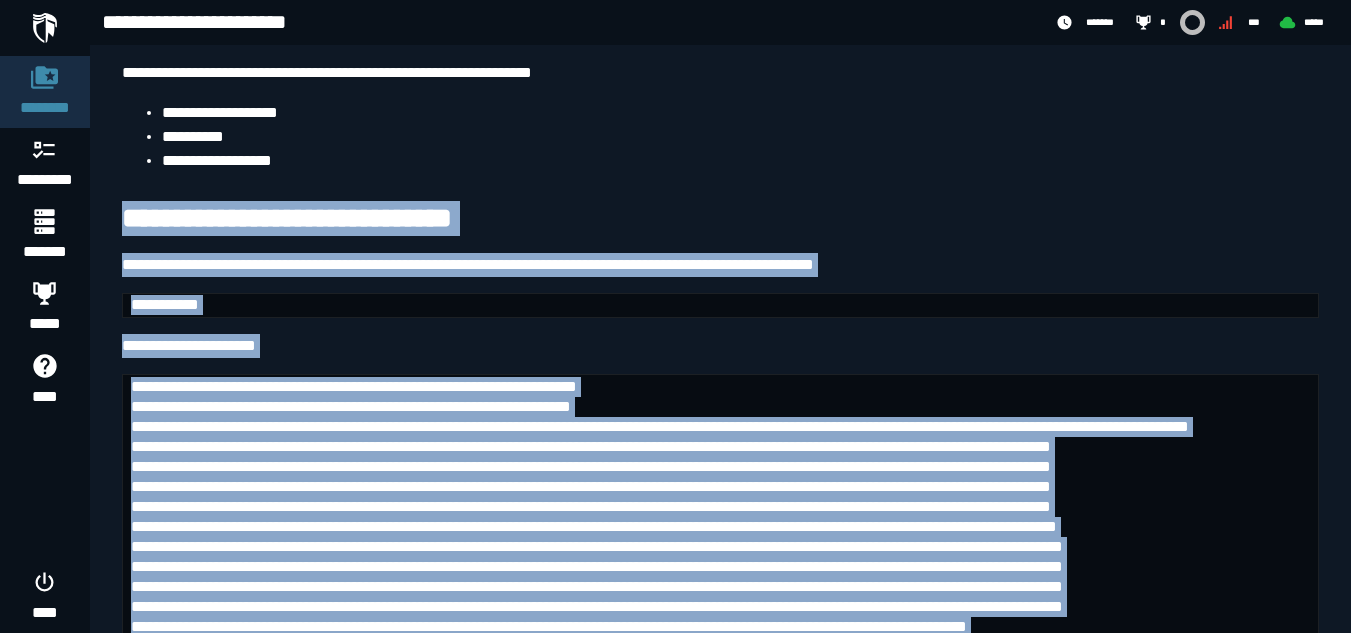 scroll, scrollTop: 563, scrollLeft: 0, axis: vertical 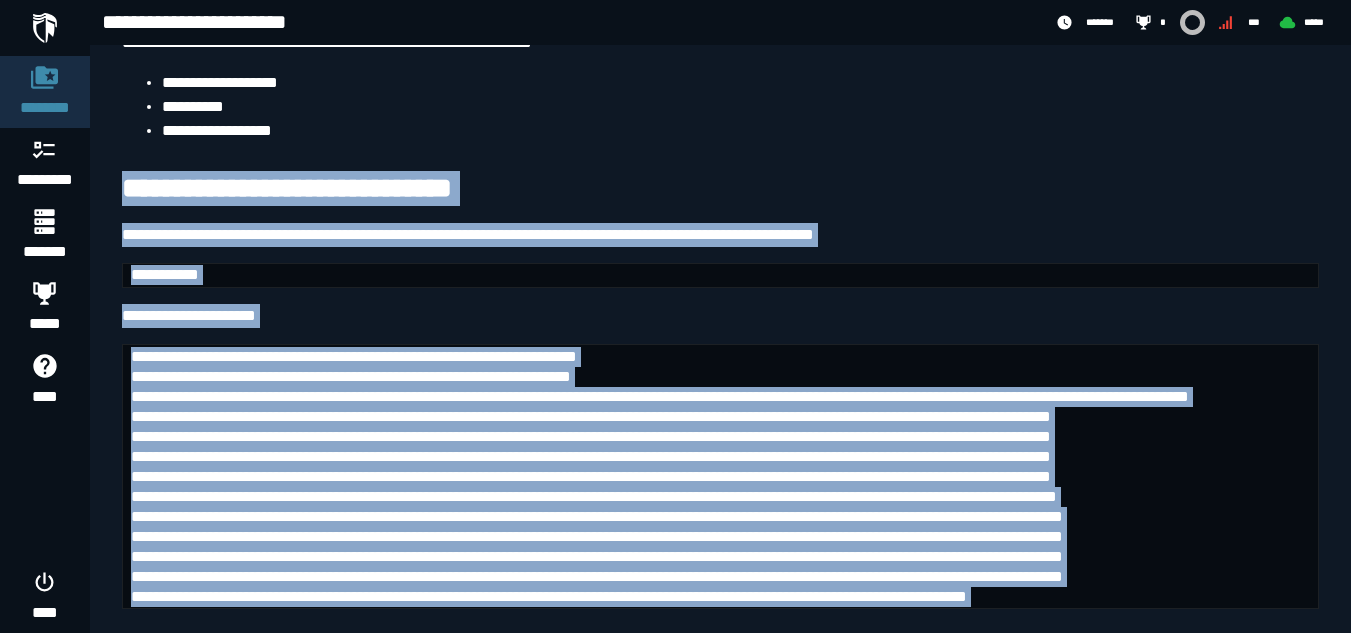 click on "**********" at bounding box center (720, 235) 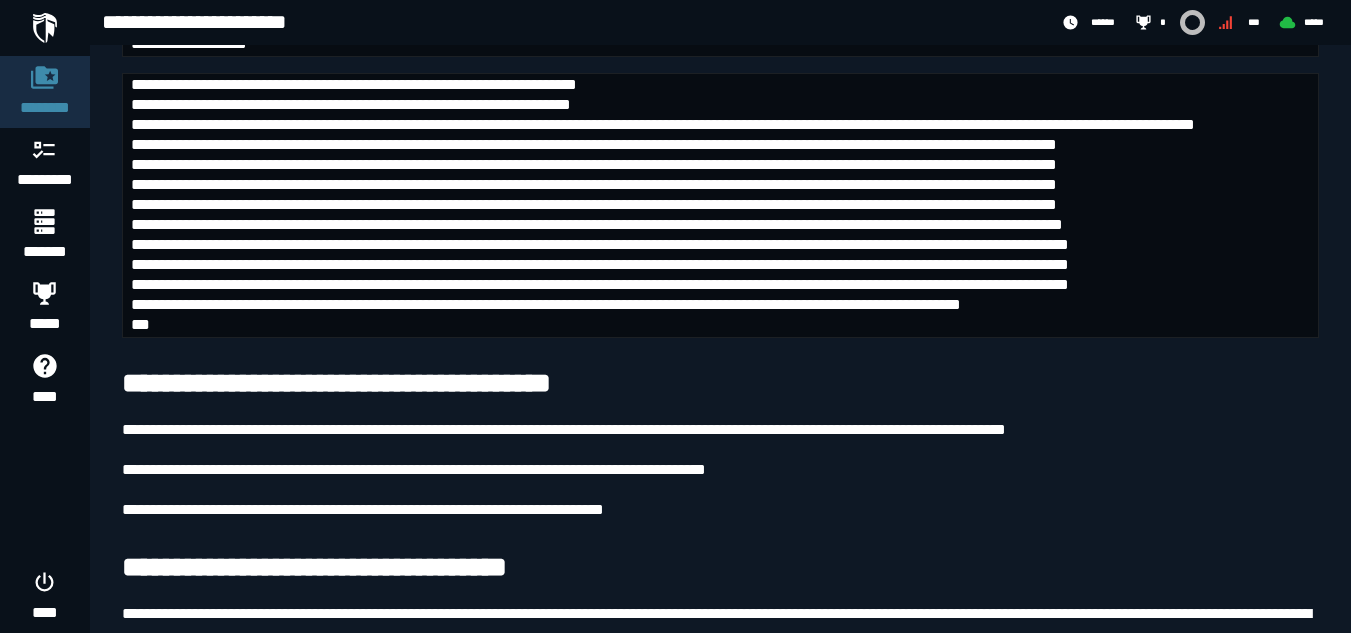 scroll, scrollTop: 2761, scrollLeft: 0, axis: vertical 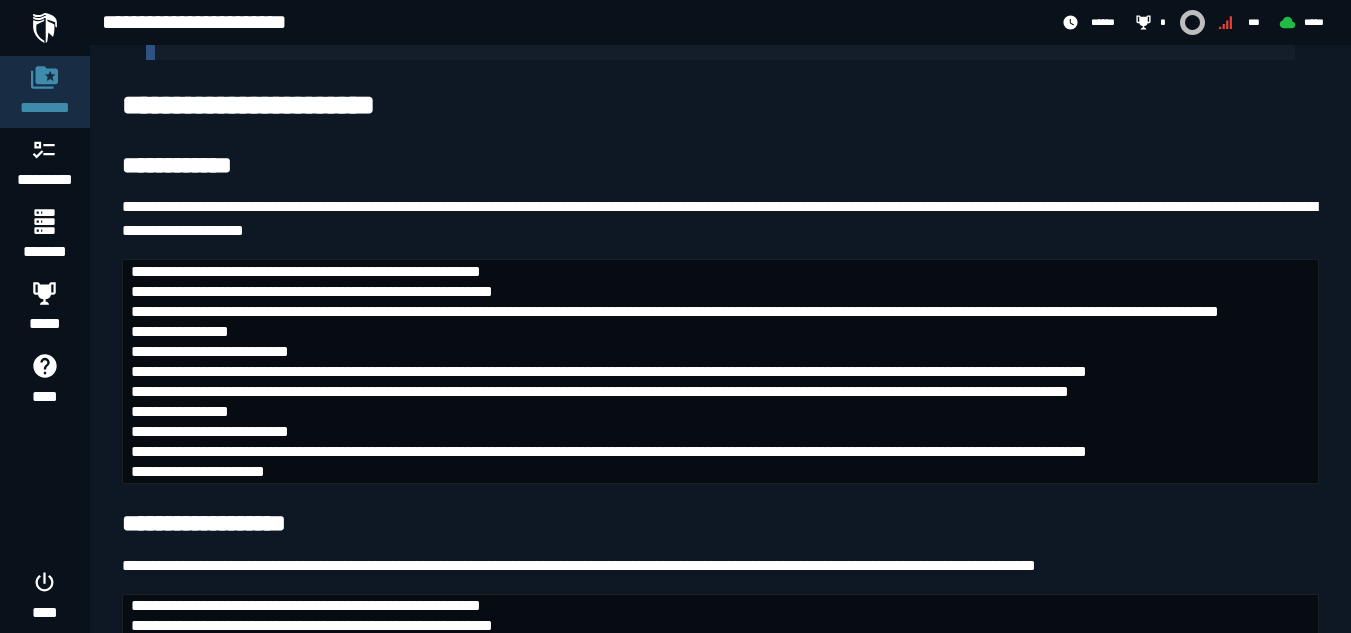 drag, startPoint x: 90, startPoint y: 314, endPoint x: 790, endPoint y: 287, distance: 700.5205 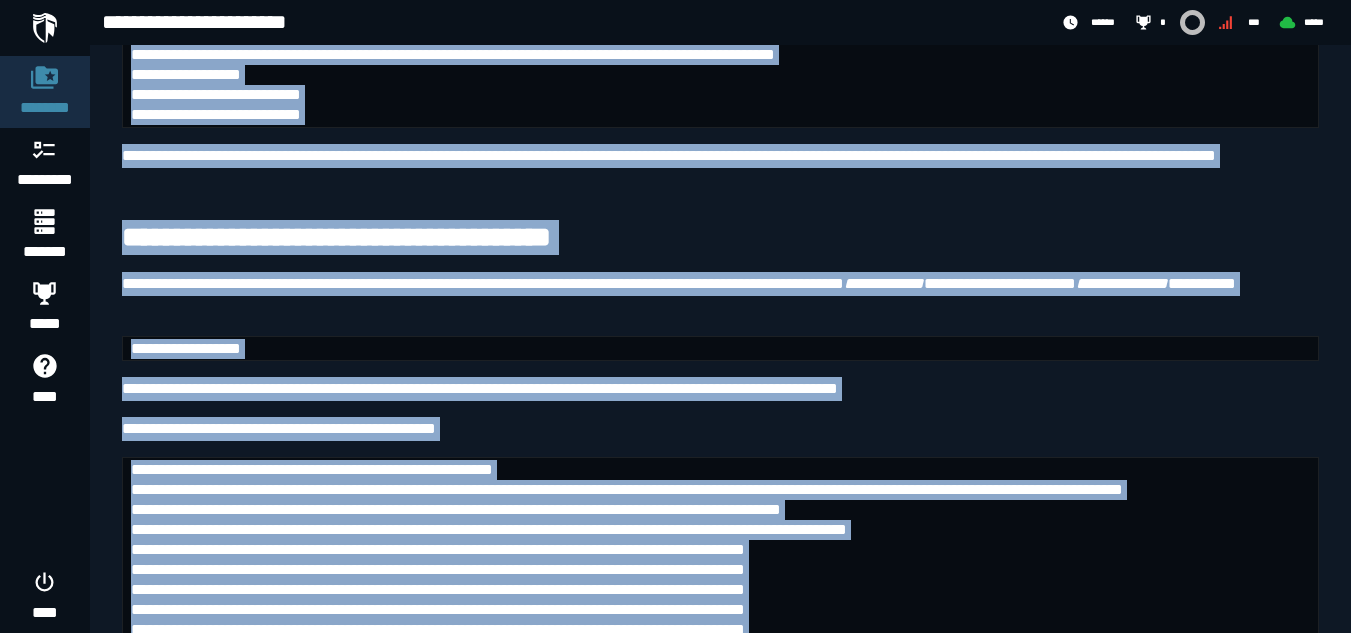 scroll, scrollTop: 3507, scrollLeft: 0, axis: vertical 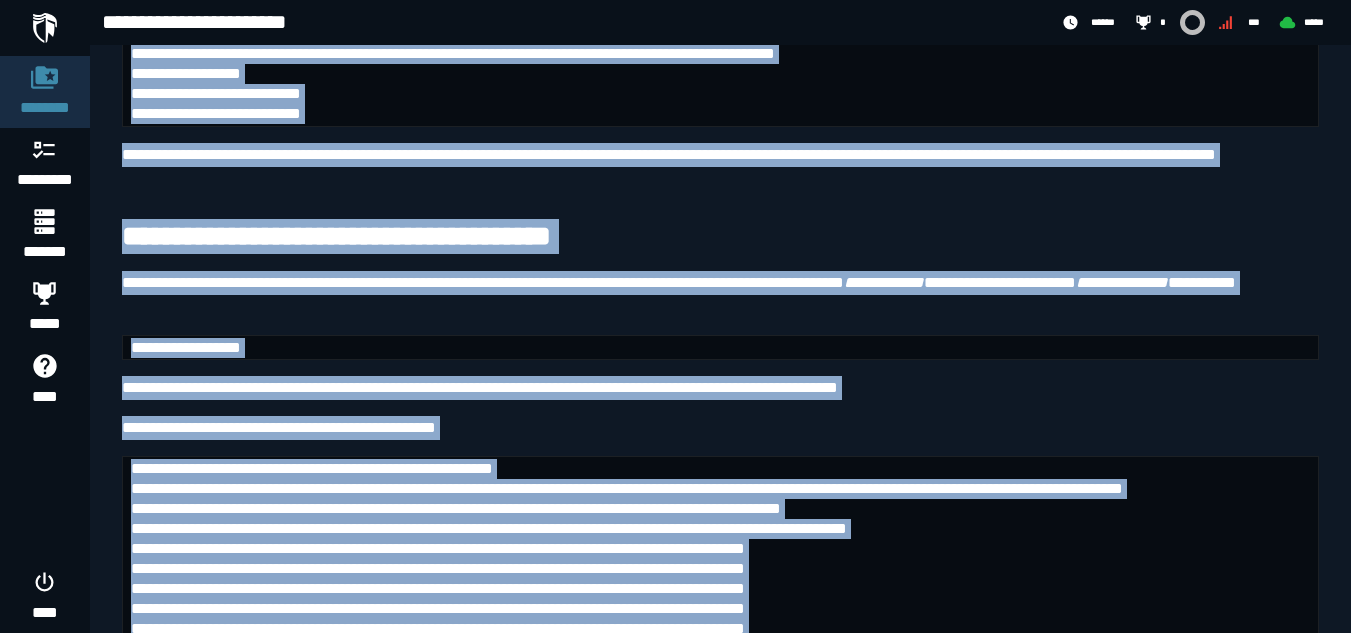 click on "**********" at bounding box center [720, -276] 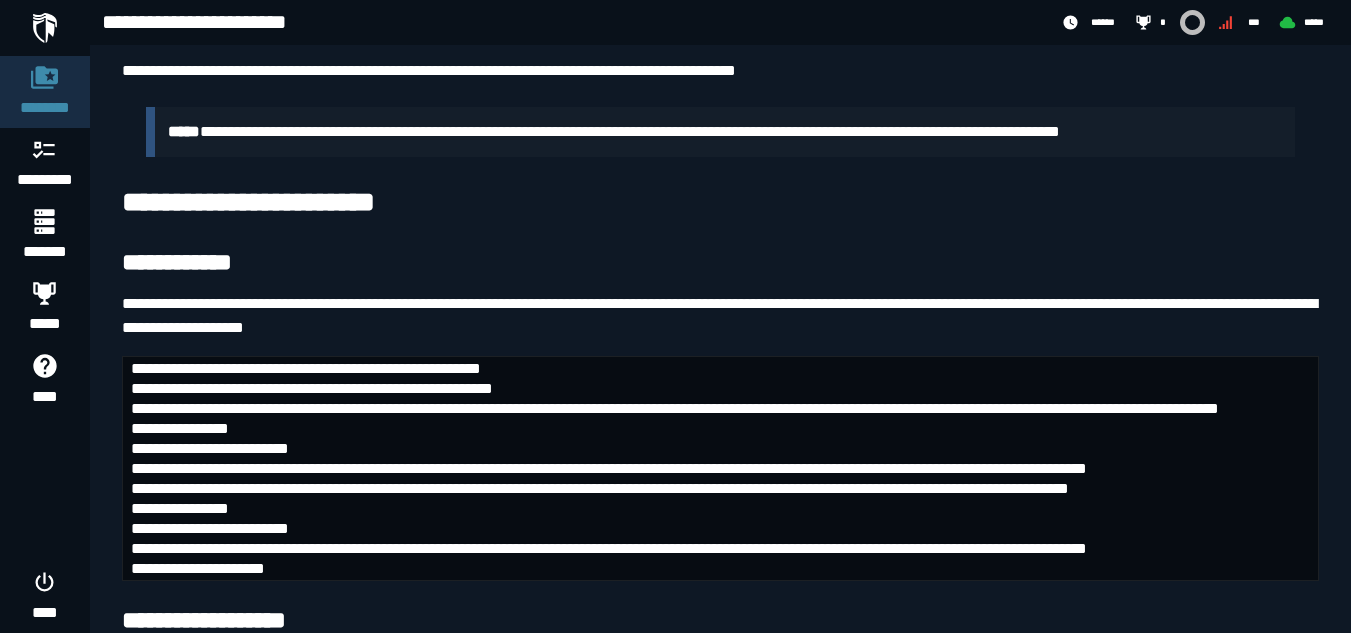 scroll, scrollTop: 8799, scrollLeft: 0, axis: vertical 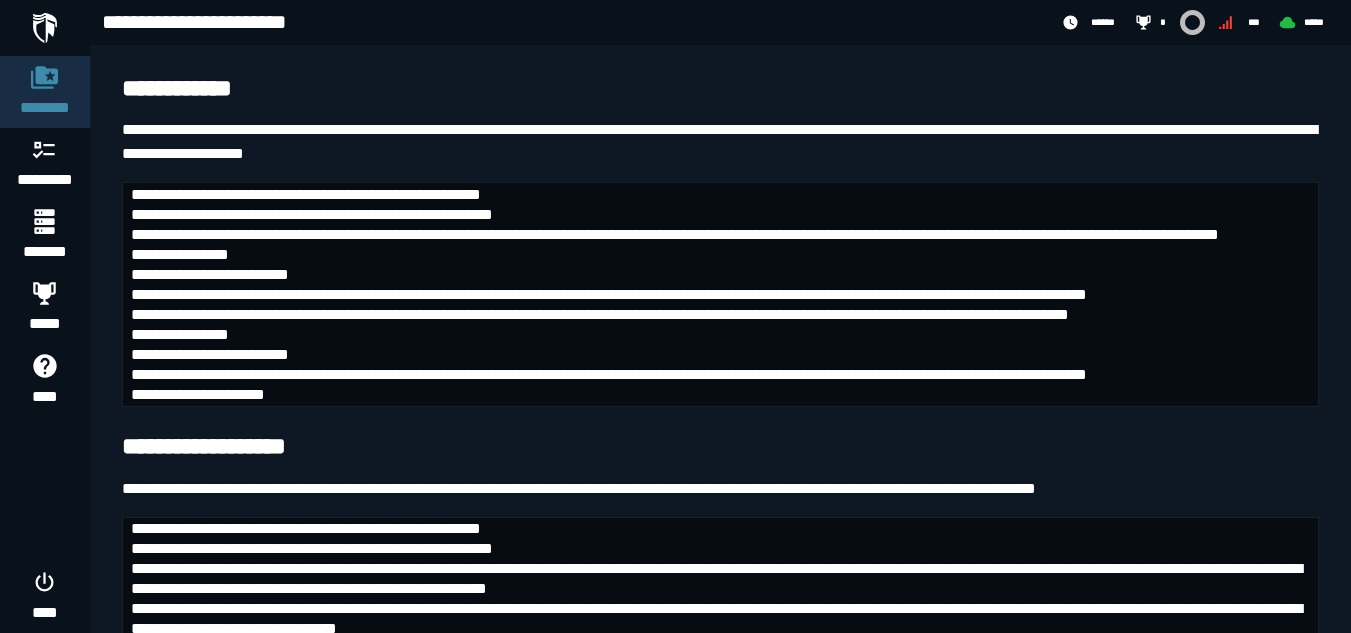 drag, startPoint x: 119, startPoint y: 252, endPoint x: 786, endPoint y: 215, distance: 668.02545 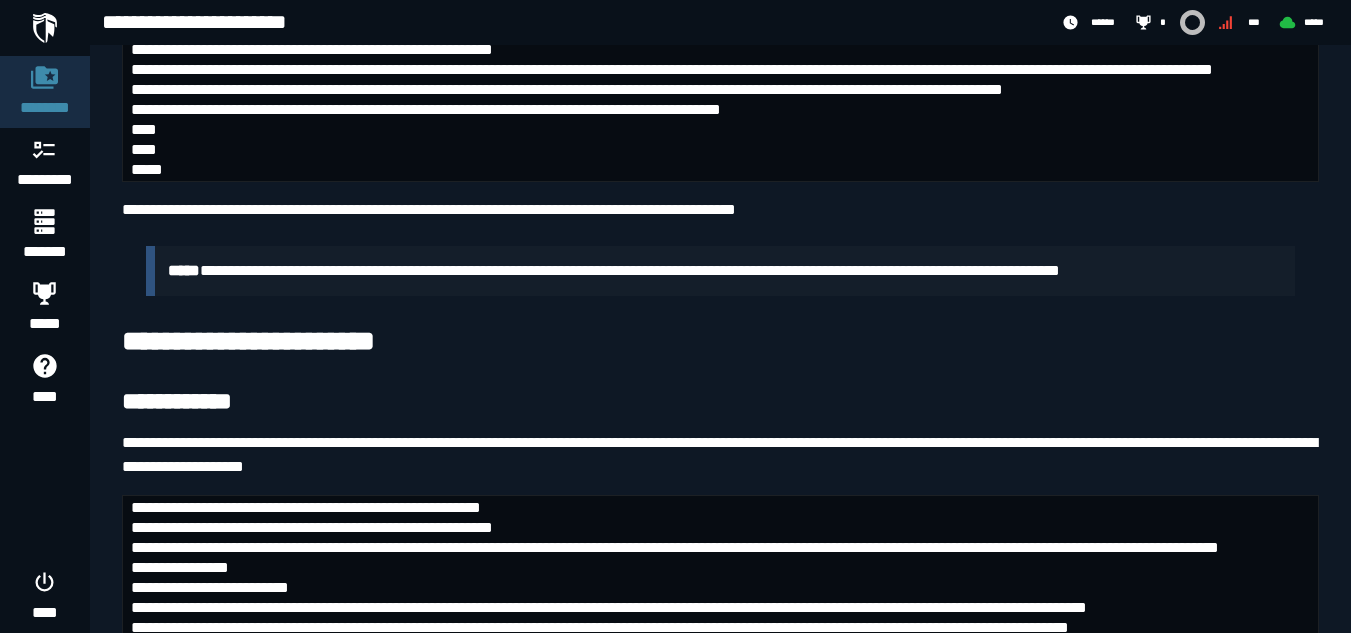 scroll, scrollTop: 8413, scrollLeft: 0, axis: vertical 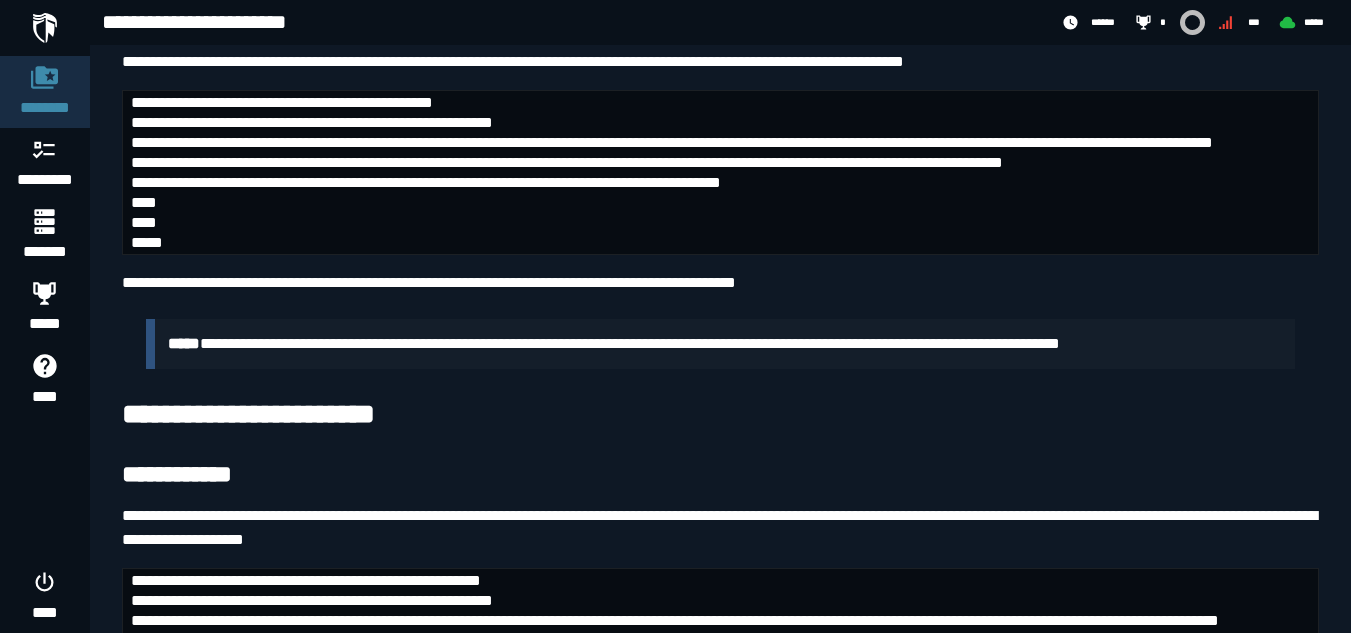 click on "**********" at bounding box center (720, -805) 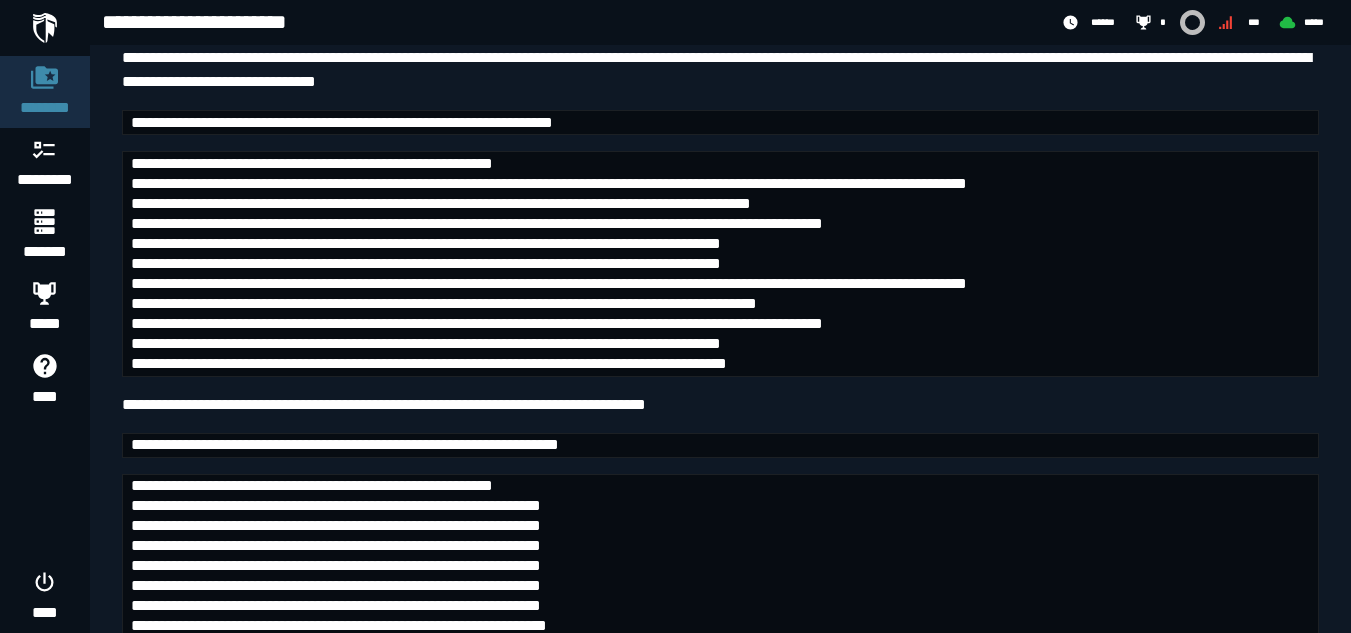 scroll, scrollTop: 4234, scrollLeft: 0, axis: vertical 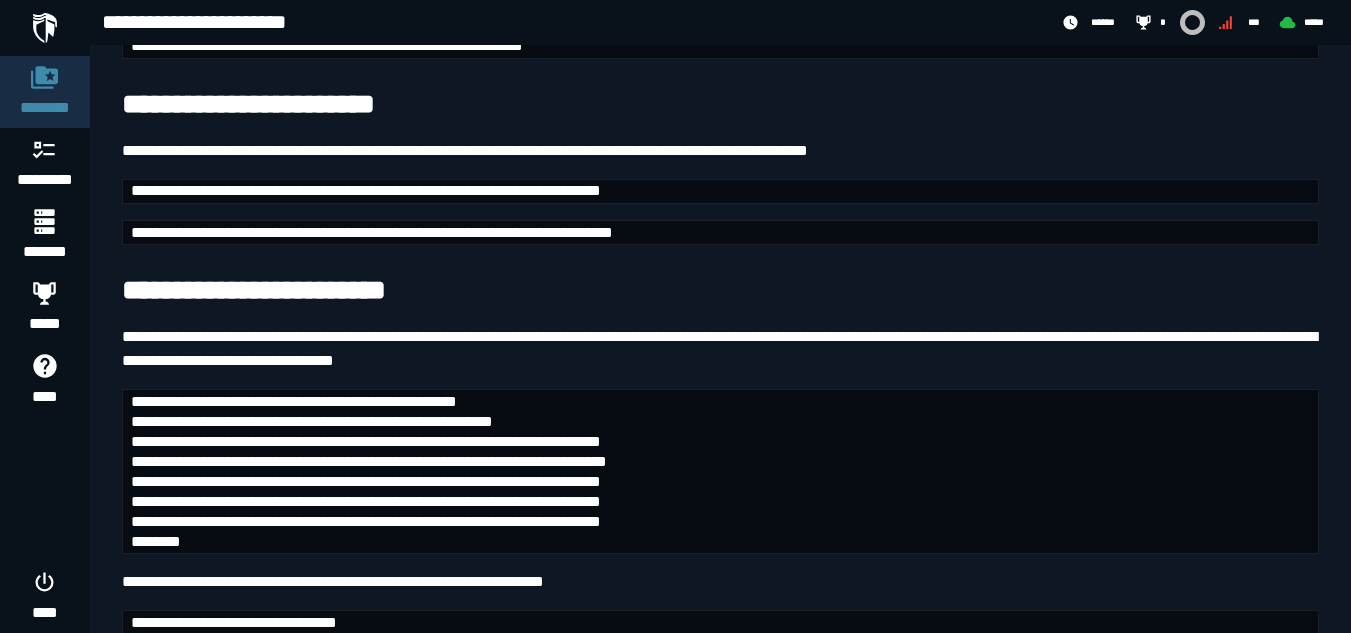 drag, startPoint x: 126, startPoint y: 117, endPoint x: 512, endPoint y: 454, distance: 512.41095 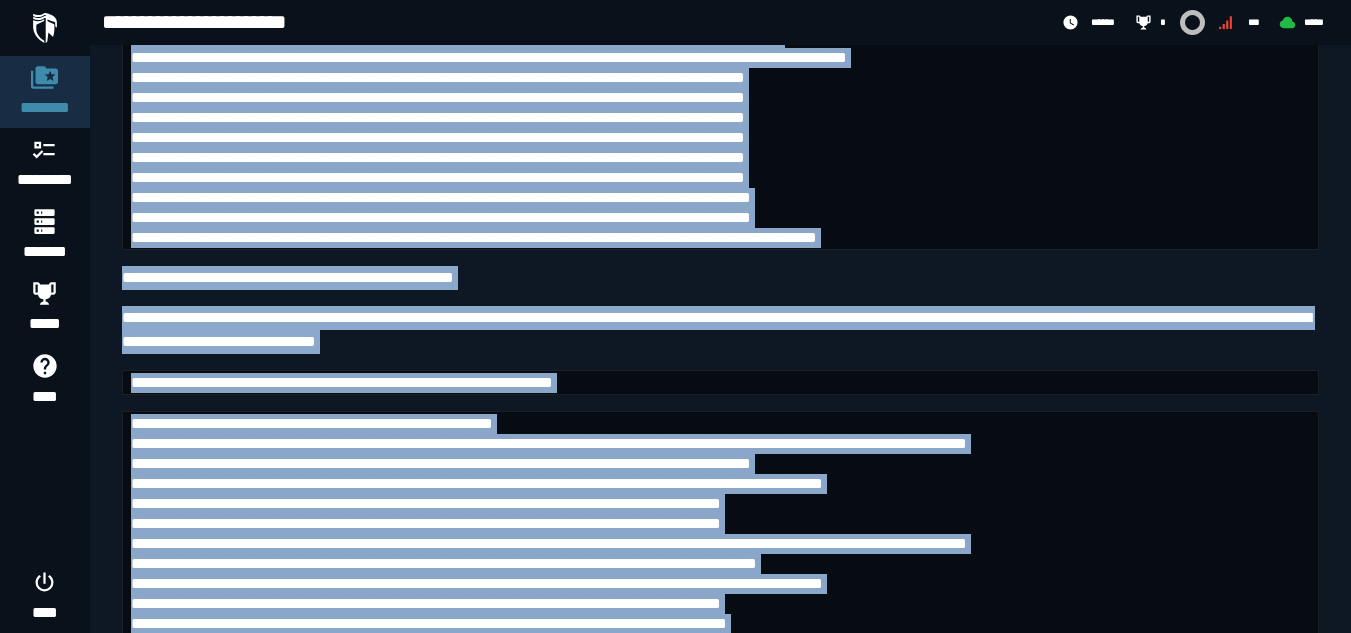 scroll, scrollTop: 3464, scrollLeft: 0, axis: vertical 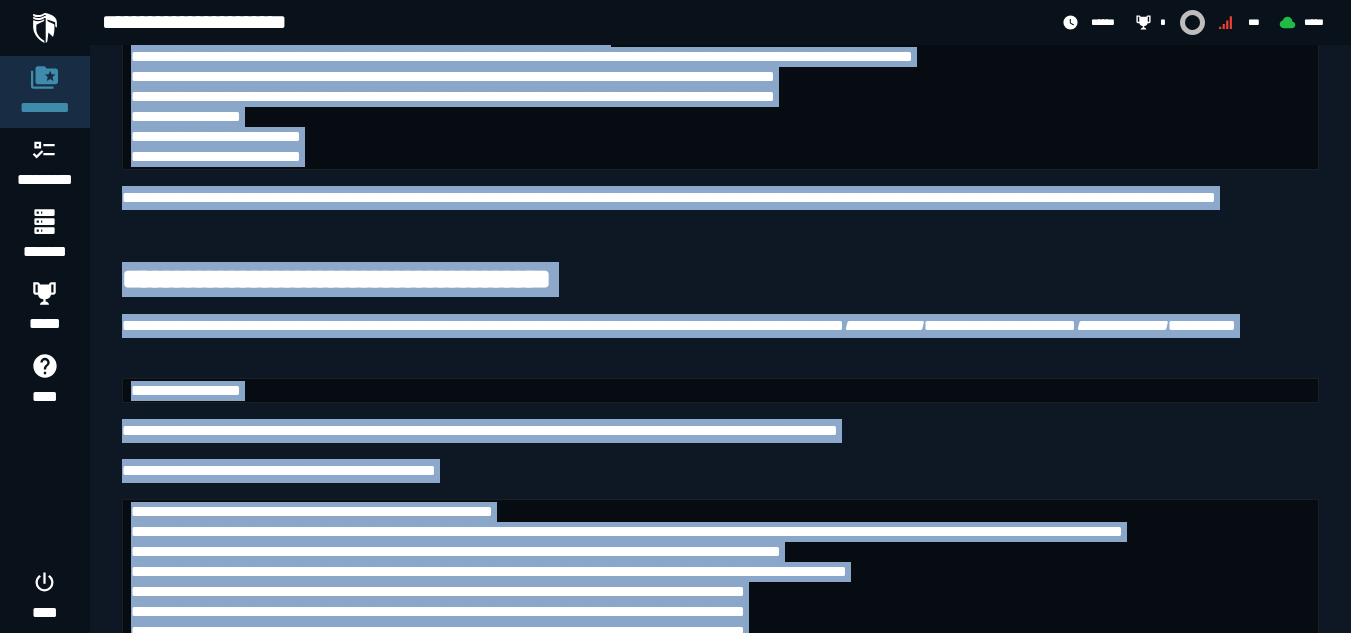 drag, startPoint x: 517, startPoint y: 451, endPoint x: 122, endPoint y: 283, distance: 429.24237 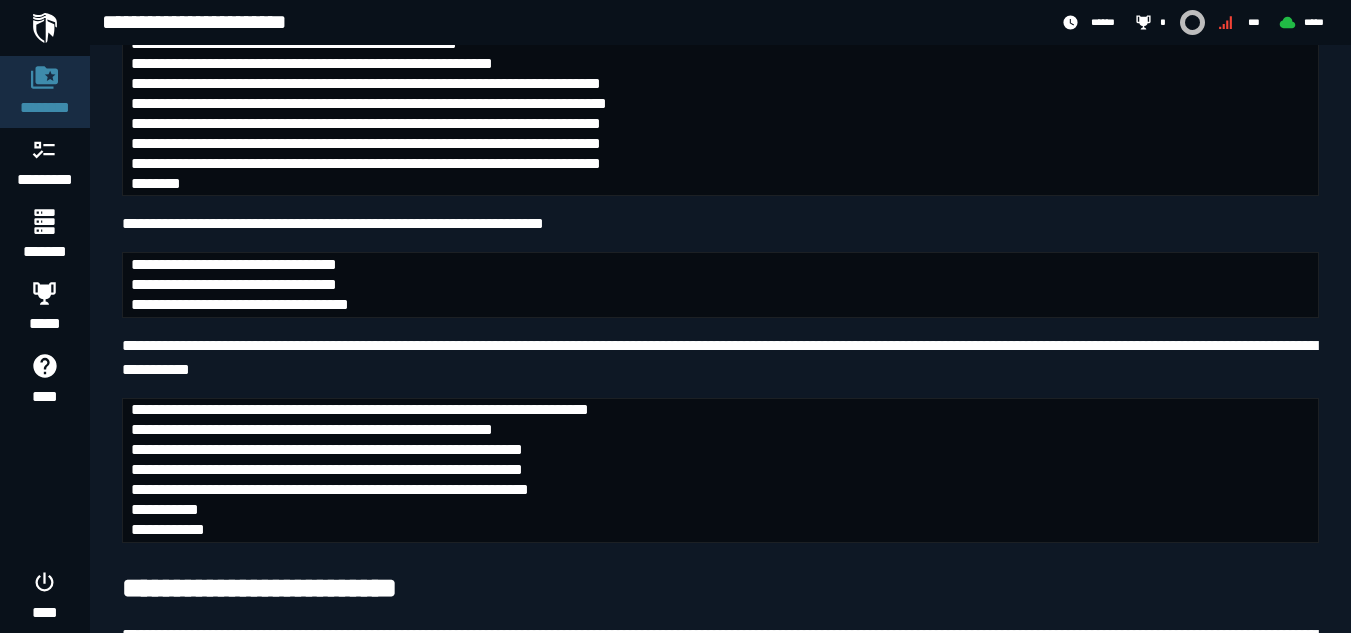 scroll, scrollTop: 6838, scrollLeft: 0, axis: vertical 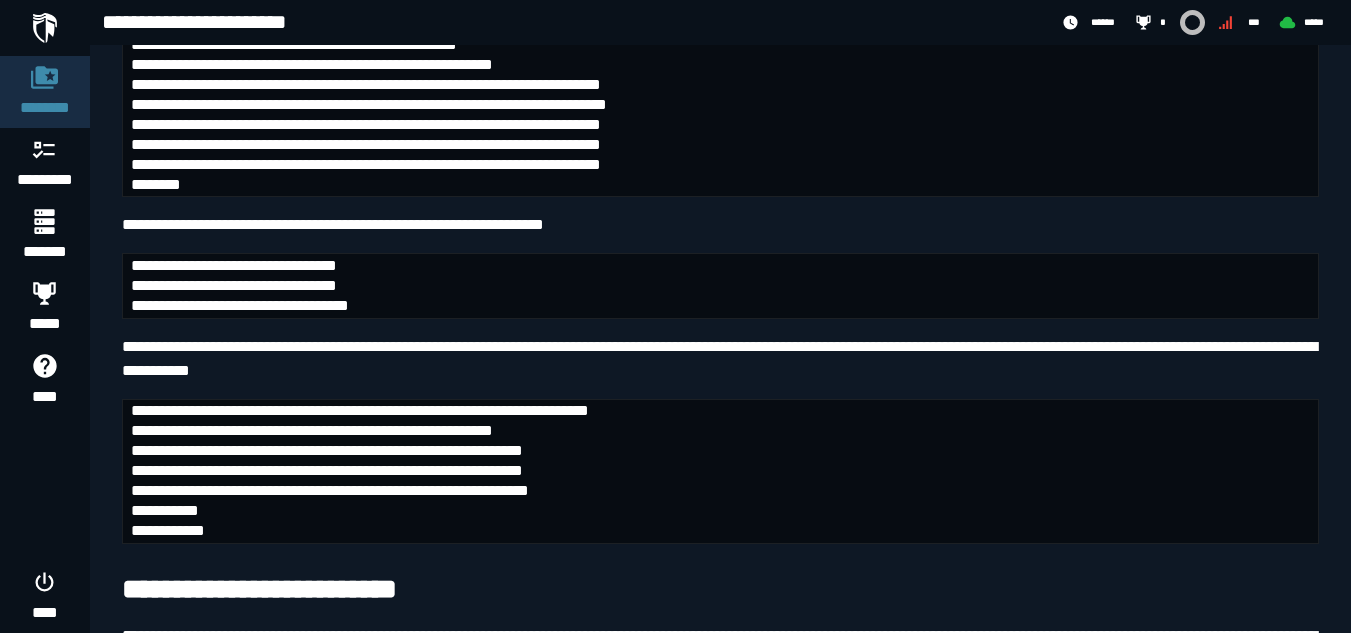 click on "**********" at bounding box center [720, -667] 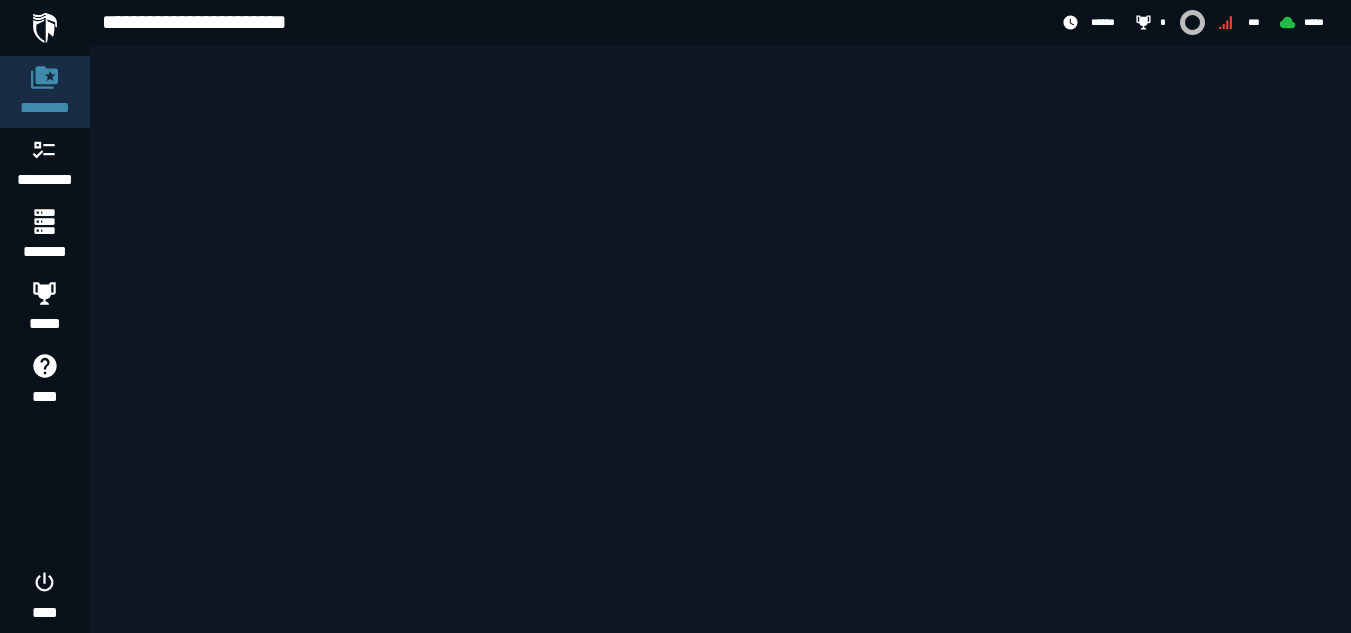 scroll, scrollTop: 15862, scrollLeft: 0, axis: vertical 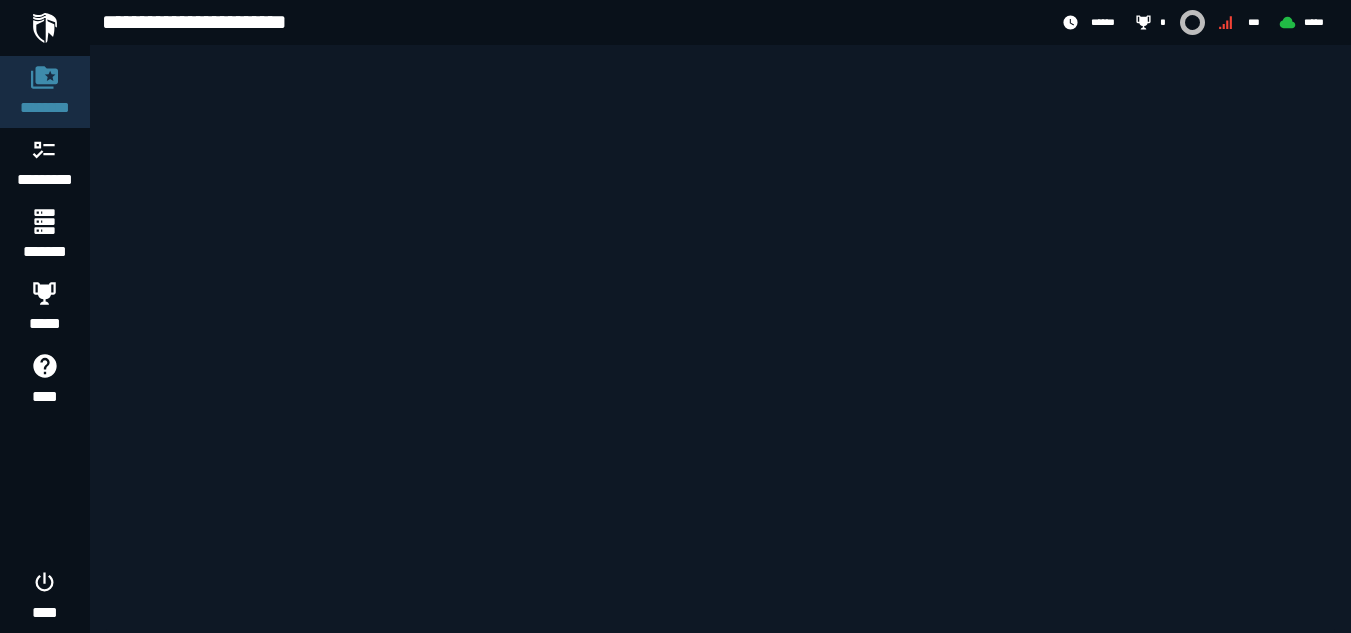 drag, startPoint x: 133, startPoint y: 86, endPoint x: 527, endPoint y: 677, distance: 710.2936 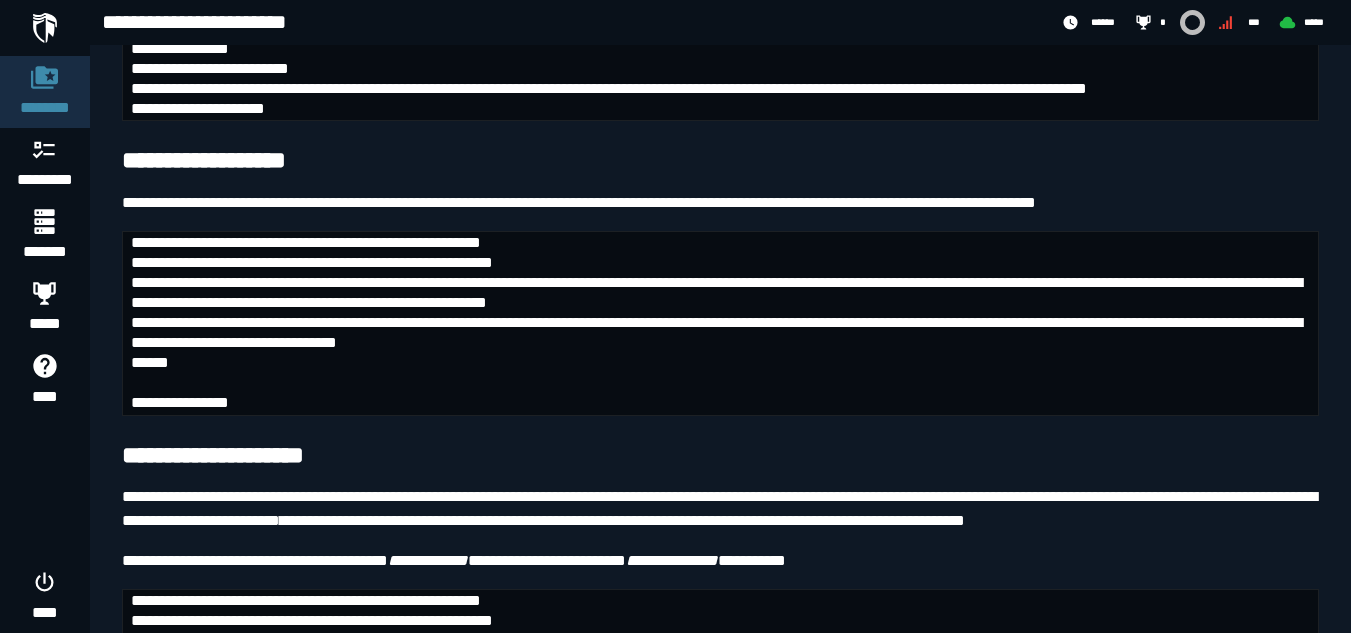 scroll, scrollTop: 9074, scrollLeft: 0, axis: vertical 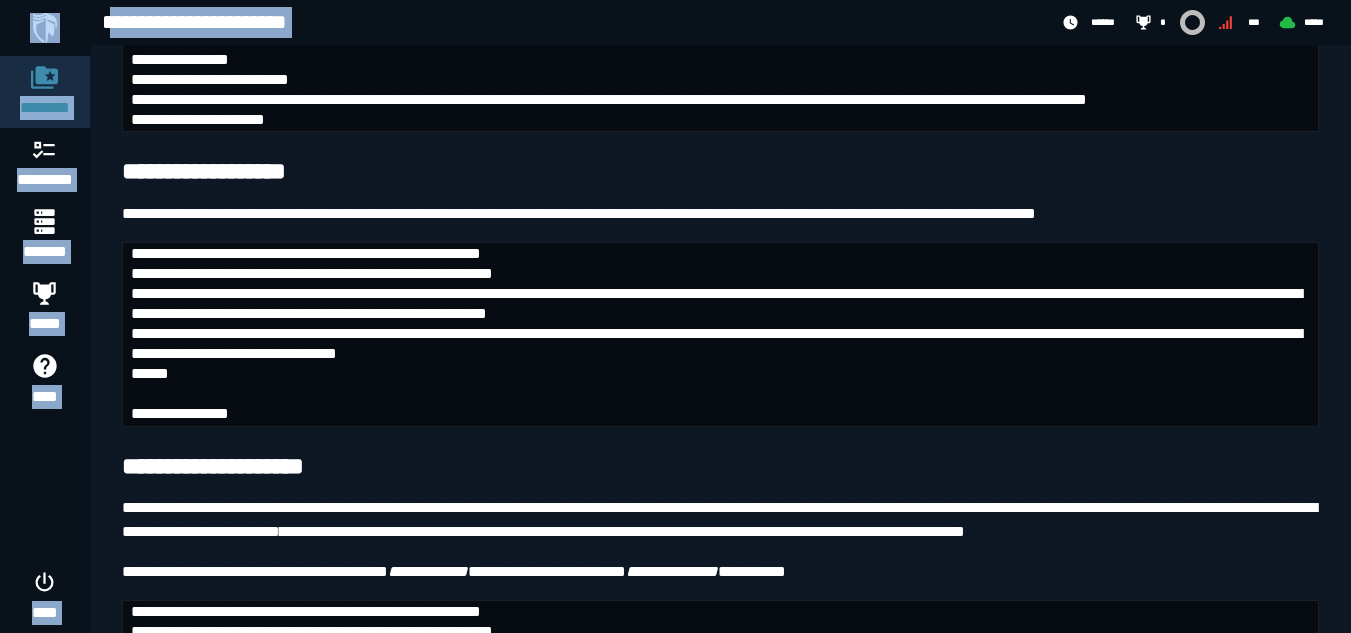 drag, startPoint x: 108, startPoint y: 27, endPoint x: 323, endPoint y: 397, distance: 427.93106 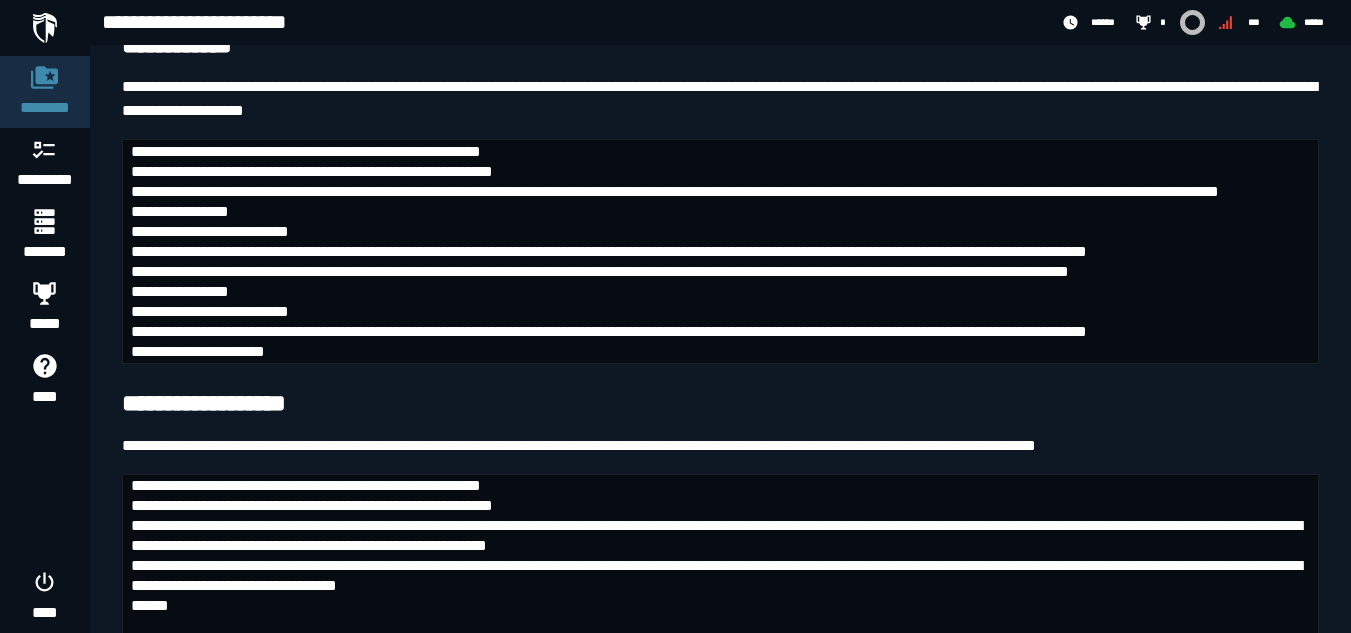 scroll, scrollTop: 8842, scrollLeft: 0, axis: vertical 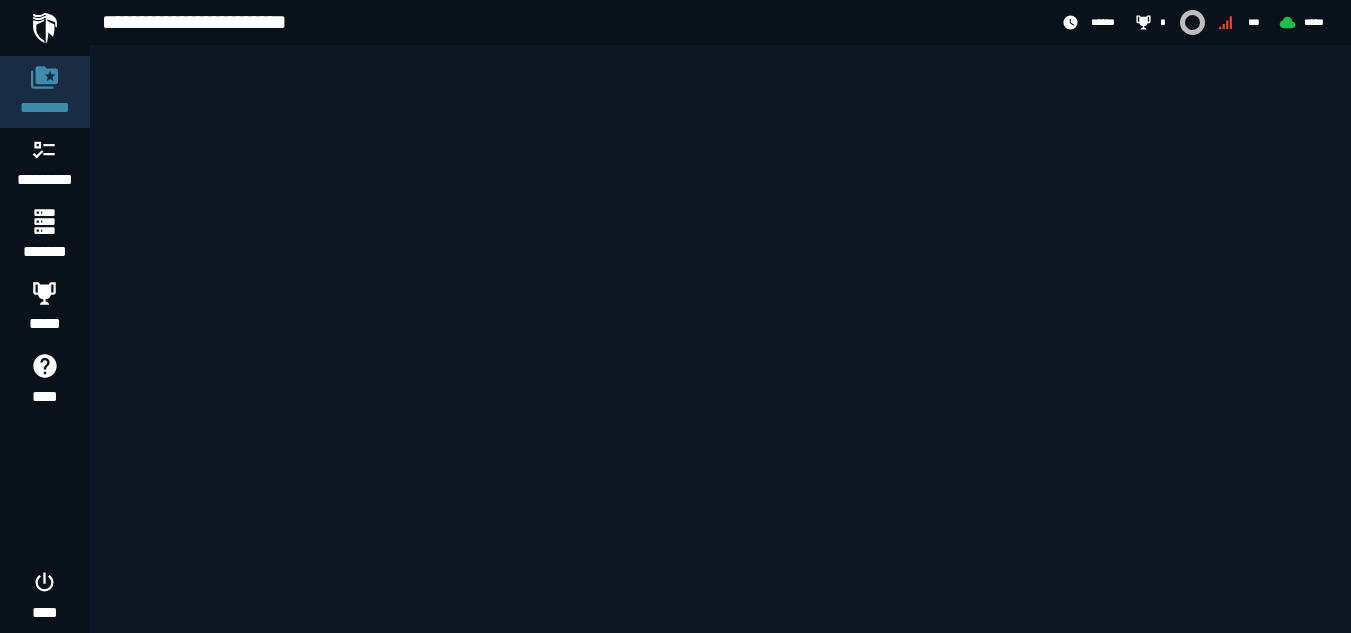 drag, startPoint x: 127, startPoint y: 238, endPoint x: 479, endPoint y: 666, distance: 554.1552 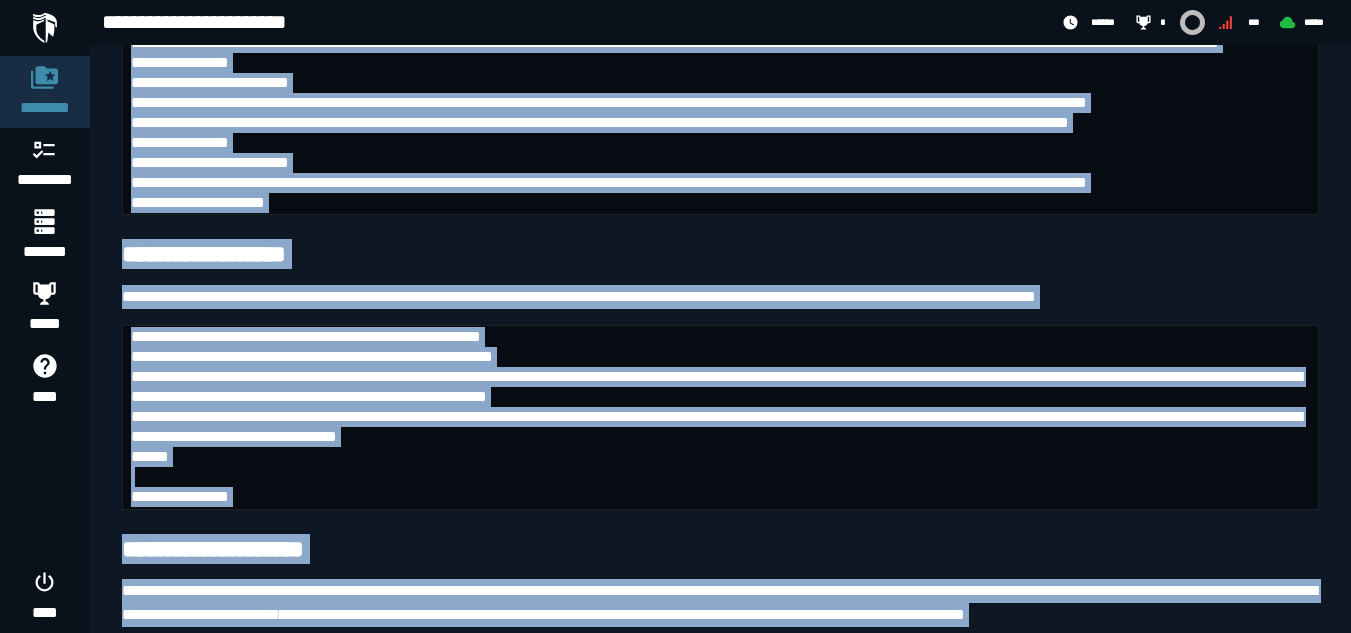 scroll, scrollTop: 8990, scrollLeft: 0, axis: vertical 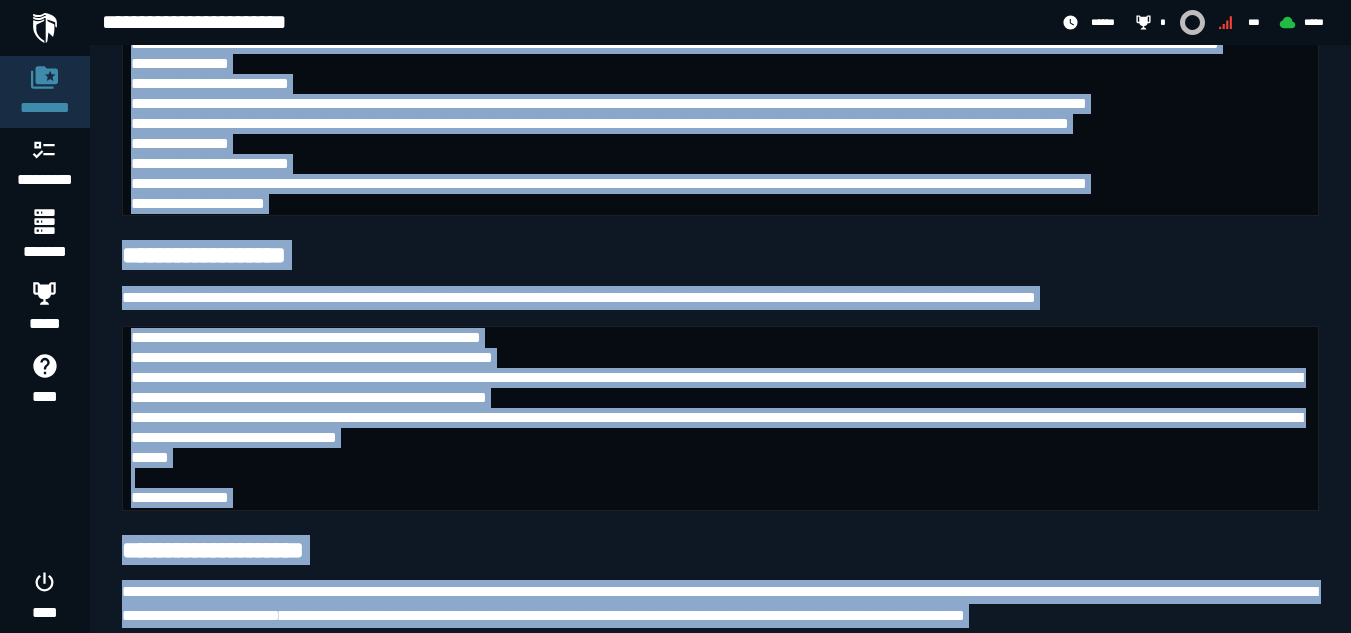 click on "**********" at bounding box center (720, -668) 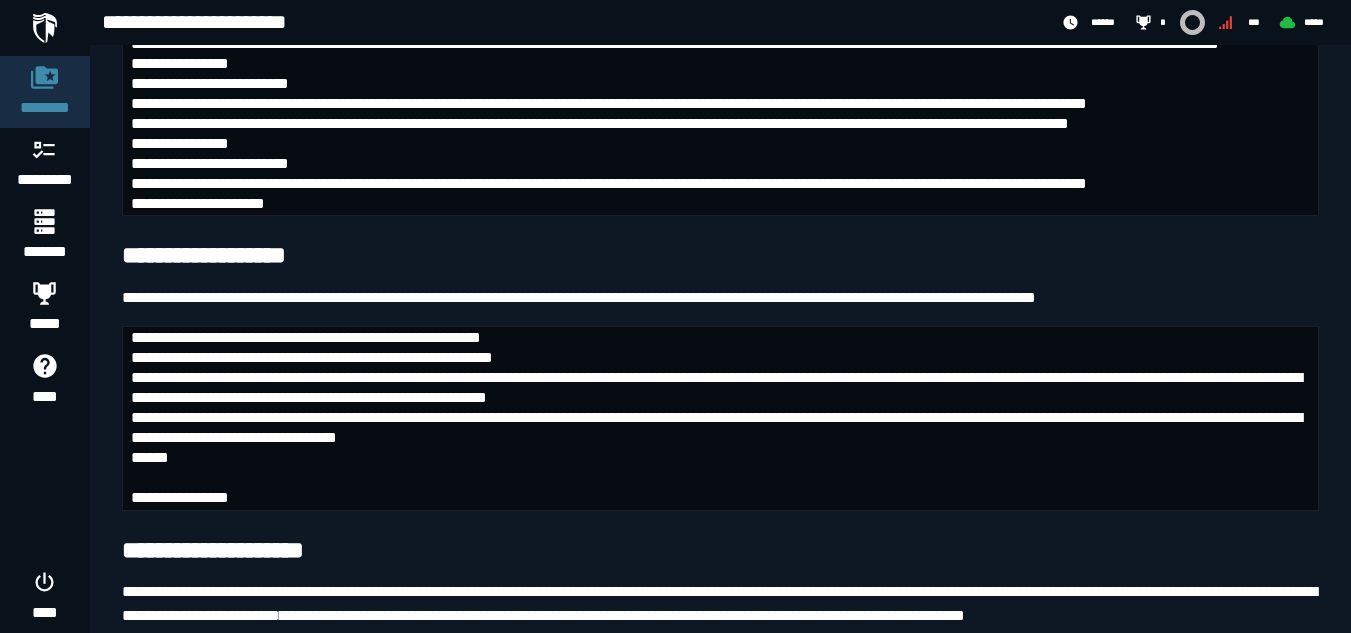 drag, startPoint x: 339, startPoint y: 239, endPoint x: 553, endPoint y: 352, distance: 242.00206 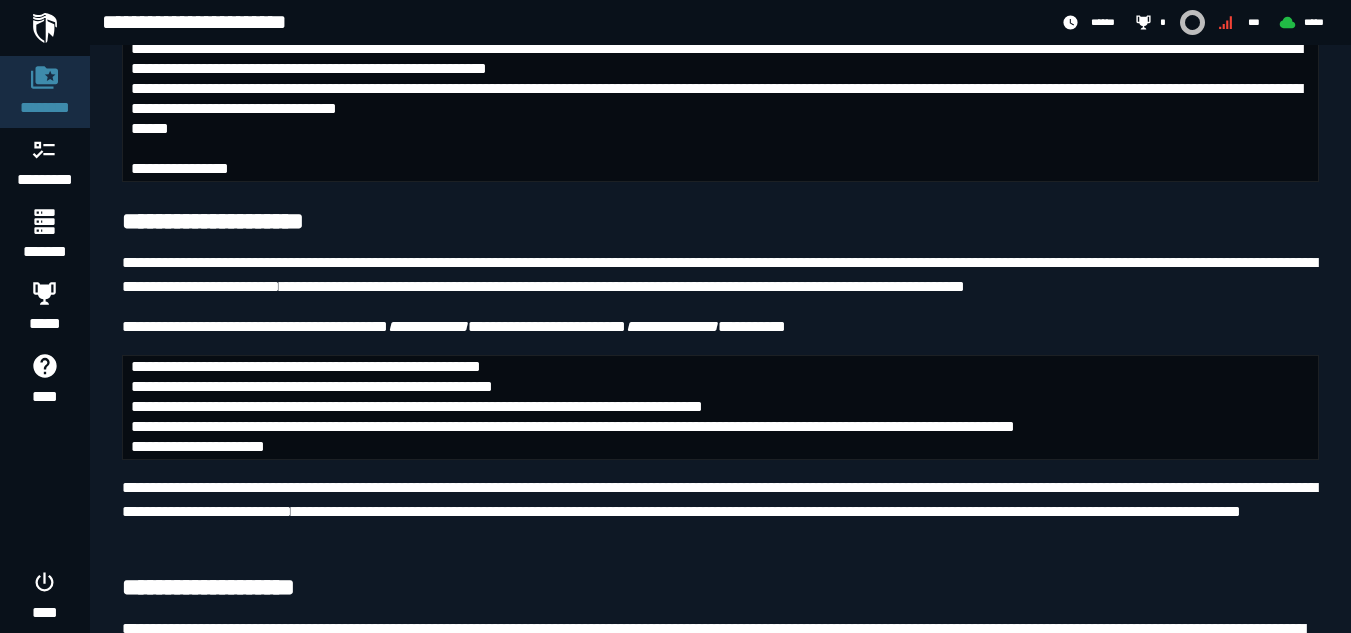 scroll, scrollTop: 9319, scrollLeft: 0, axis: vertical 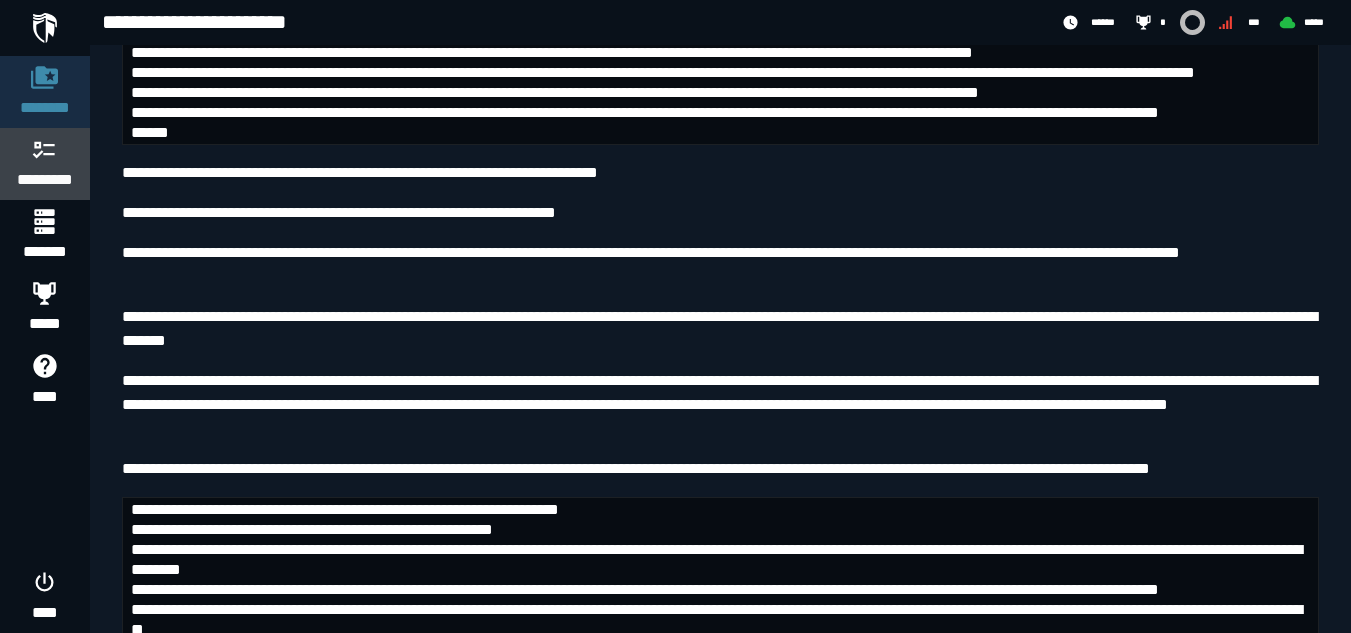 click on "*********" at bounding box center (45, 180) 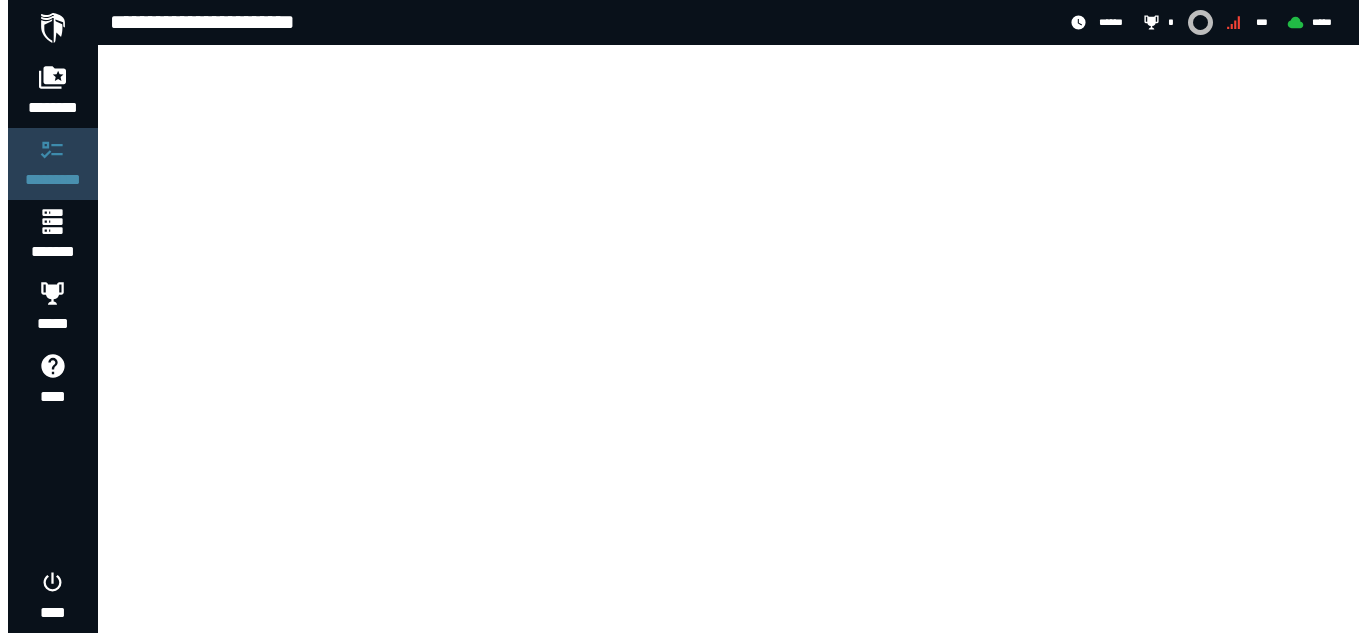 scroll, scrollTop: 0, scrollLeft: 0, axis: both 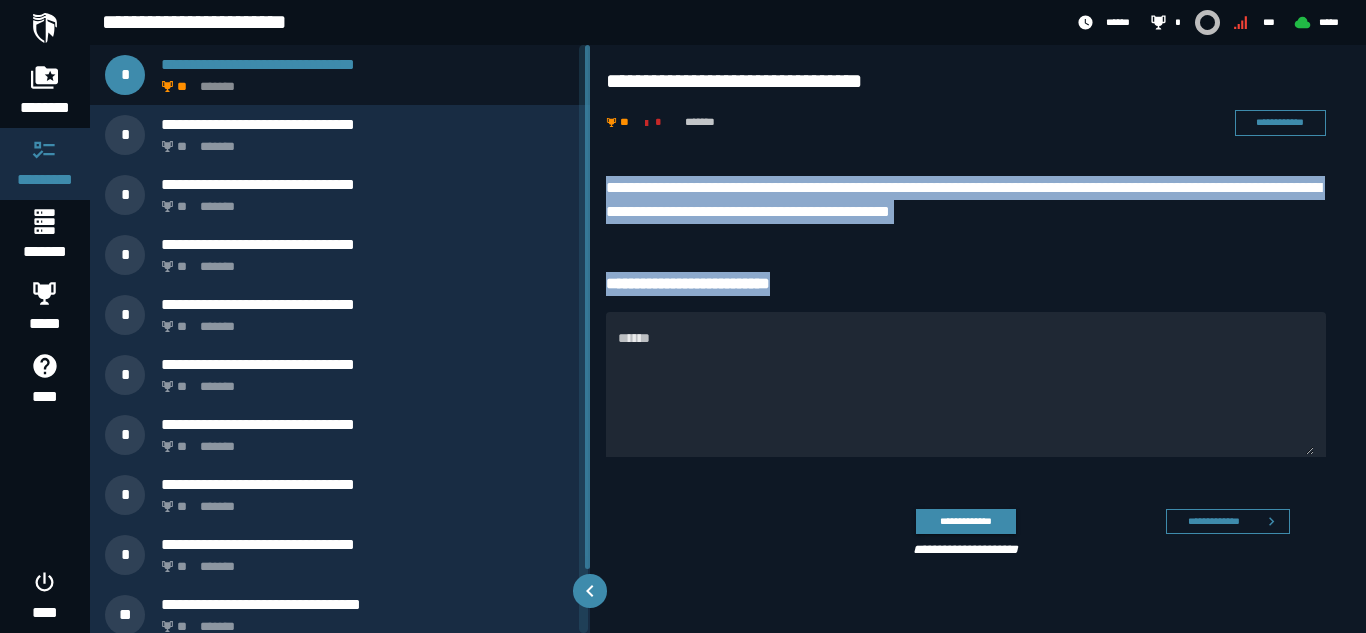drag, startPoint x: 605, startPoint y: 178, endPoint x: 944, endPoint y: 266, distance: 350.23563 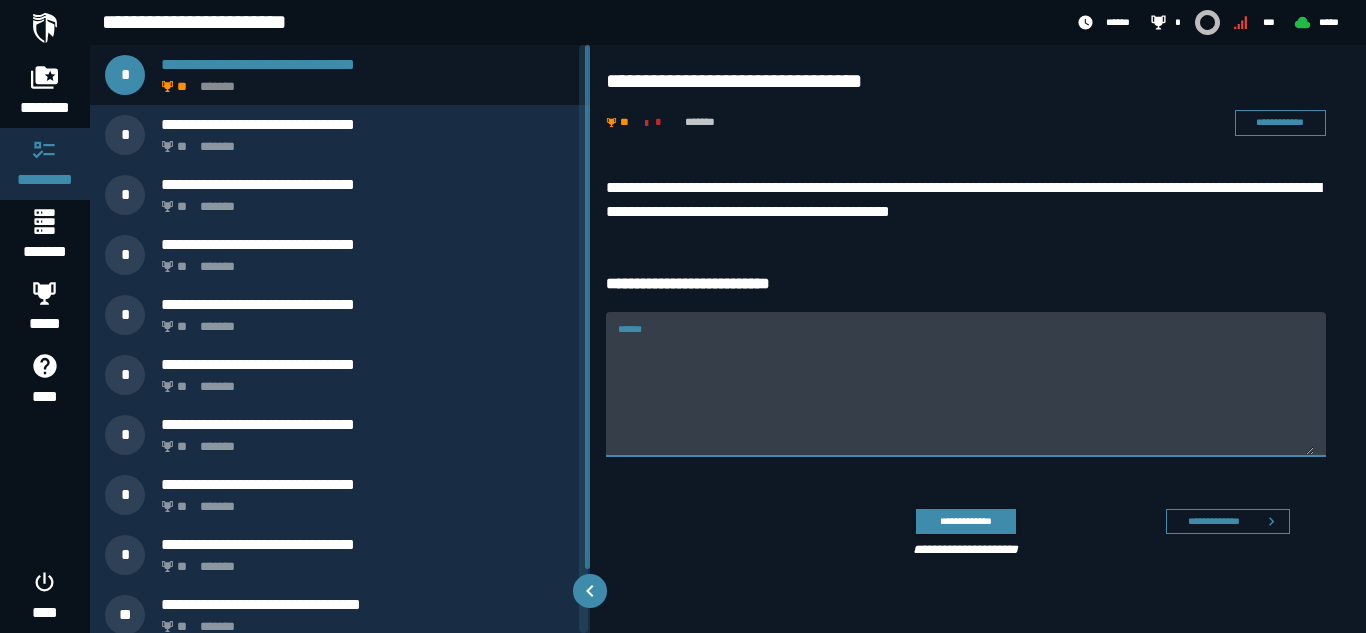 click on "******" at bounding box center (966, 384) 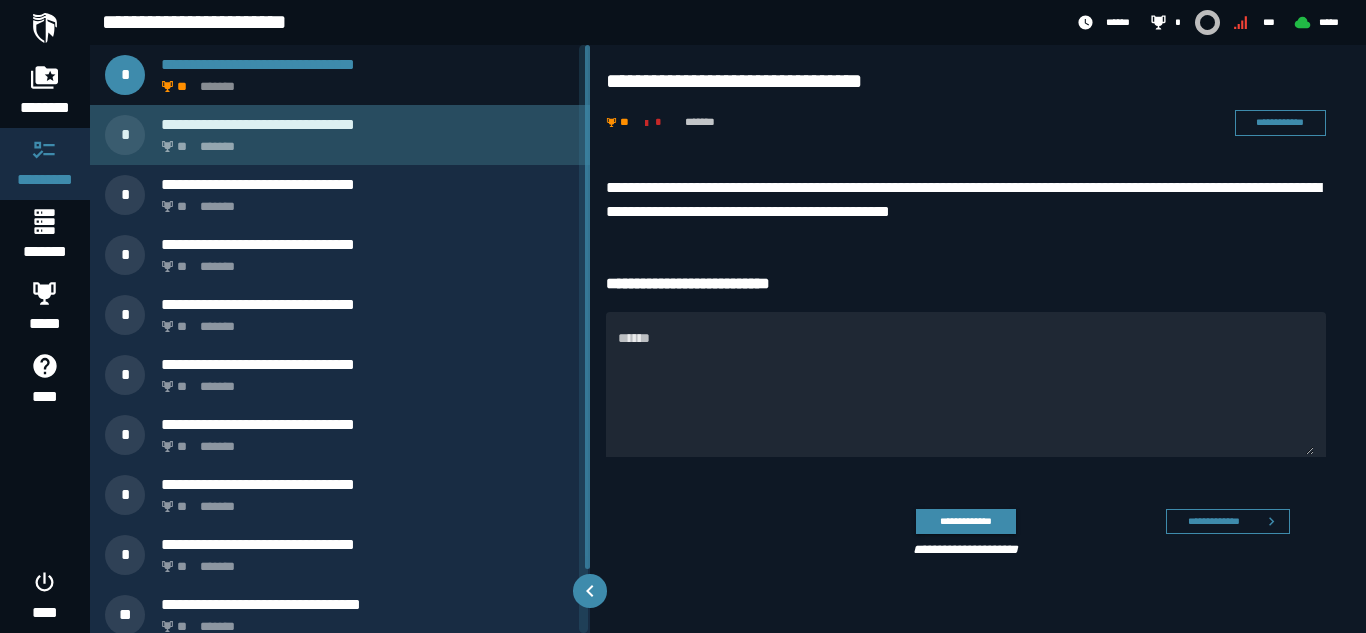 click on "** *******" at bounding box center [364, 141] 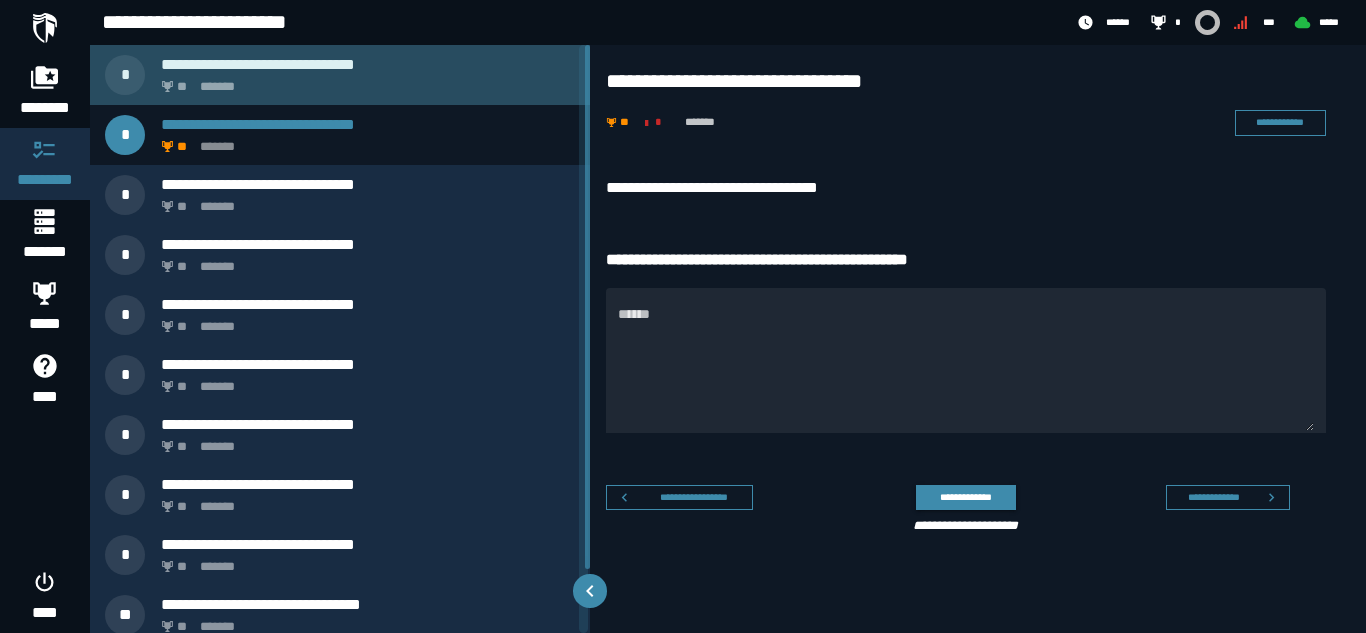 click on "** *******" at bounding box center [364, 81] 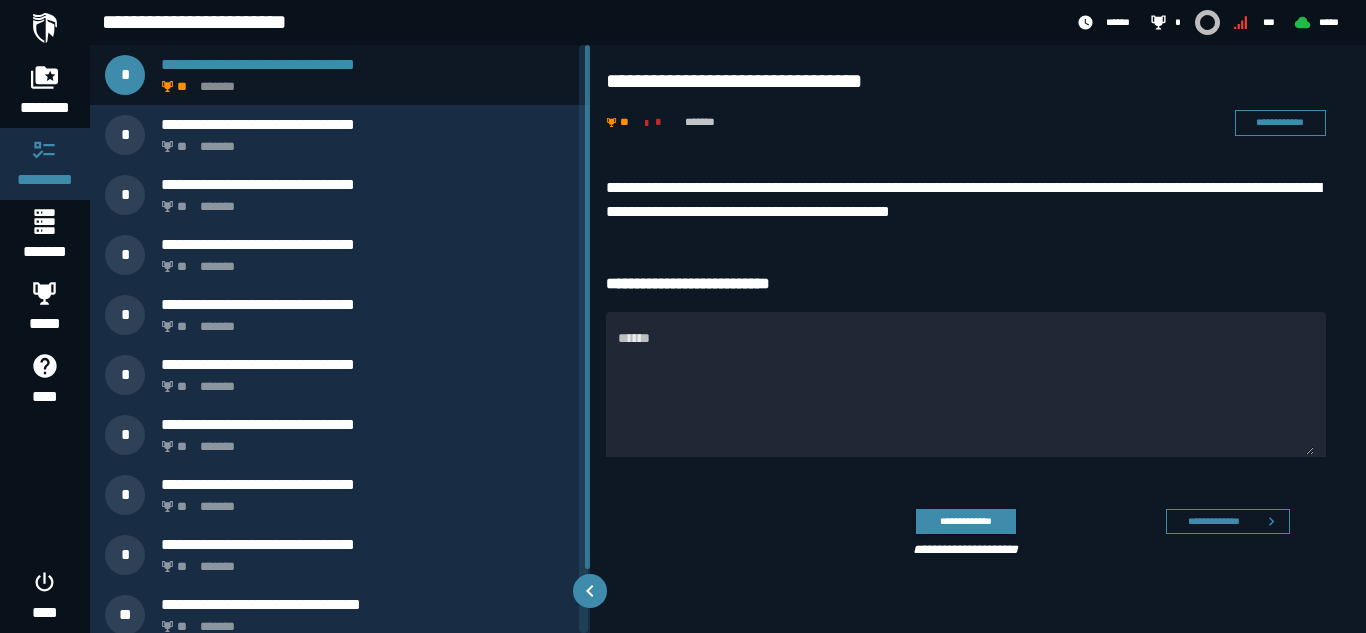 click on "**********" at bounding box center [966, 81] 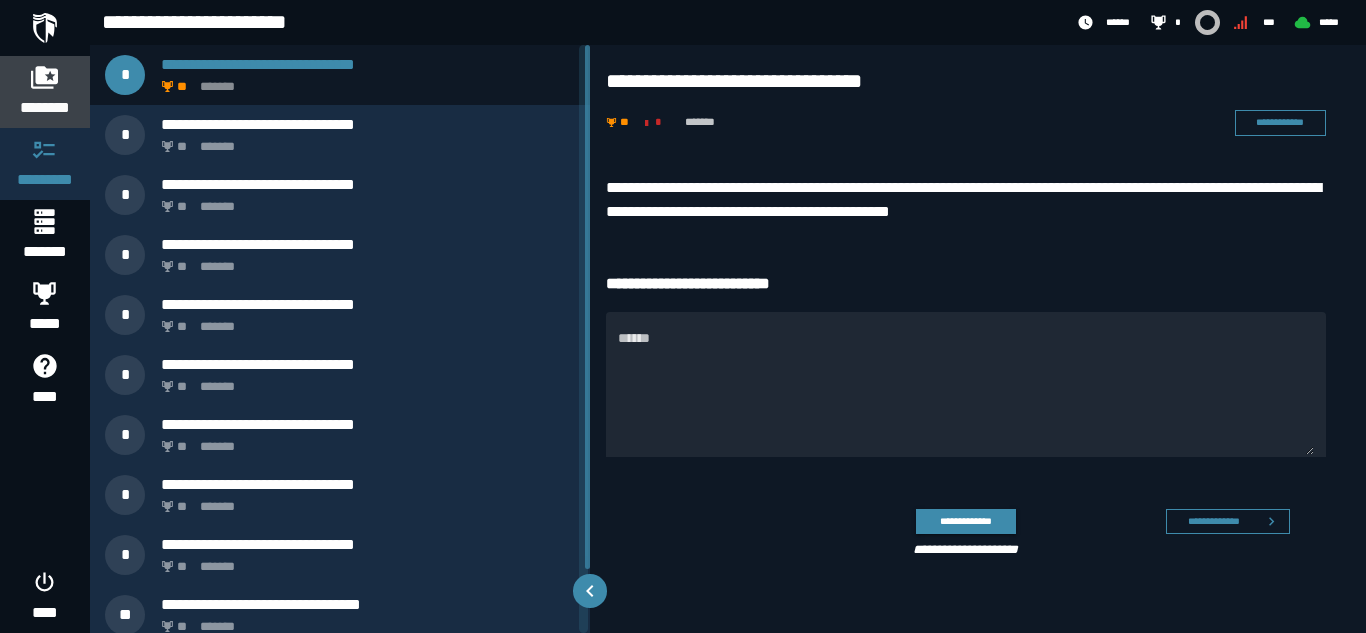 click on "********" at bounding box center (45, 108) 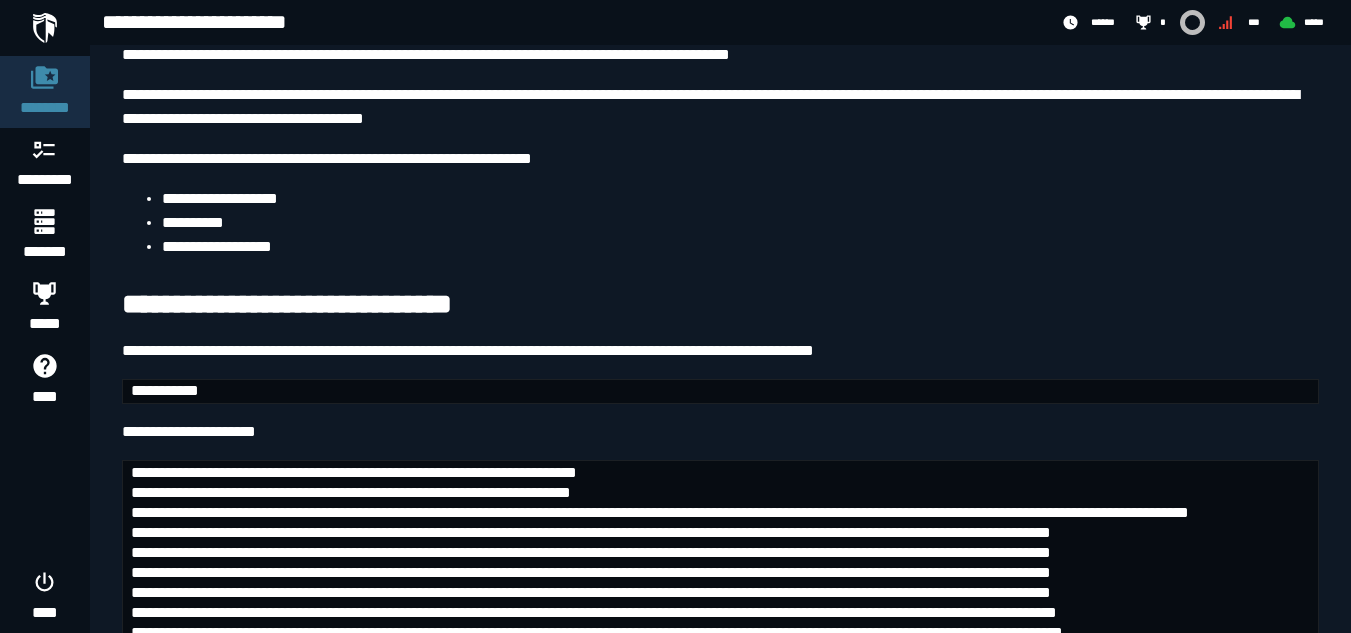 scroll, scrollTop: 0, scrollLeft: 0, axis: both 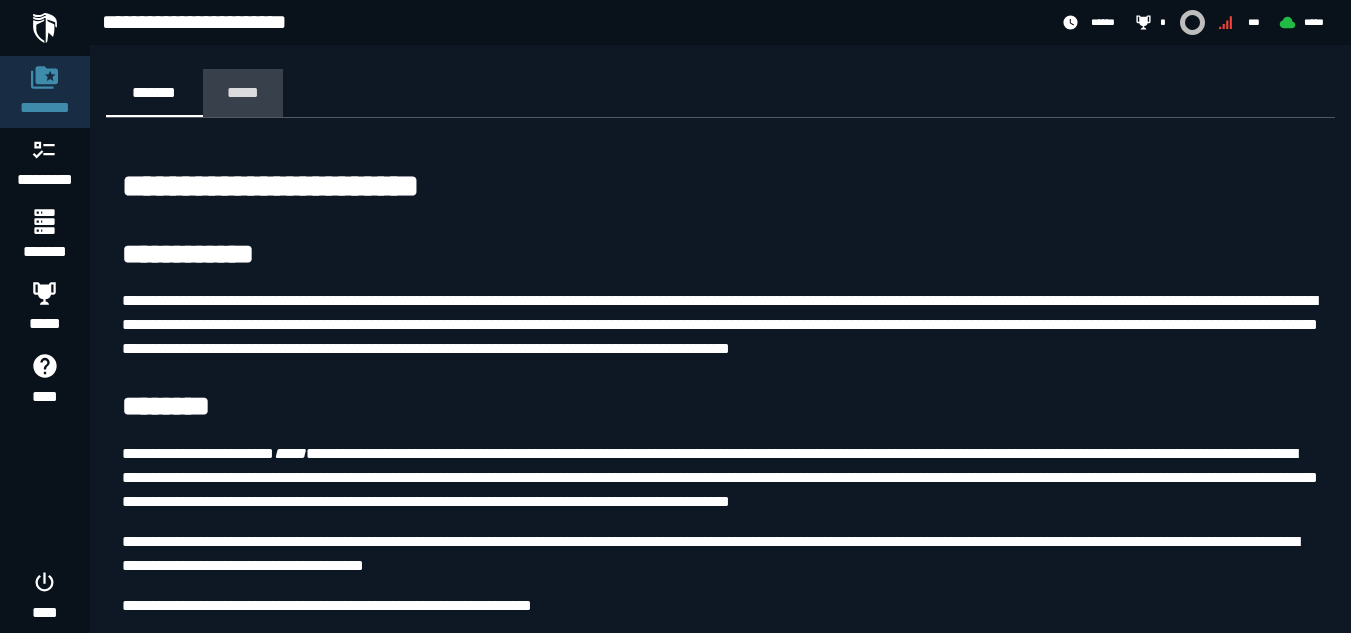 click on "*****" at bounding box center (243, 92) 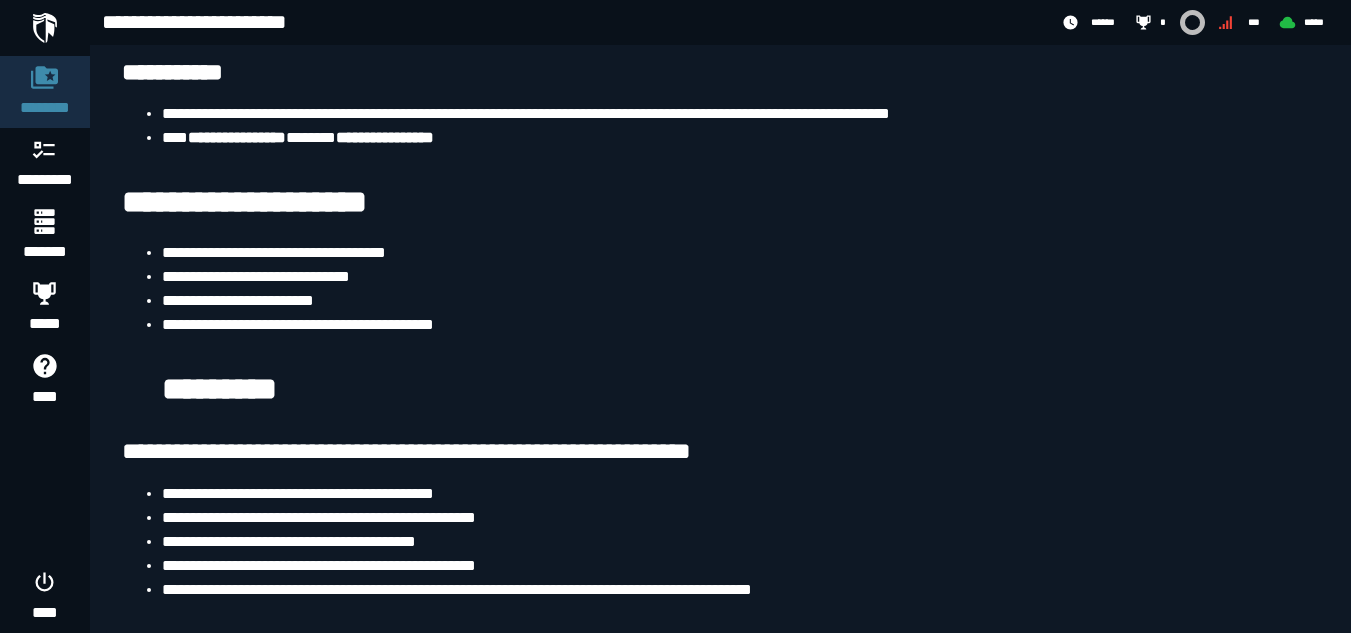 scroll, scrollTop: 780, scrollLeft: 0, axis: vertical 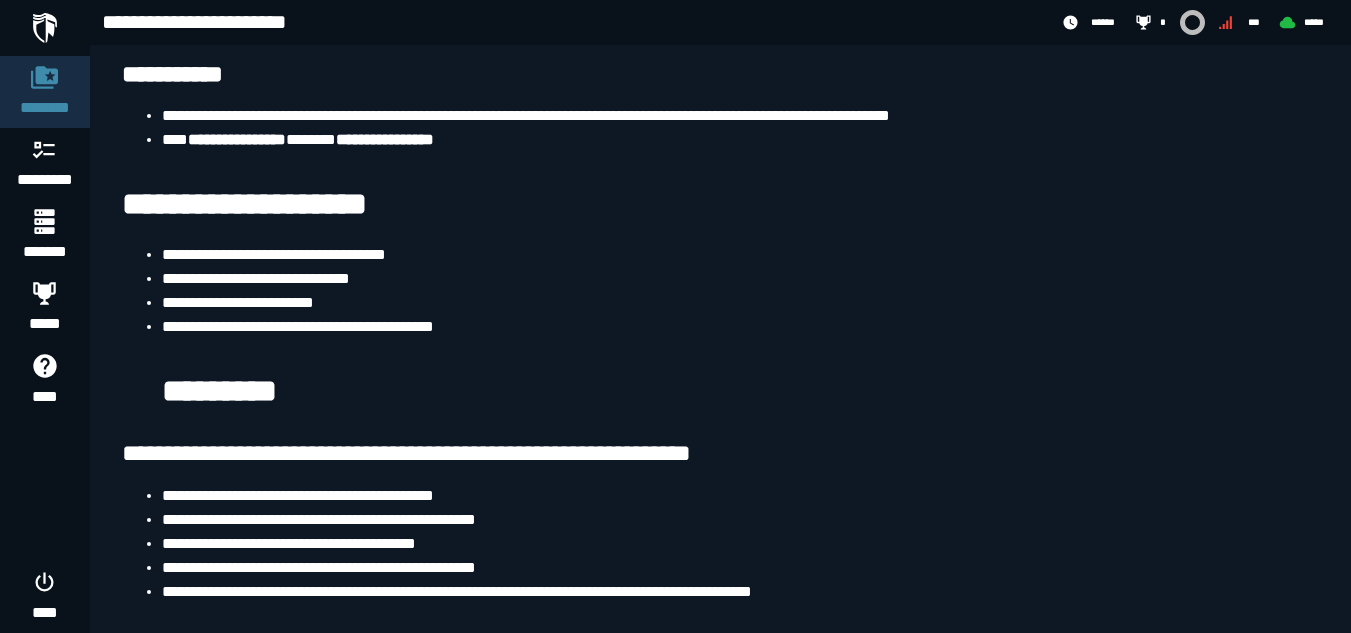 click on "**********" at bounding box center [740, 496] 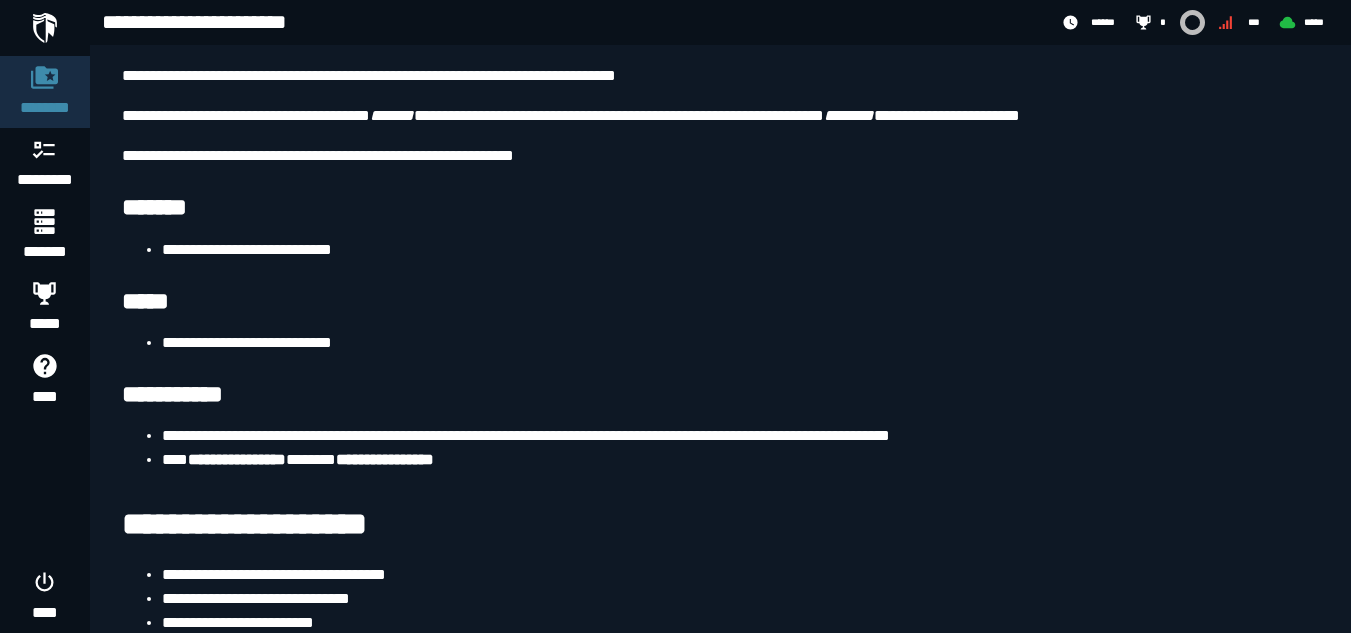 scroll, scrollTop: 0, scrollLeft: 0, axis: both 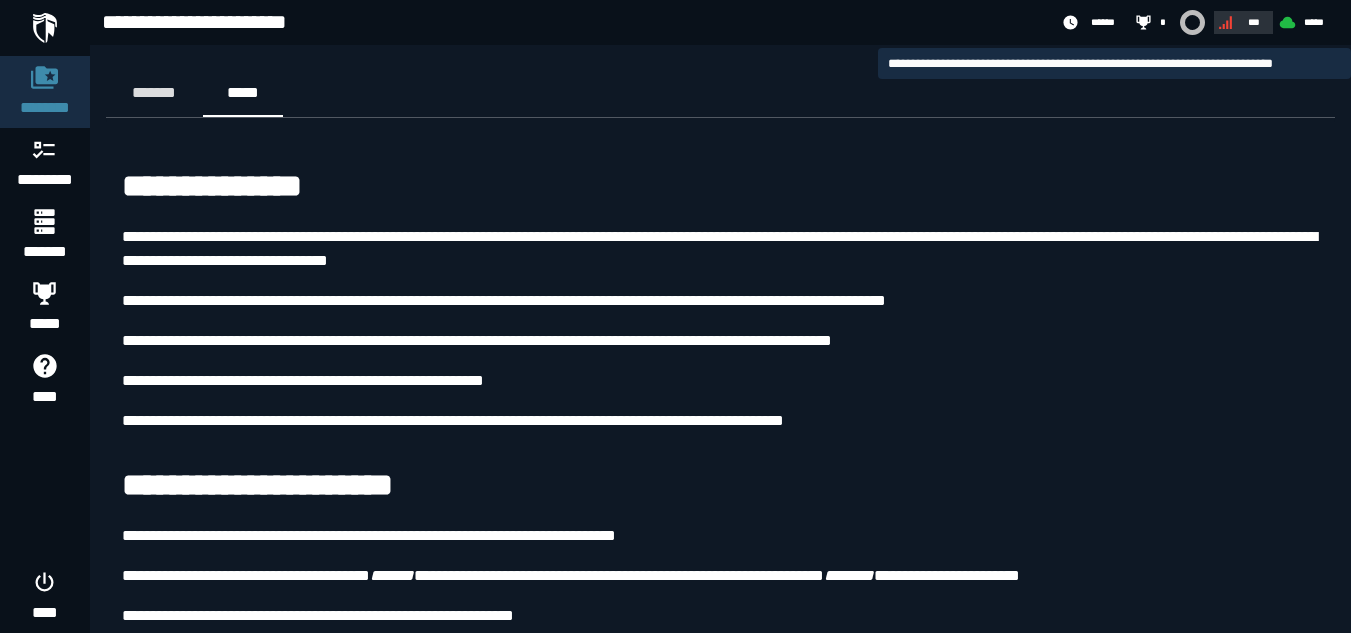 click 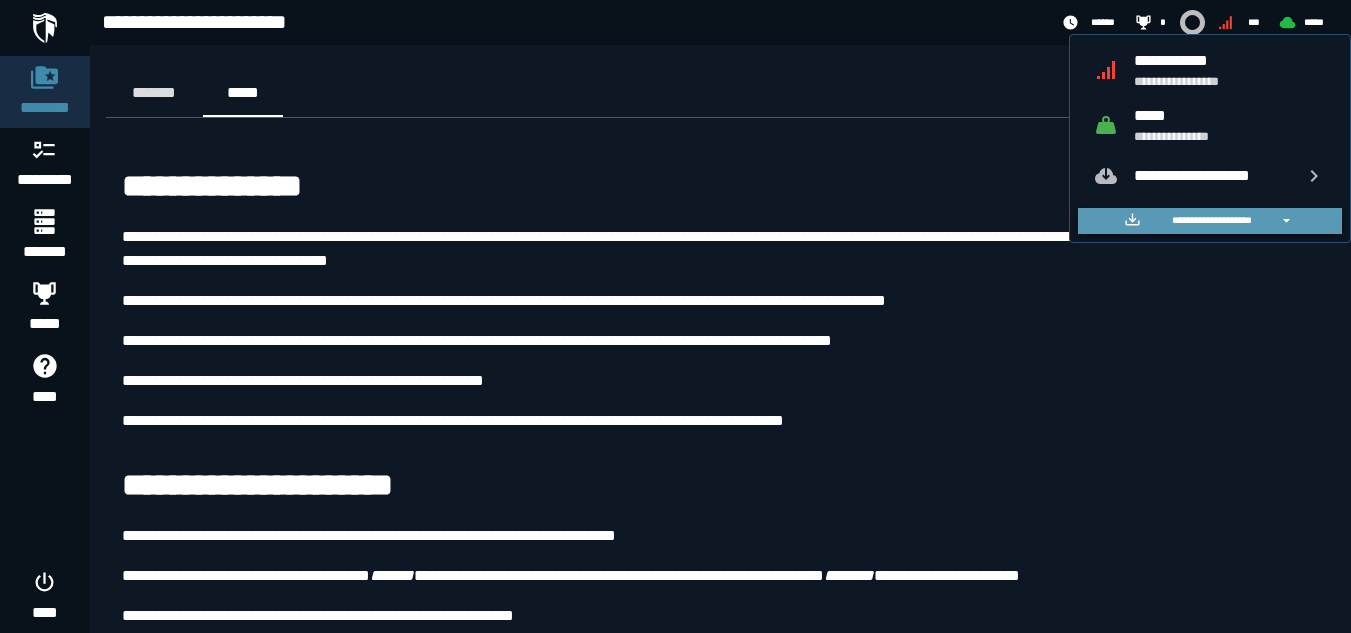 click on "**********" at bounding box center (1211, 220) 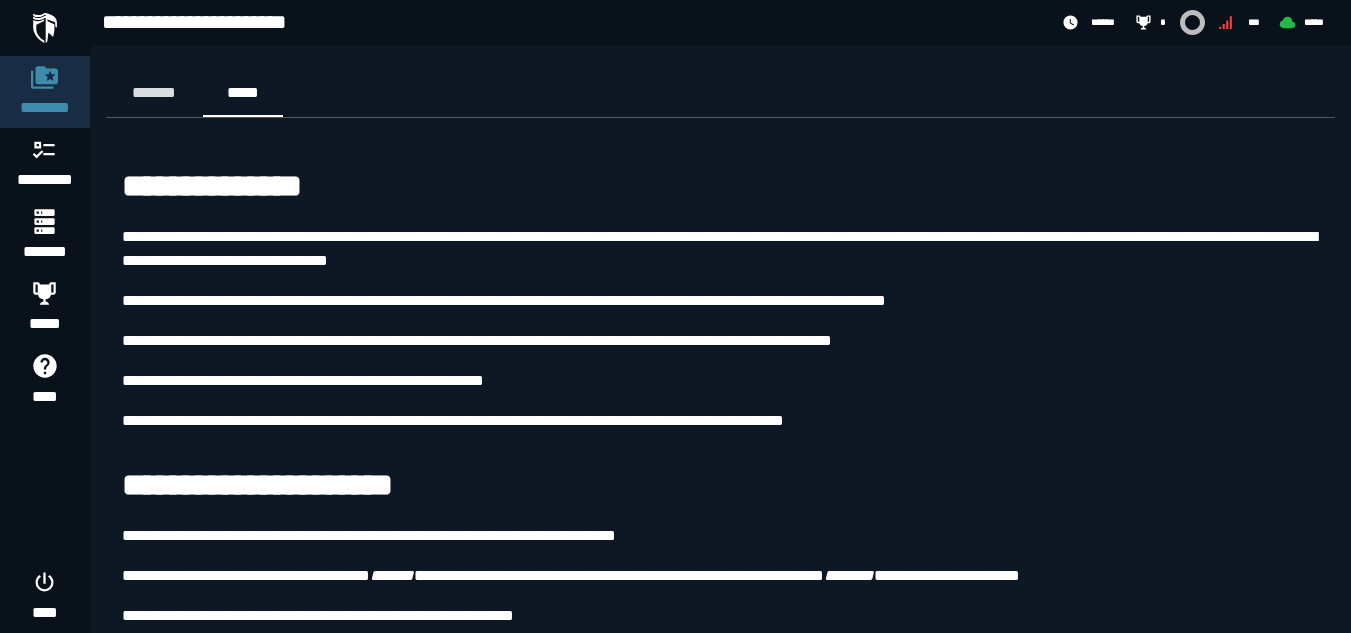 click on "**********" at bounding box center (720, 767) 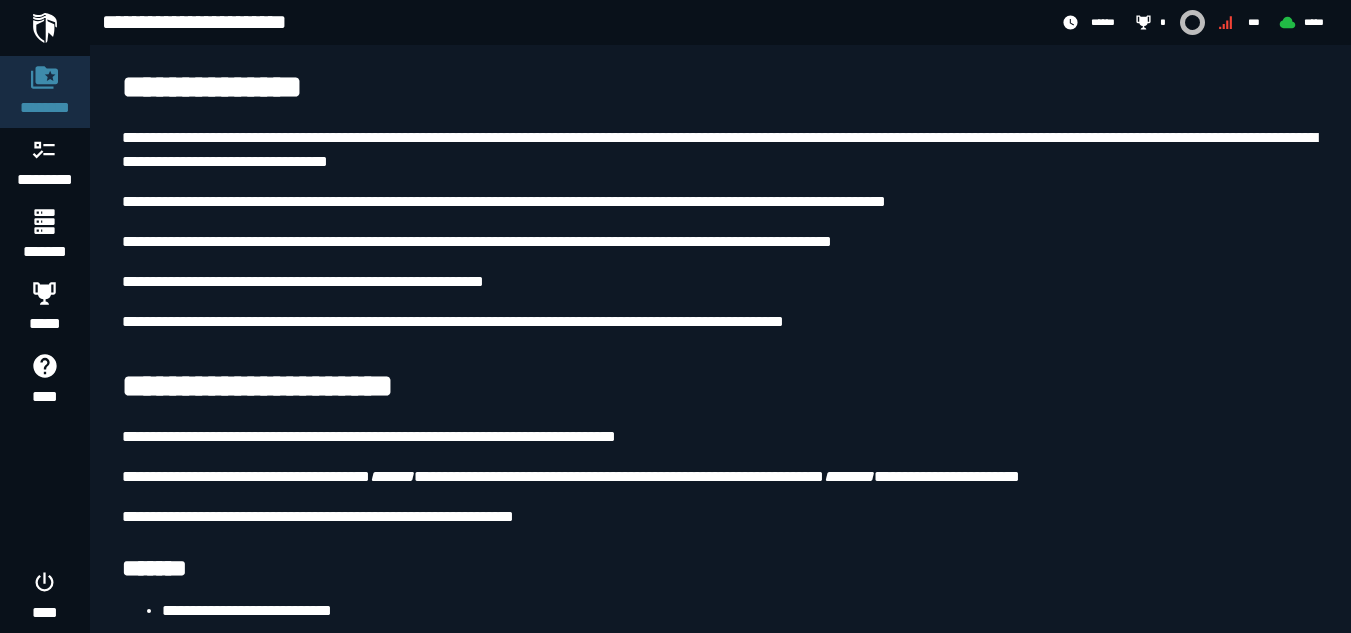 scroll, scrollTop: 0, scrollLeft: 0, axis: both 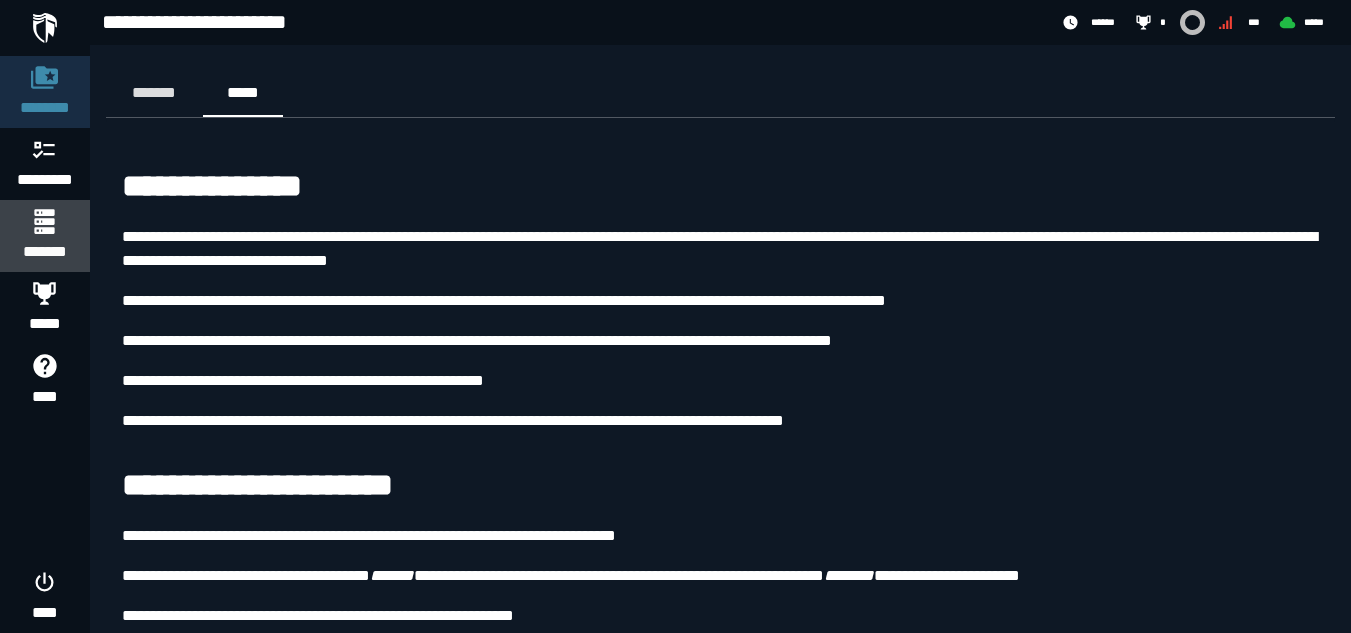 click on "*******" at bounding box center [44, 236] 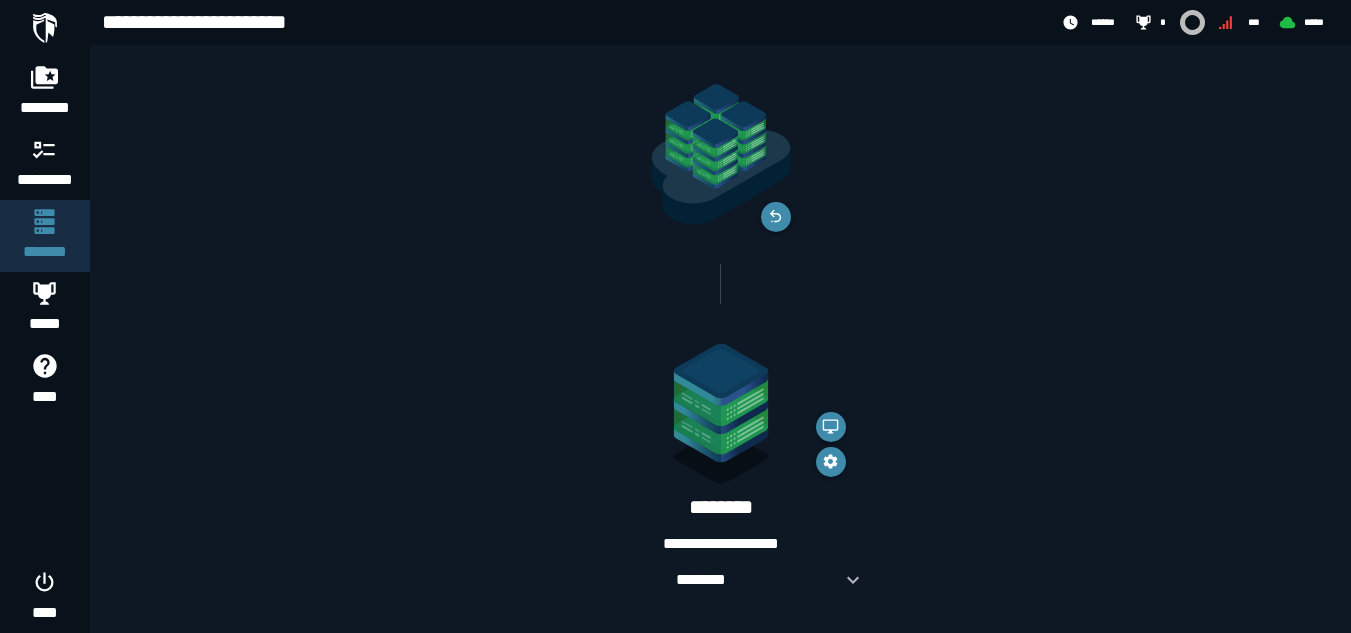 scroll, scrollTop: 39, scrollLeft: 0, axis: vertical 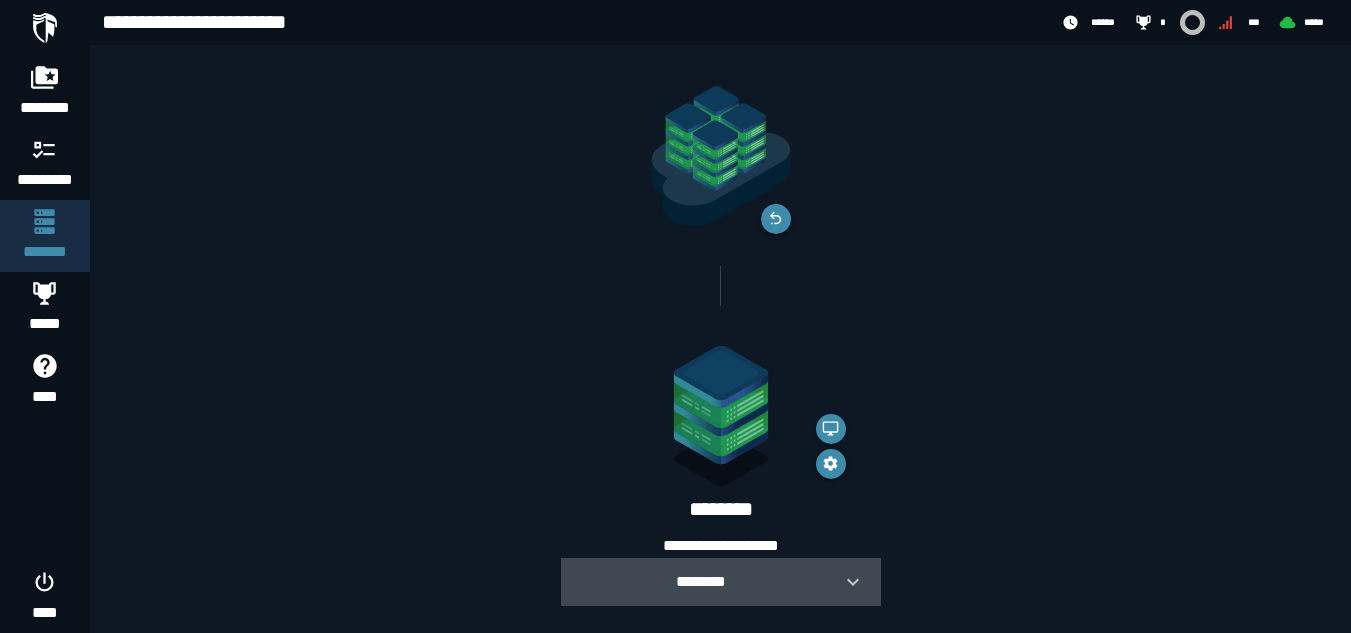 click 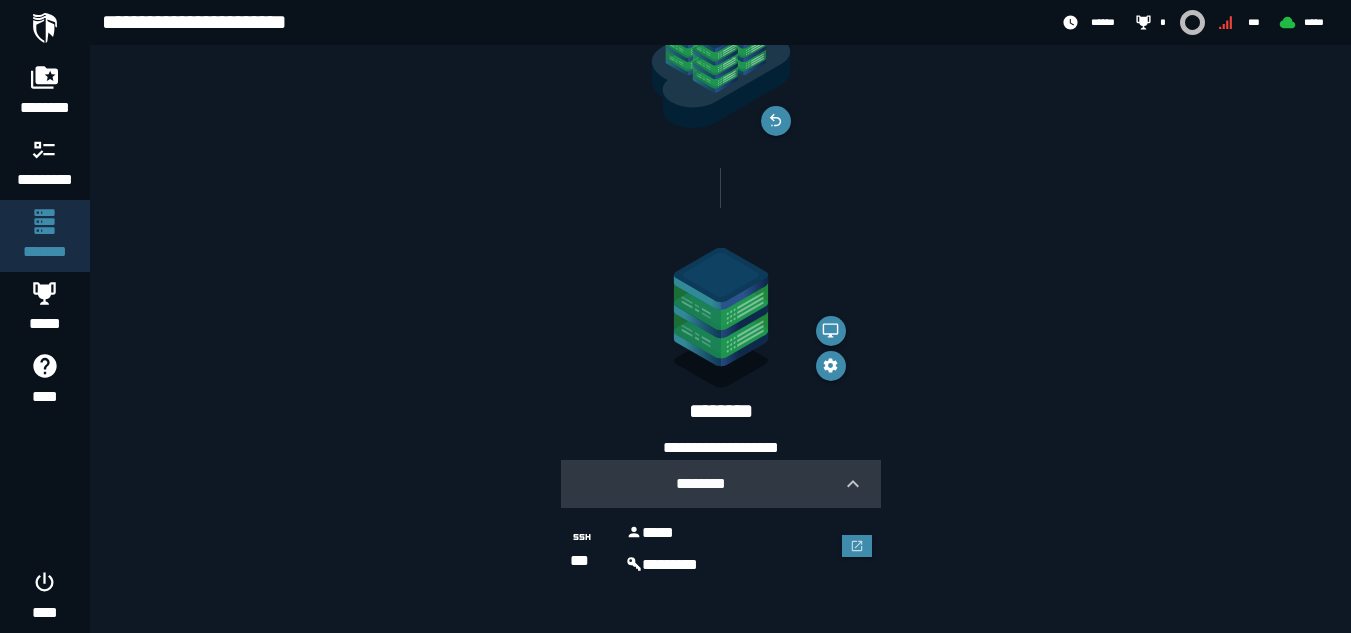 scroll, scrollTop: 138, scrollLeft: 0, axis: vertical 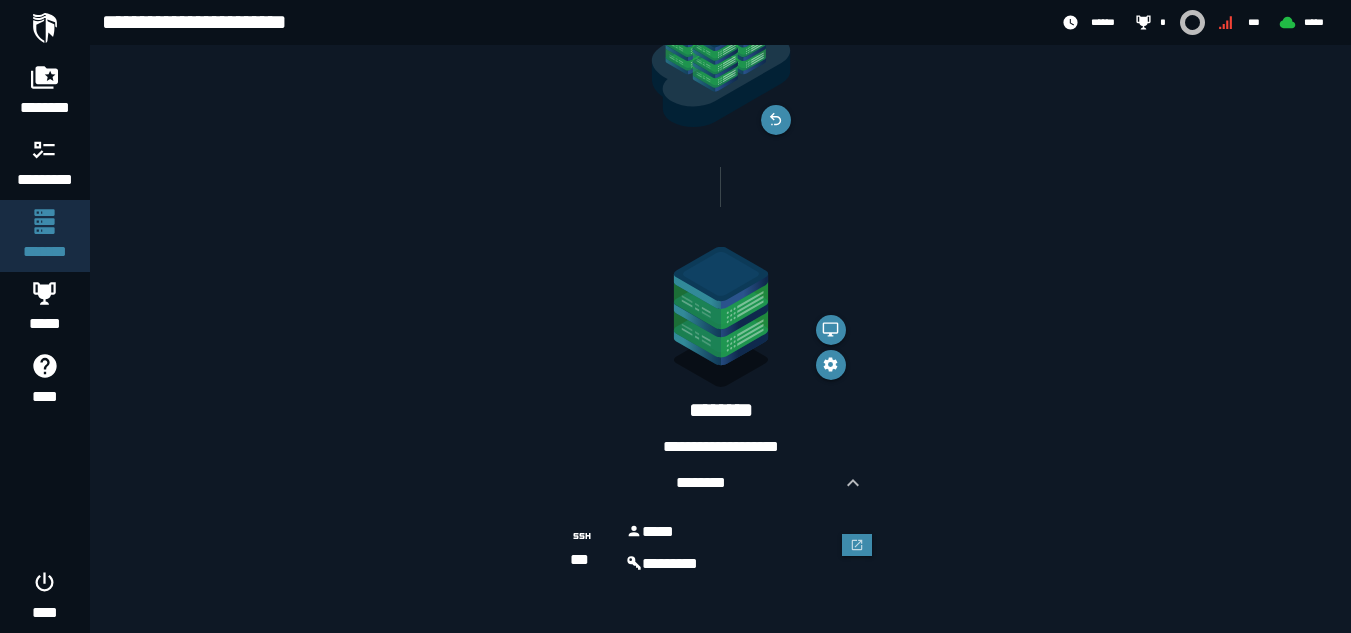 click on "****" at bounding box center [729, 532] 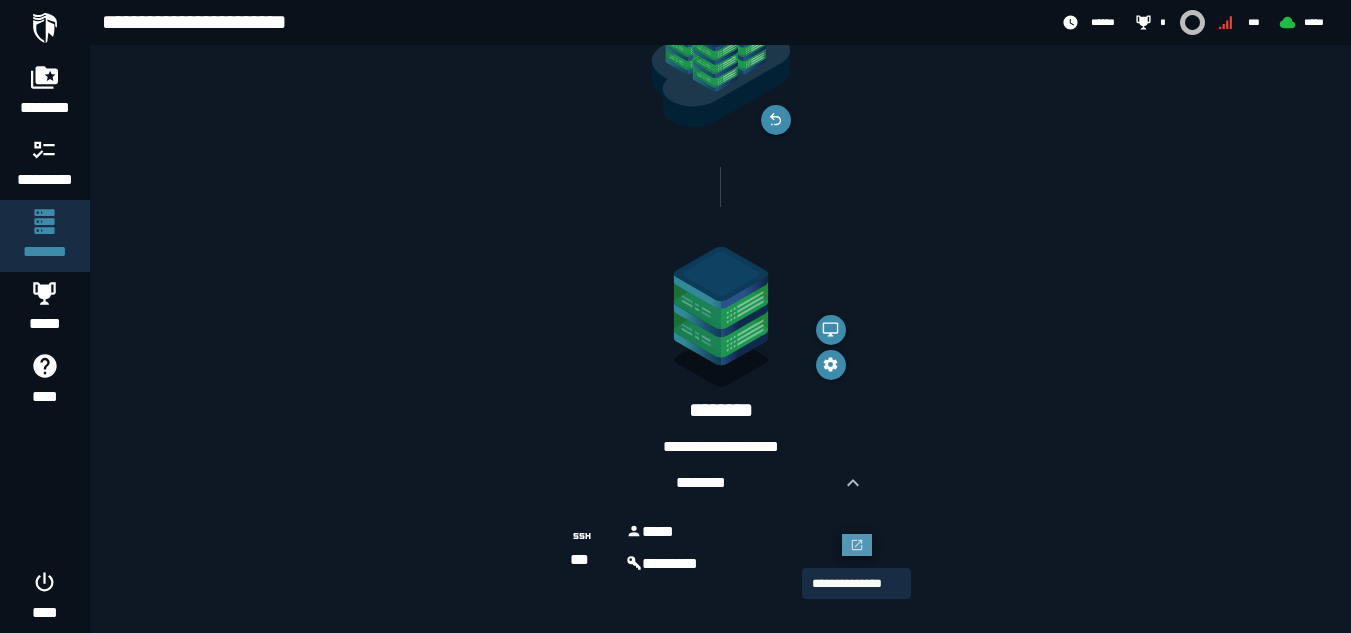 click 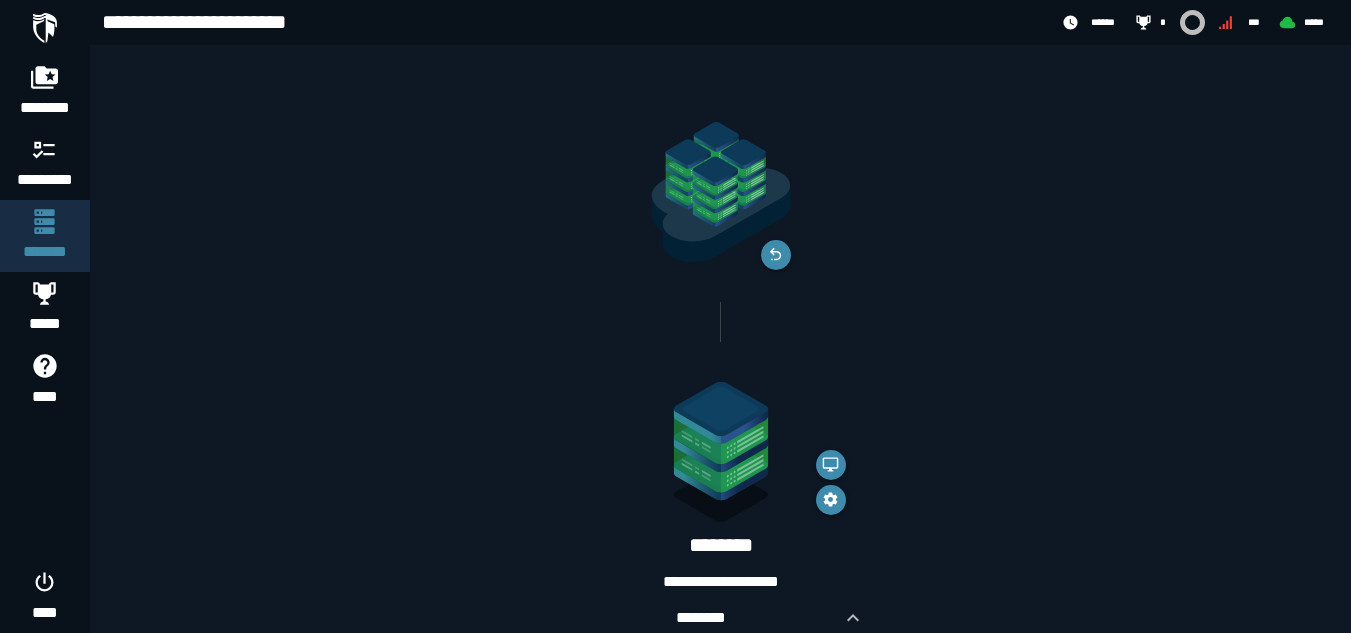 scroll, scrollTop: 0, scrollLeft: 0, axis: both 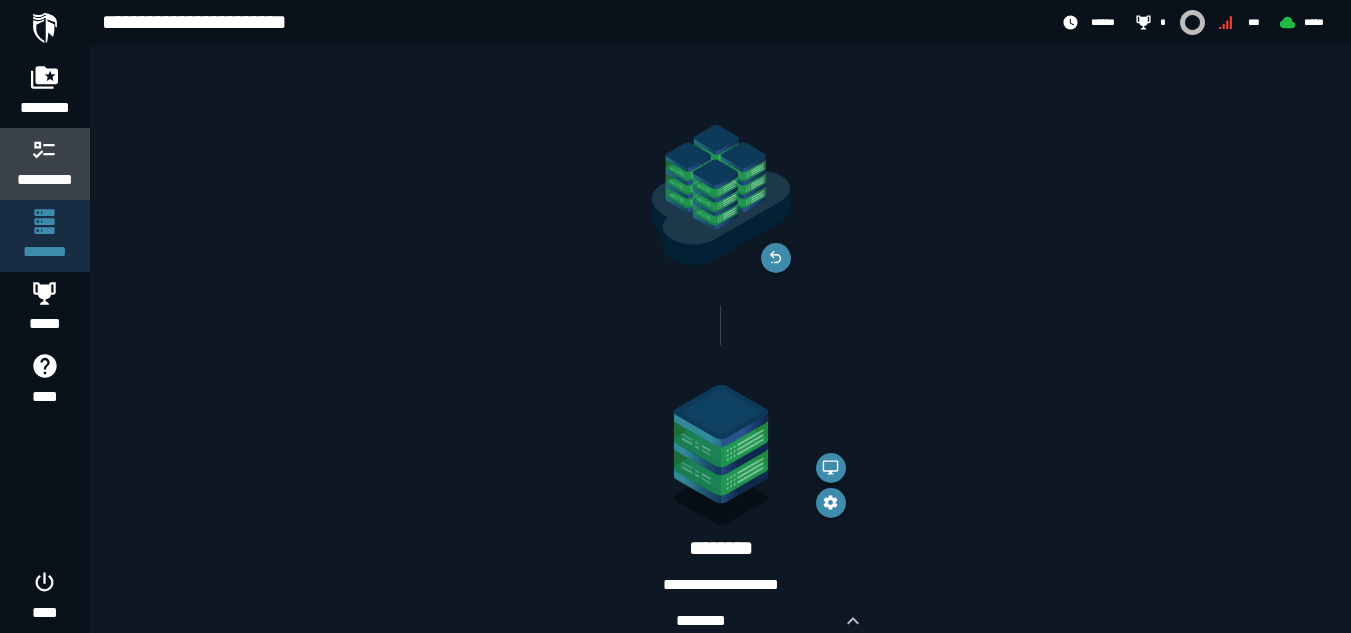 click on "*********" at bounding box center (45, 164) 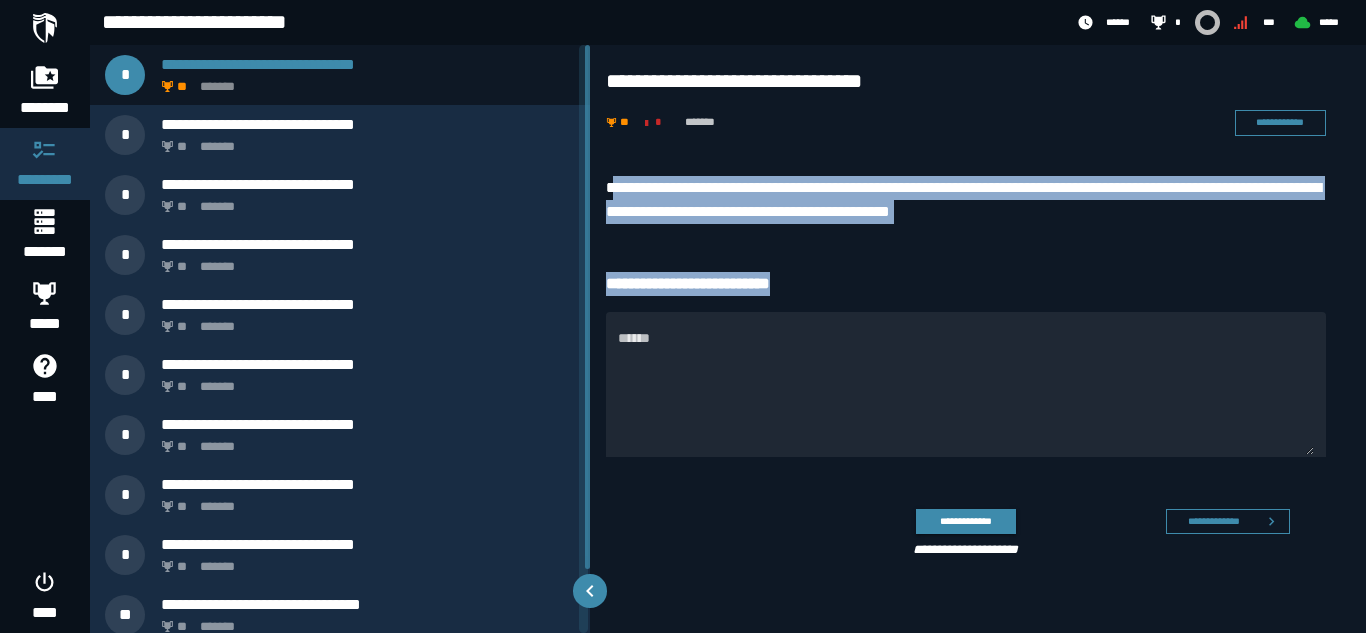 drag, startPoint x: 611, startPoint y: 176, endPoint x: 869, endPoint y: 308, distance: 289.80682 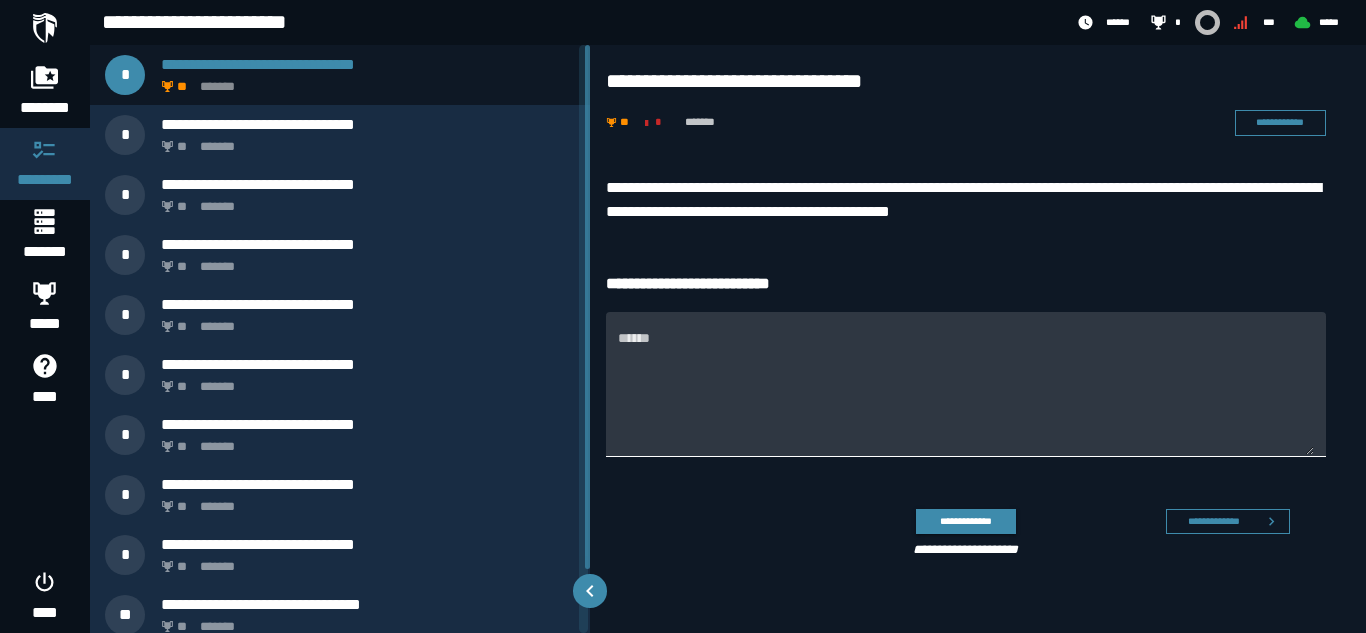 click on "******" at bounding box center [966, 384] 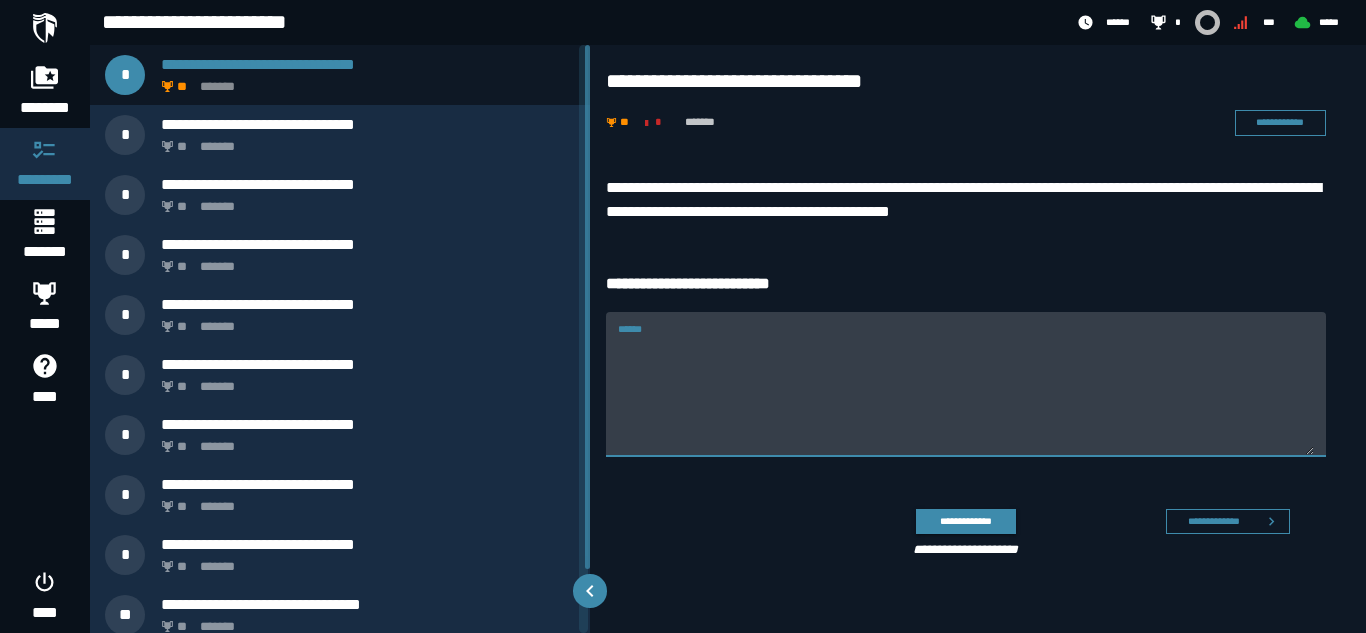 paste on "**********" 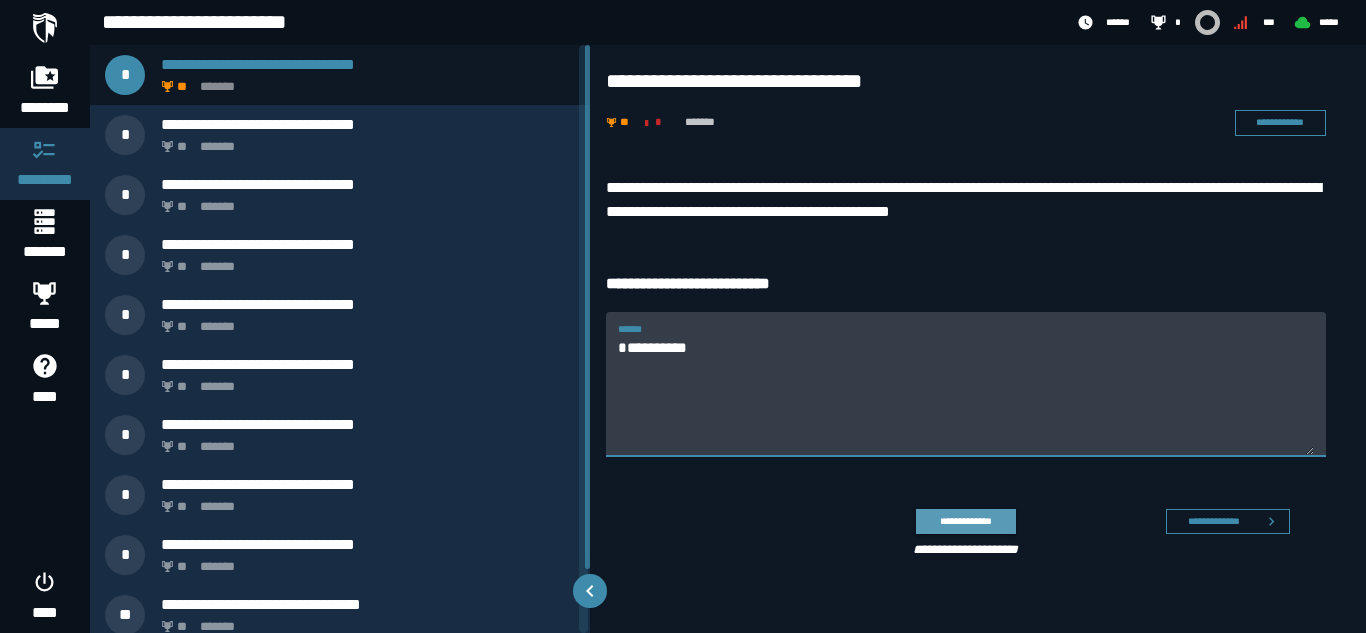 type on "**********" 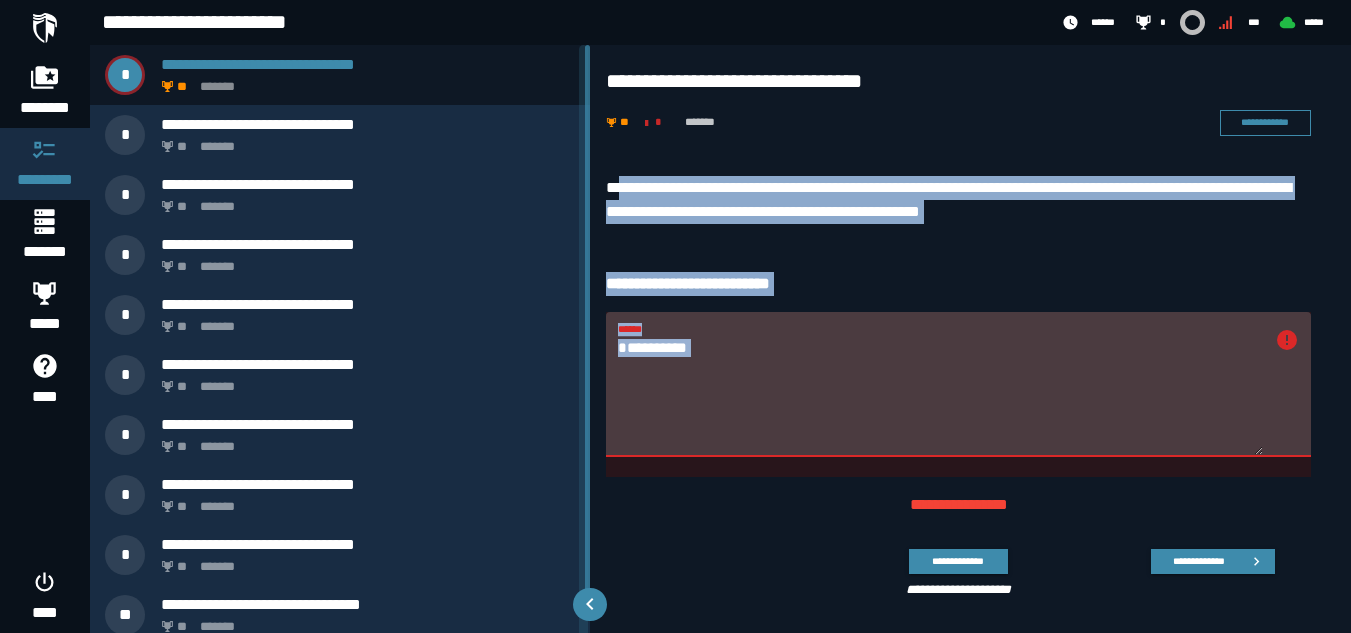 drag, startPoint x: 616, startPoint y: 159, endPoint x: 755, endPoint y: 466, distance: 337.0015 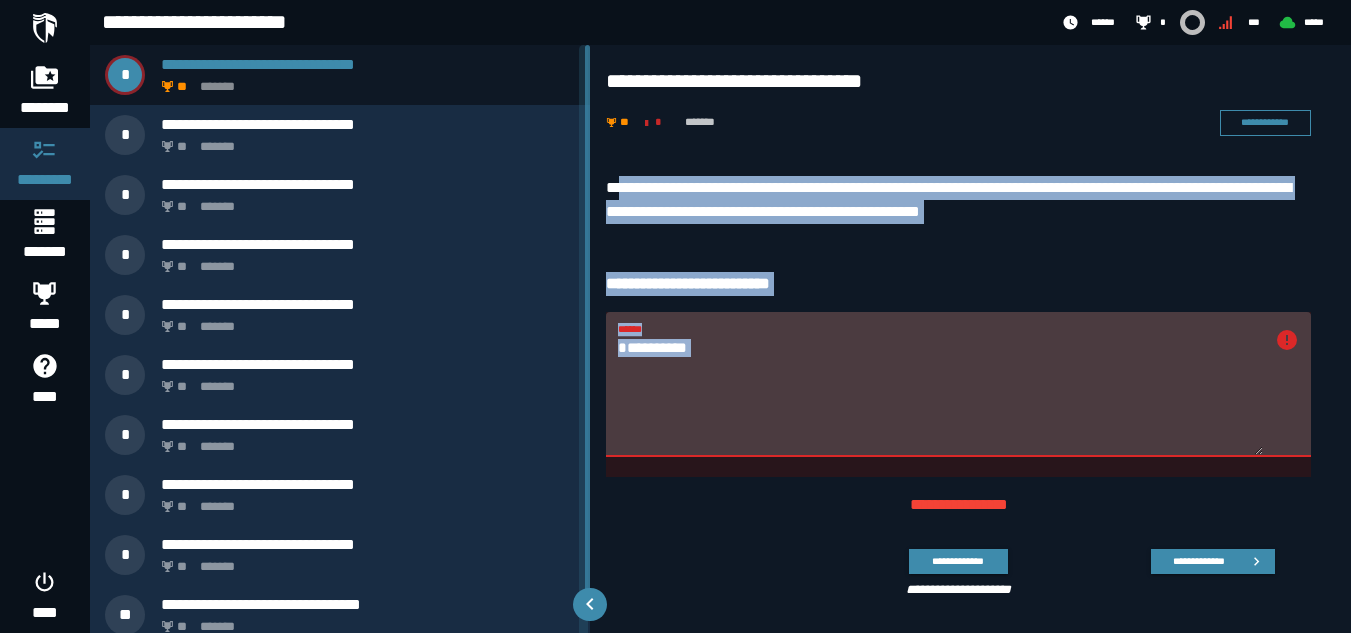 click on "**********" at bounding box center (970, 391) 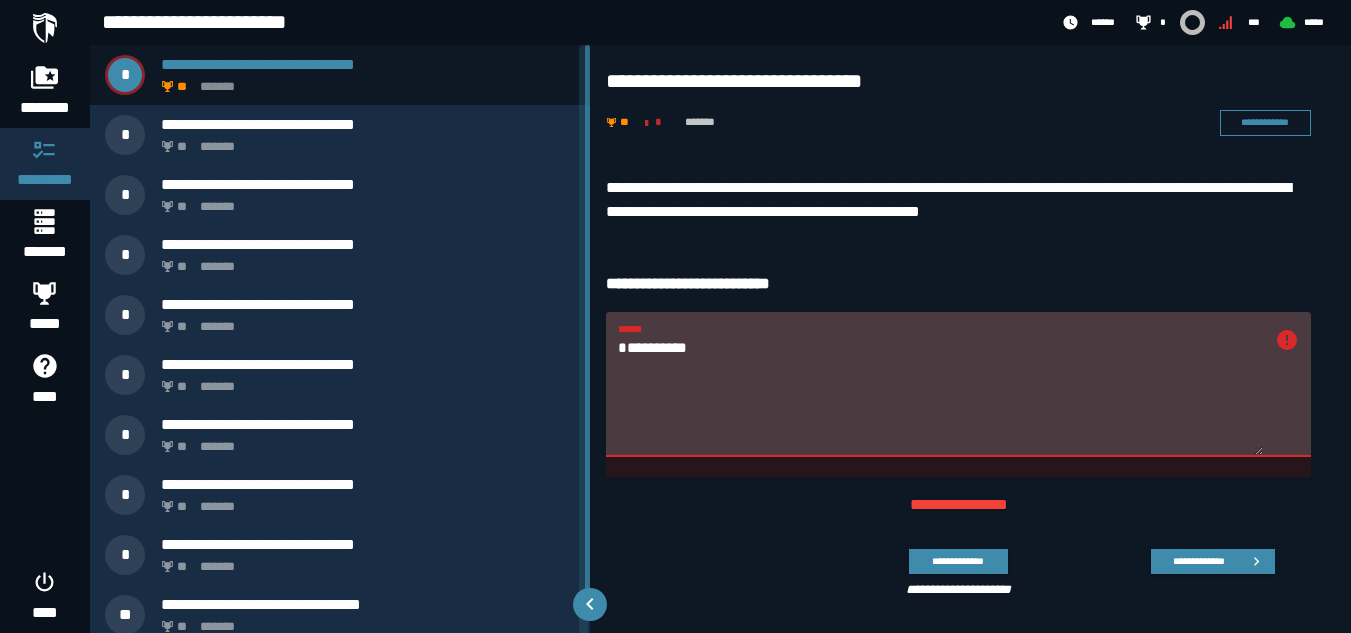 scroll, scrollTop: 13, scrollLeft: 0, axis: vertical 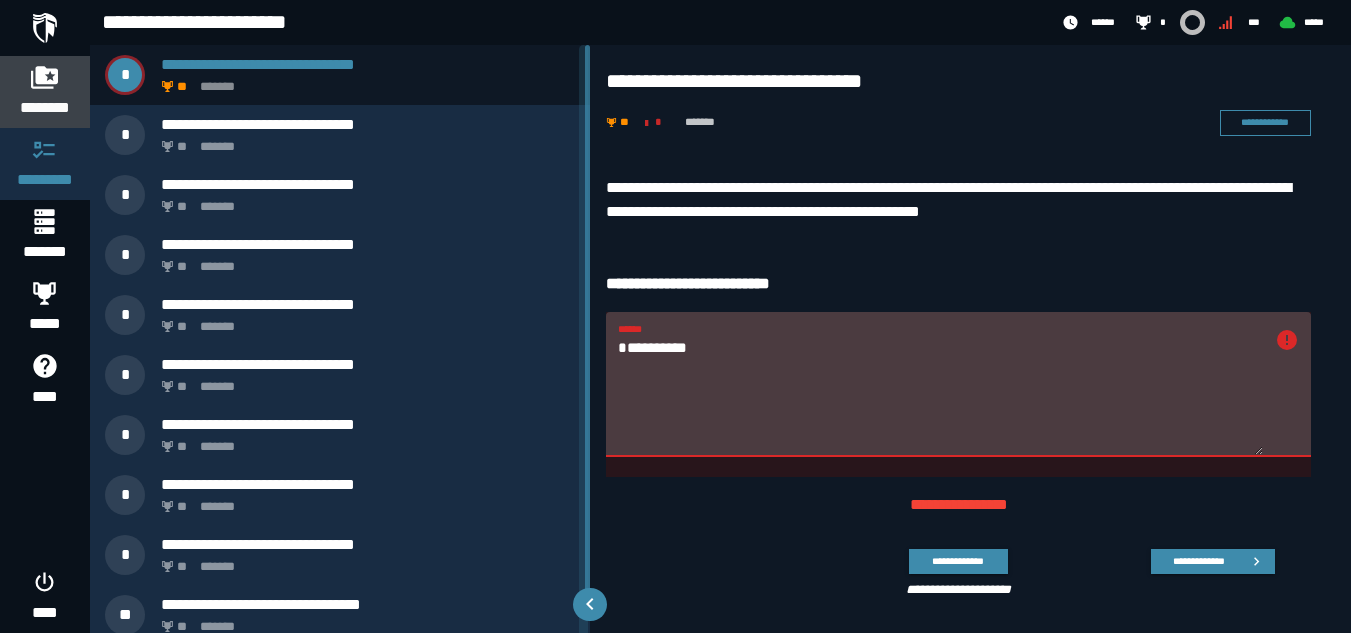 click on "********" at bounding box center (45, 108) 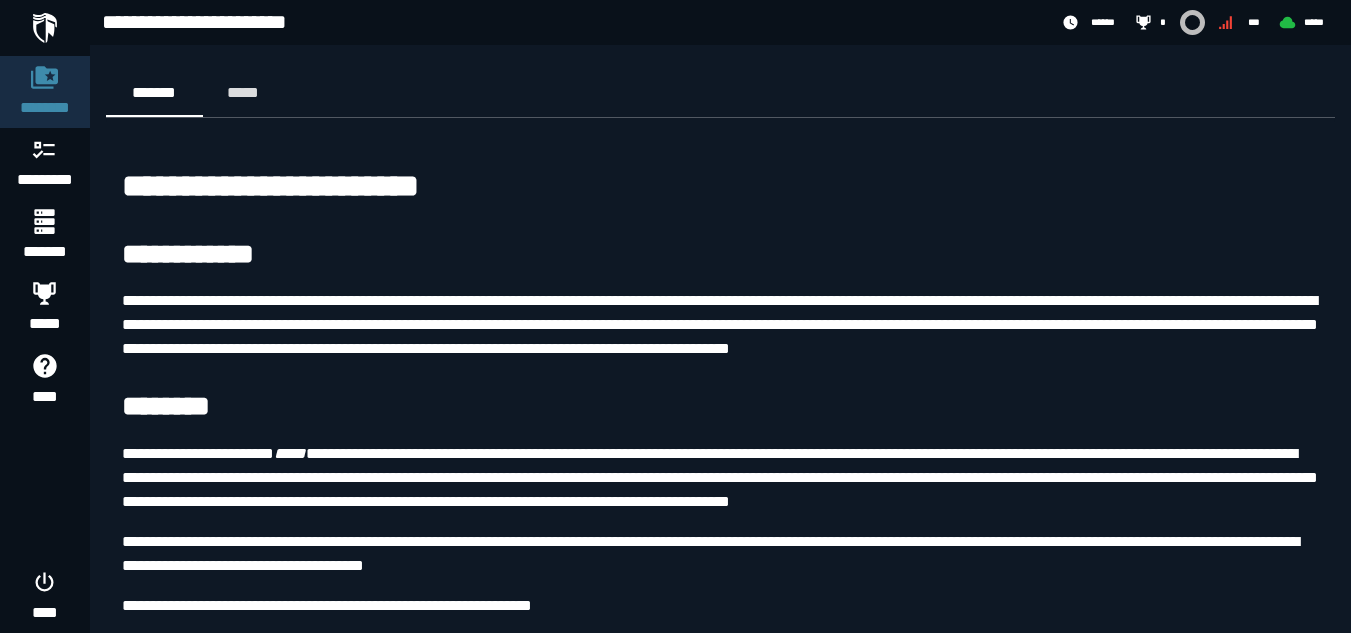 click on "**********" at bounding box center [572, 23] 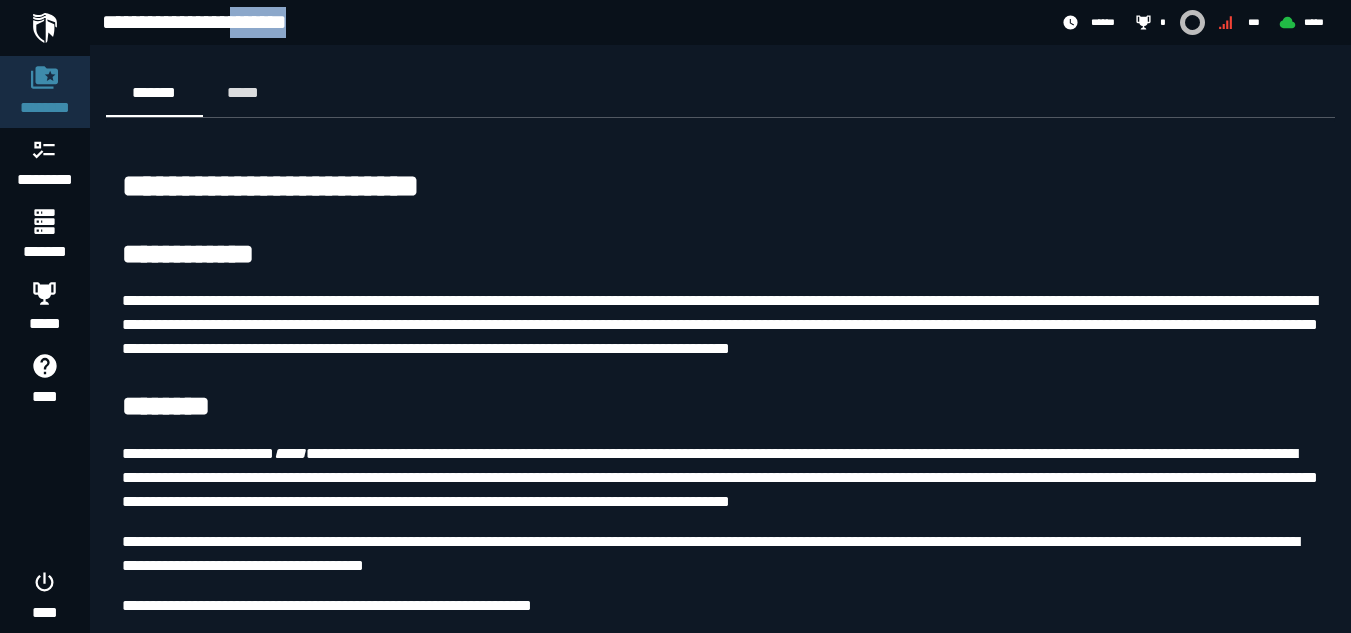 click on "**********" at bounding box center (572, 23) 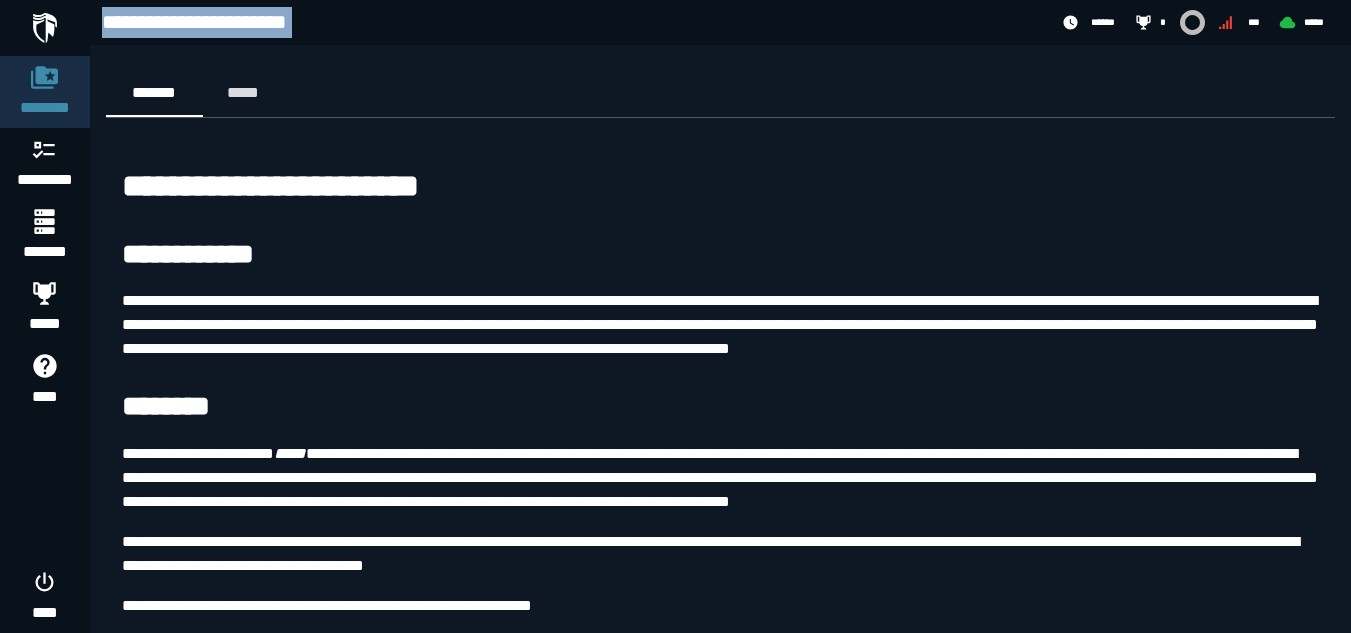 click on "**********" at bounding box center (572, 23) 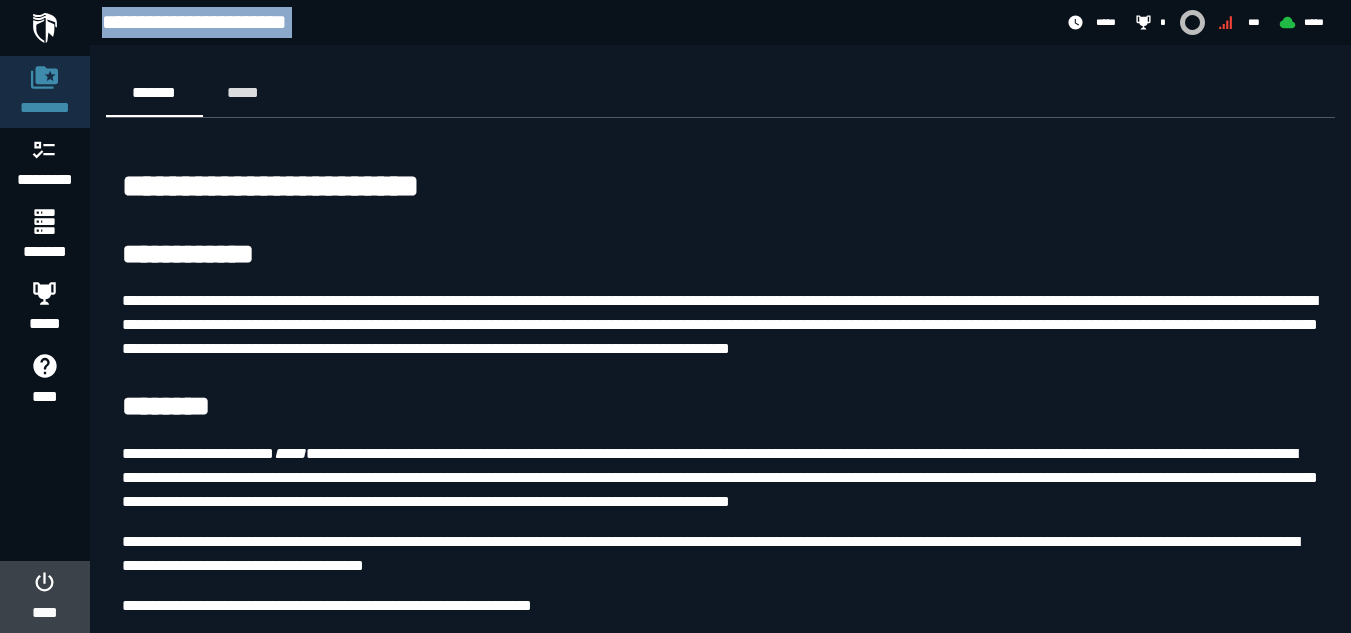 click 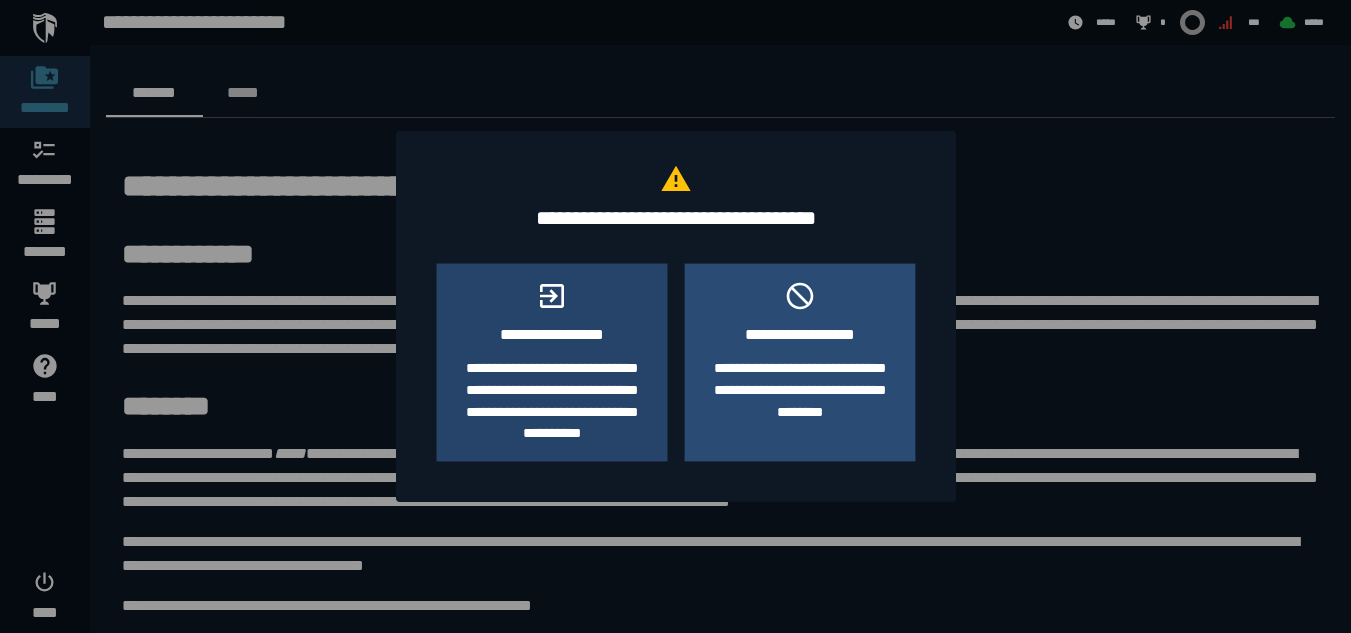 click on "**********" 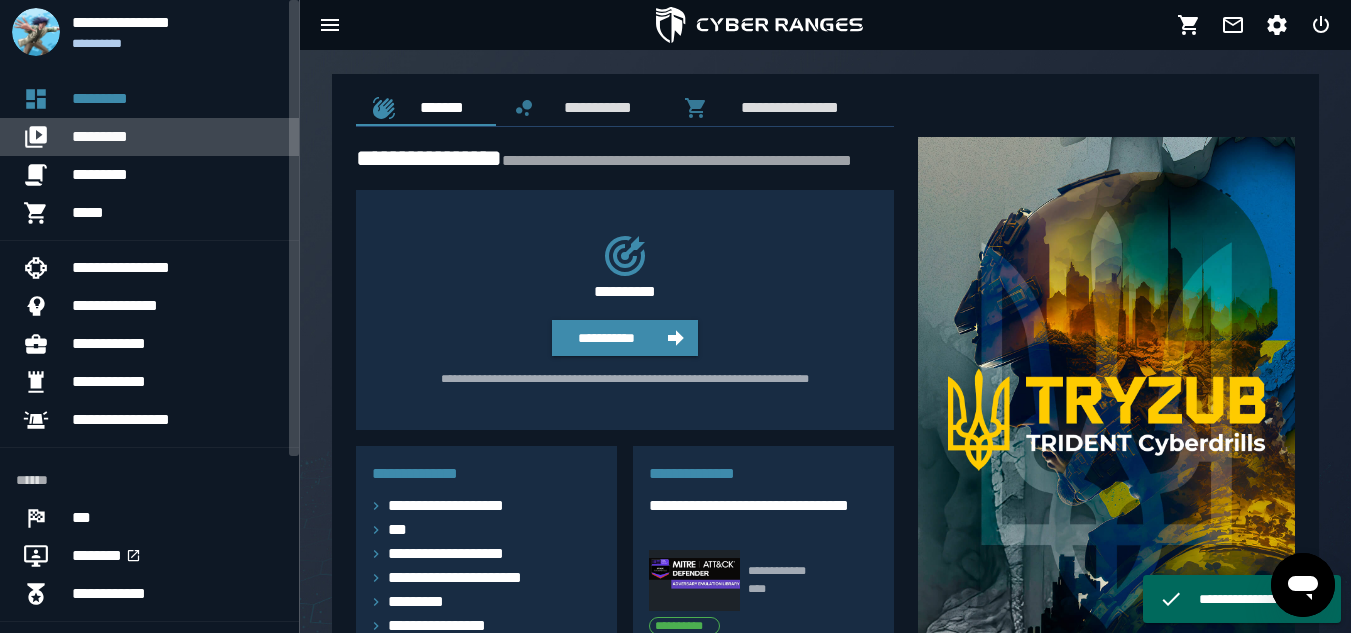 click on "*********" at bounding box center [177, 137] 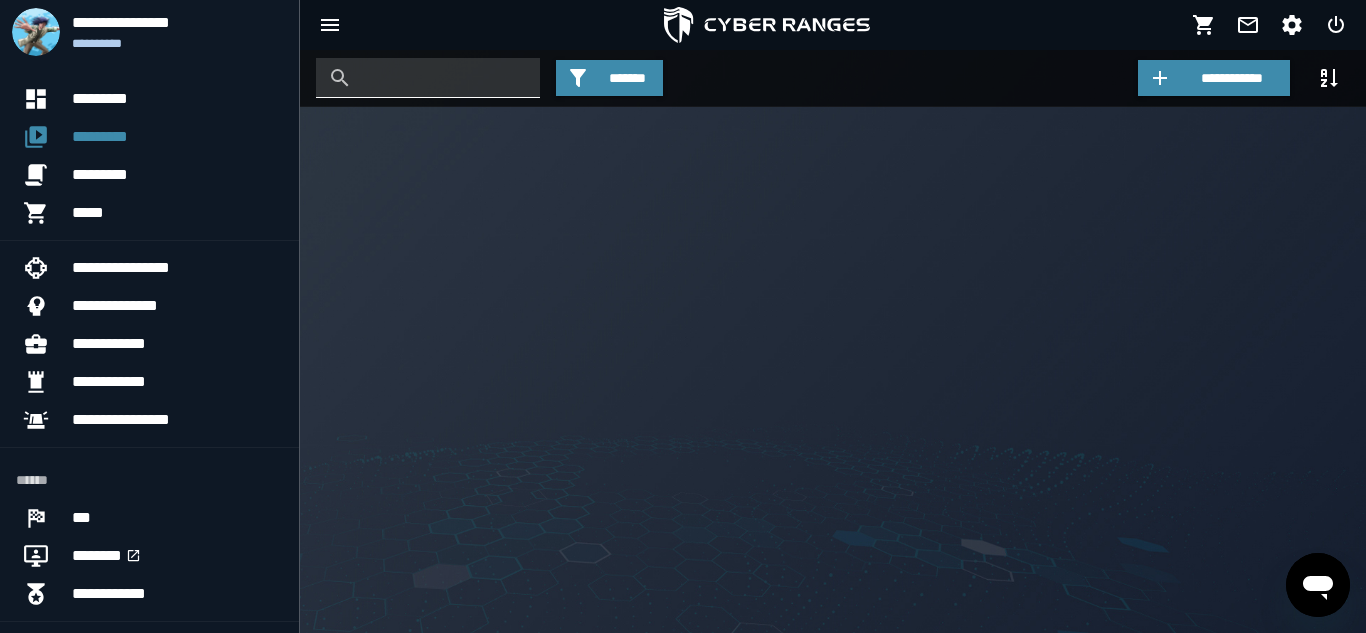 click at bounding box center [443, 78] 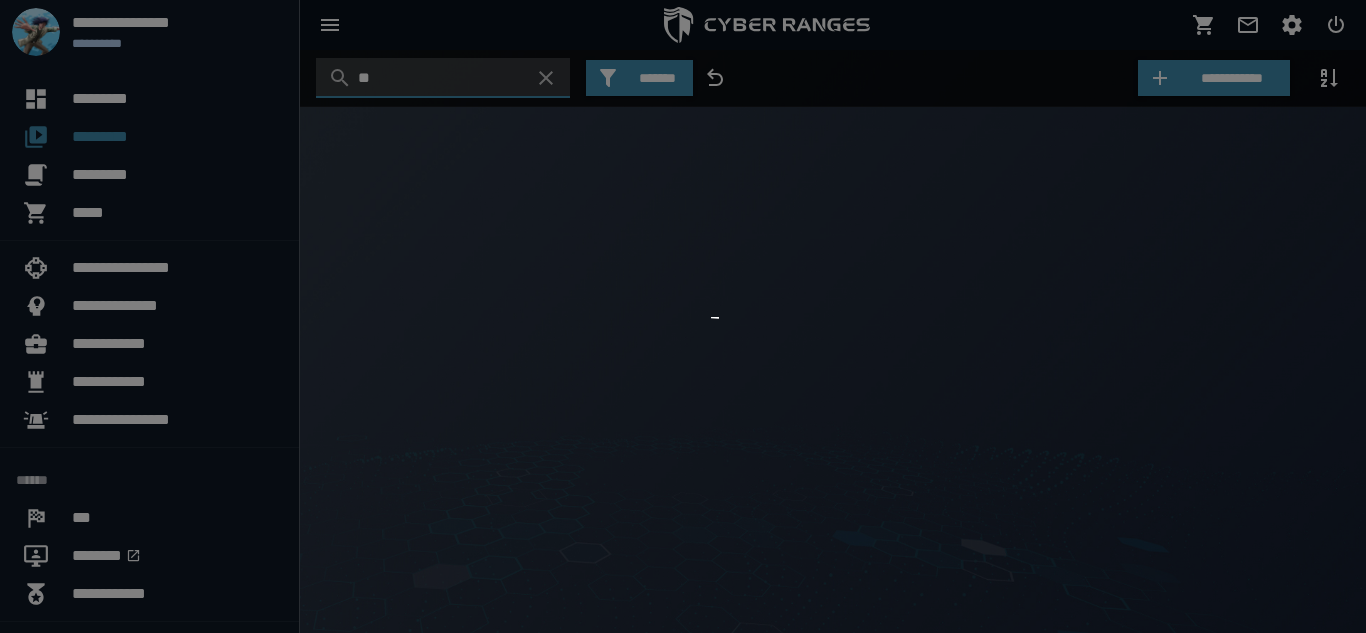 type on "*" 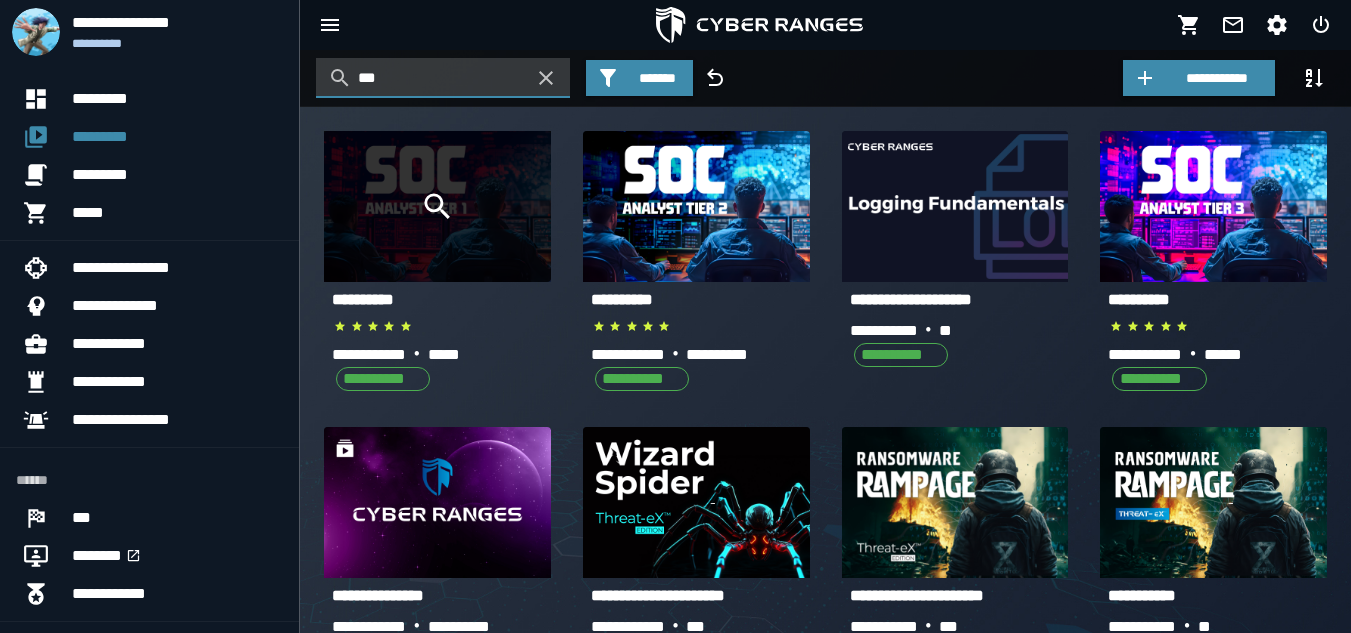 type on "***" 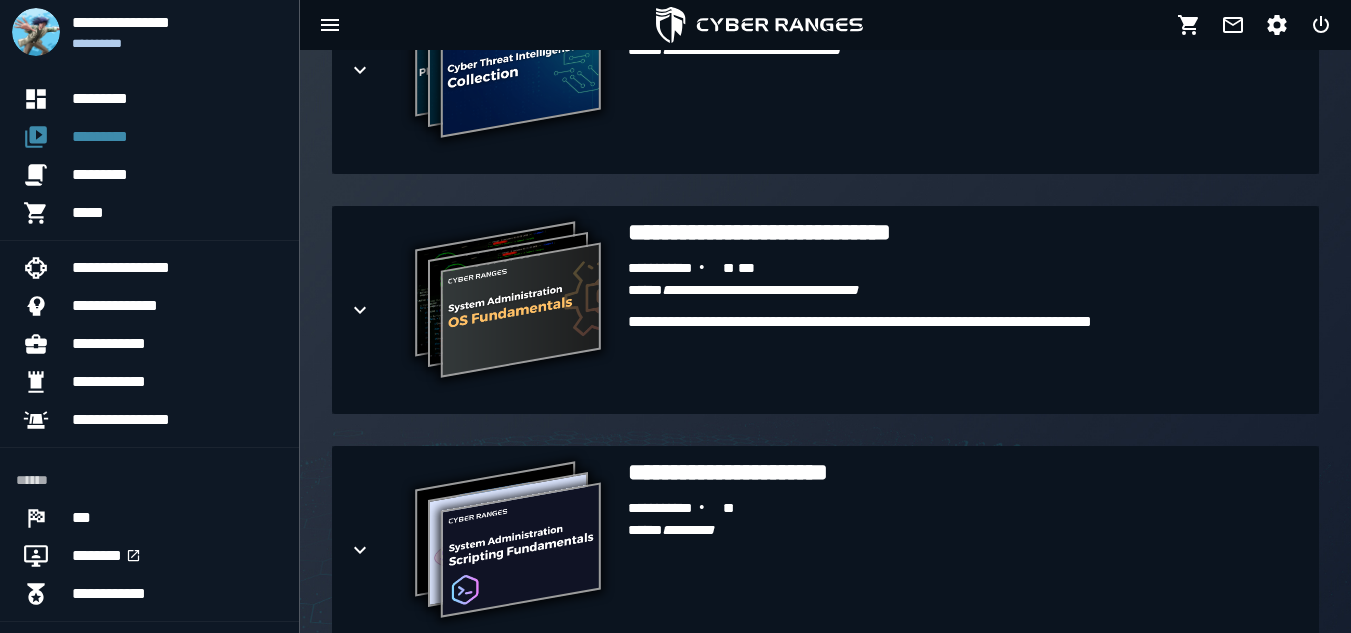 scroll, scrollTop: 888, scrollLeft: 0, axis: vertical 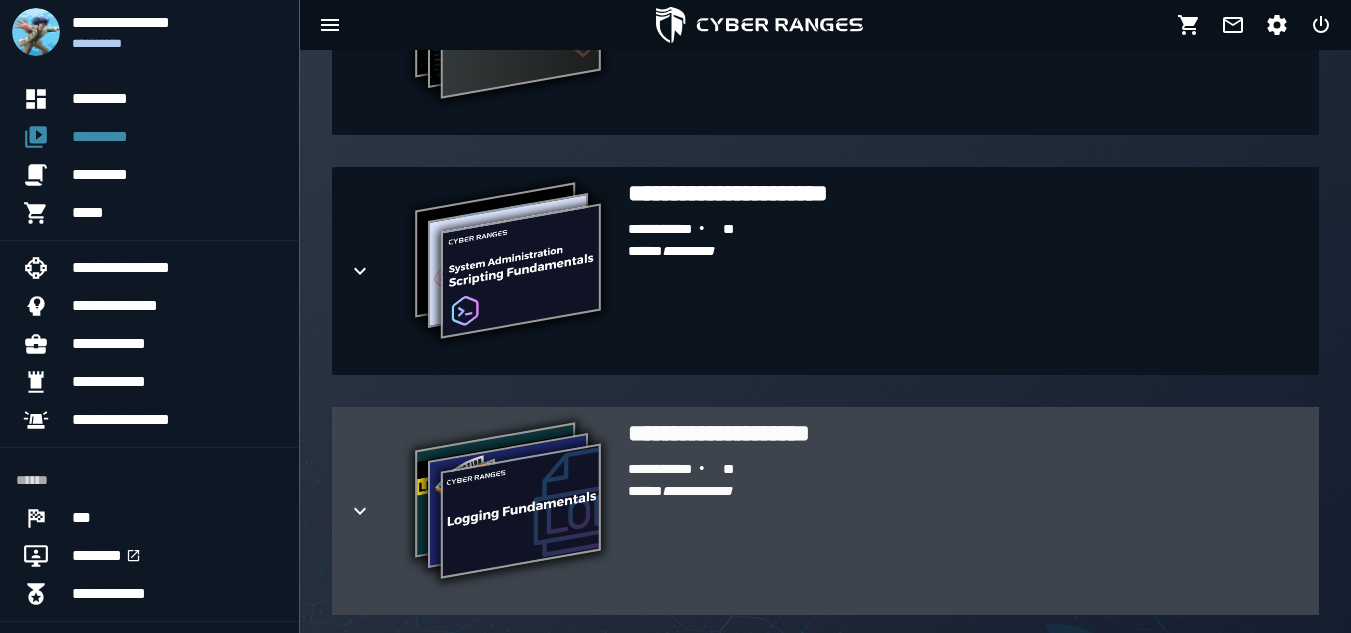 click on "**********" at bounding box center (825, 511) 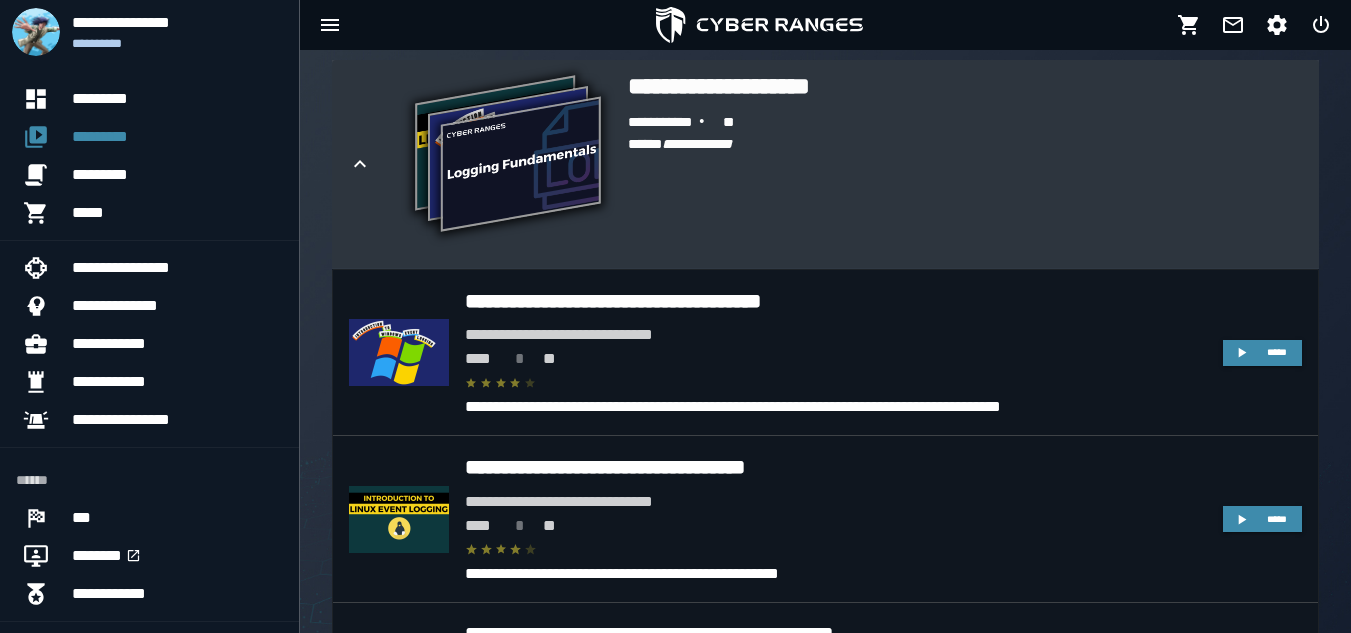 scroll, scrollTop: 1234, scrollLeft: 0, axis: vertical 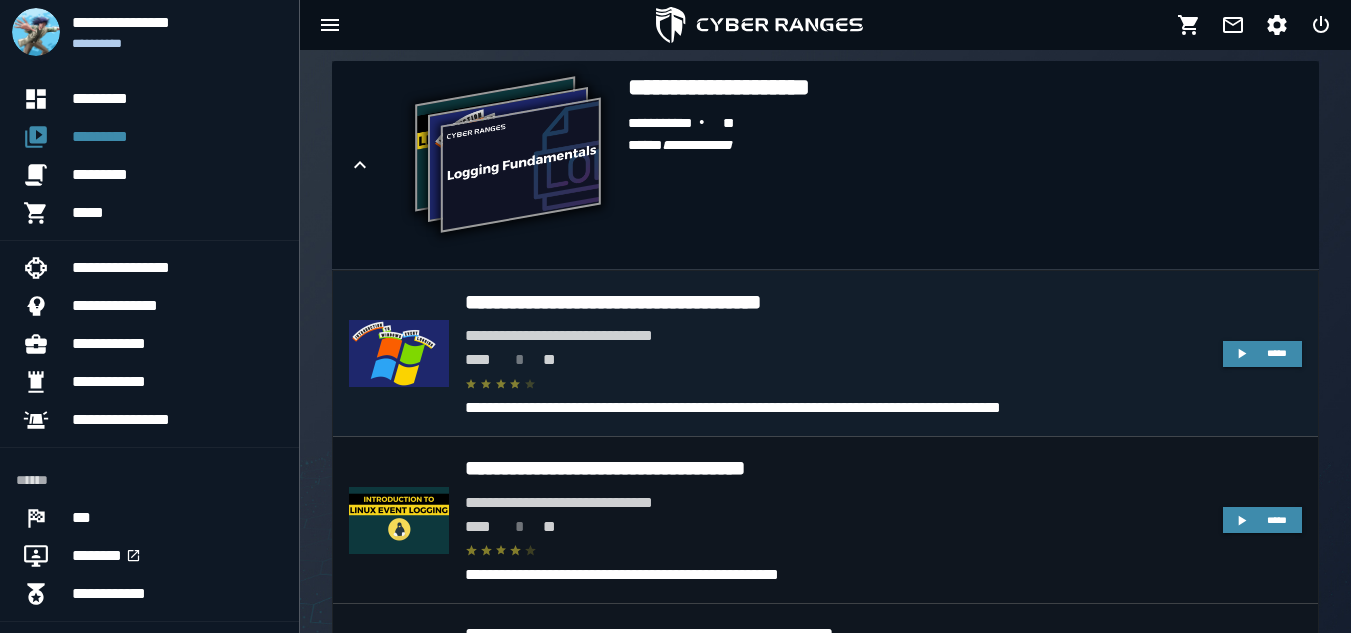 click at bounding box center [836, 384] 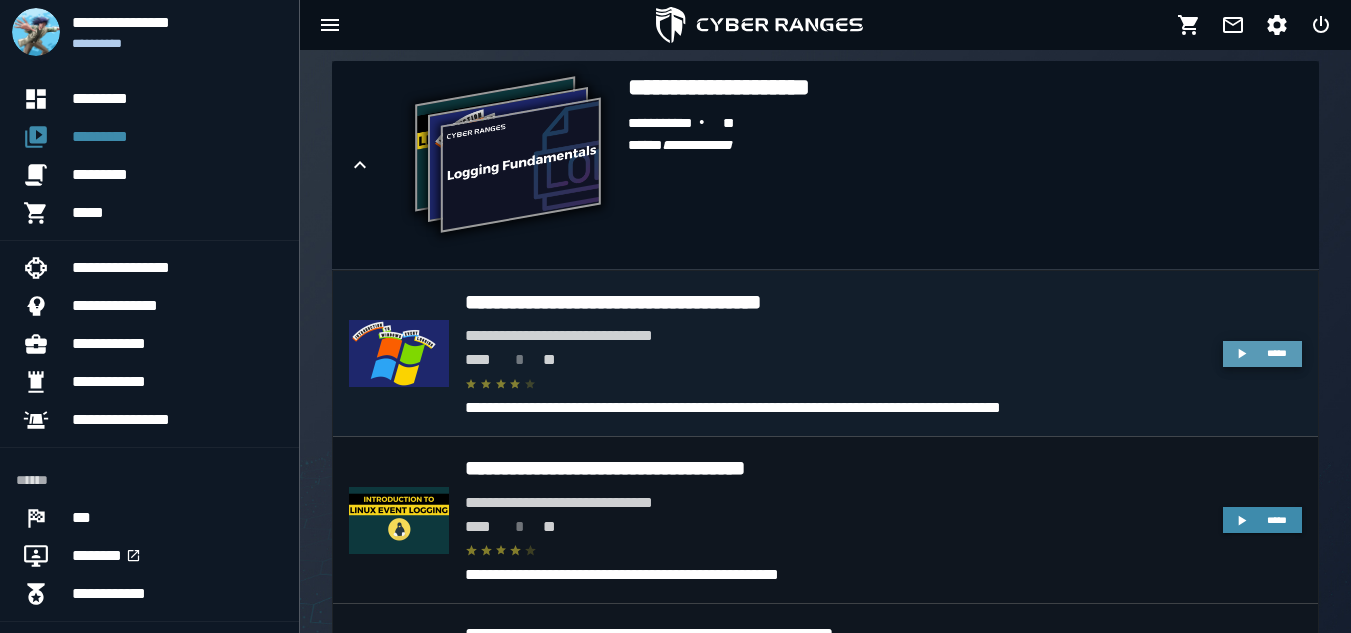 click on "*****" at bounding box center (1277, 353) 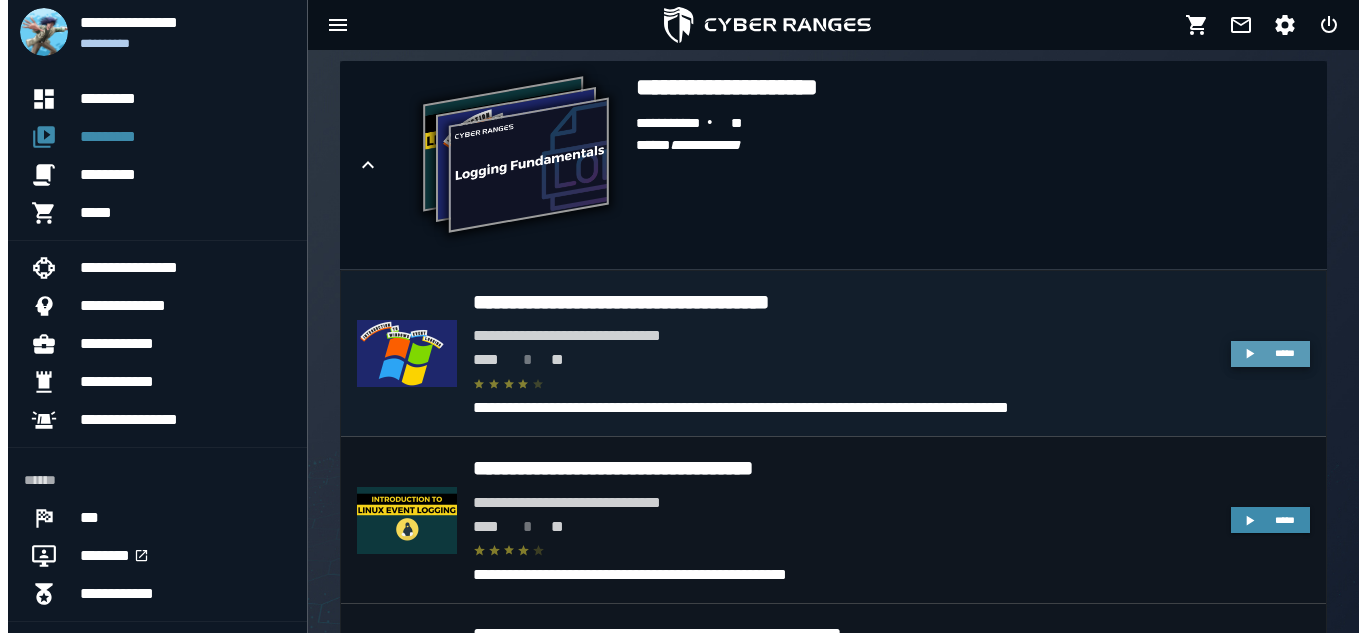 scroll, scrollTop: 0, scrollLeft: 0, axis: both 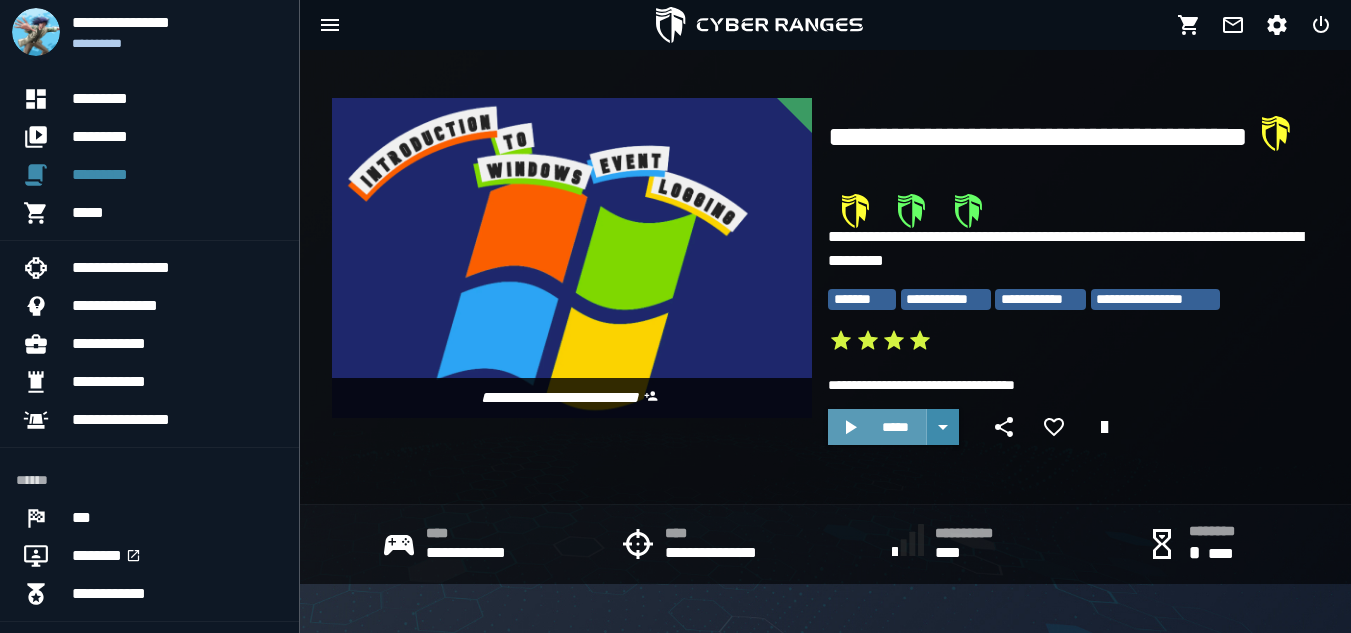 click on "*****" at bounding box center [895, 427] 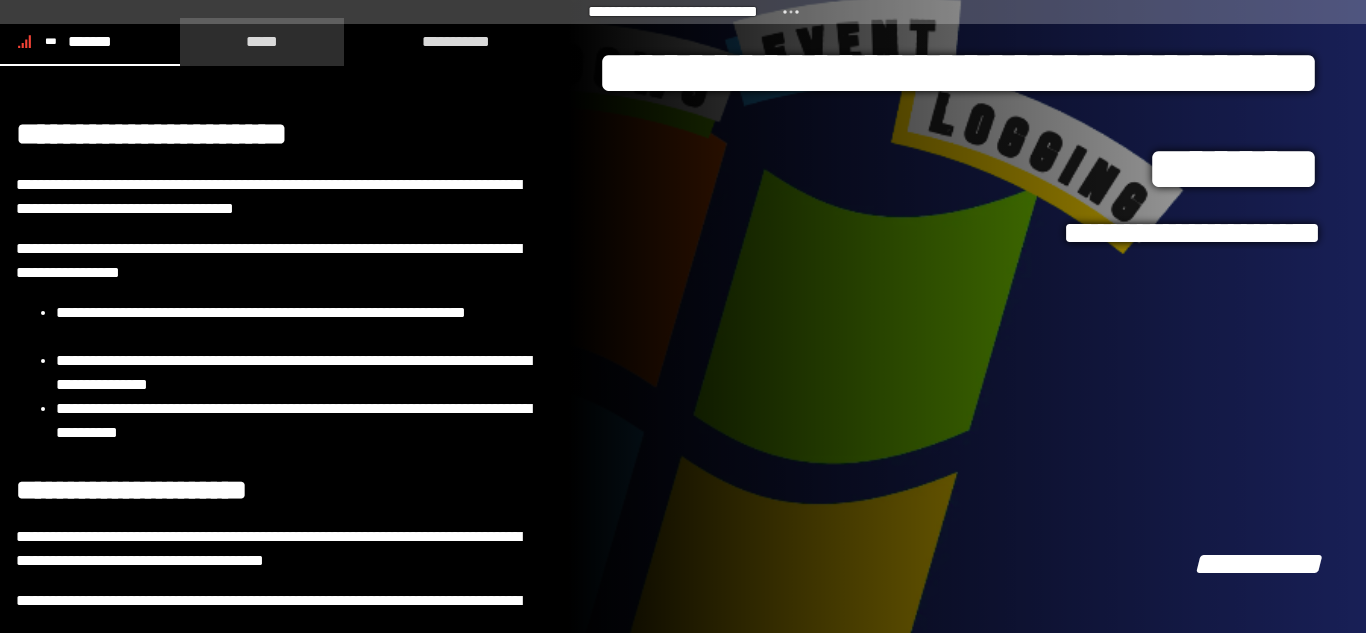 click on "*****" at bounding box center (262, 41) 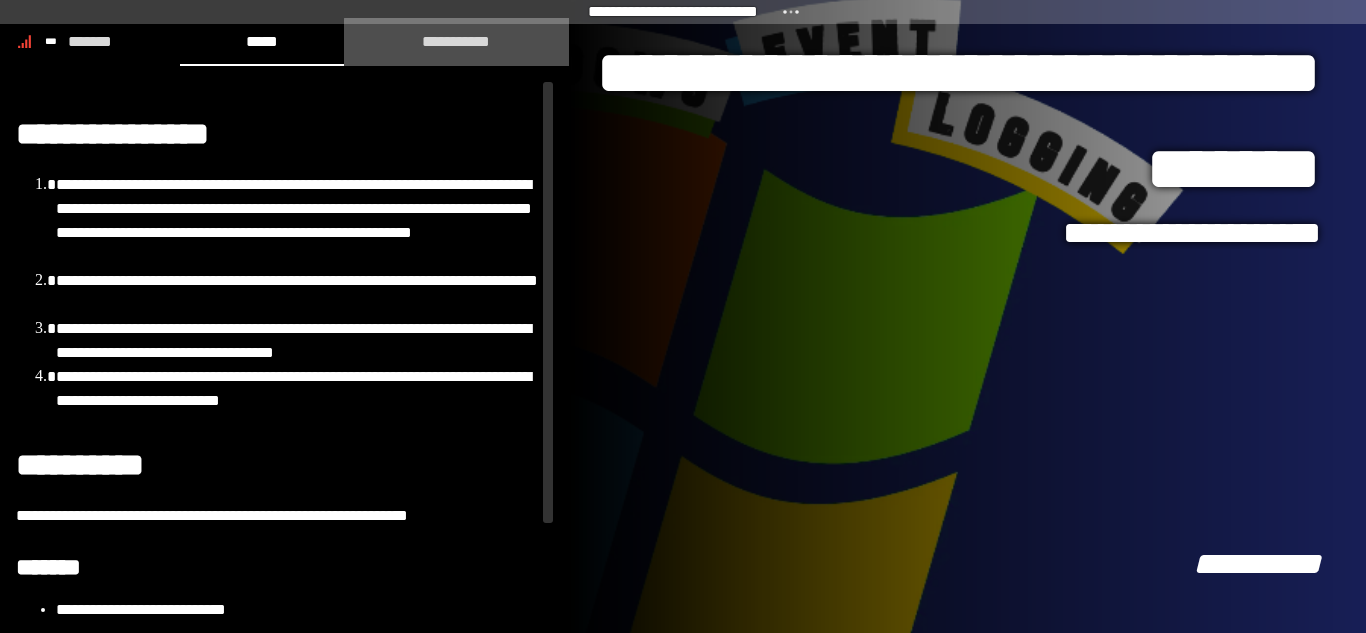 click on "**********" at bounding box center [456, 41] 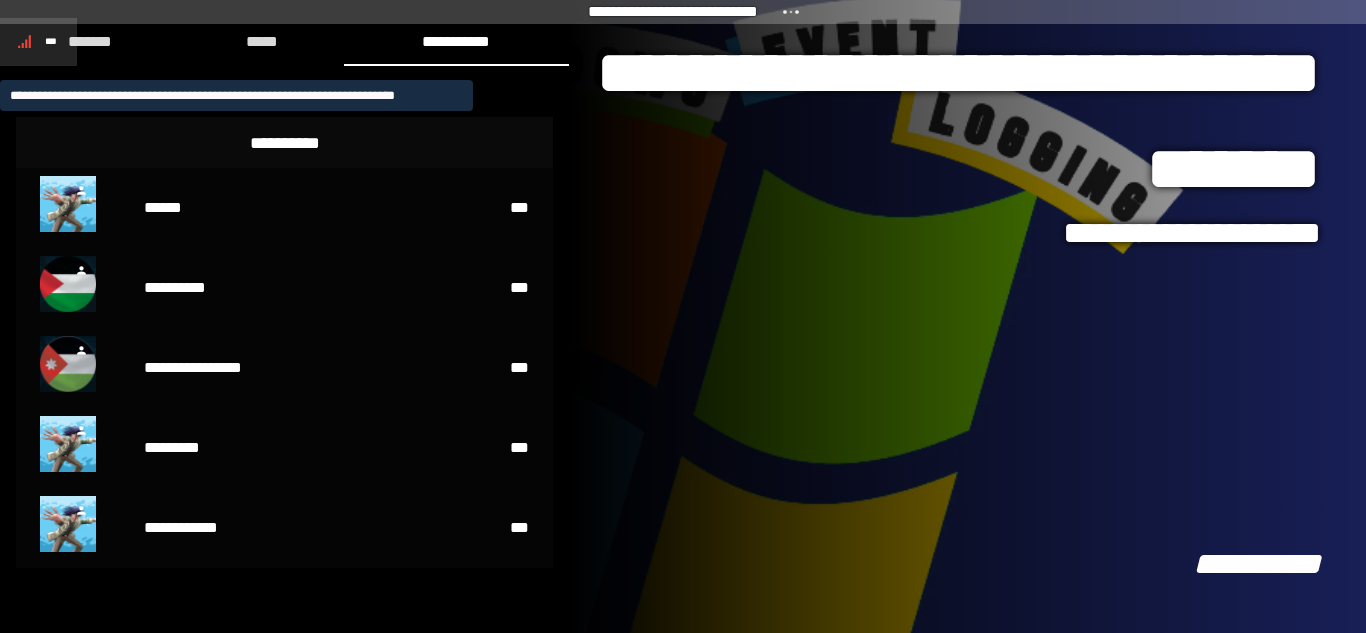 click on "***" at bounding box center [38, 42] 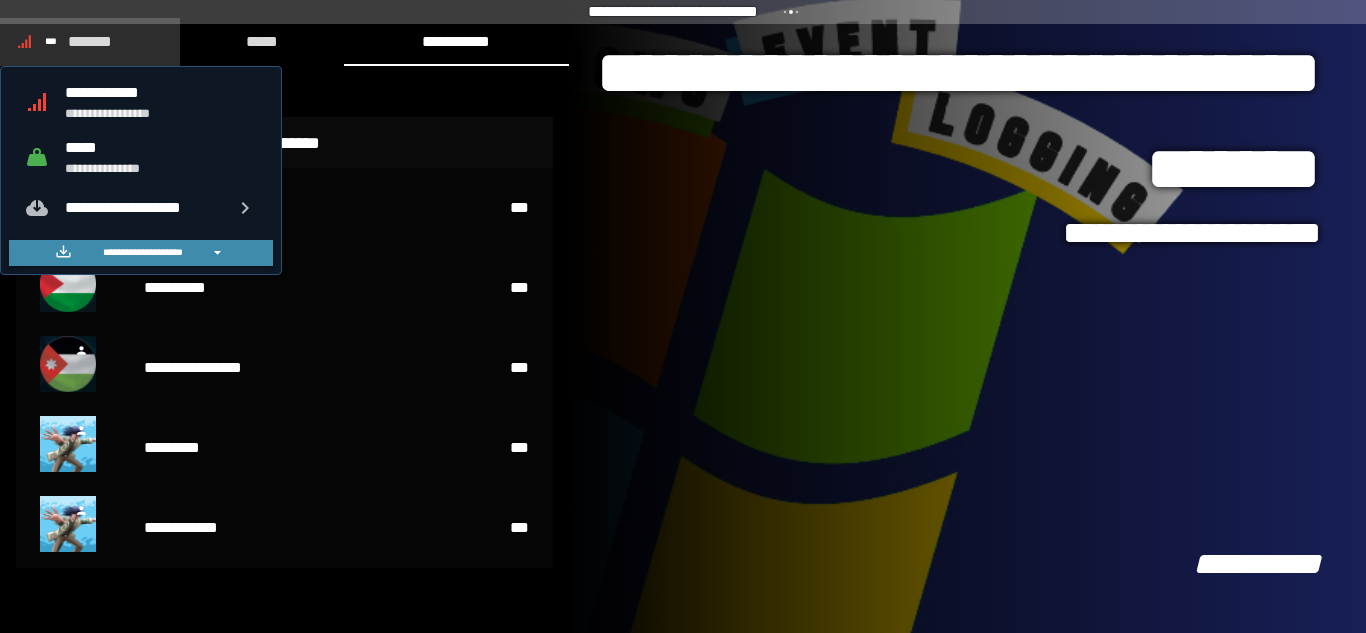 click on "*******" at bounding box center [90, 41] 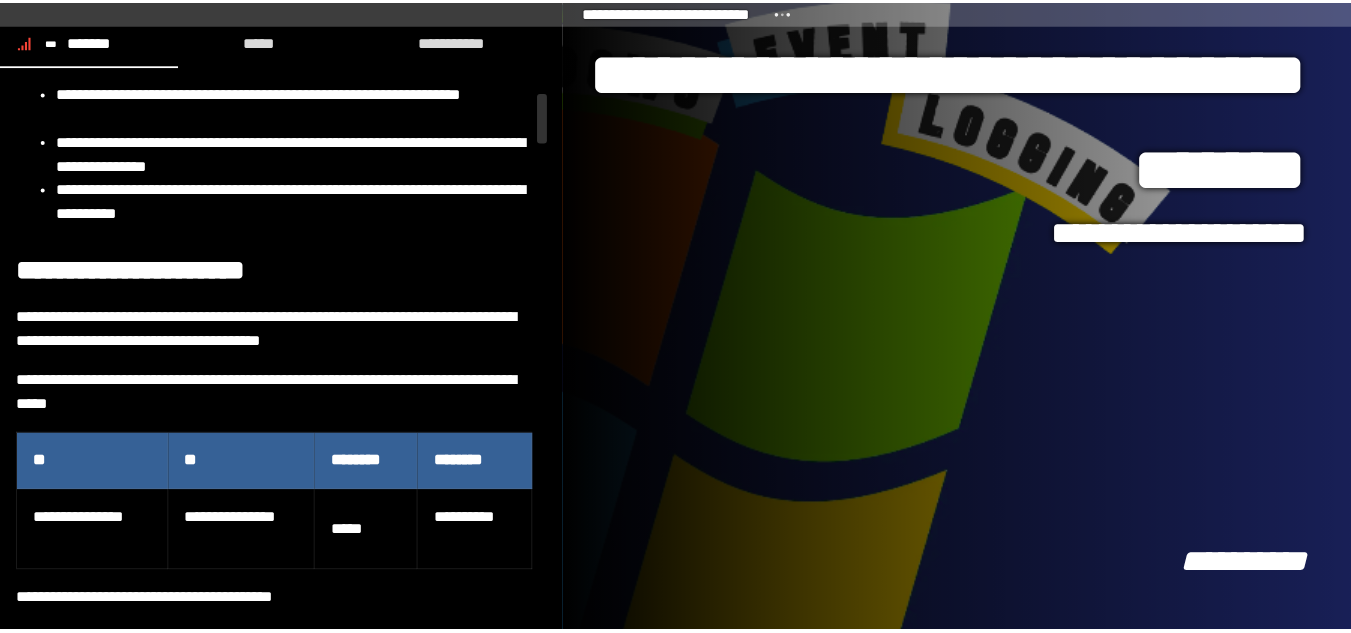 scroll, scrollTop: 221, scrollLeft: 0, axis: vertical 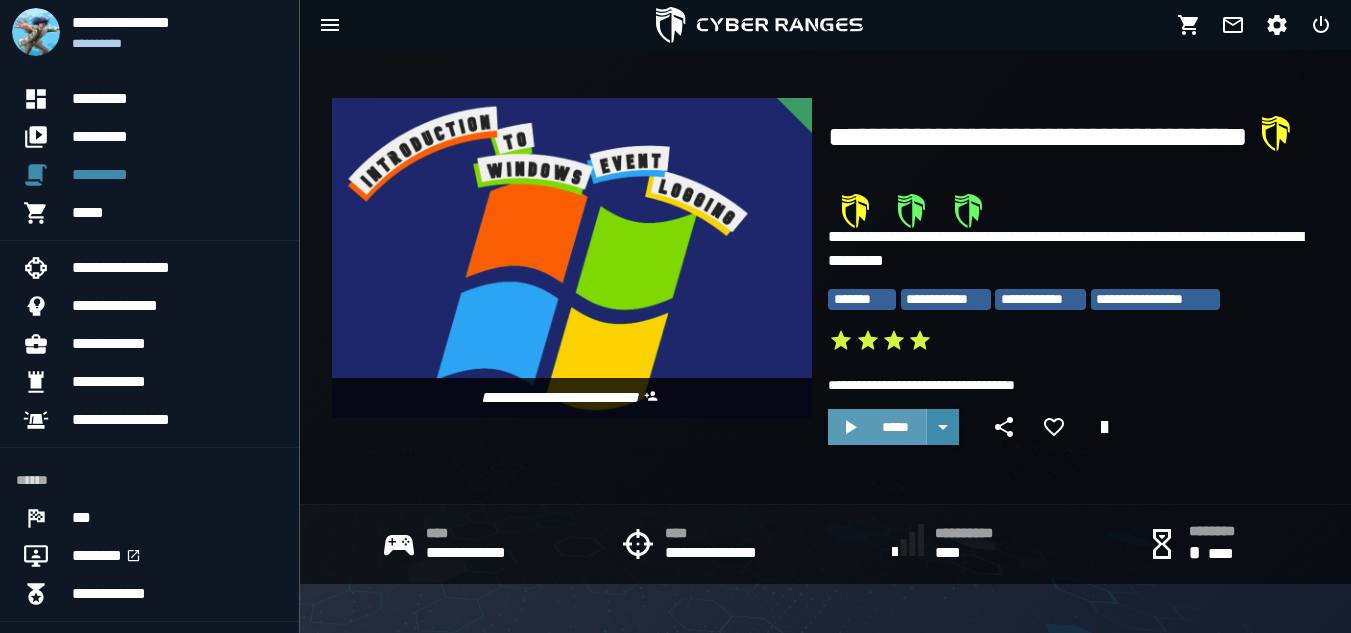 click on "*****" at bounding box center (895, 427) 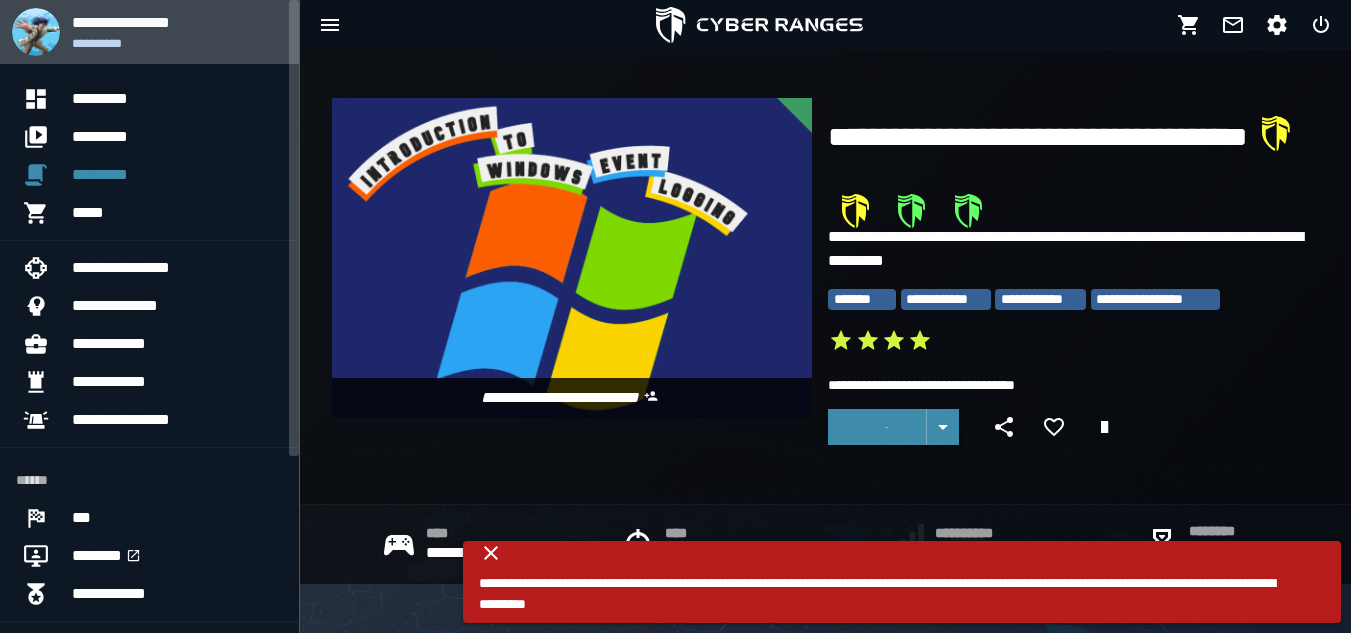 click on "**********" at bounding box center (177, 22) 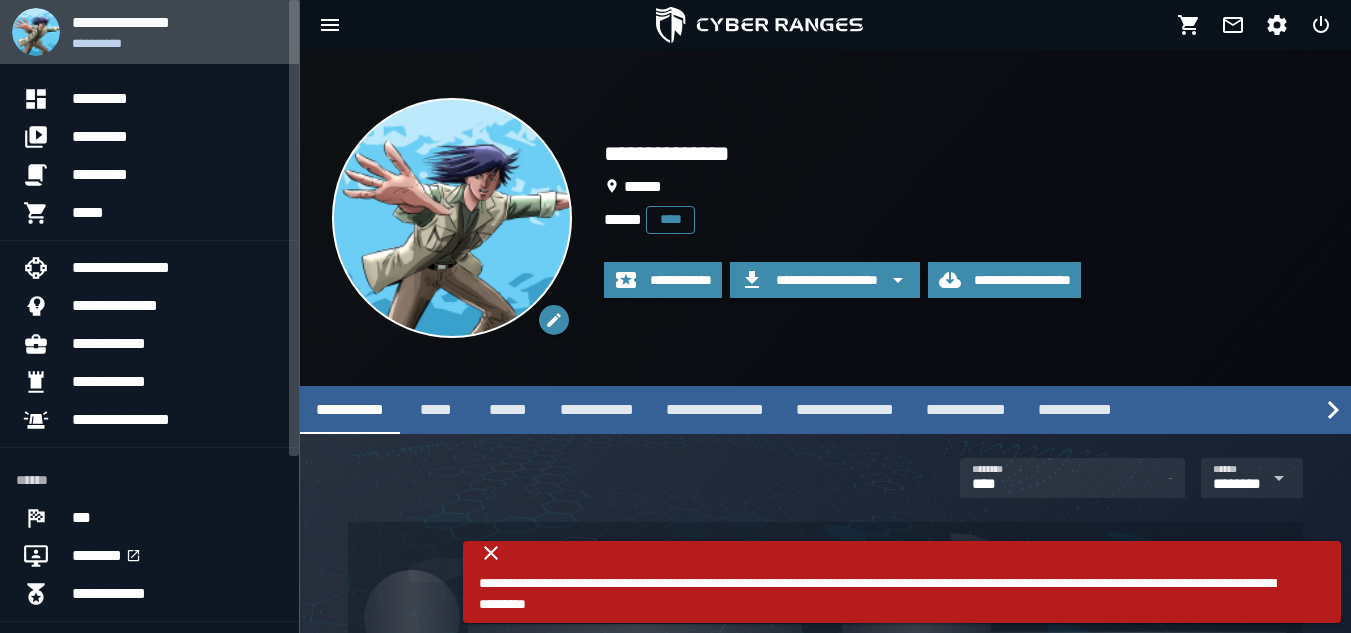click on "**********" at bounding box center (177, 43) 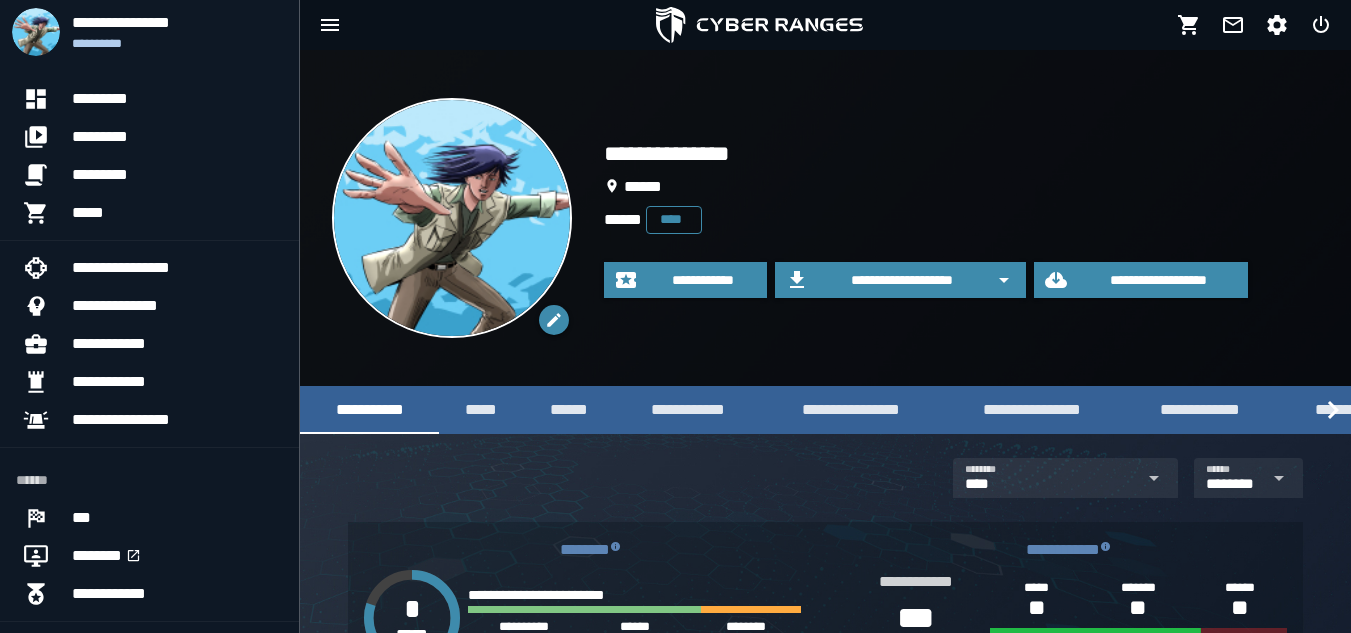 click on "****" at bounding box center [674, 219] 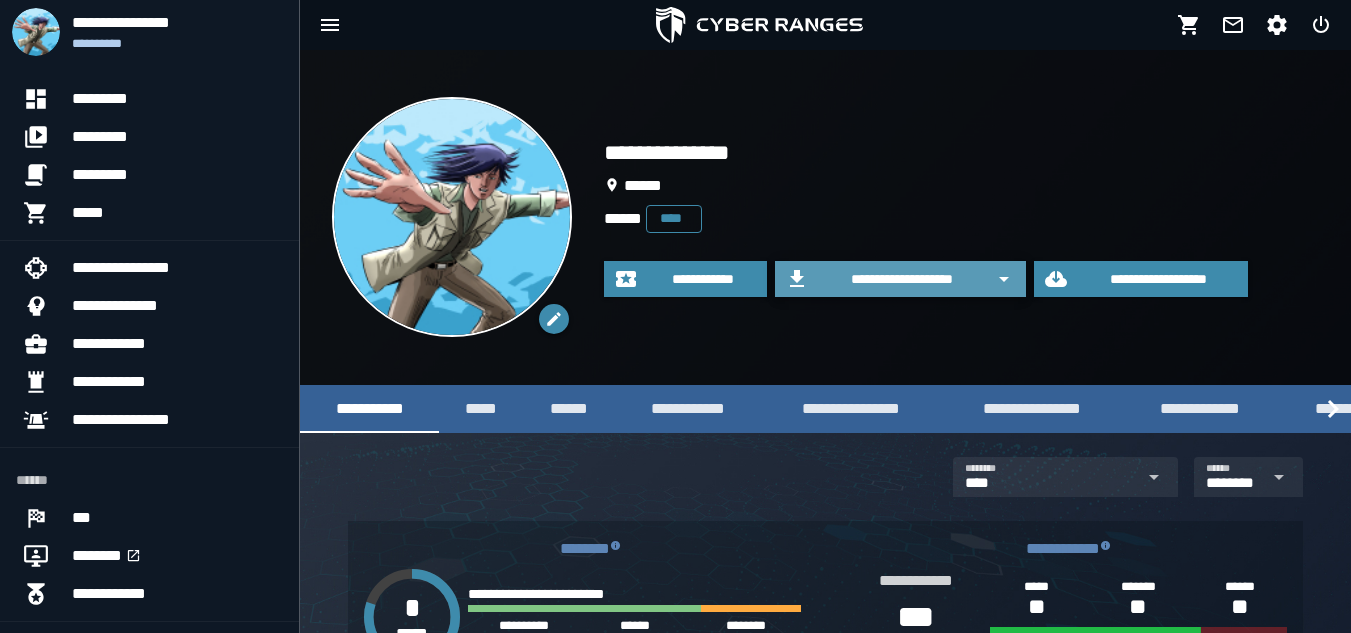click on "**********" at bounding box center (902, 279) 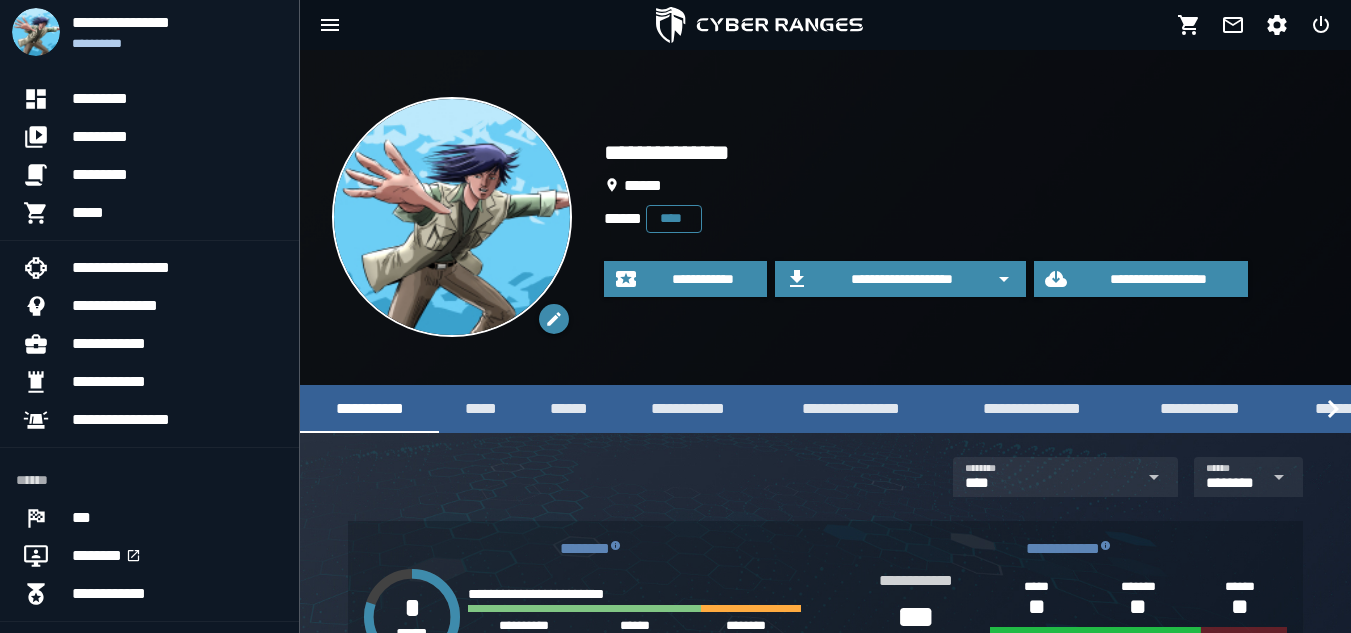 click on "******" 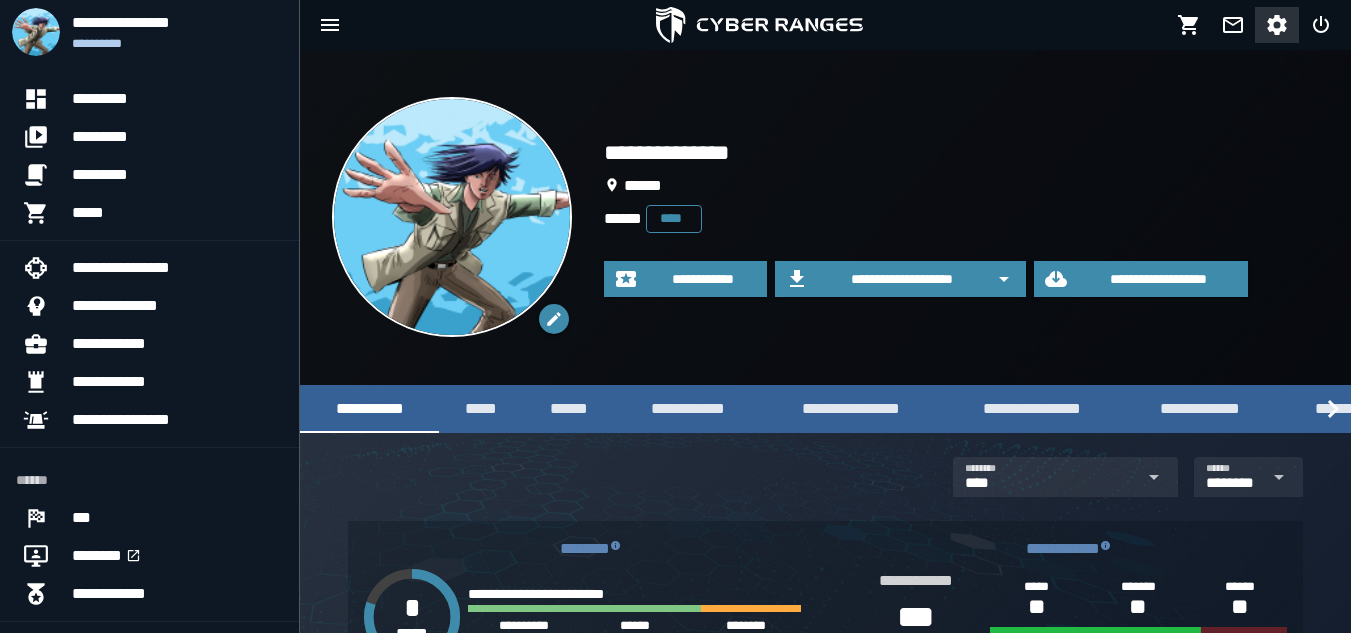 click 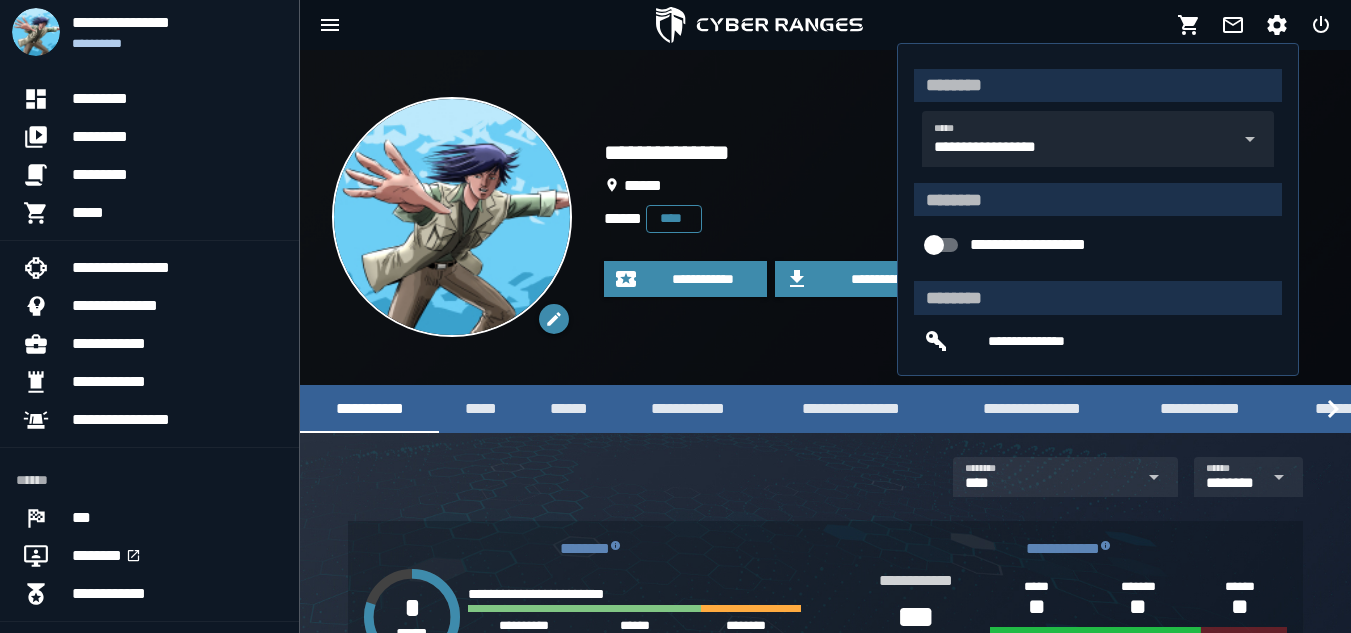 click on "**********" at bounding box center [961, 217] 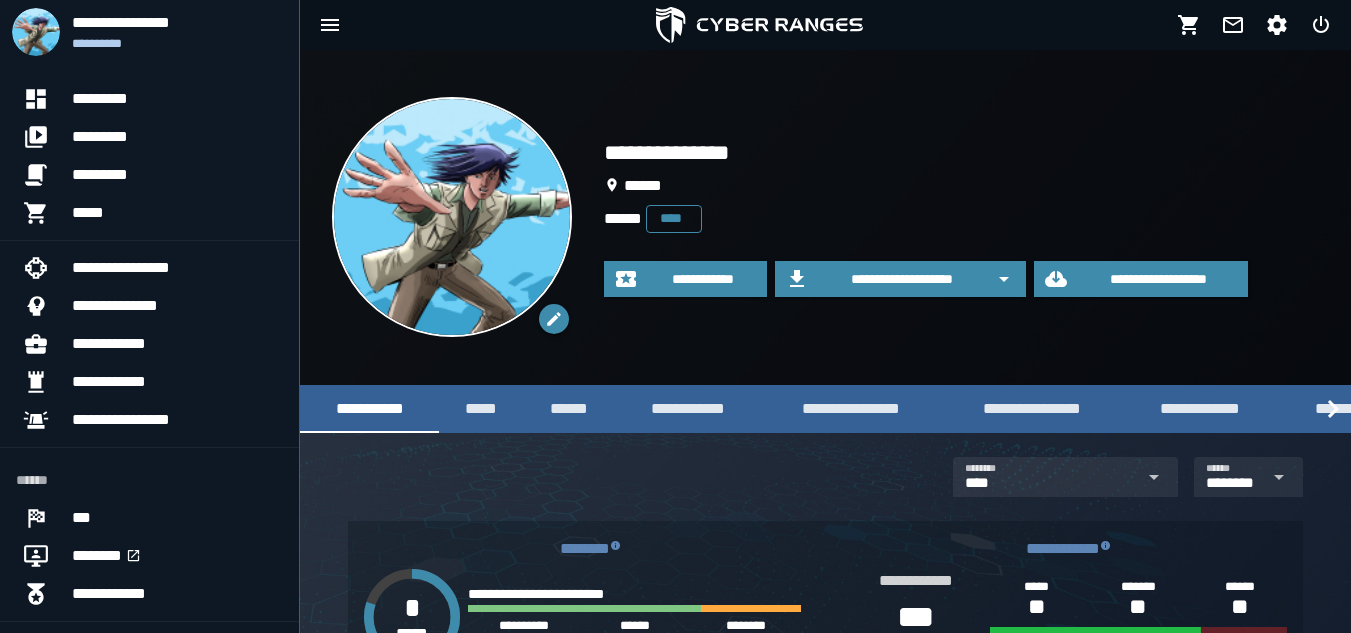 click on "**********" 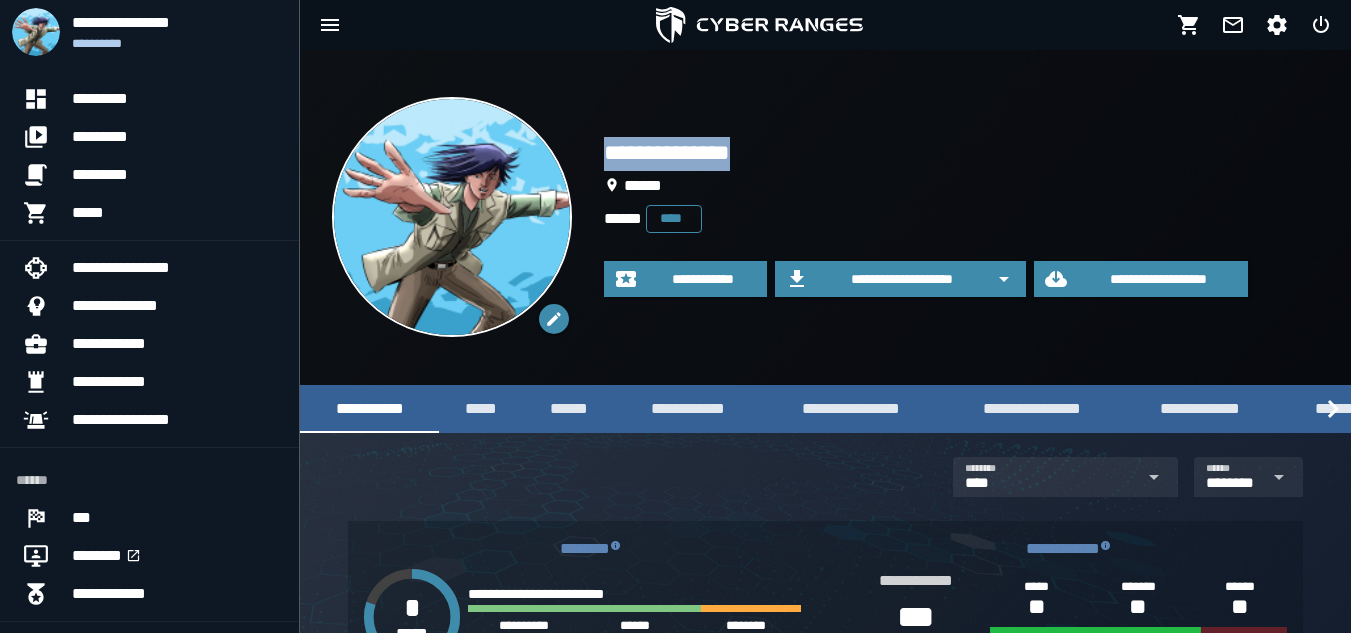 click on "**********" 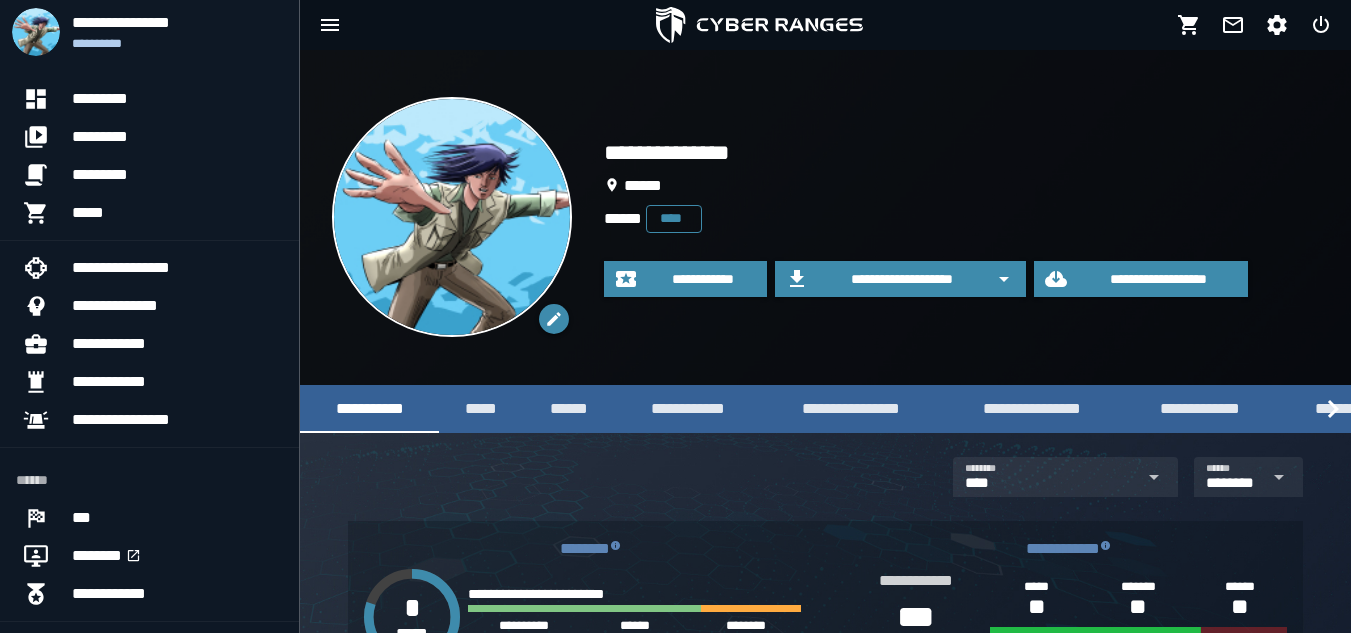 click on "**********" at bounding box center [961, 217] 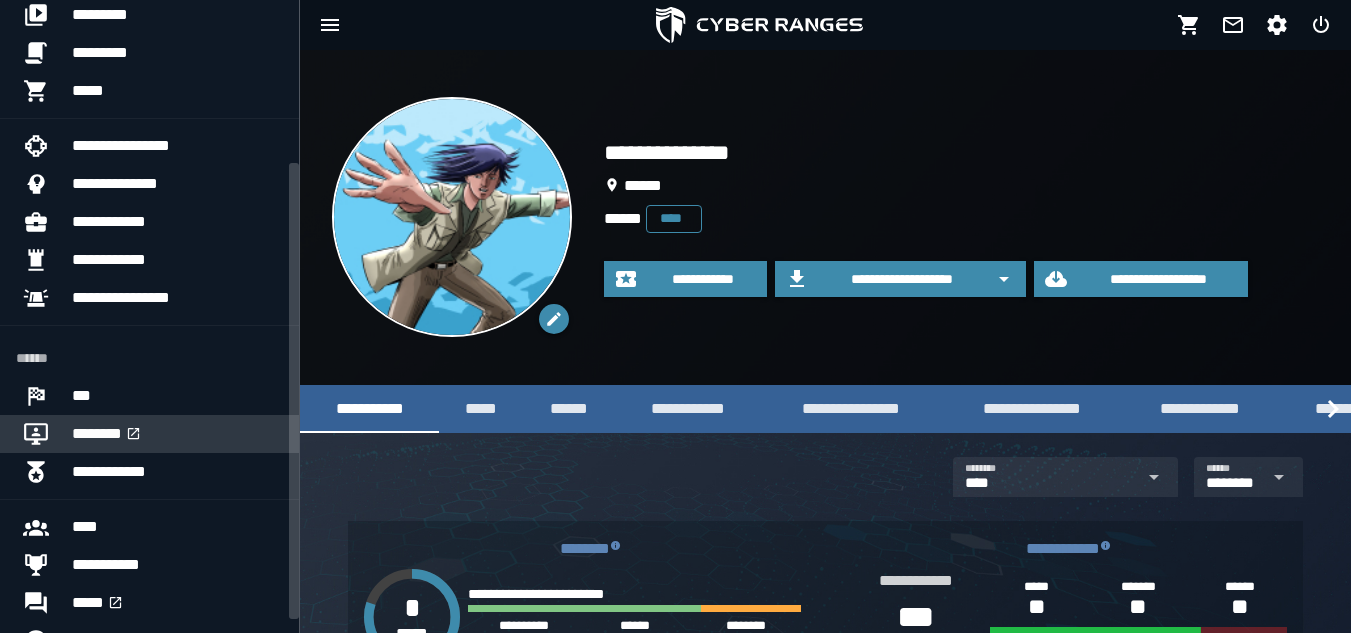 scroll, scrollTop: 0, scrollLeft: 0, axis: both 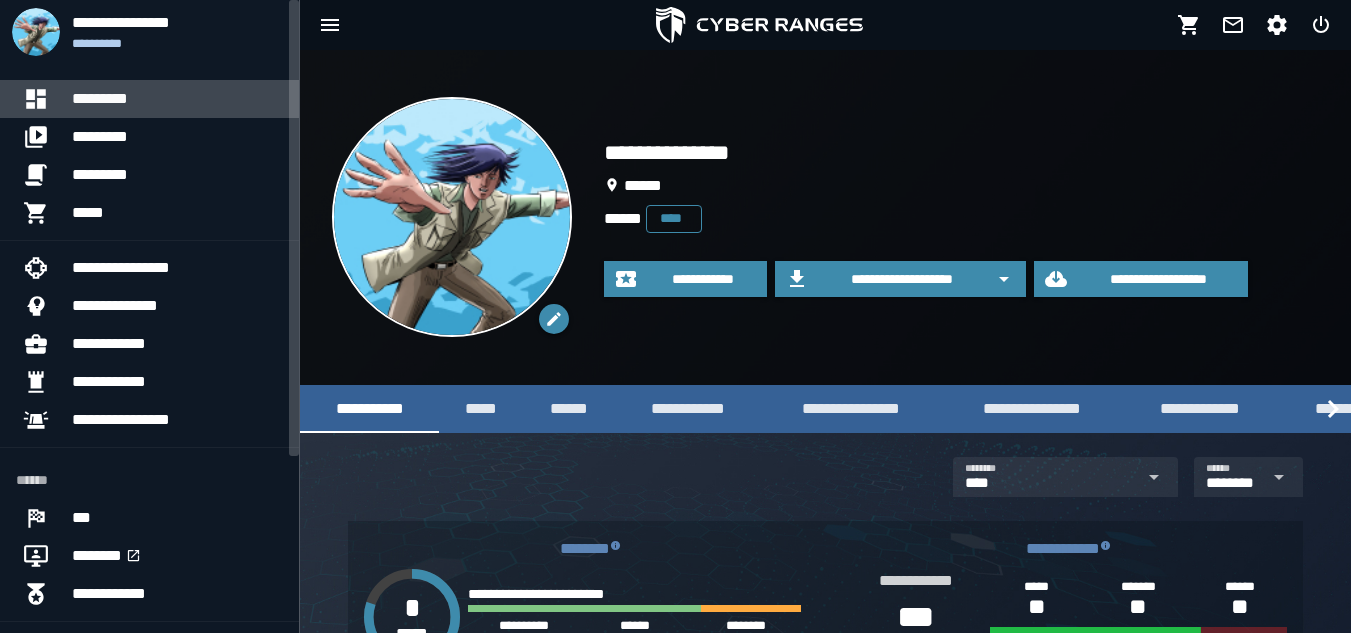 click on "*********" at bounding box center [177, 99] 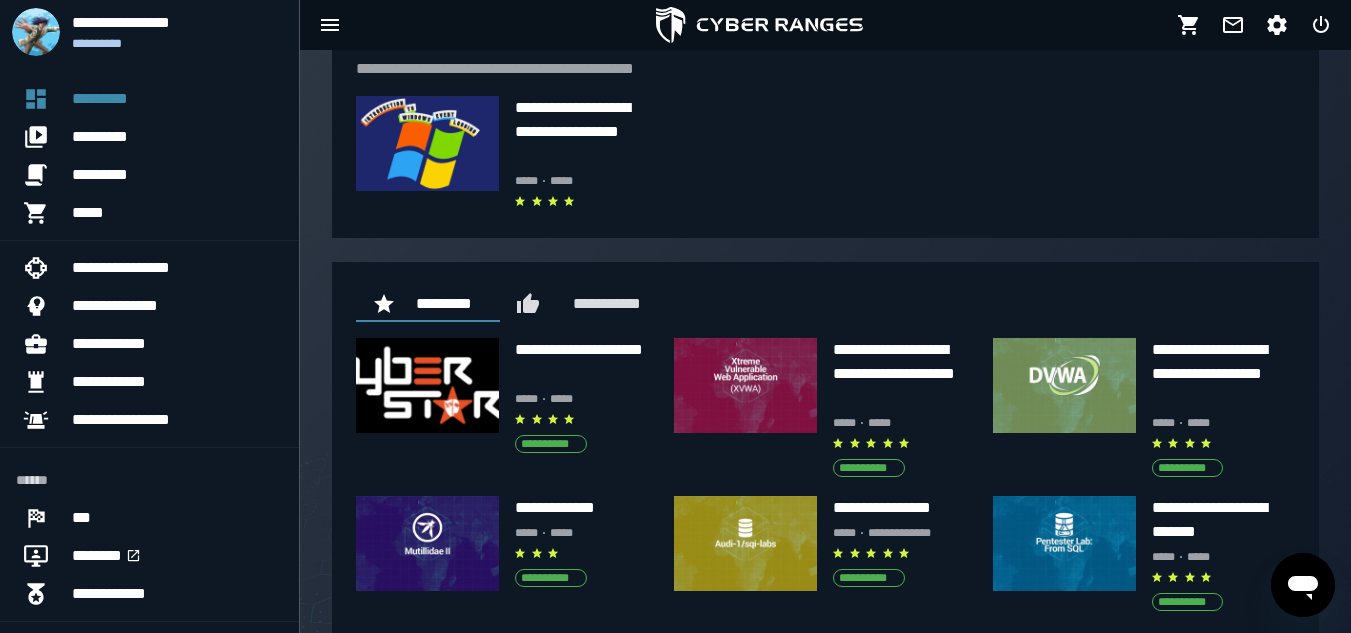 scroll, scrollTop: 758, scrollLeft: 0, axis: vertical 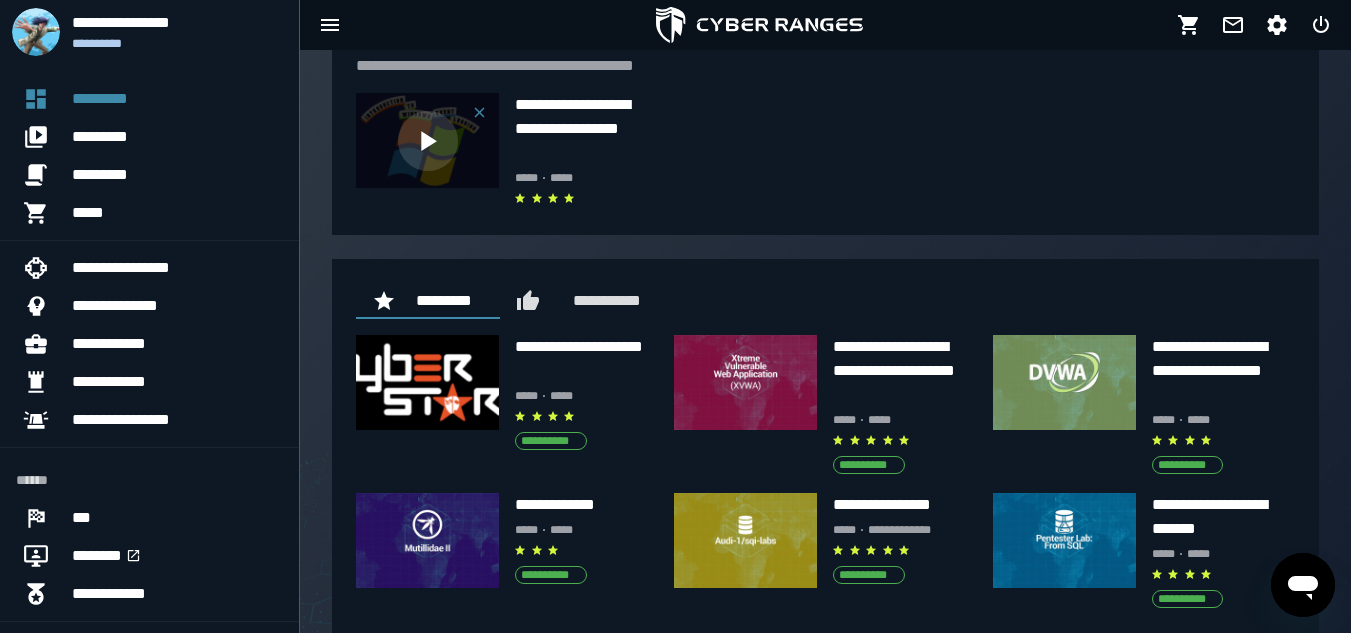 click 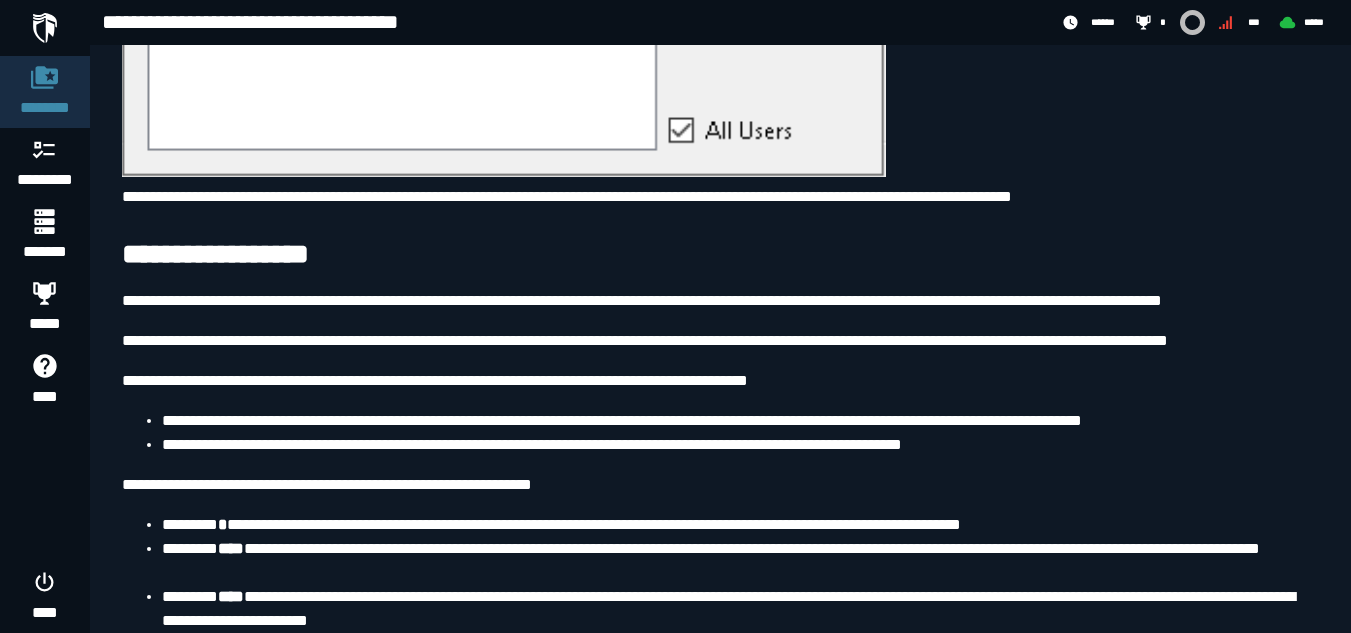 scroll, scrollTop: 11954, scrollLeft: 0, axis: vertical 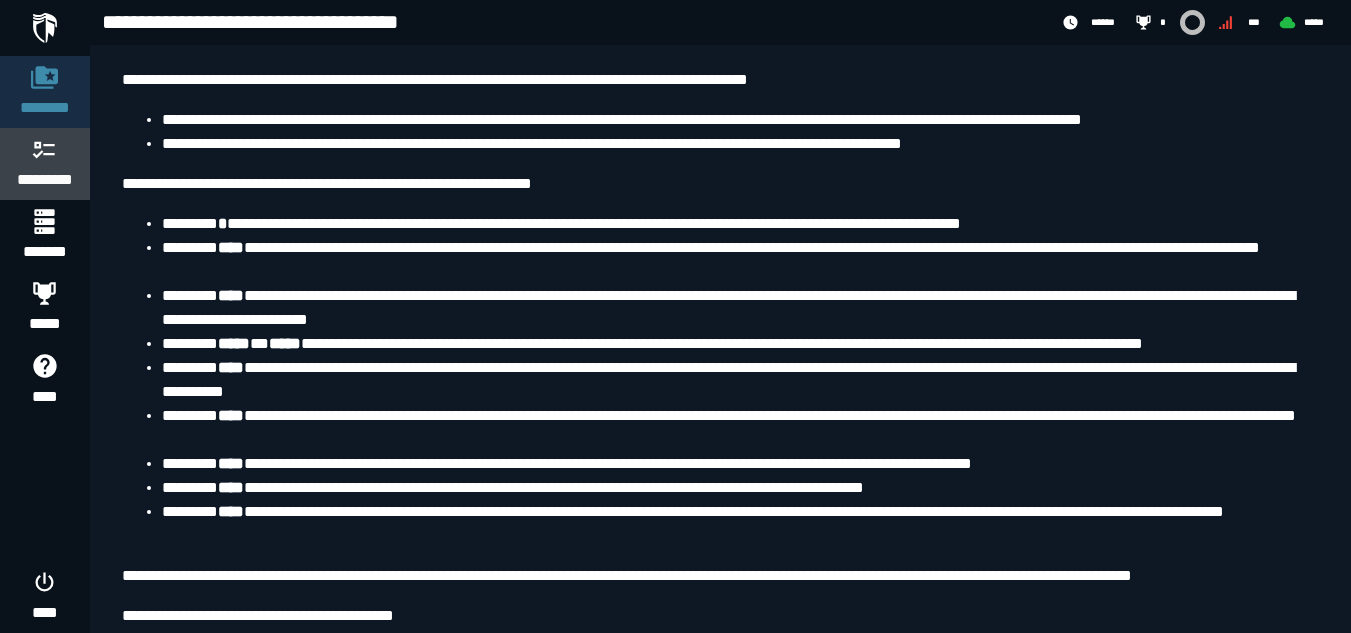 click on "*********" at bounding box center [45, 164] 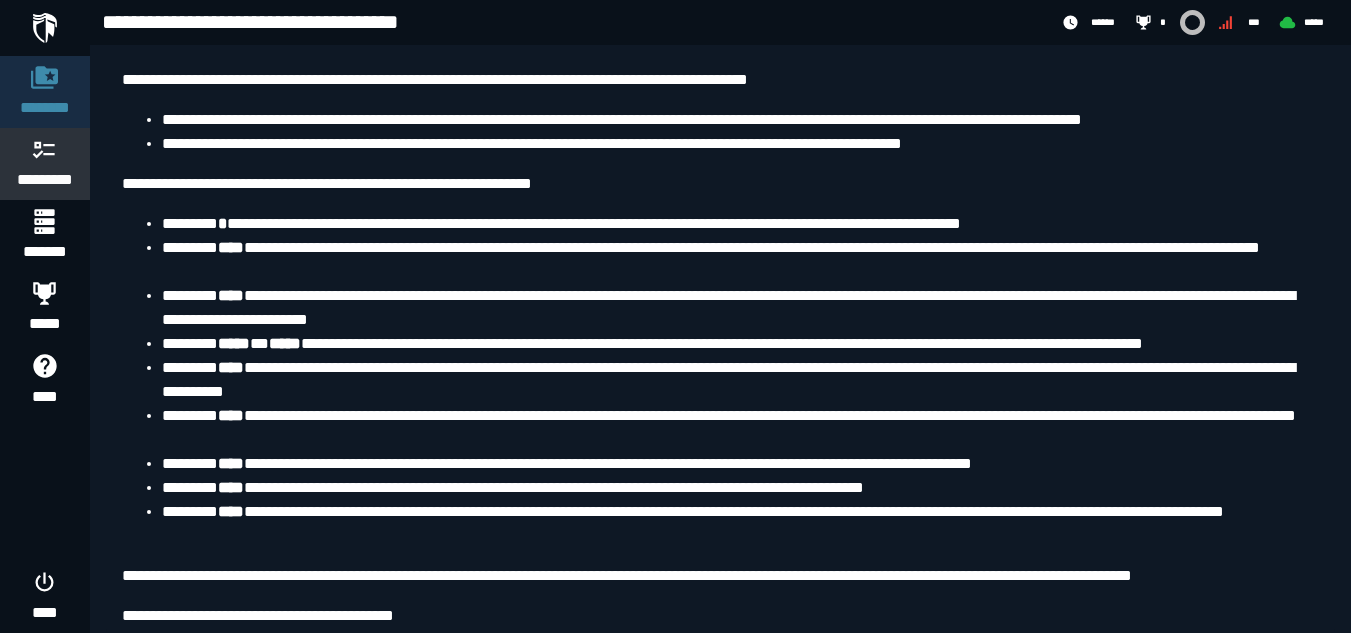 scroll, scrollTop: 0, scrollLeft: 0, axis: both 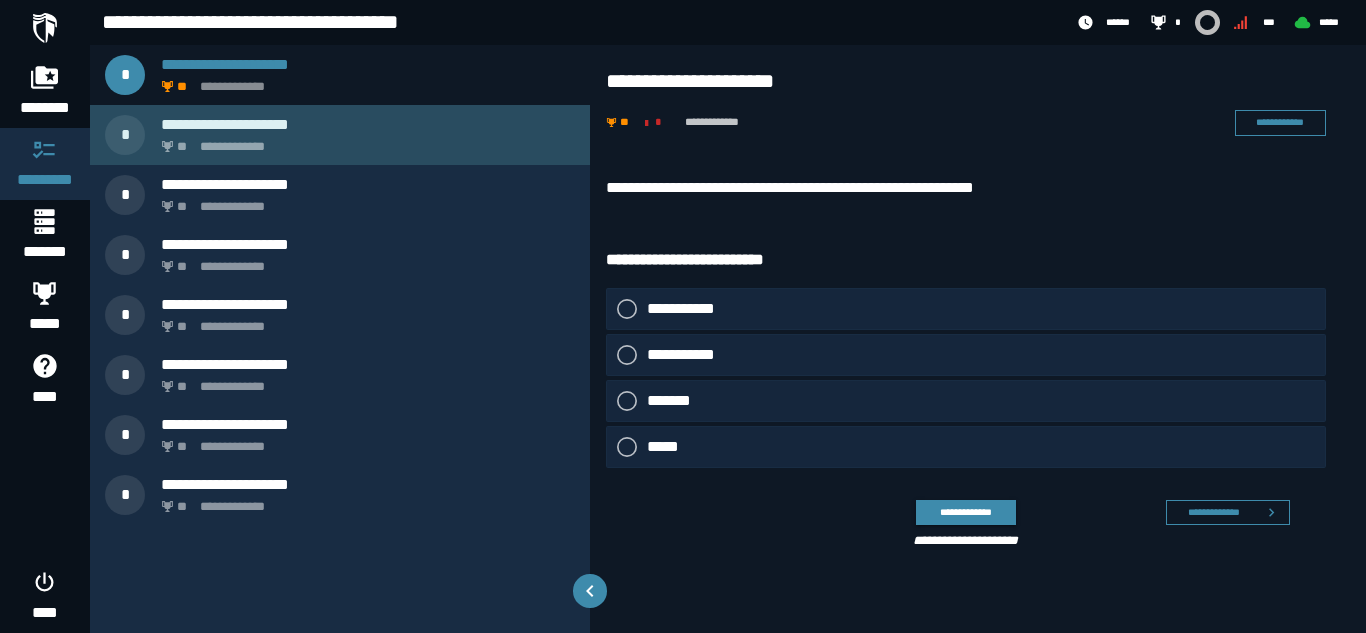 click on "**********" at bounding box center (364, 141) 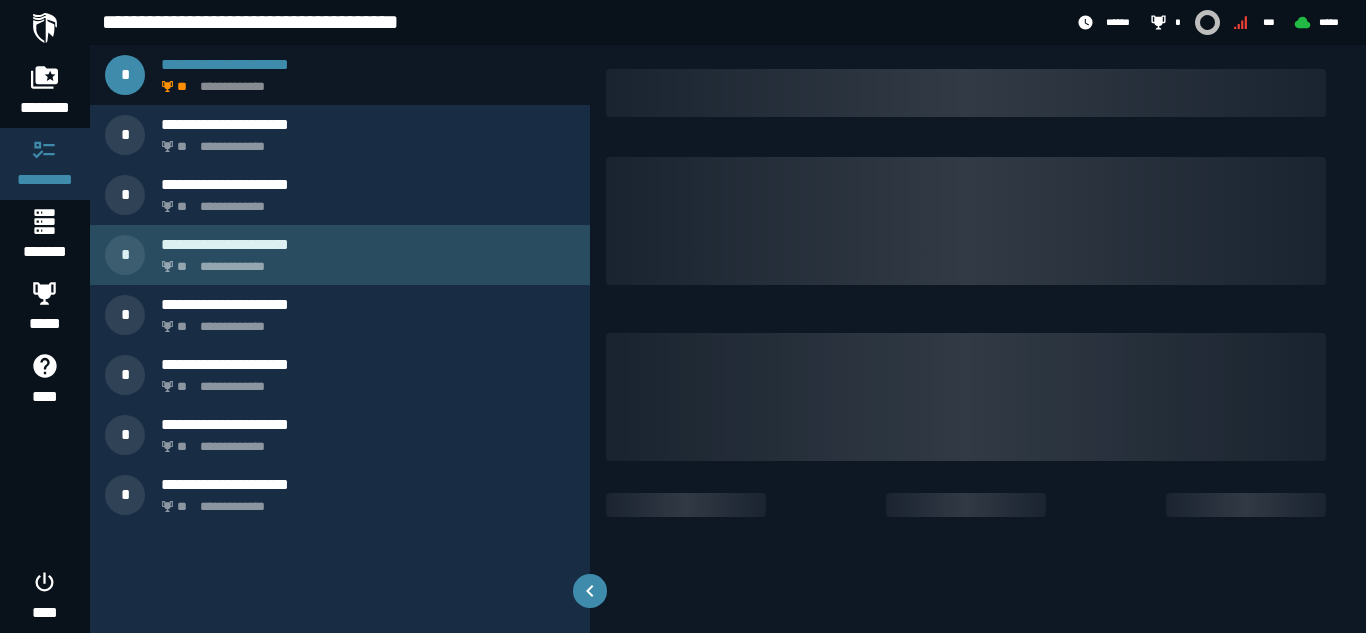 click on "**********" at bounding box center [340, 255] 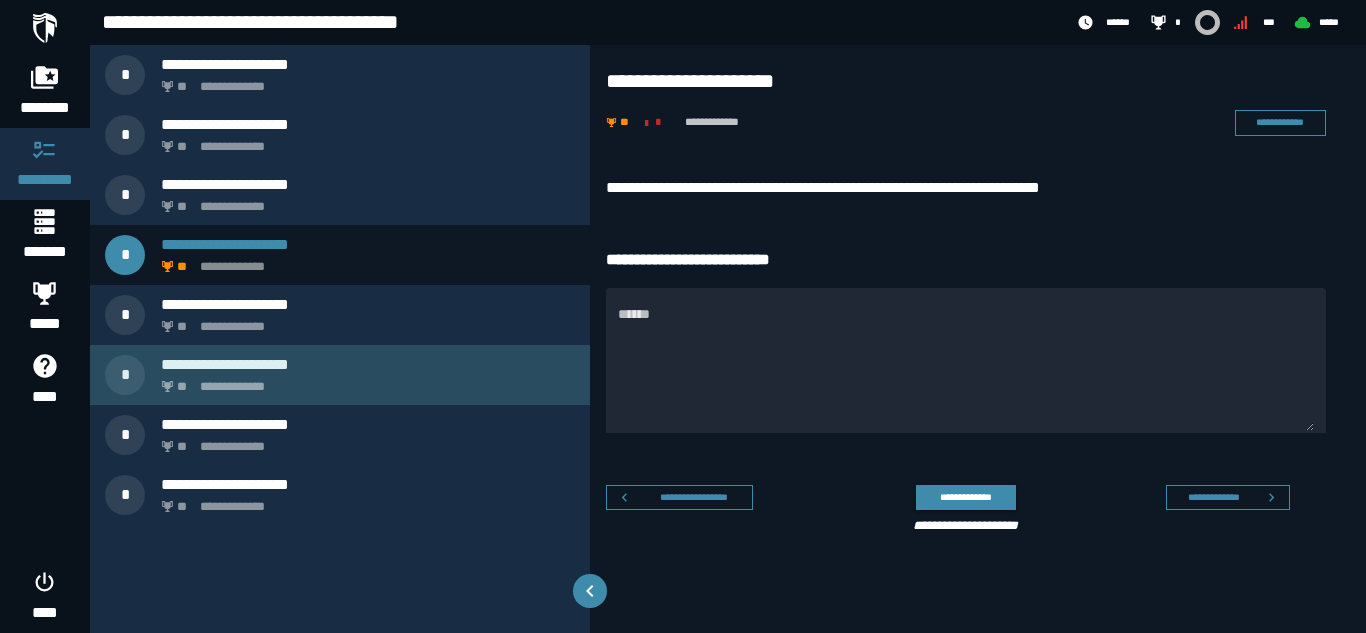 click on "**********" at bounding box center (364, 381) 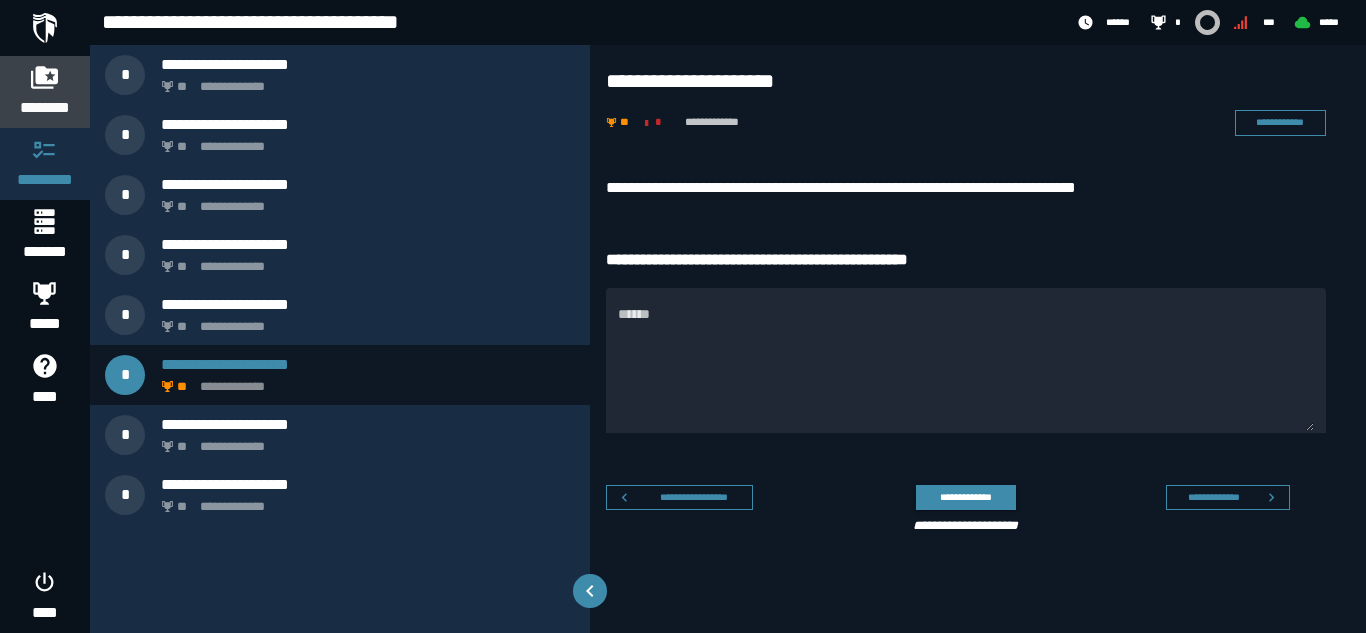 click on "********" at bounding box center (45, 108) 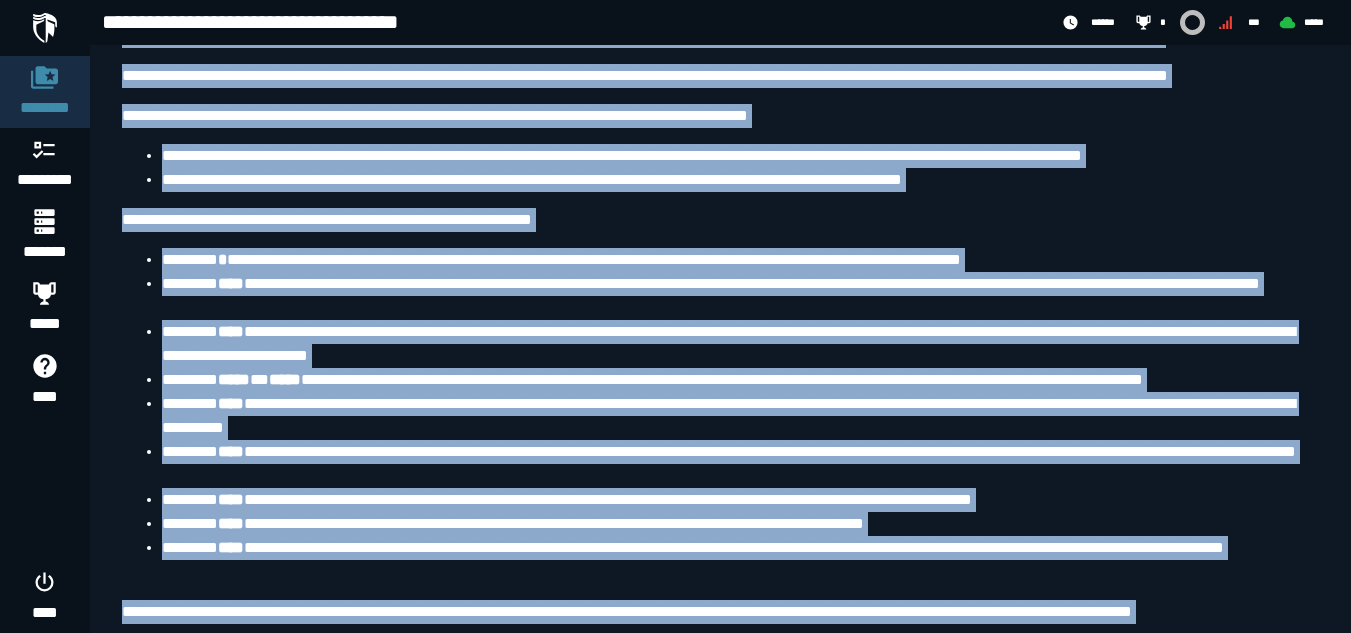 scroll, scrollTop: 11954, scrollLeft: 0, axis: vertical 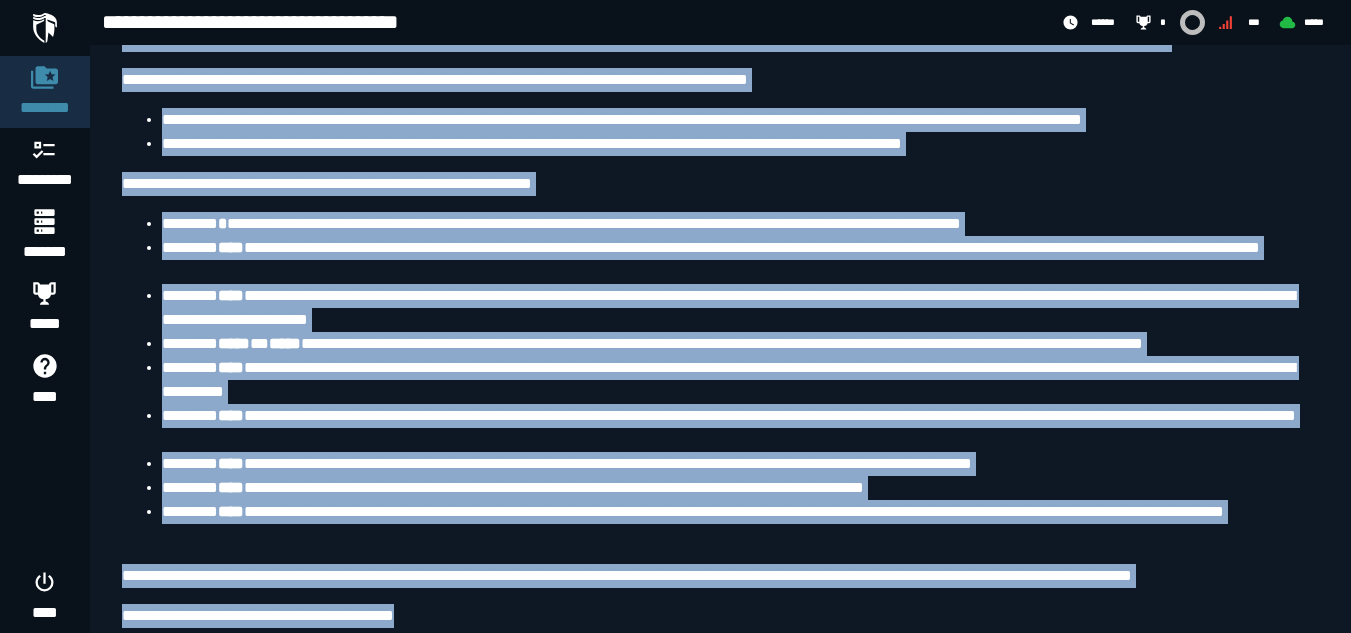 drag, startPoint x: 123, startPoint y: 150, endPoint x: 488, endPoint y: 675, distance: 639.4138 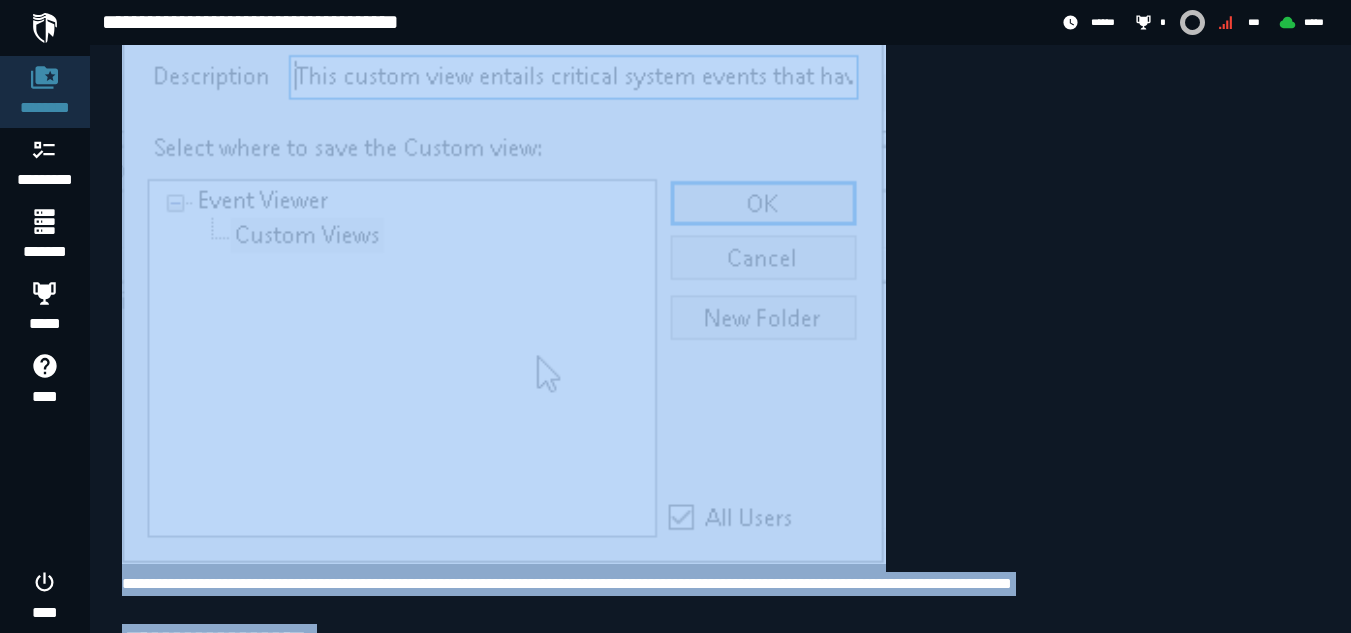 scroll, scrollTop: 11255, scrollLeft: 0, axis: vertical 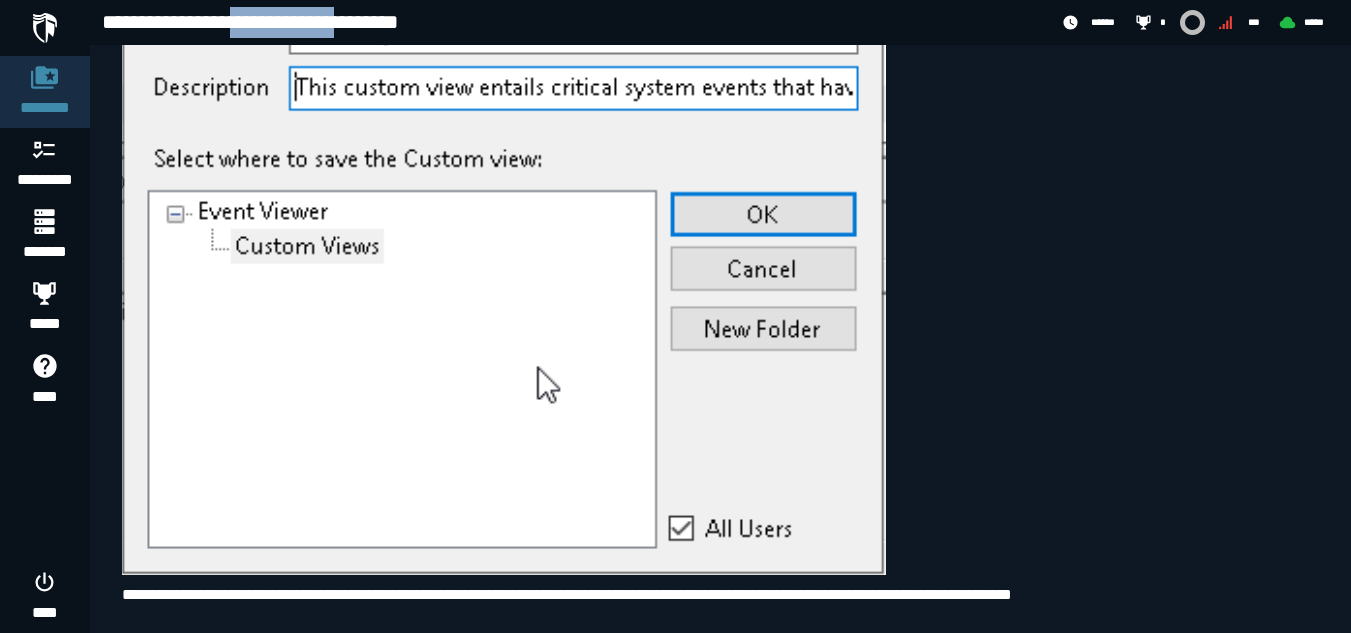 drag, startPoint x: 247, startPoint y: 24, endPoint x: 390, endPoint y: 14, distance: 143.34923 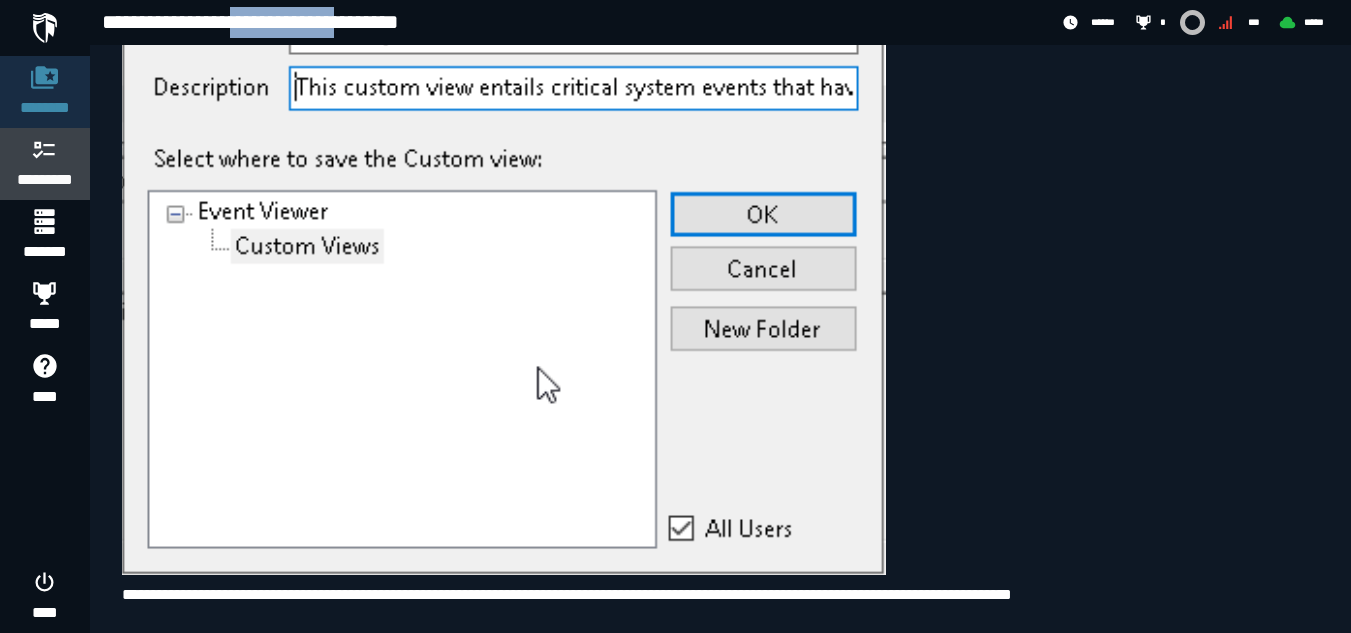 click 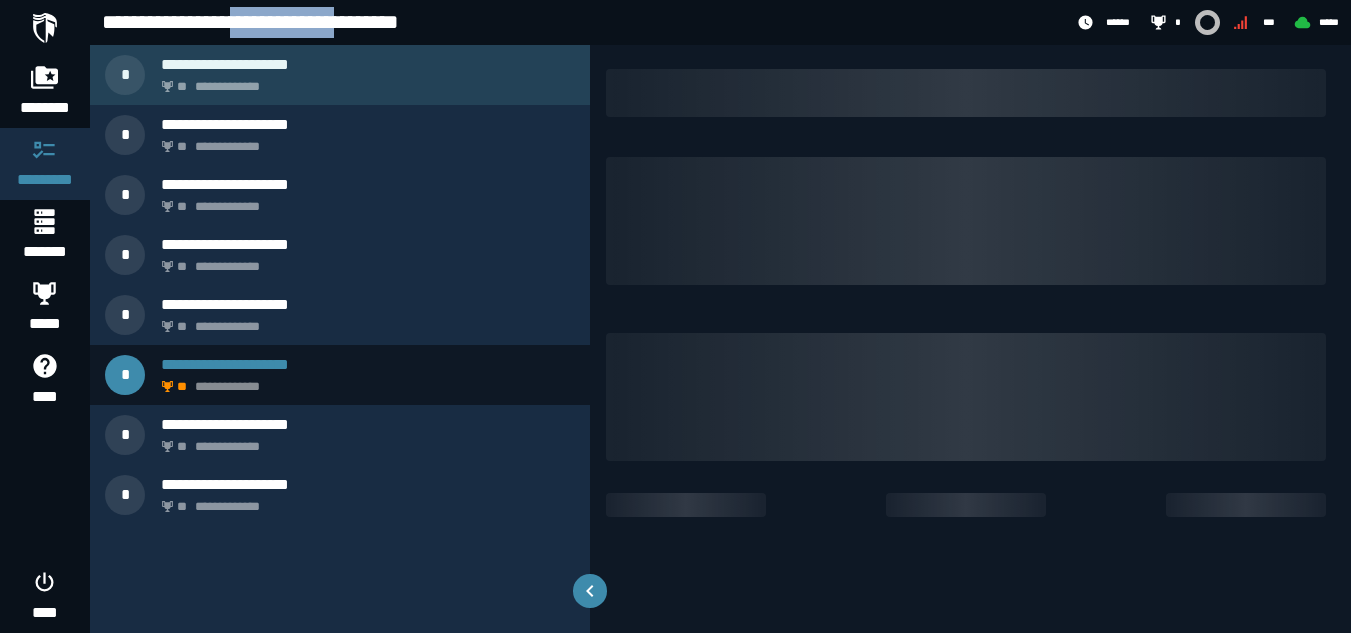 scroll, scrollTop: 0, scrollLeft: 0, axis: both 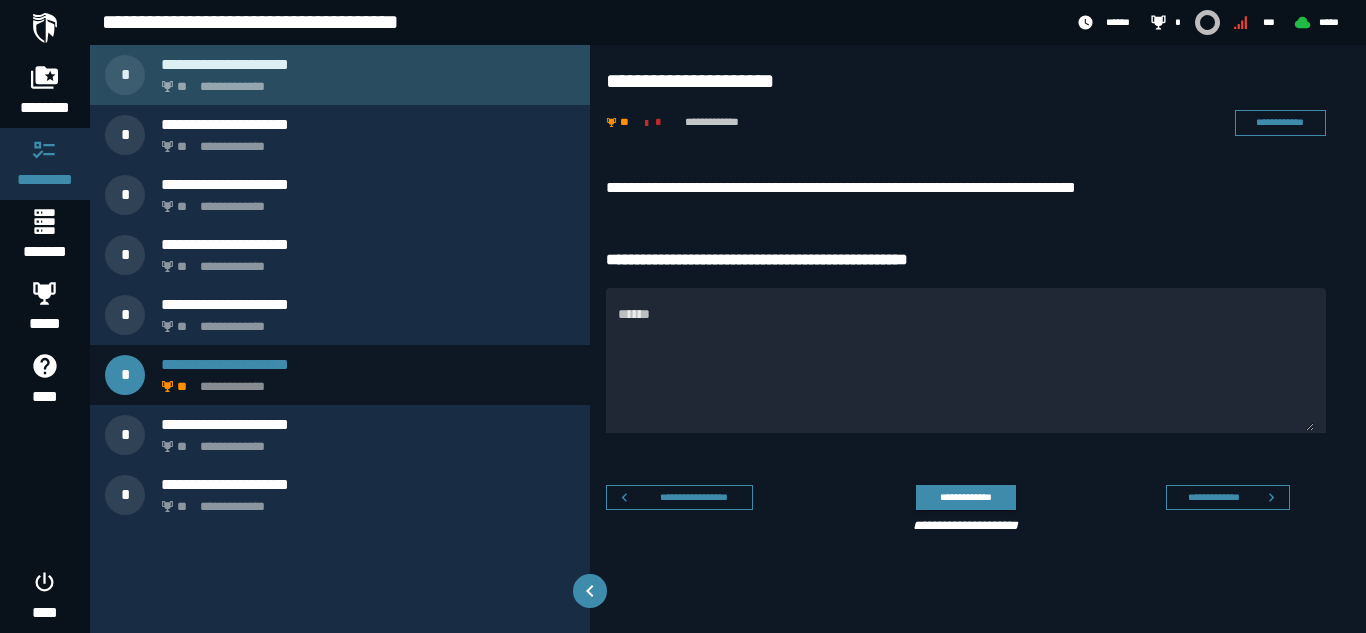 click on "**********" at bounding box center (364, 81) 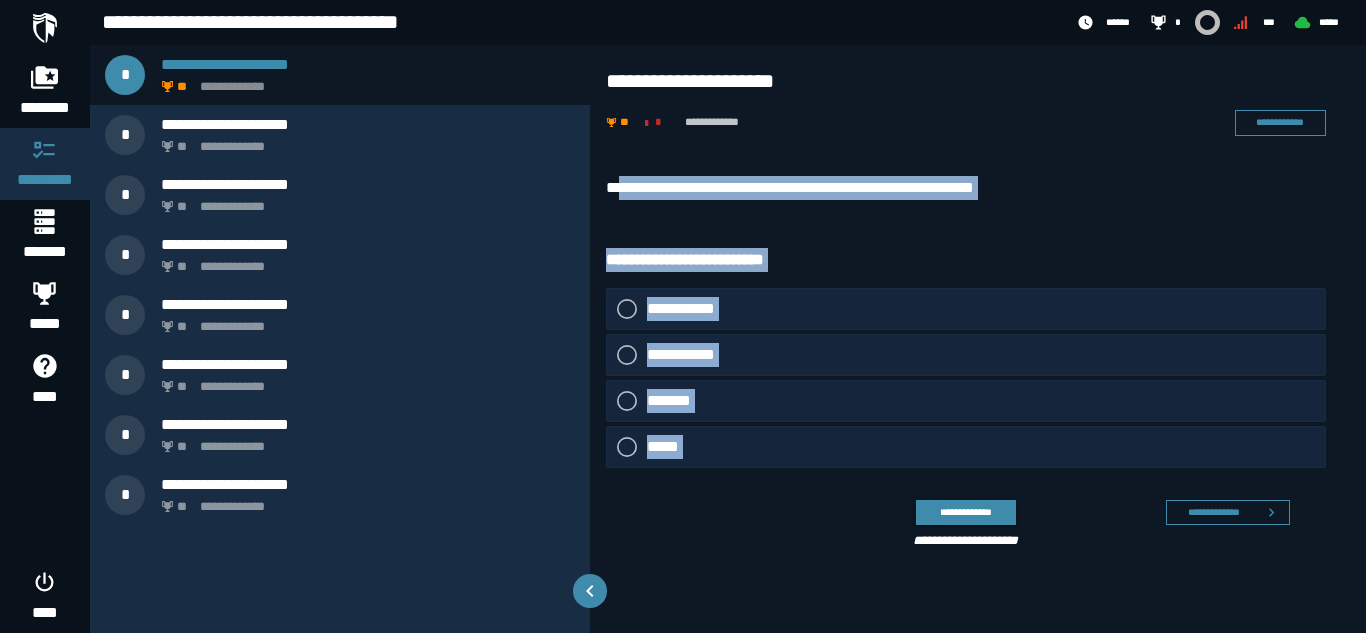 drag, startPoint x: 628, startPoint y: 170, endPoint x: 773, endPoint y: 499, distance: 359.5358 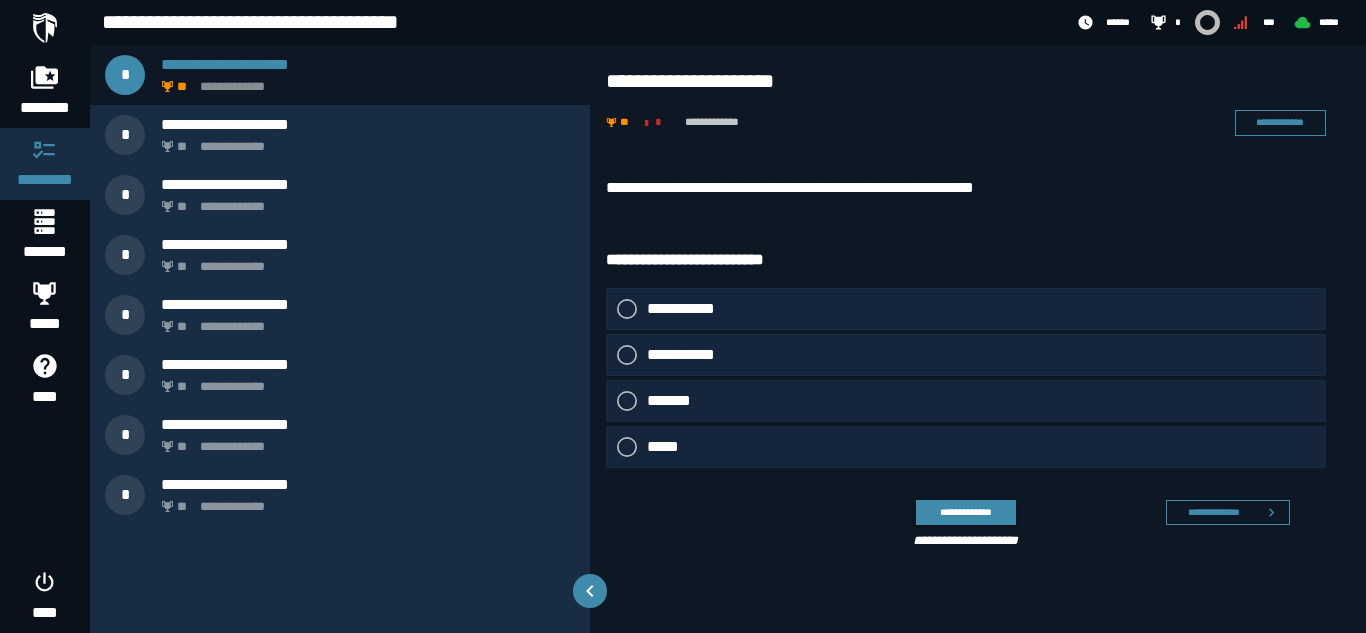 click on "**********" 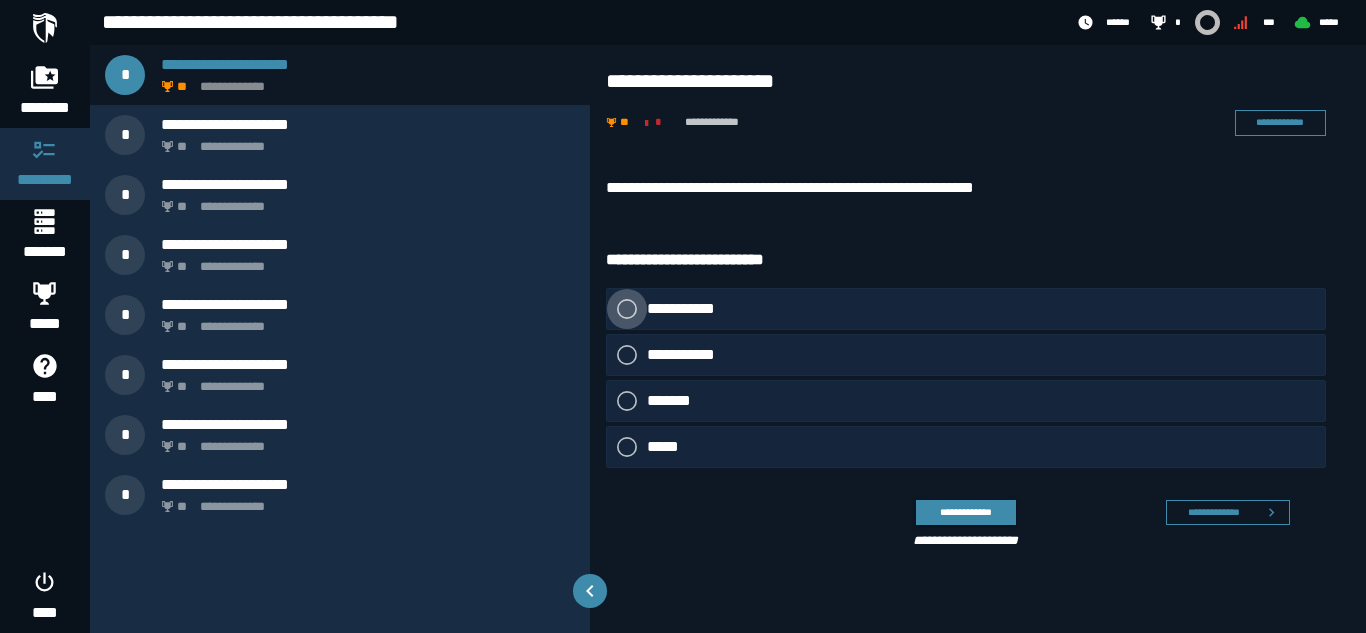click at bounding box center [627, 309] 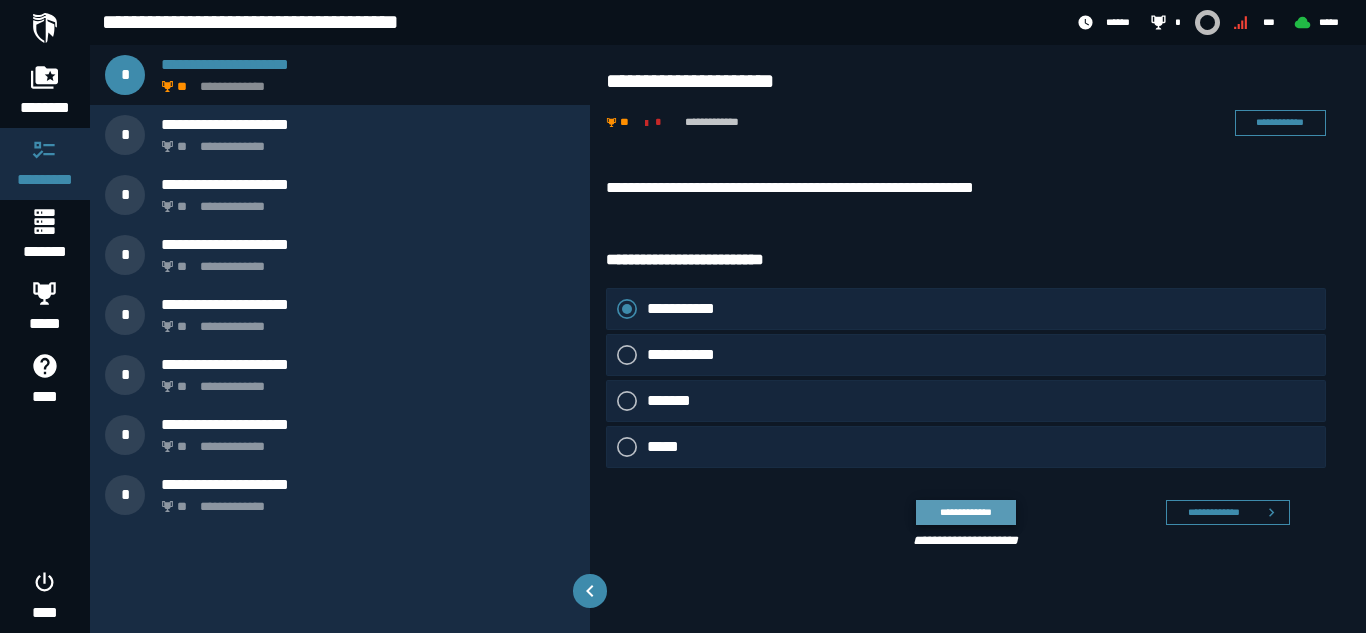 click on "**********" at bounding box center (965, 512) 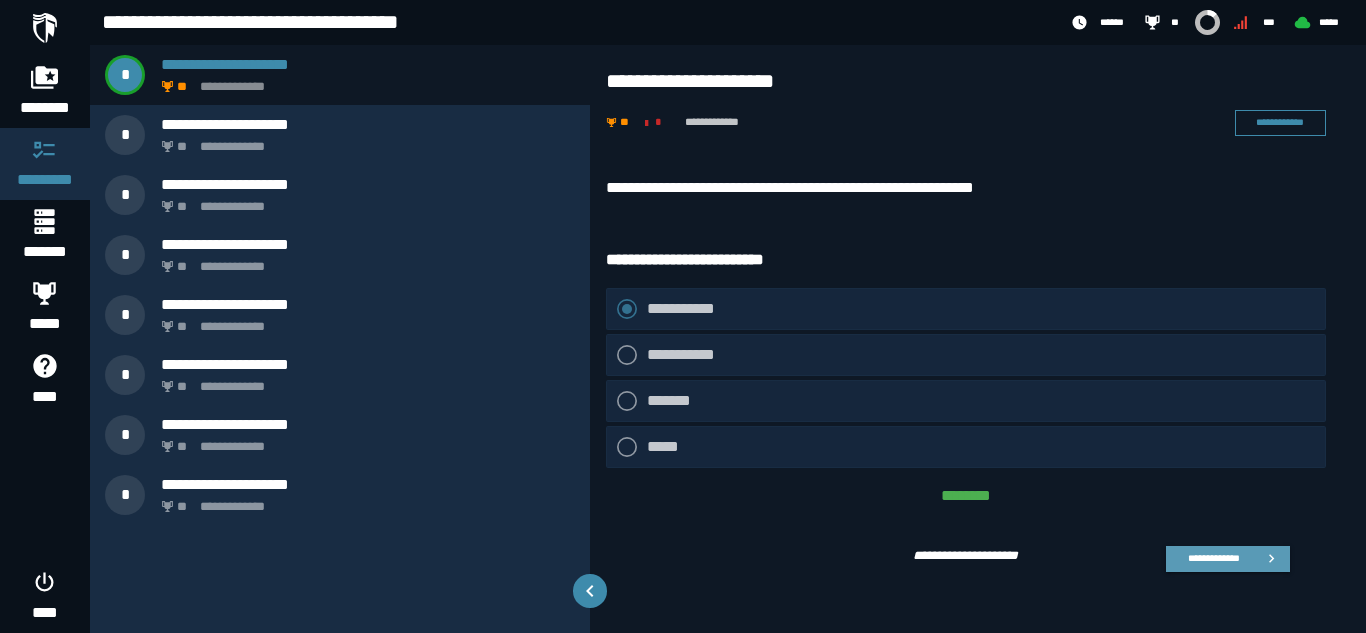 click on "**********" at bounding box center (1213, 558) 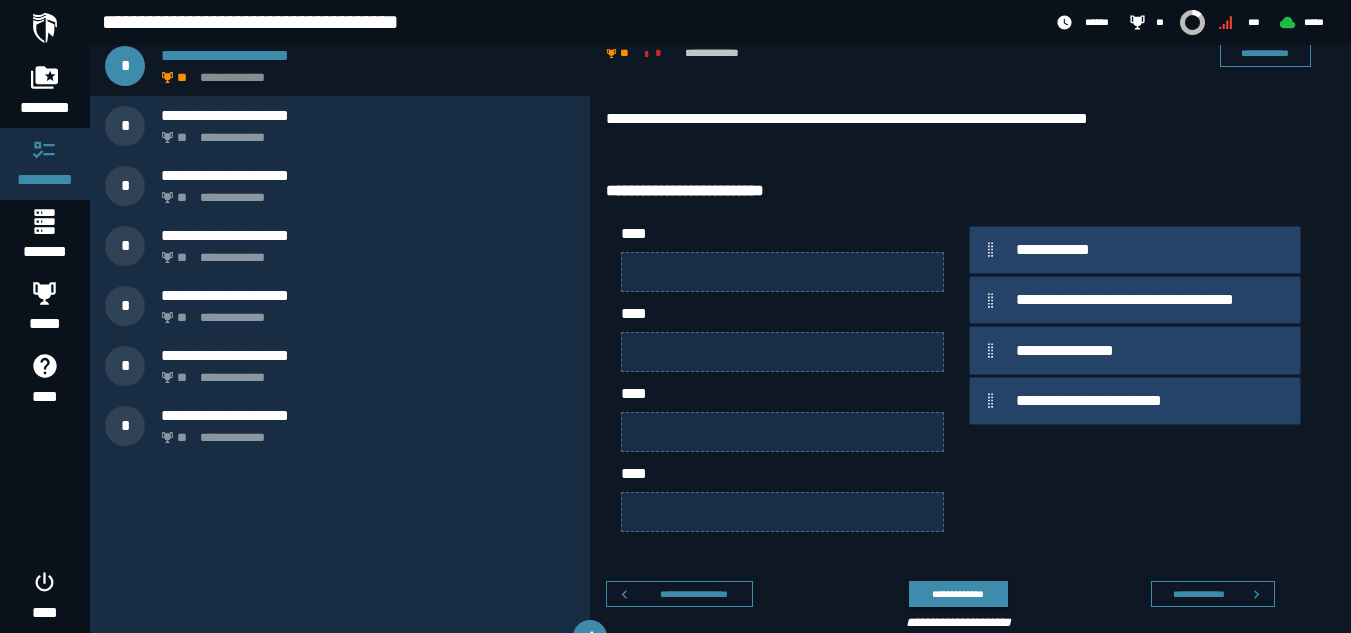 scroll, scrollTop: 70, scrollLeft: 0, axis: vertical 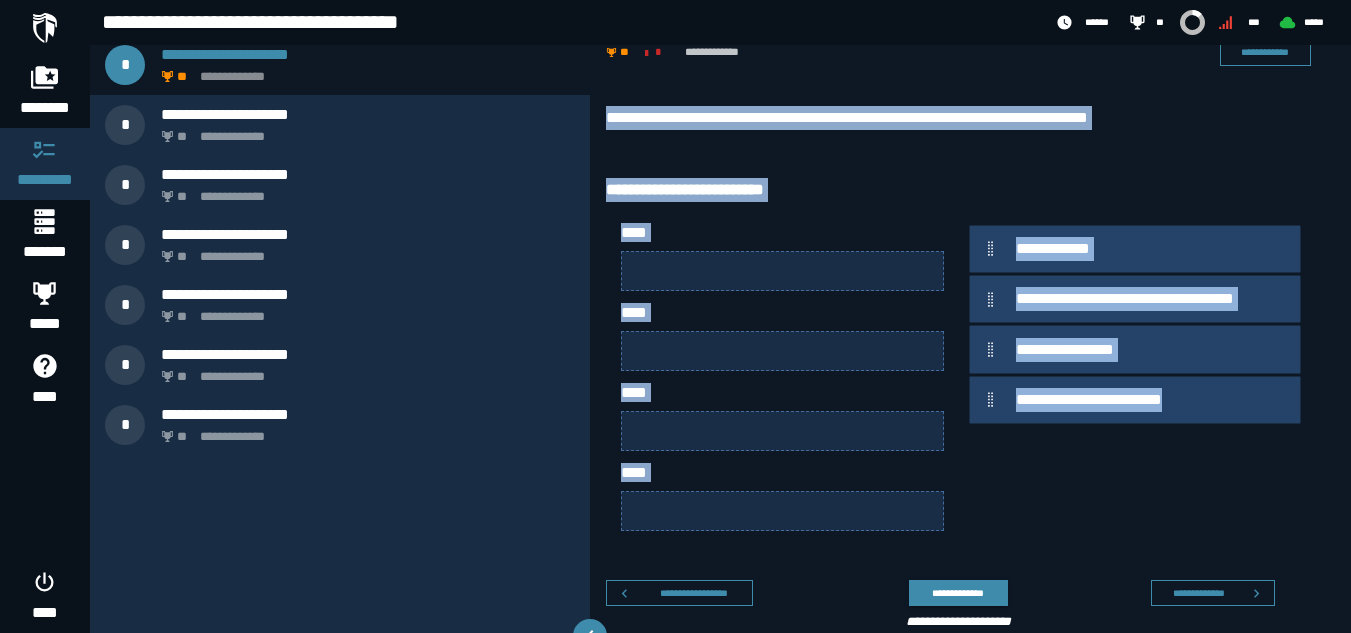 drag, startPoint x: 602, startPoint y: 117, endPoint x: 1292, endPoint y: 500, distance: 789.1698 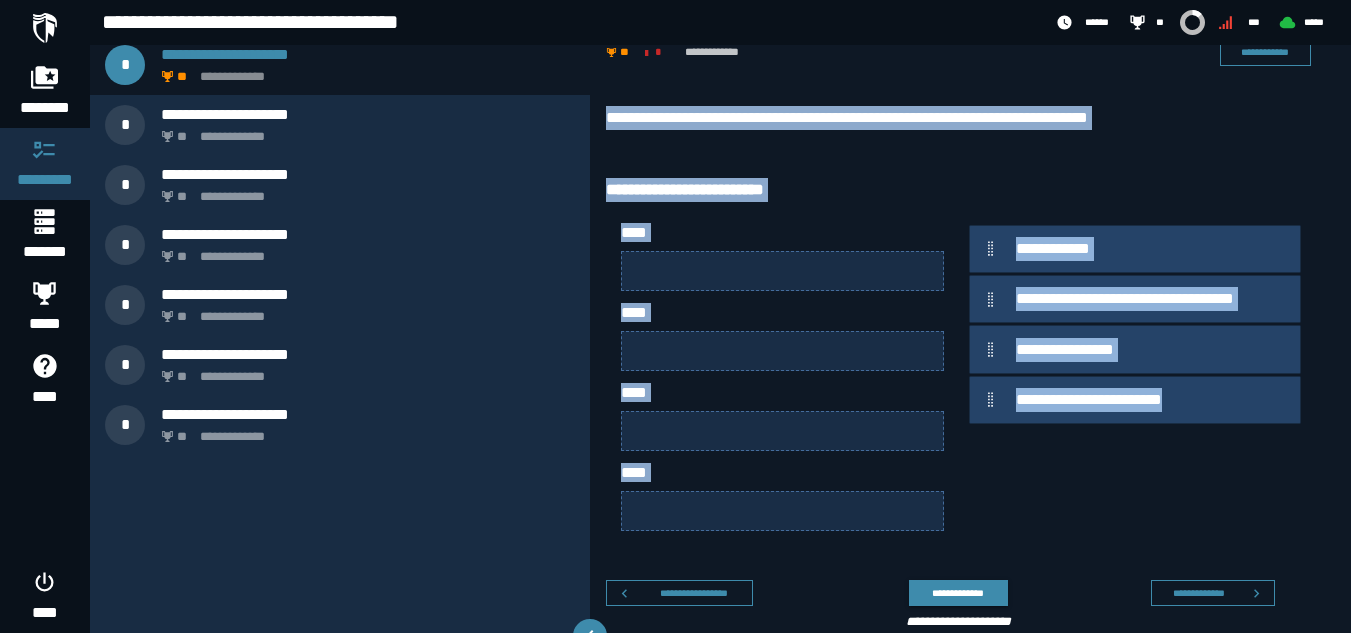 click on "**********" at bounding box center [1135, 383] 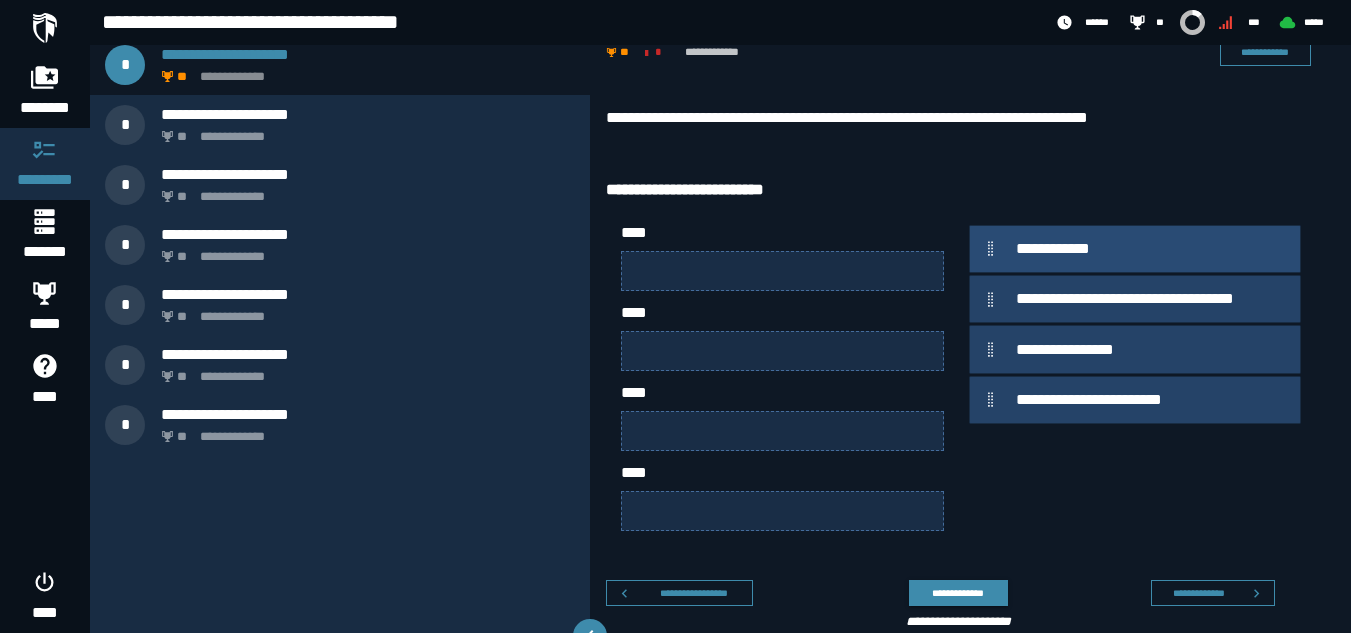 type 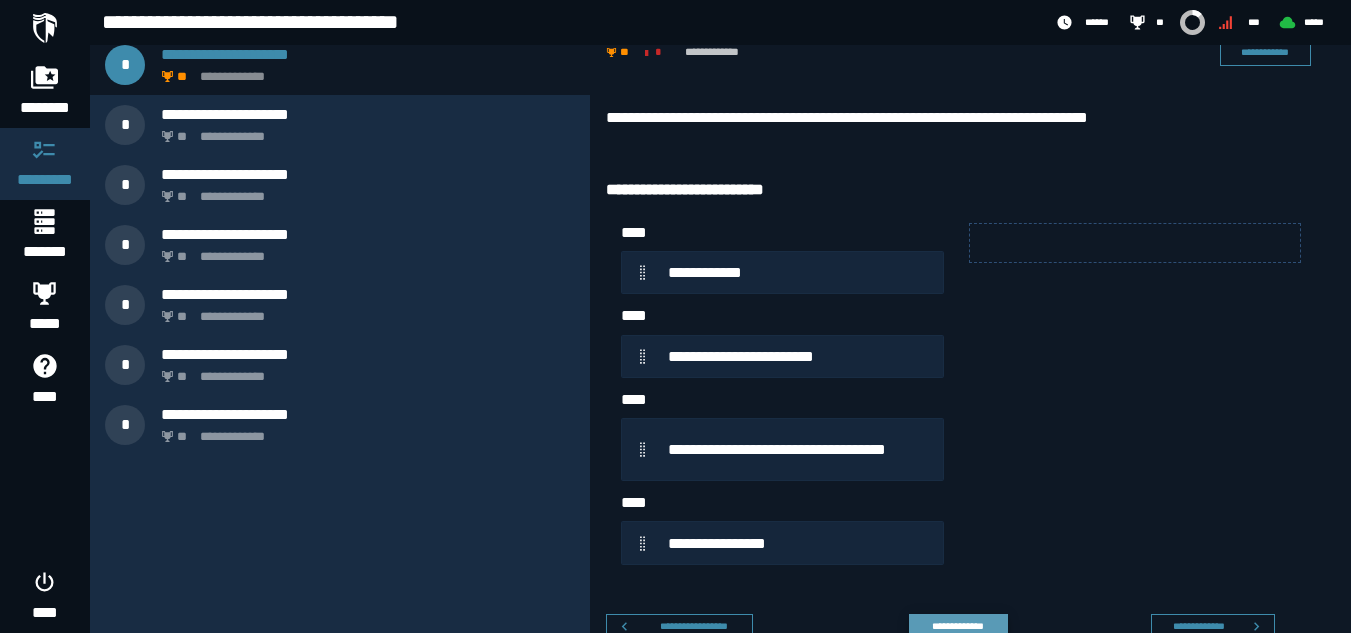 click on "**********" at bounding box center (958, 626) 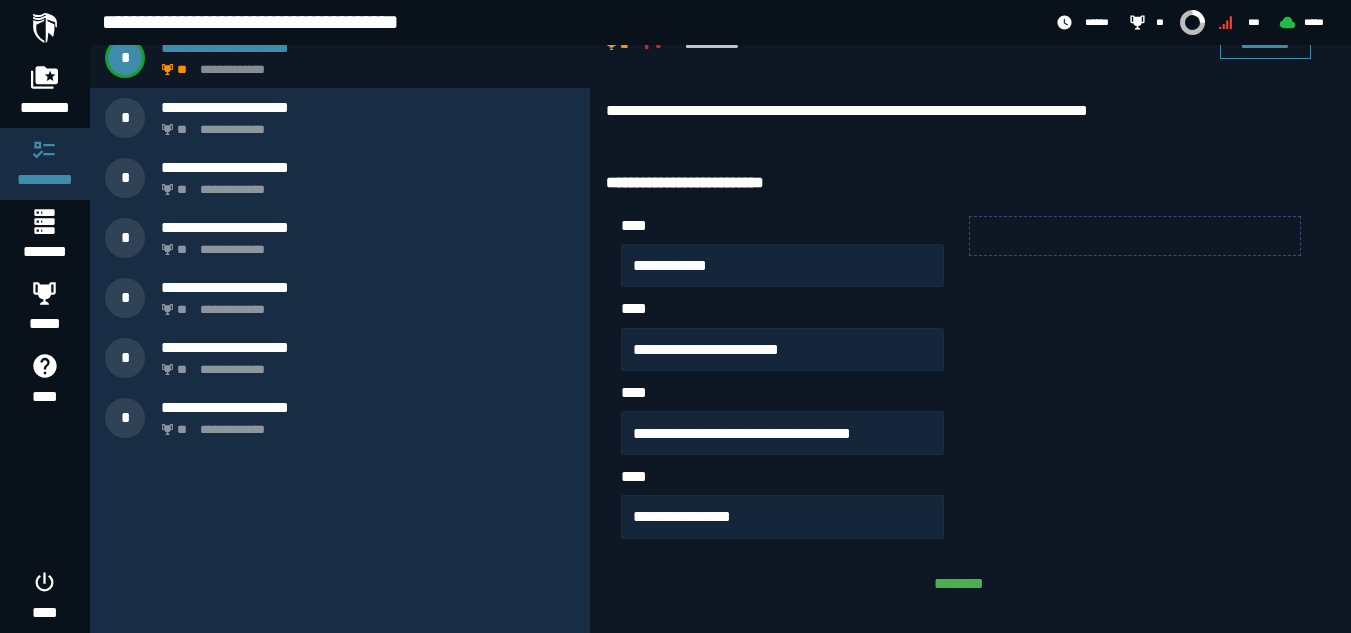 scroll, scrollTop: 144, scrollLeft: 0, axis: vertical 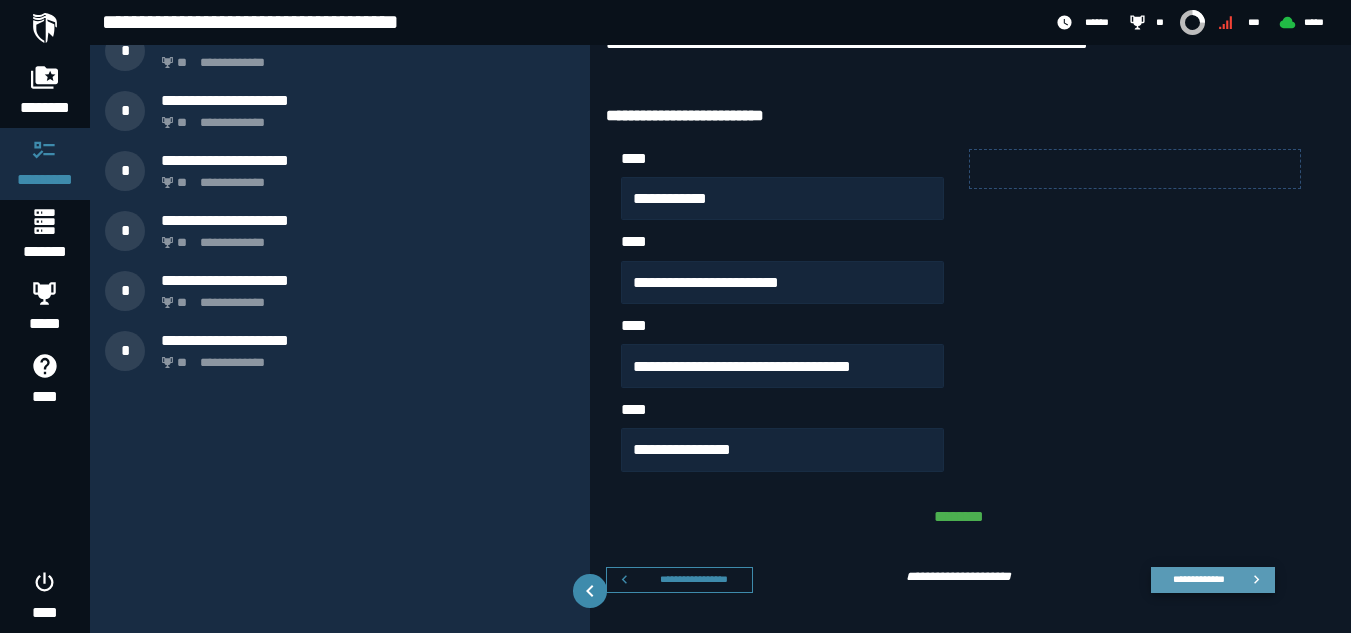 click on "**********" at bounding box center (1198, 579) 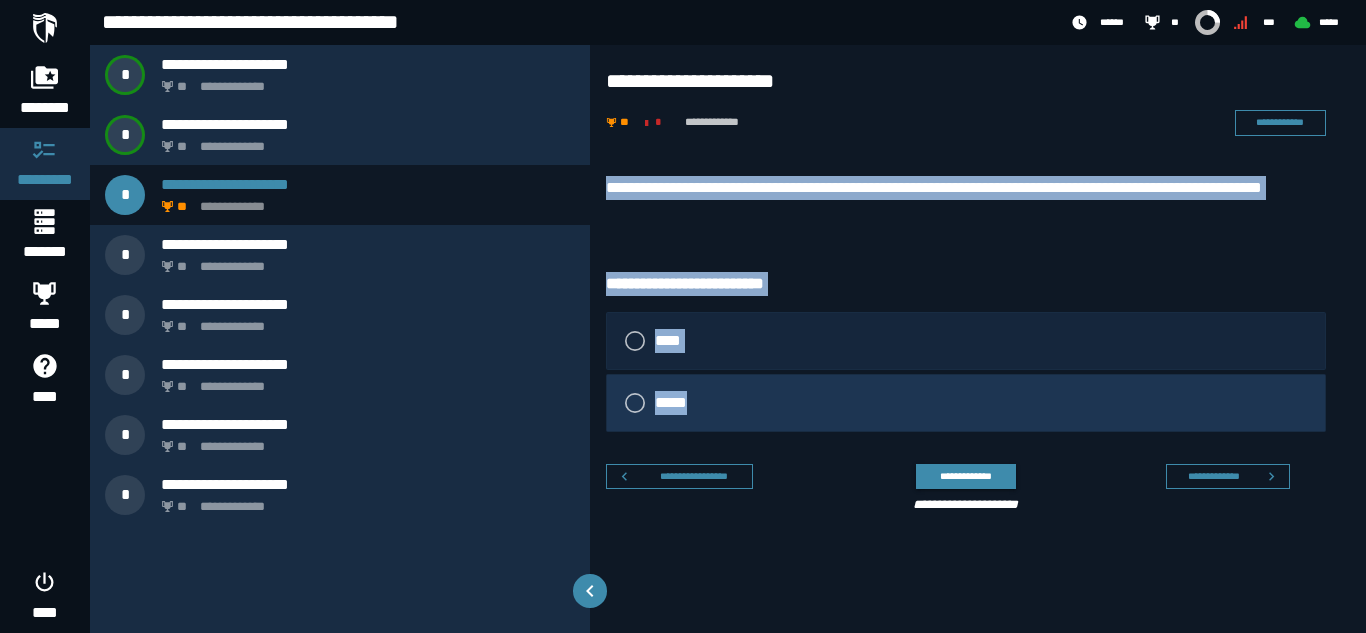 drag, startPoint x: 603, startPoint y: 175, endPoint x: 840, endPoint y: 414, distance: 336.5858 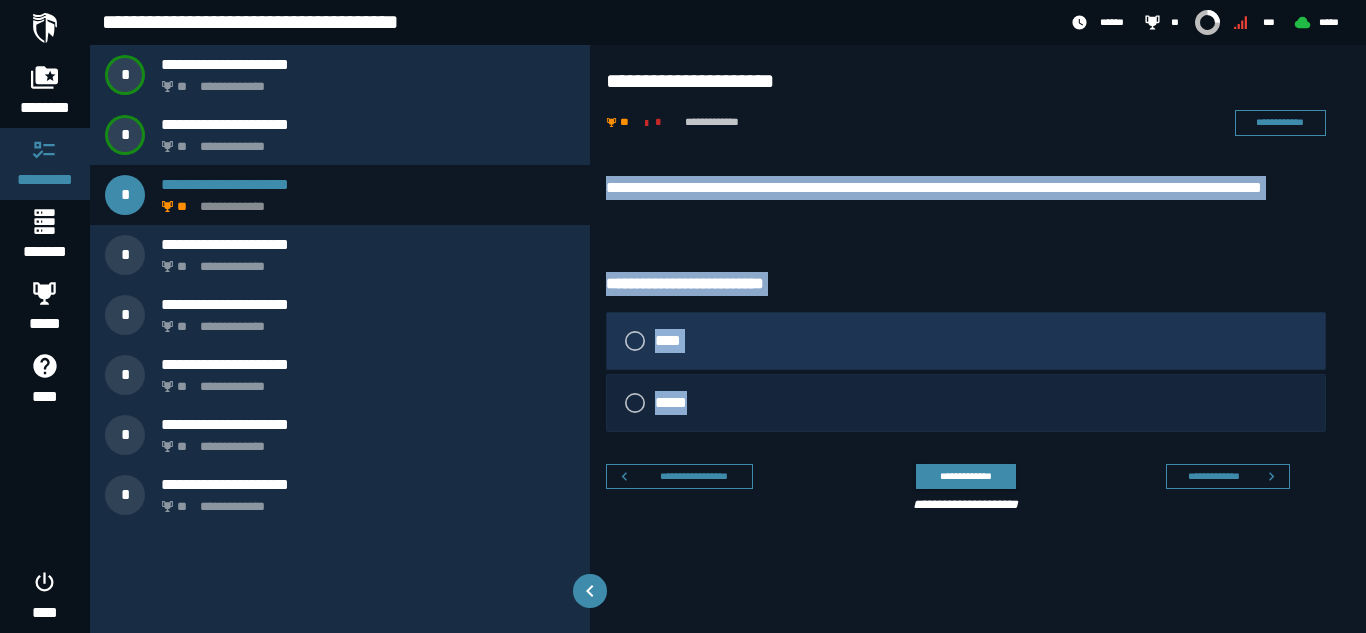 click on "****" at bounding box center (966, 341) 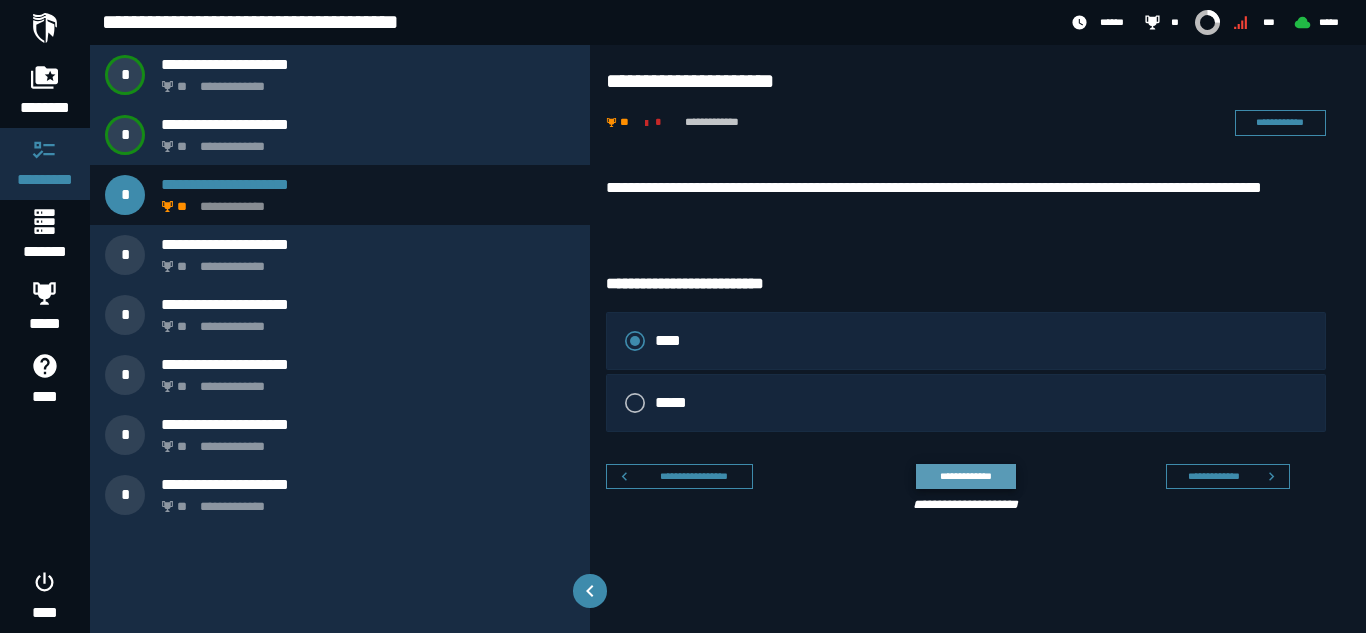 click on "**********" at bounding box center (965, 476) 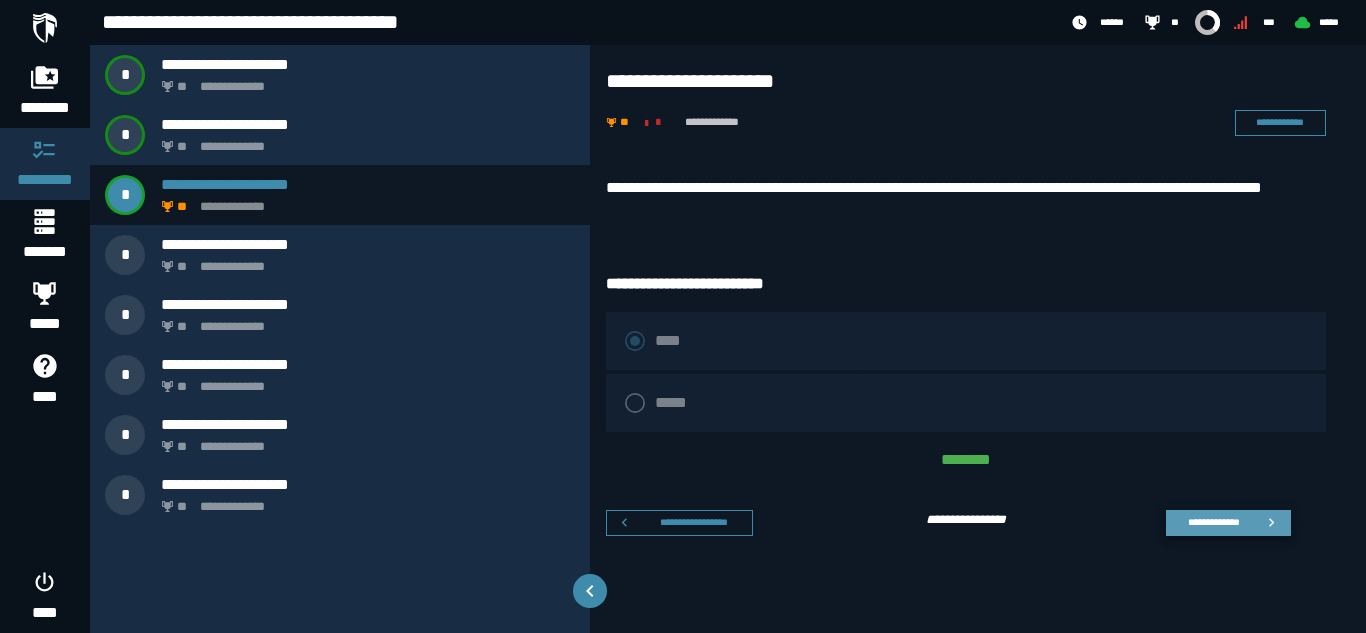 click on "**********" at bounding box center (1213, 522) 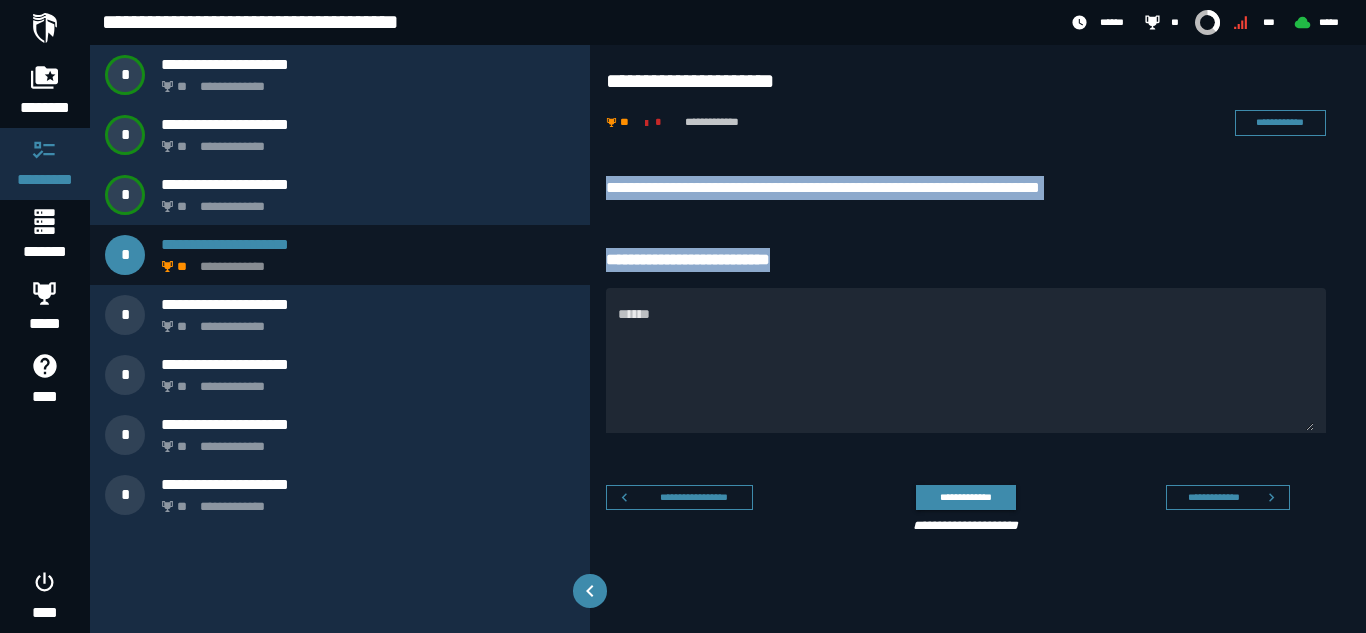 drag, startPoint x: 599, startPoint y: 183, endPoint x: 843, endPoint y: 276, distance: 261.1226 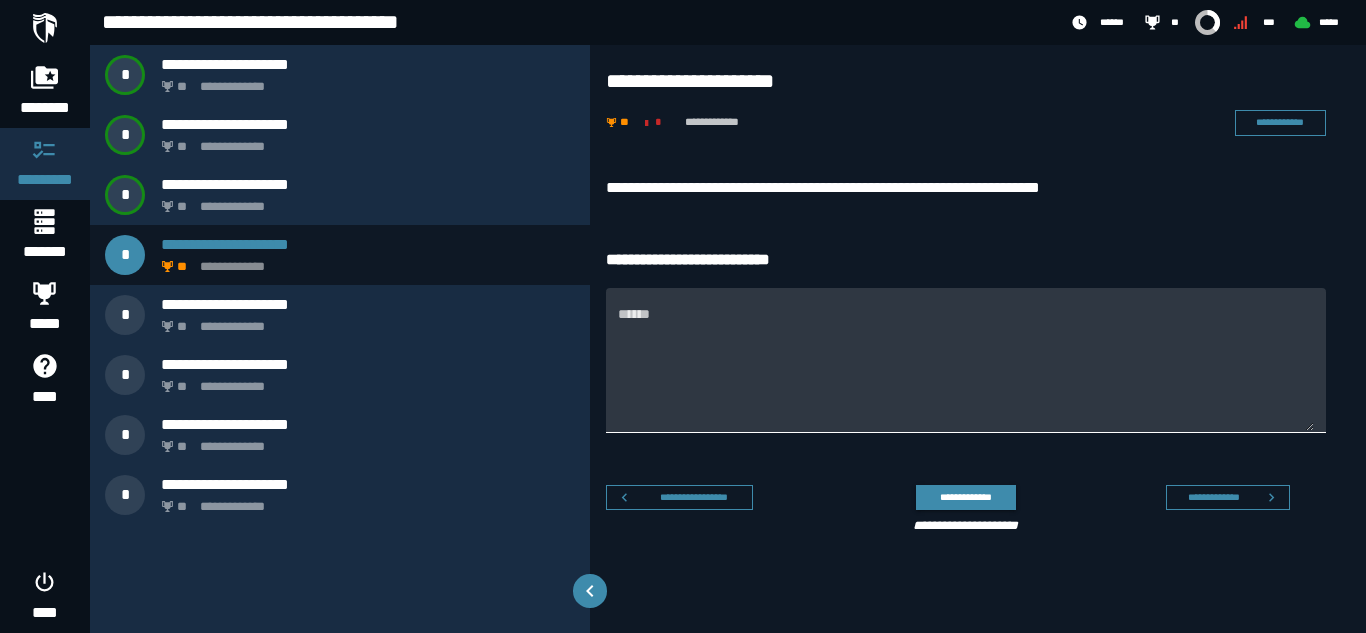 click on "******" at bounding box center (966, 360) 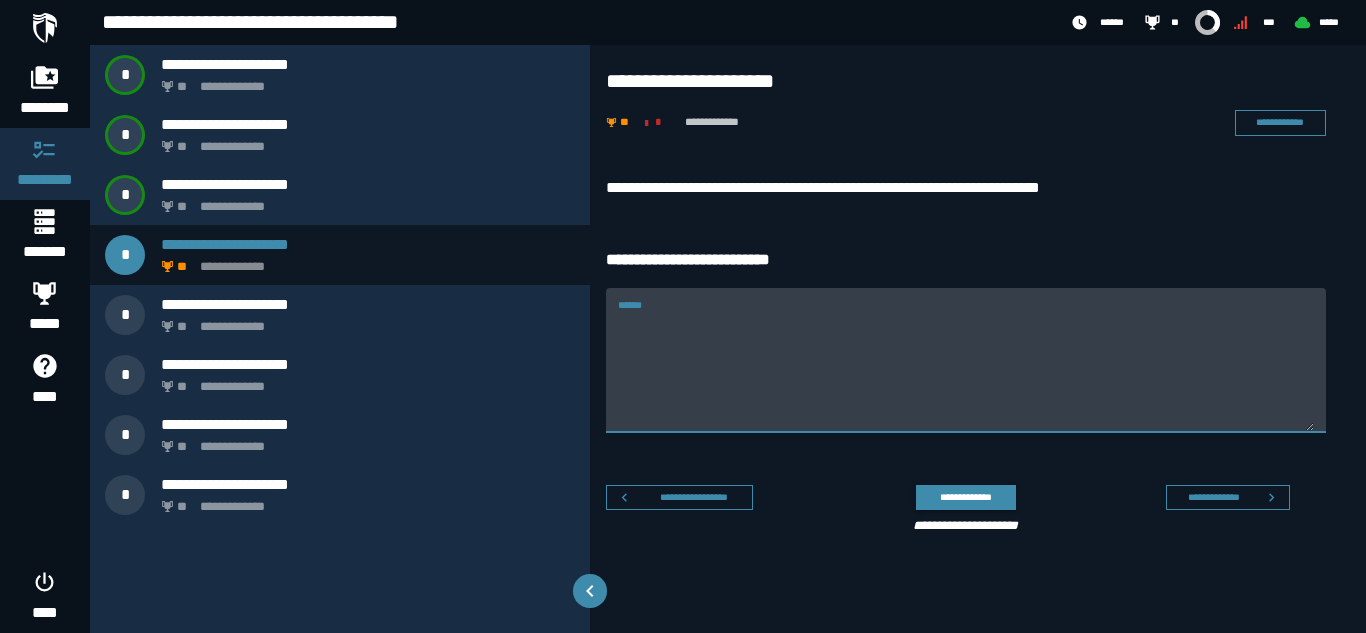 paste on "**********" 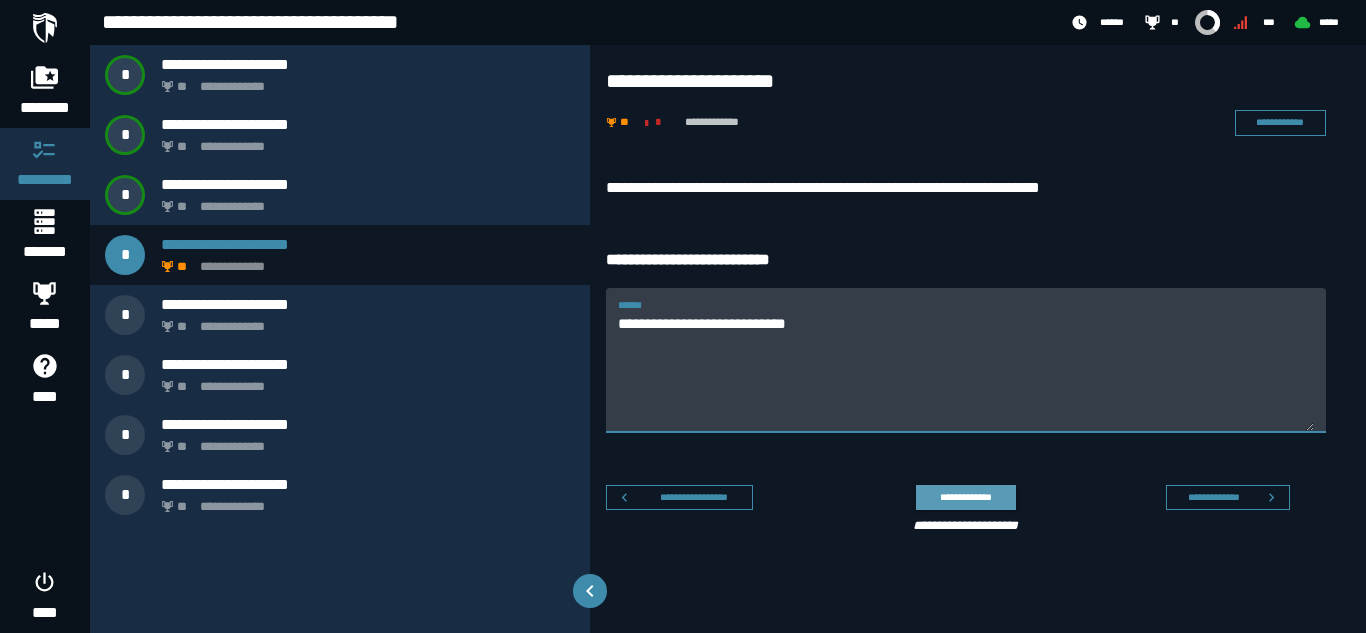 click on "**********" 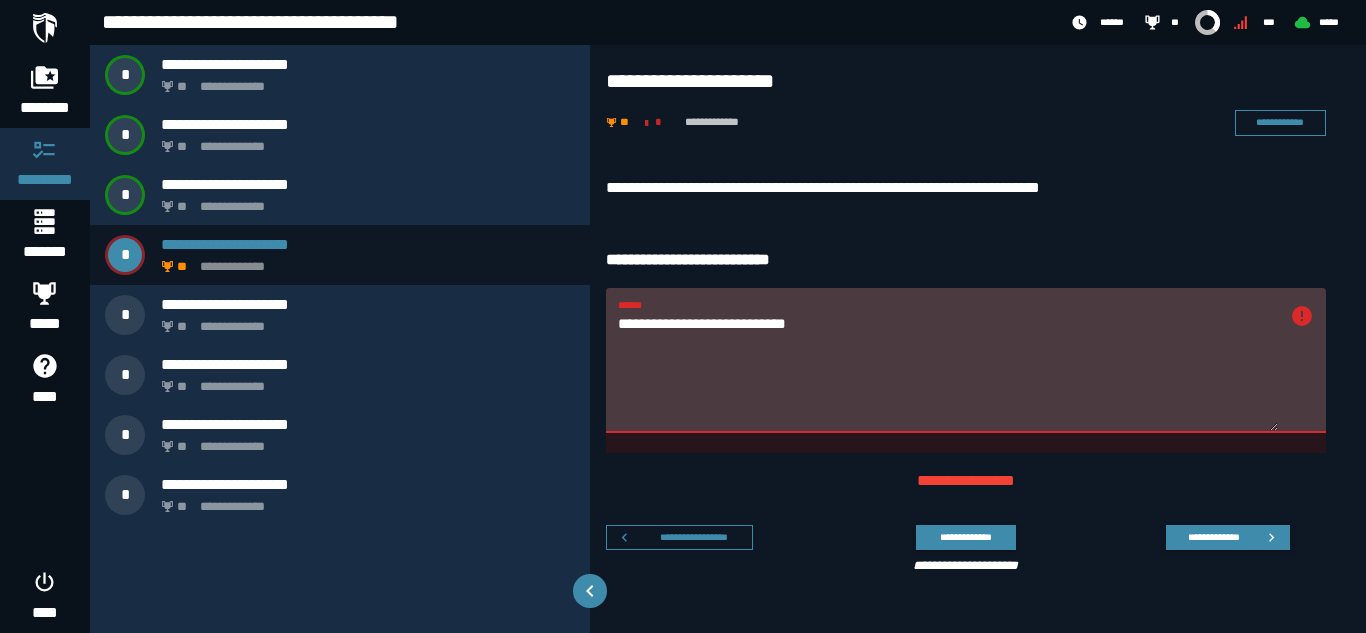 click on "**********" at bounding box center [948, 372] 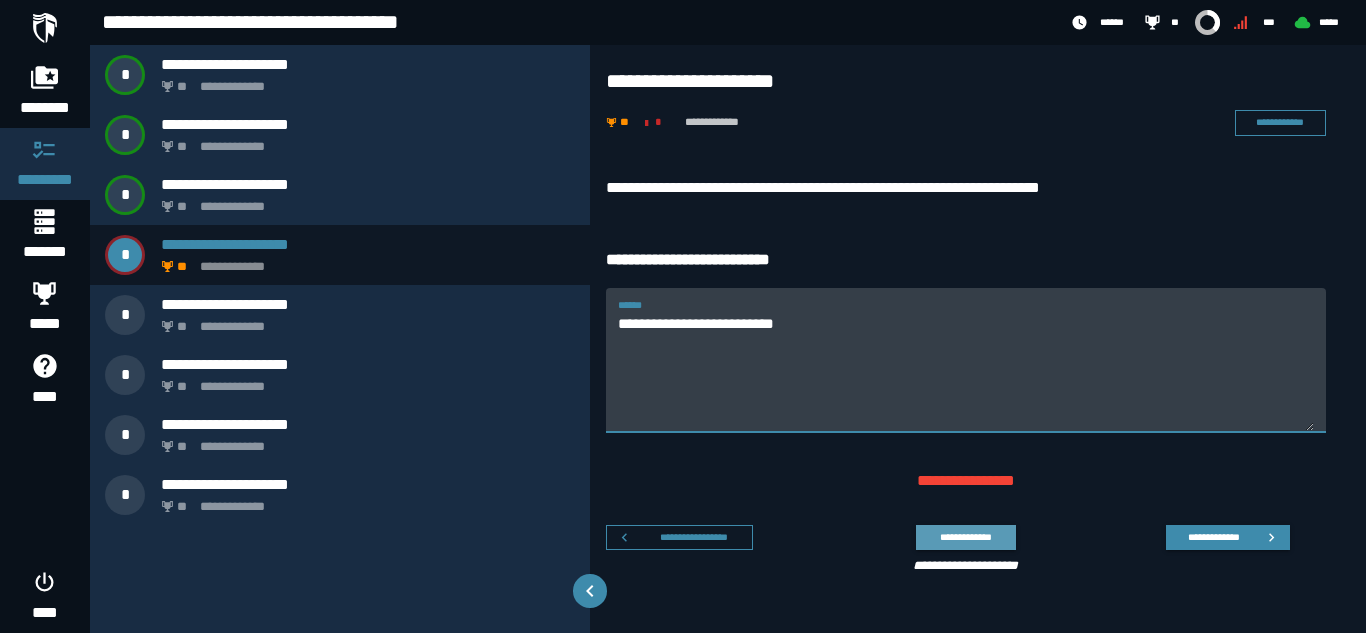 type on "**********" 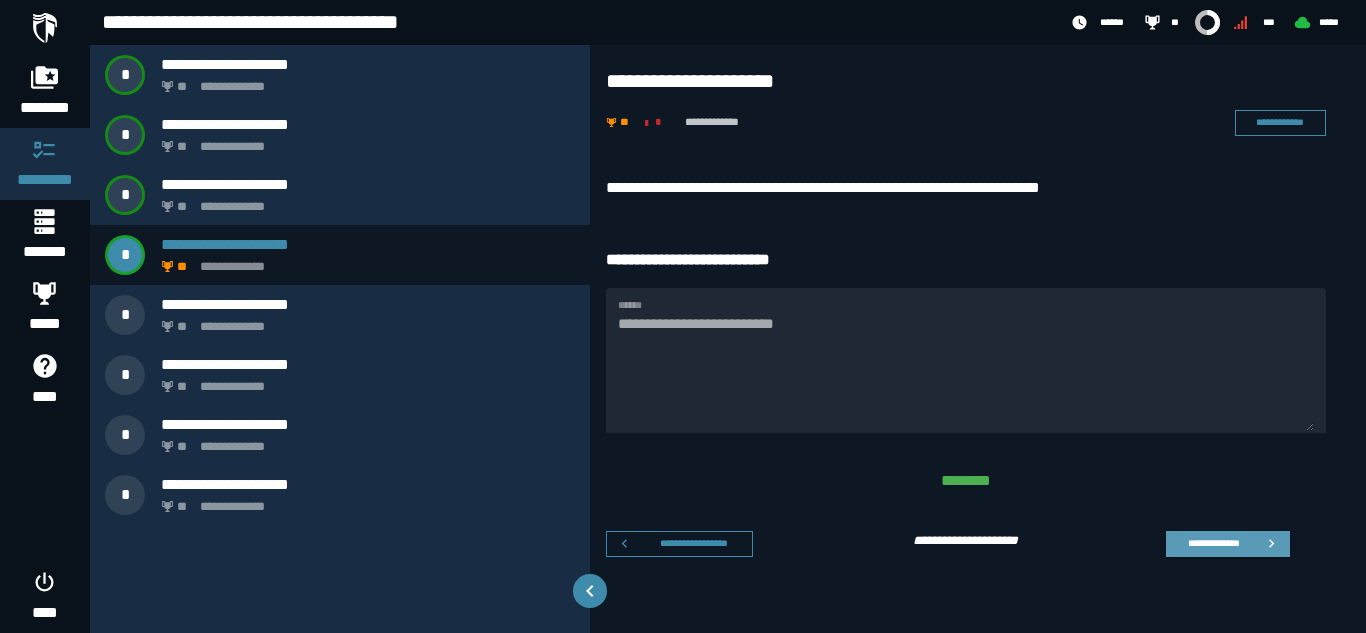 click on "**********" at bounding box center (1228, 544) 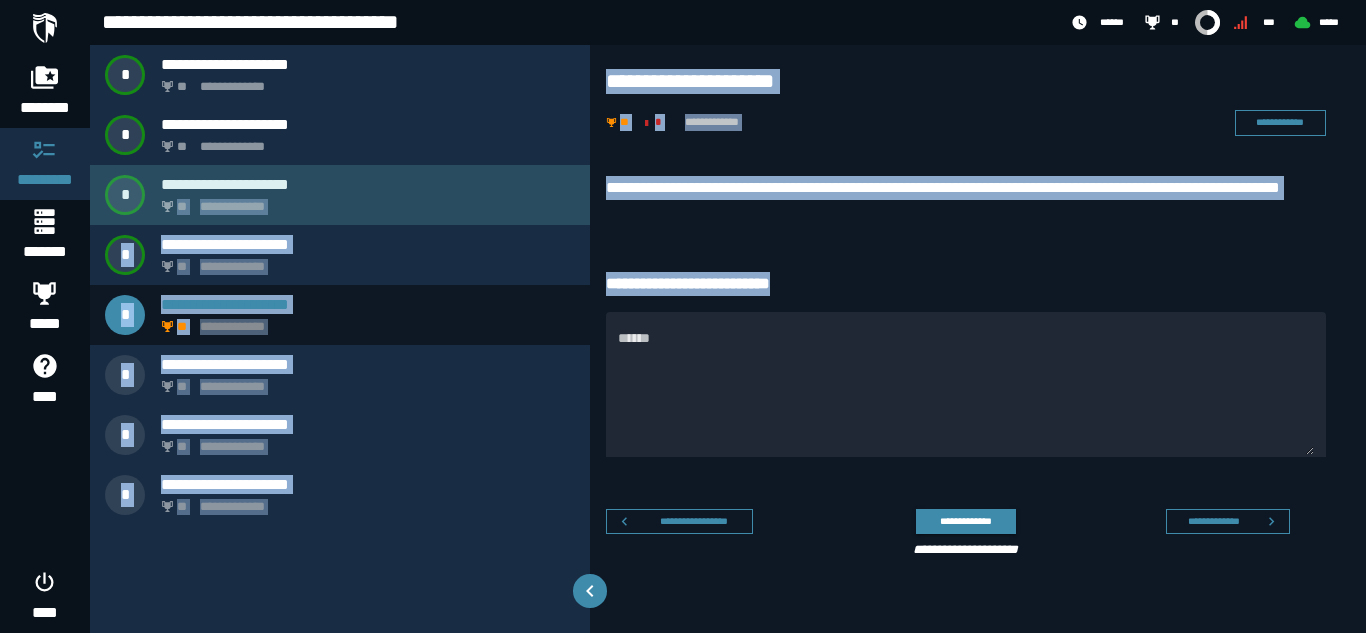 drag, startPoint x: 588, startPoint y: 180, endPoint x: 857, endPoint y: 294, distance: 292.1592 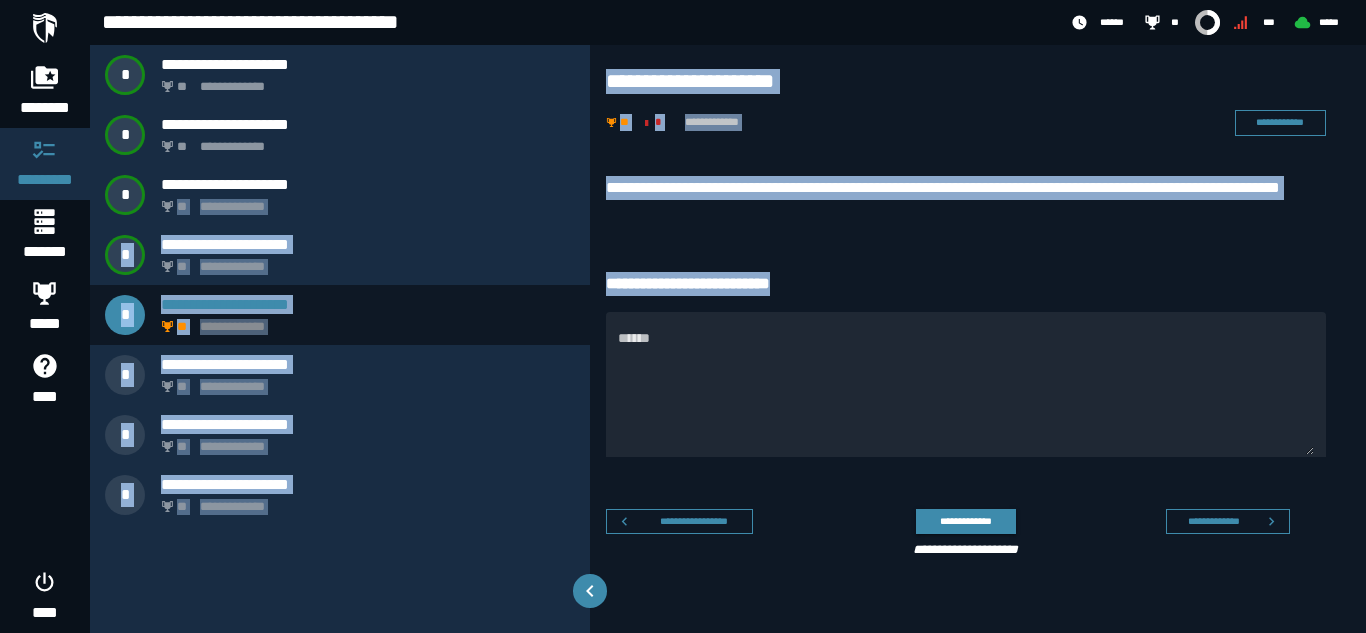 click on "**********" at bounding box center [966, 284] 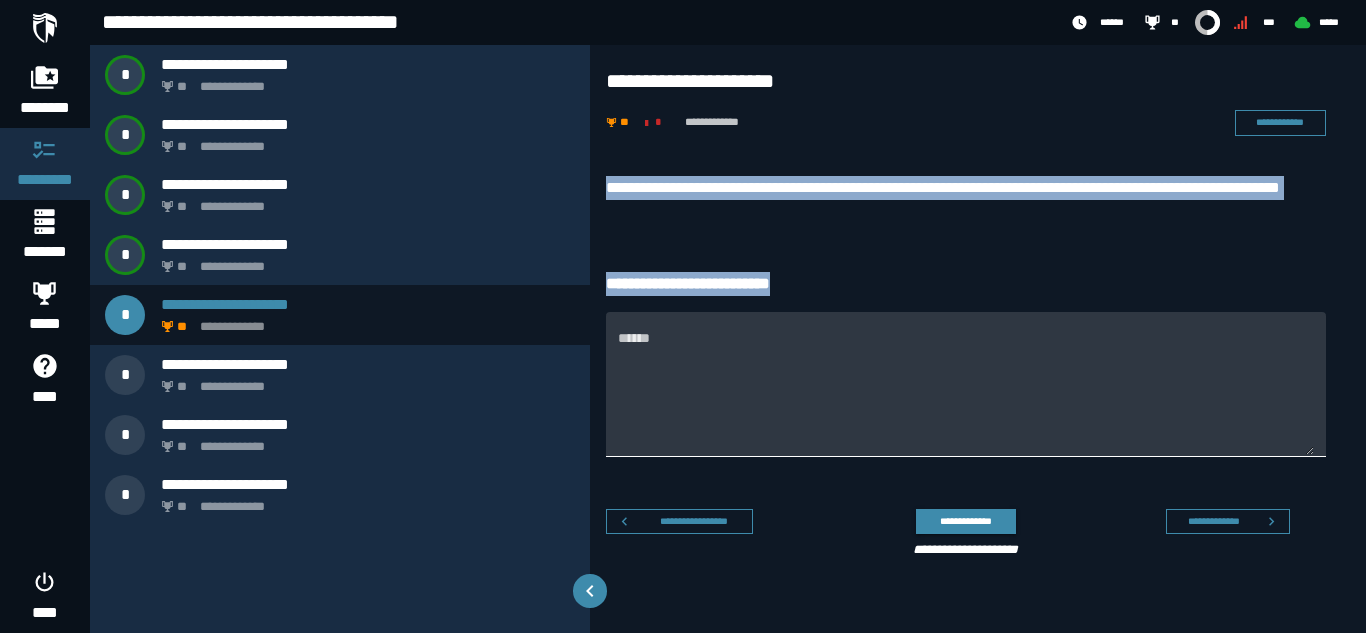 drag, startPoint x: 596, startPoint y: 166, endPoint x: 847, endPoint y: 325, distance: 297.12286 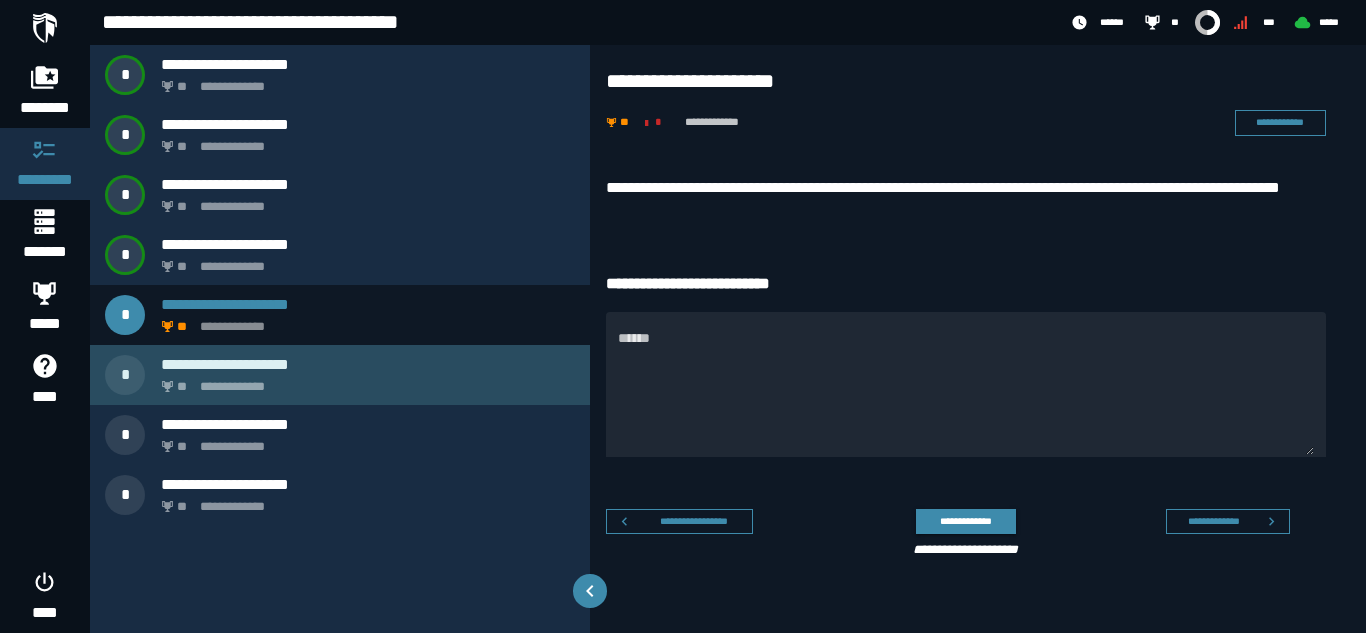 click on "**********" at bounding box center [364, 381] 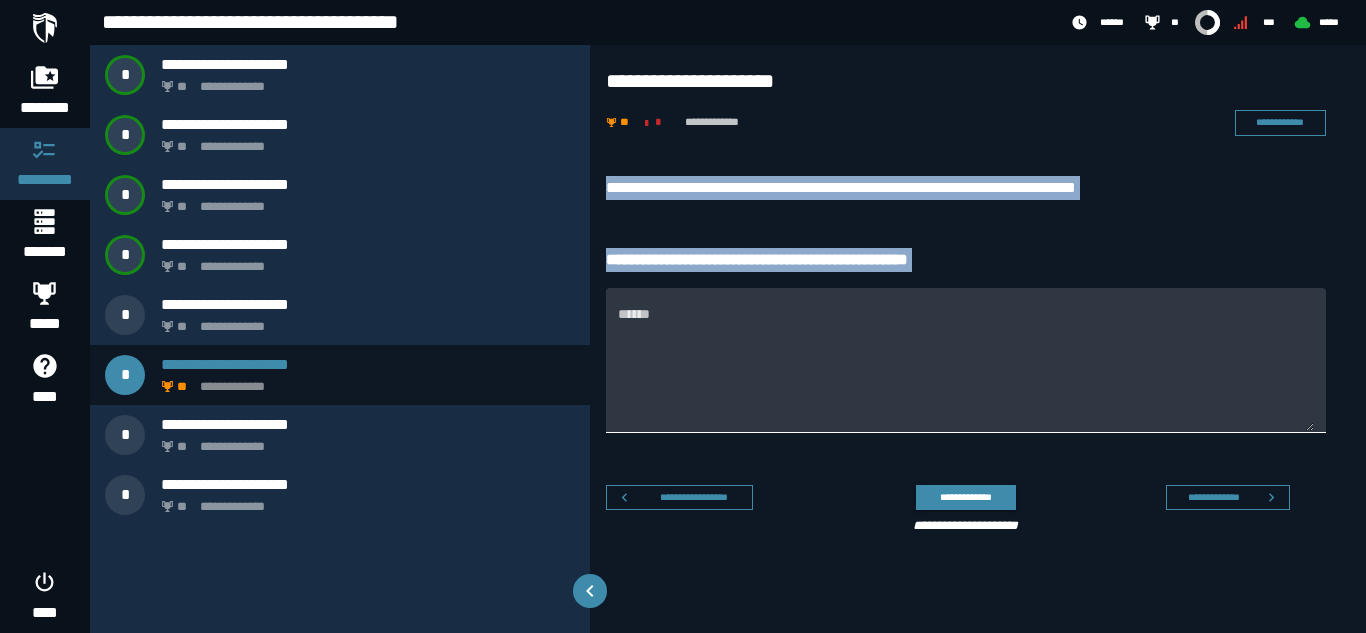 drag, startPoint x: 607, startPoint y: 164, endPoint x: 1000, endPoint y: 299, distance: 415.54062 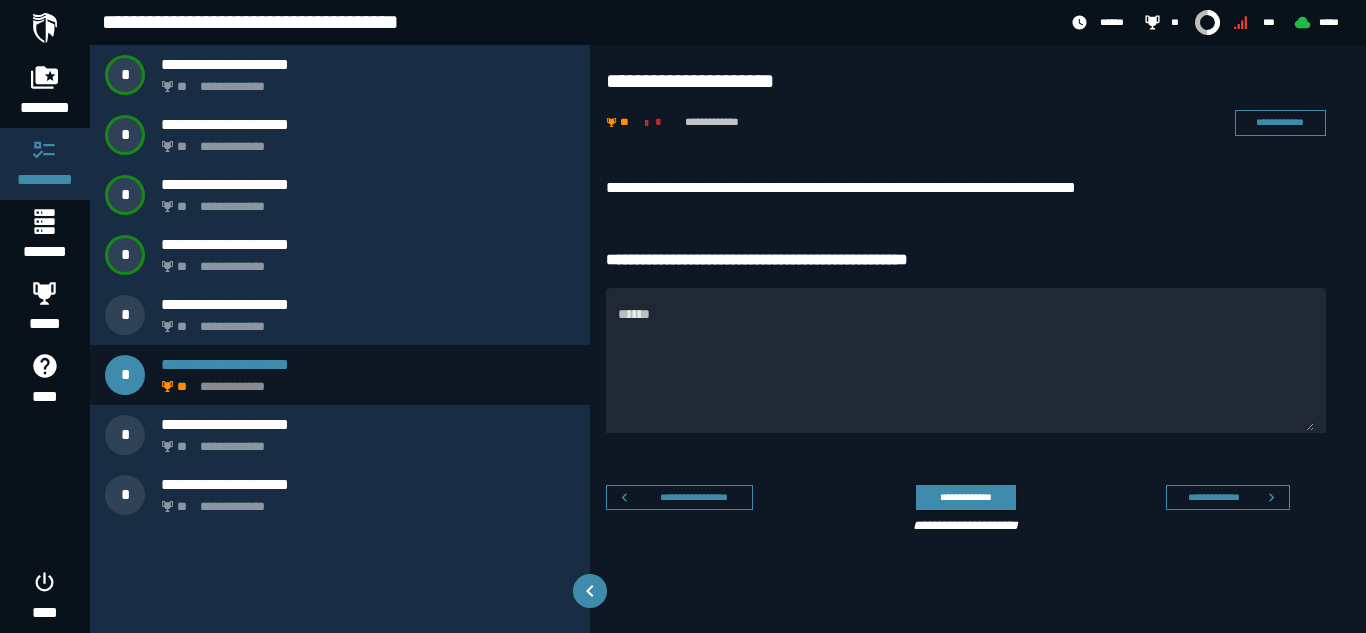click on "**********" at bounding box center [978, 102] 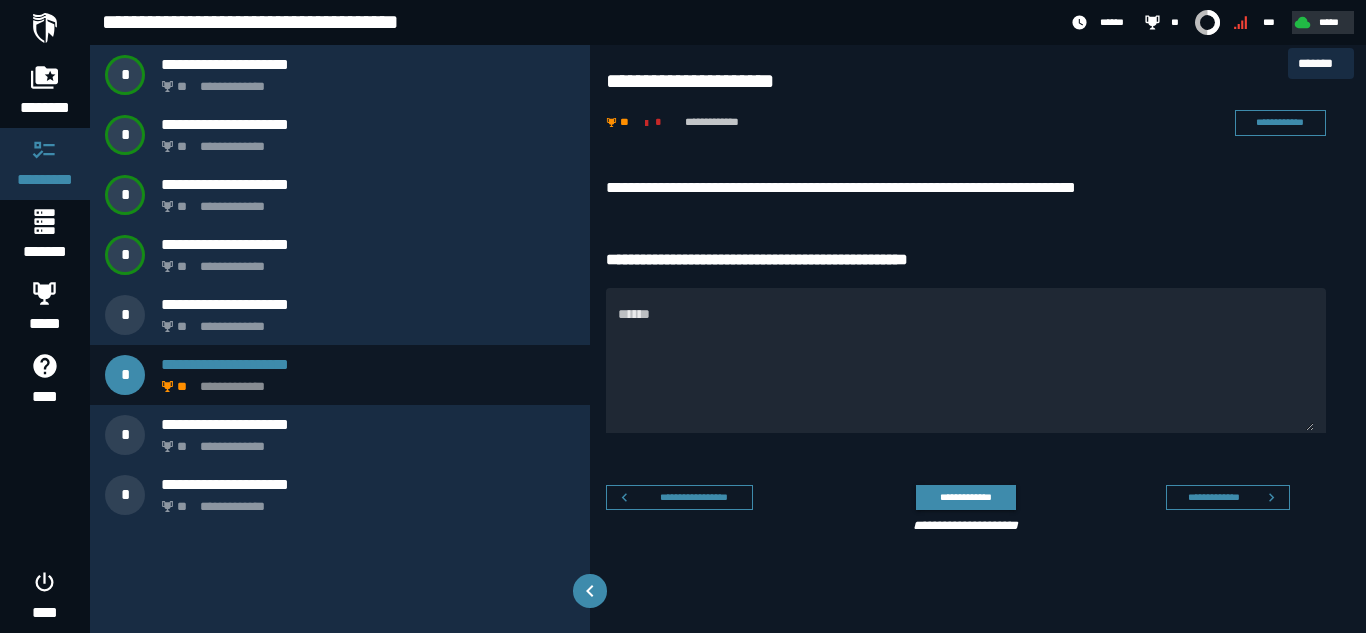 click 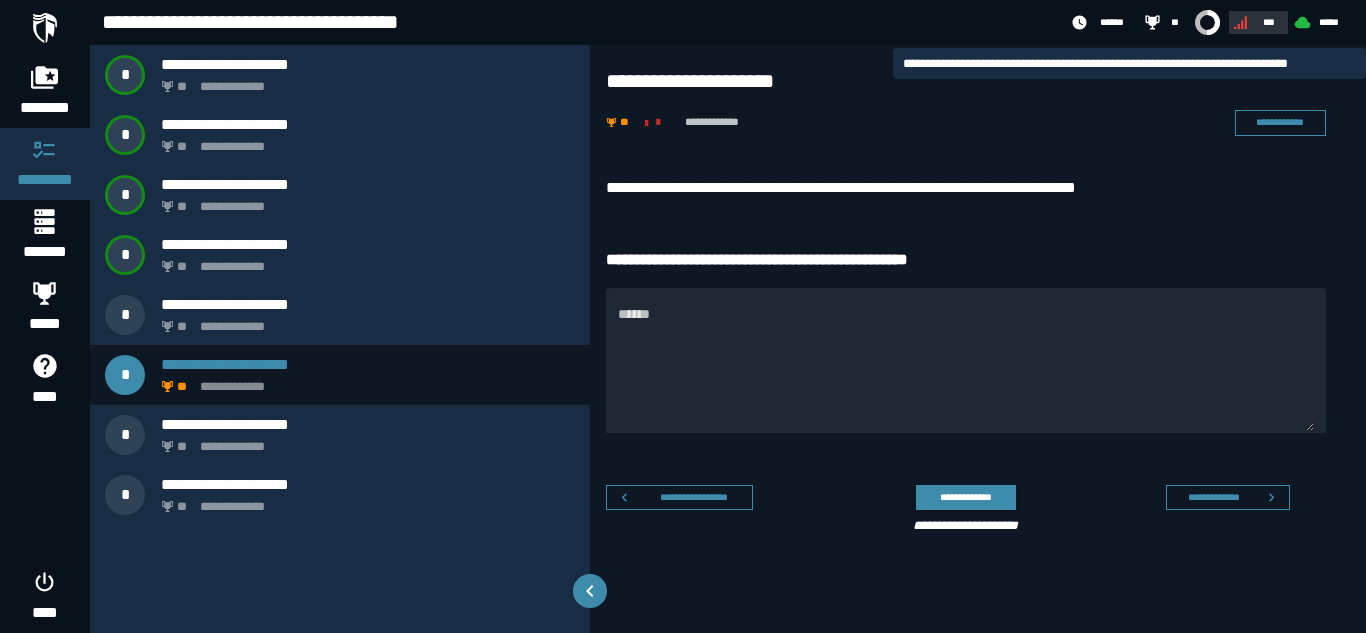 click on "***" at bounding box center [1269, 22] 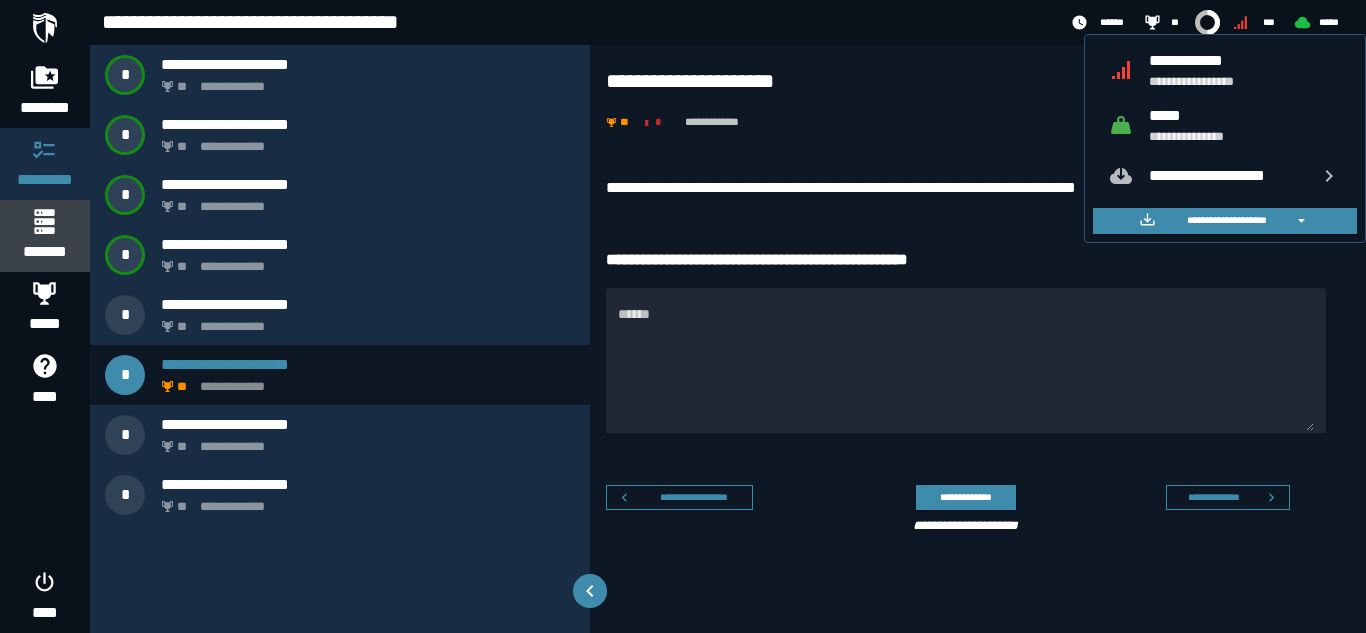 click 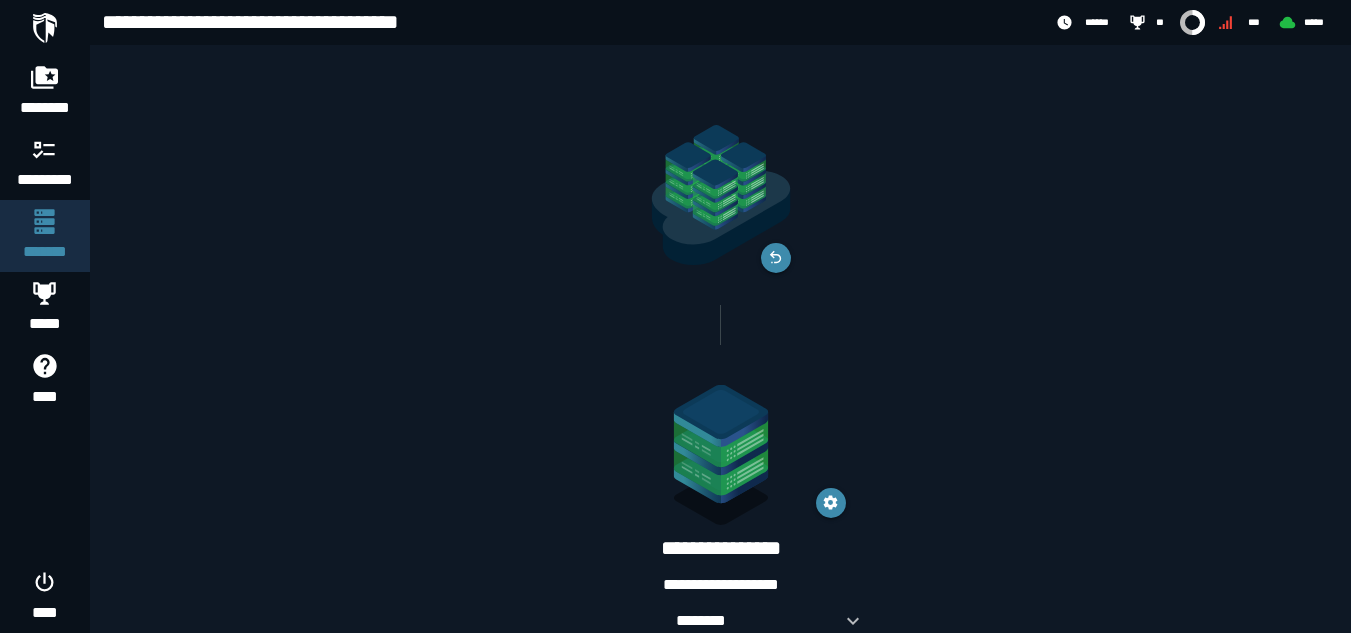 scroll, scrollTop: 58, scrollLeft: 0, axis: vertical 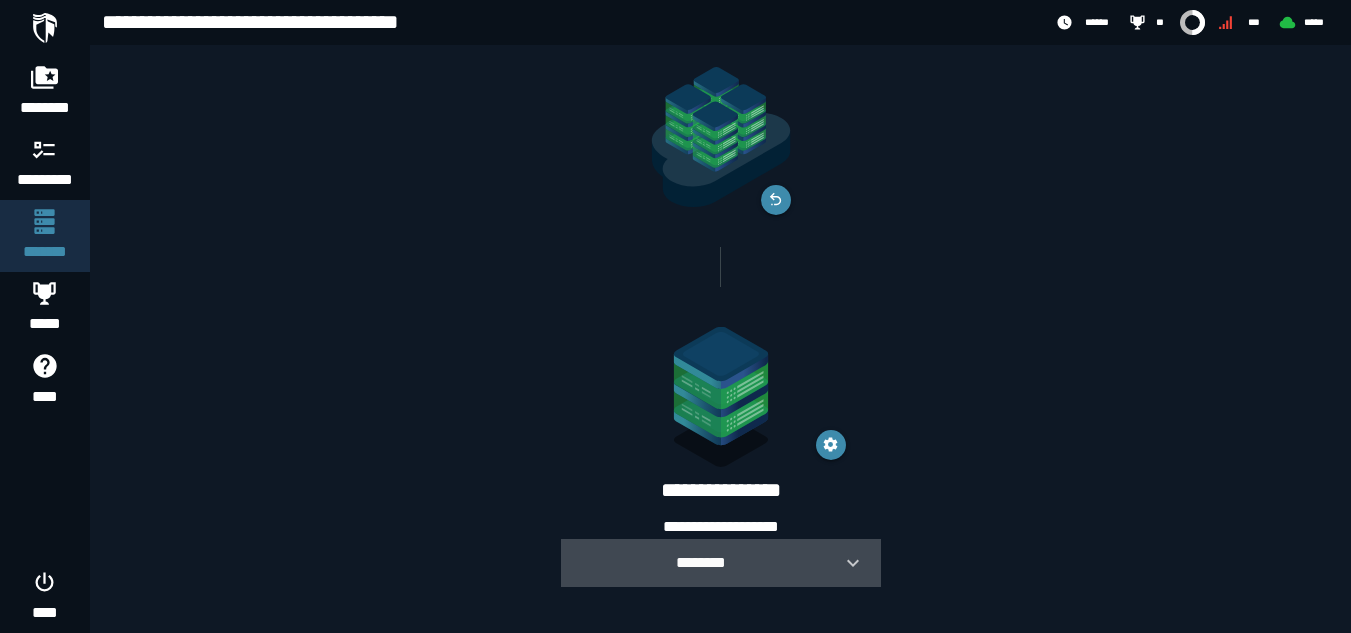 click at bounding box center [845, 563] 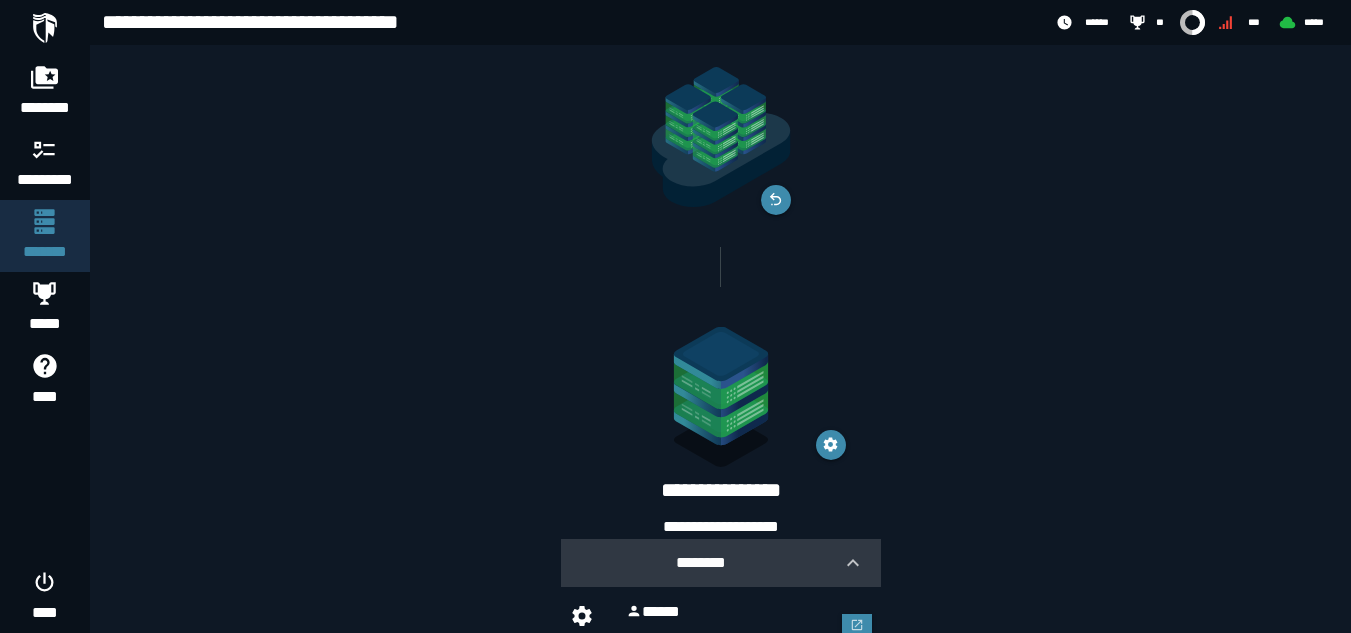 scroll, scrollTop: 140, scrollLeft: 0, axis: vertical 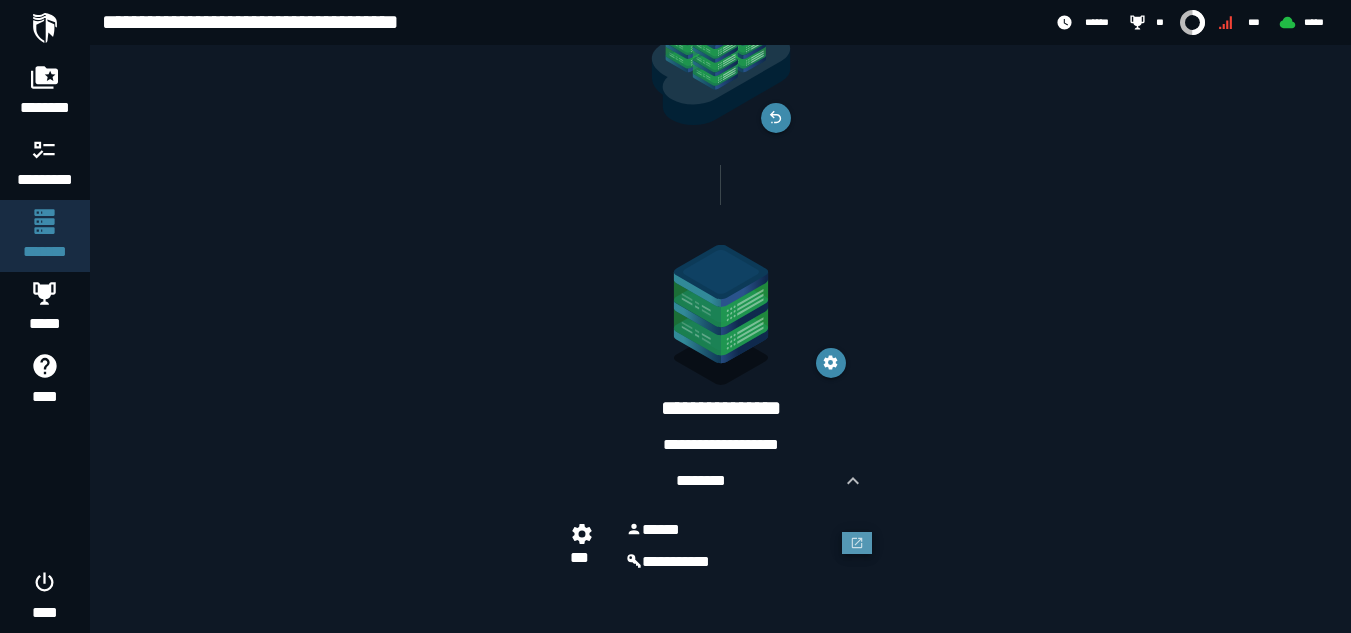 click 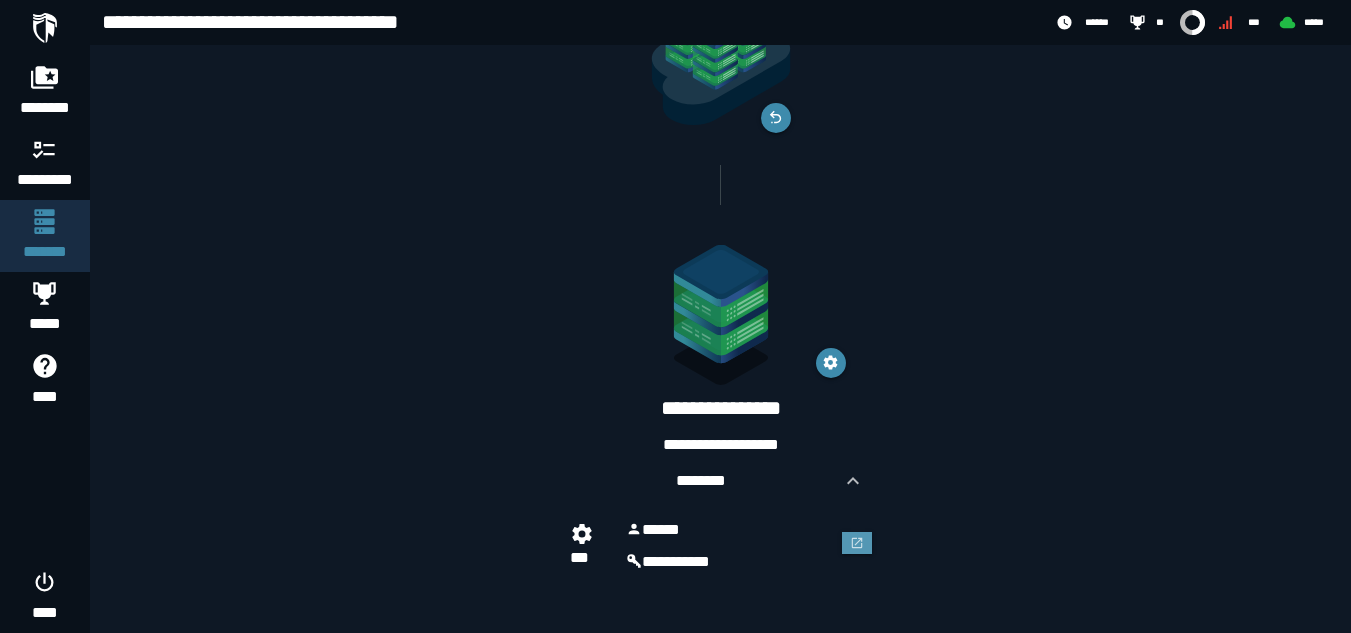 scroll, scrollTop: 140, scrollLeft: 0, axis: vertical 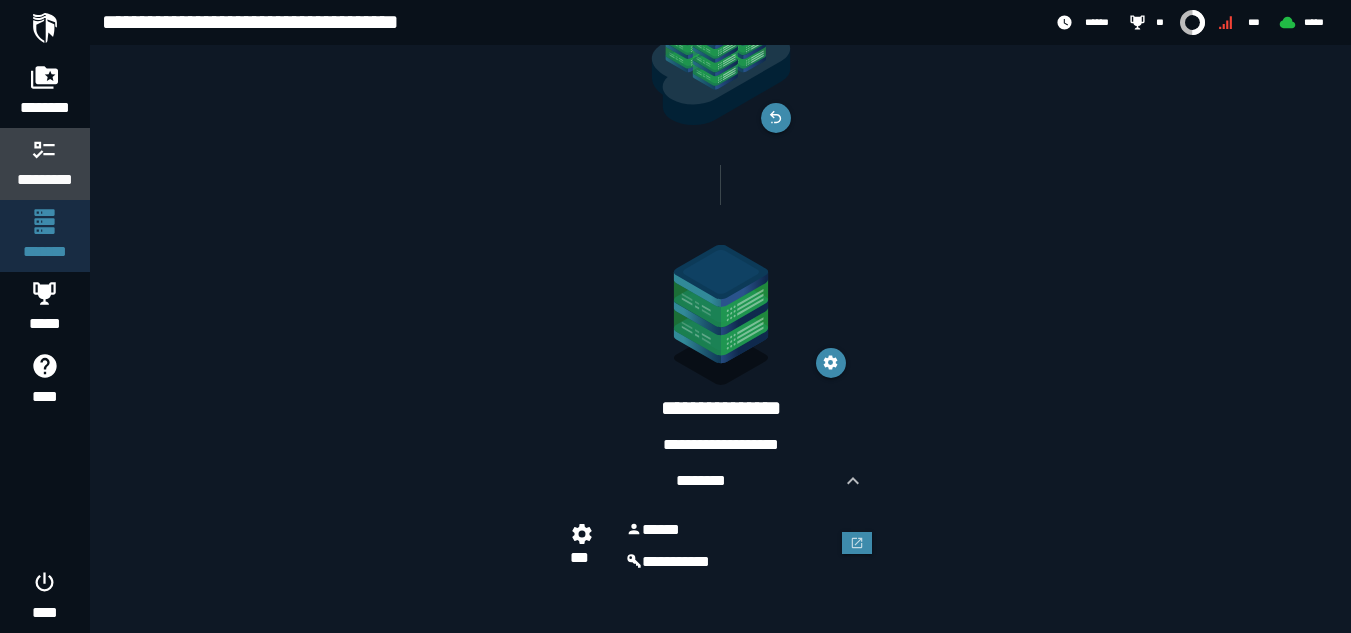 click on "*********" at bounding box center [45, 180] 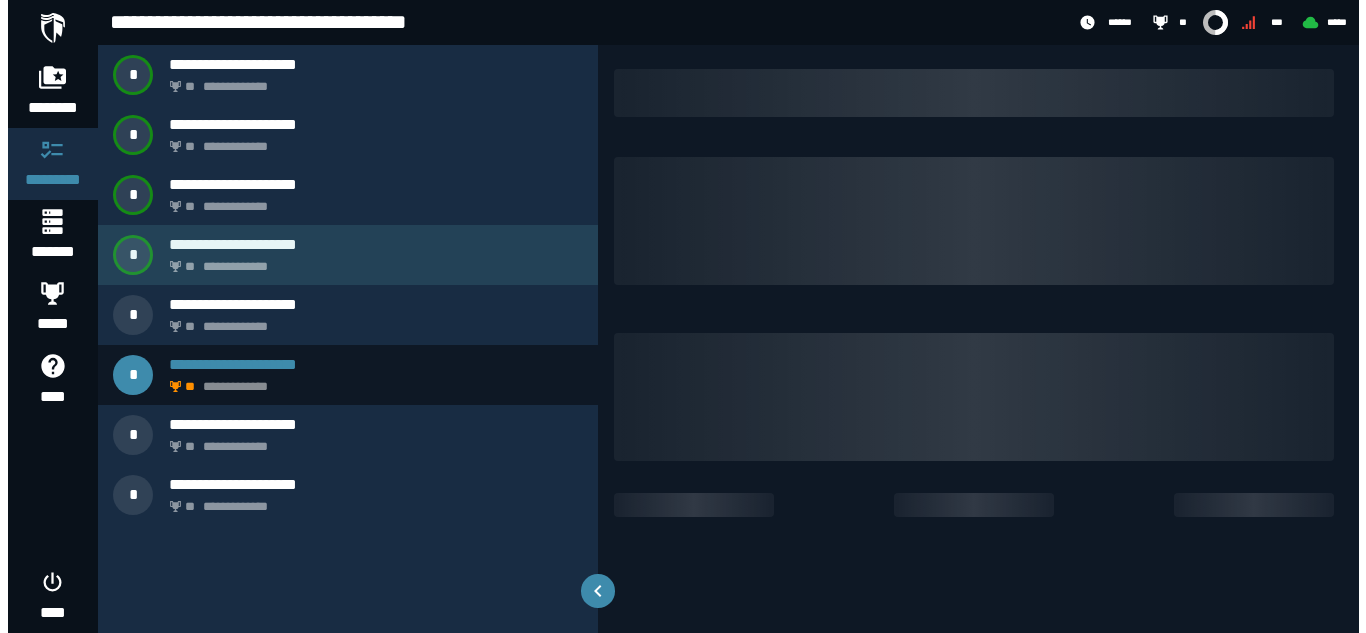 scroll, scrollTop: 0, scrollLeft: 0, axis: both 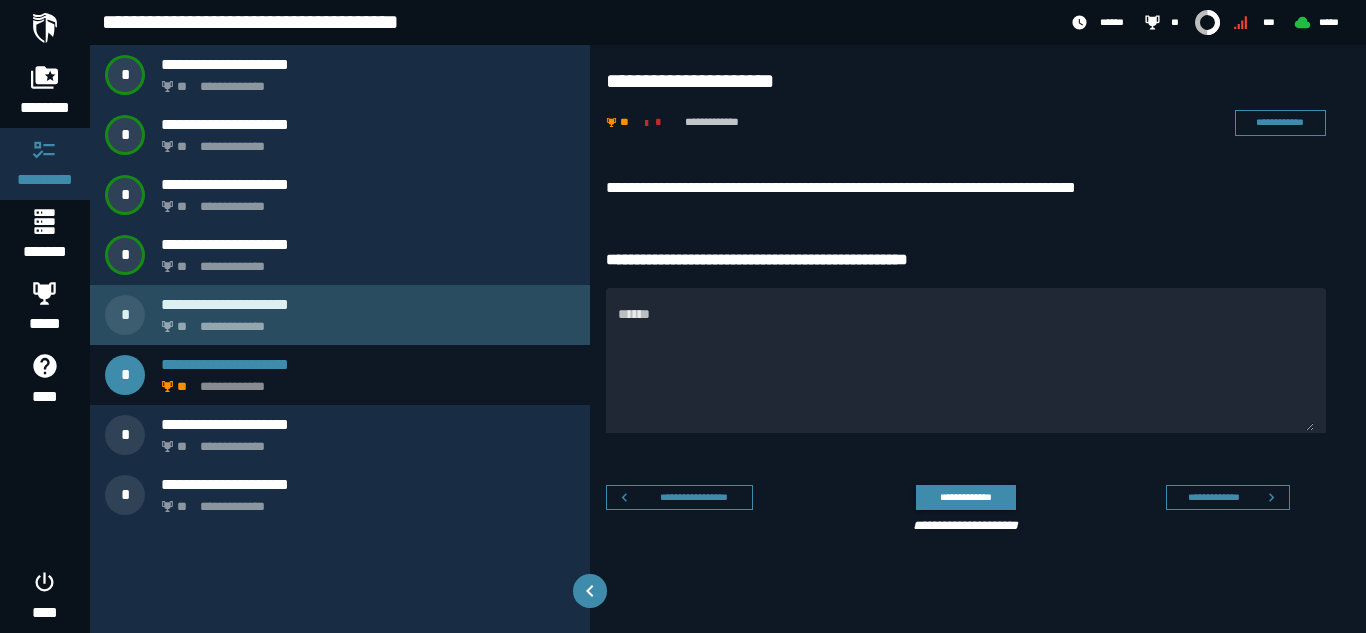 click on "**********" at bounding box center [364, 321] 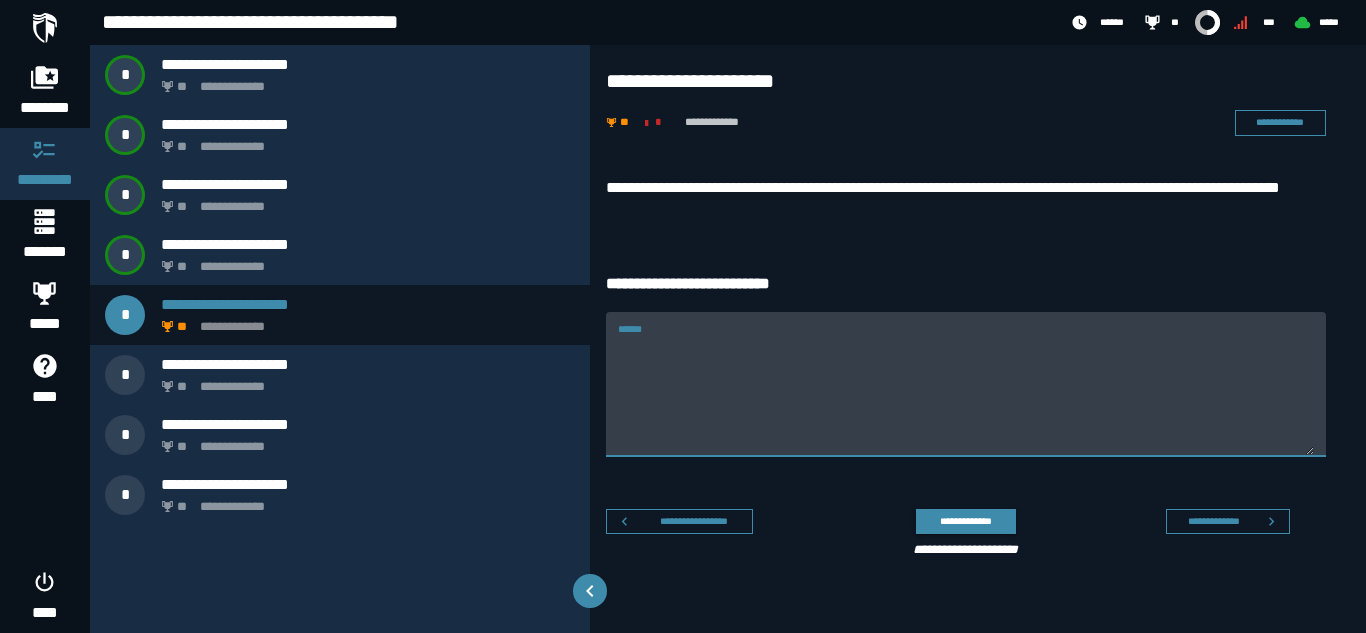 click on "******" at bounding box center (966, 384) 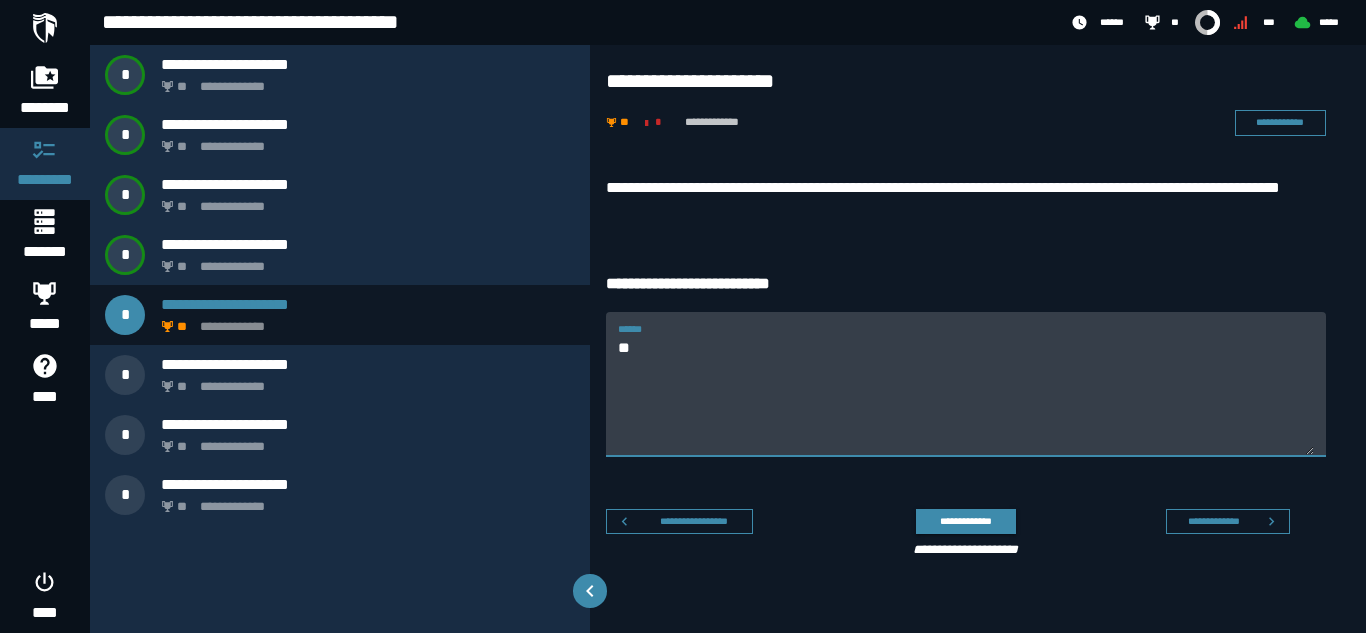 type on "*" 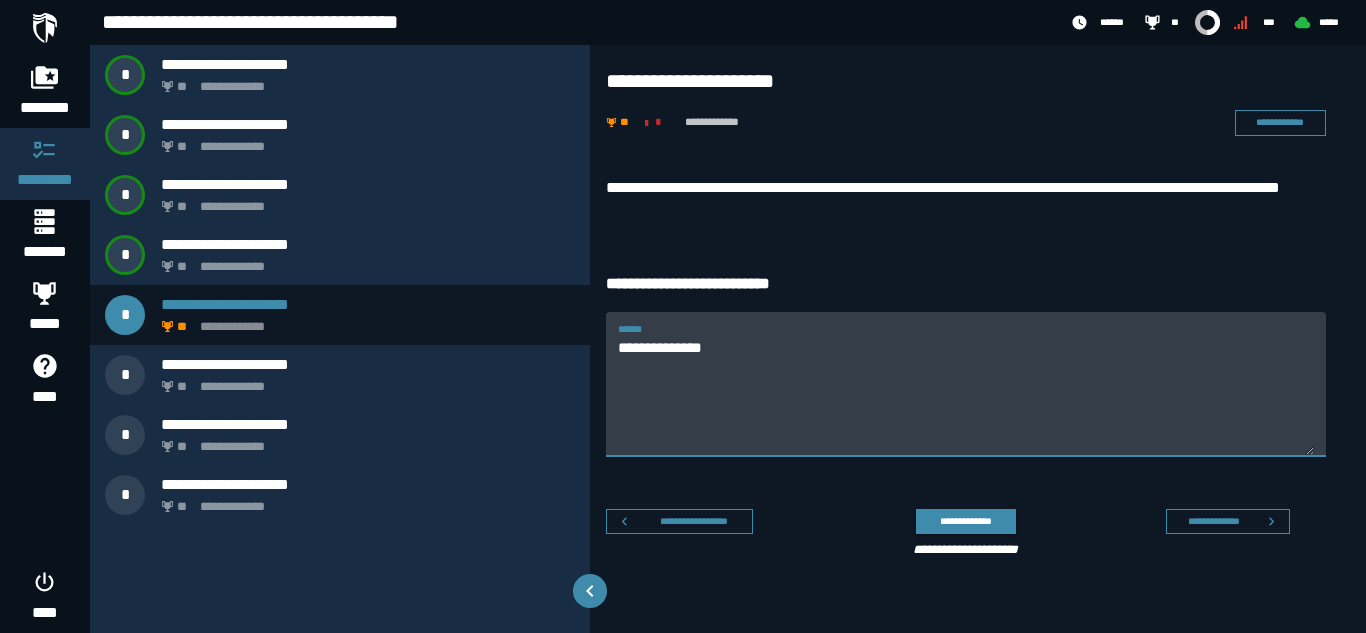 type on "**********" 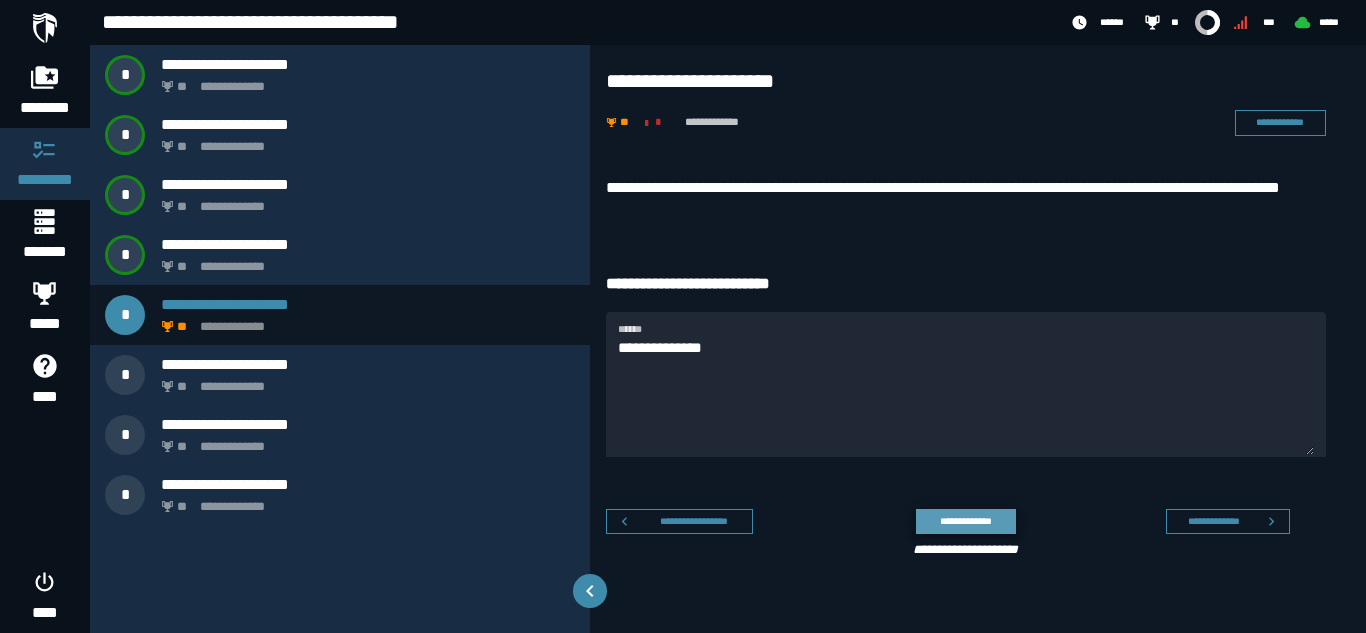 click on "**********" at bounding box center [965, 521] 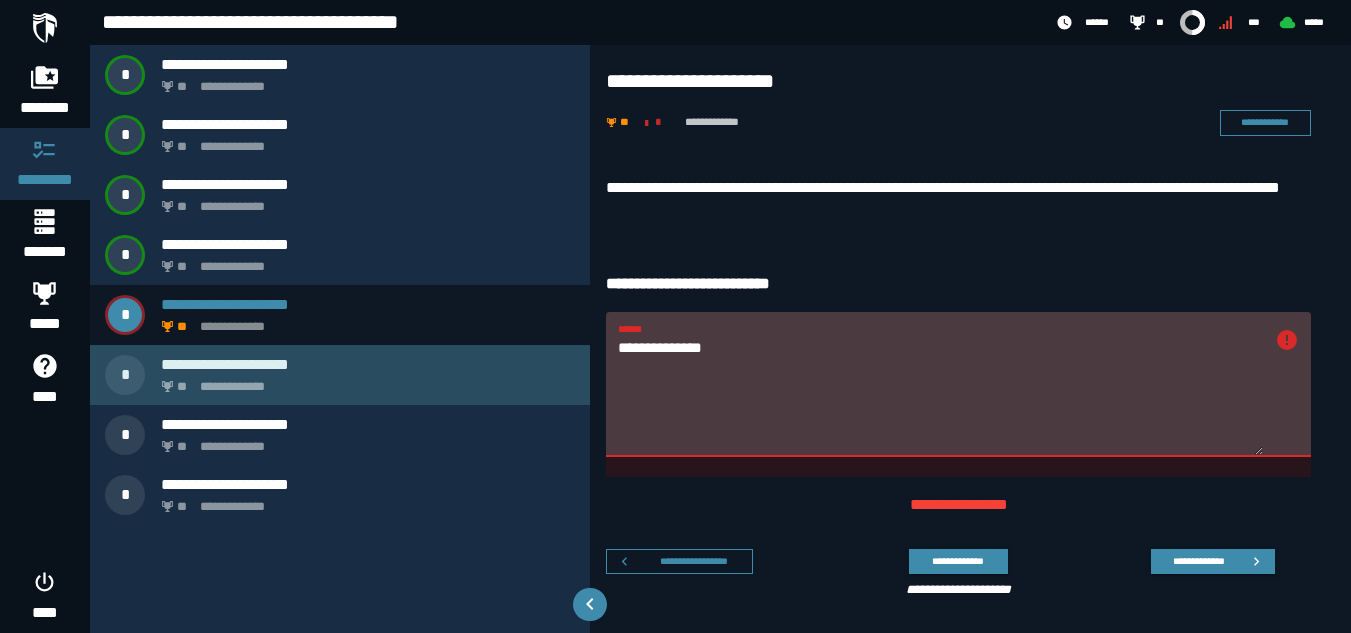 click on "**********" at bounding box center (340, 375) 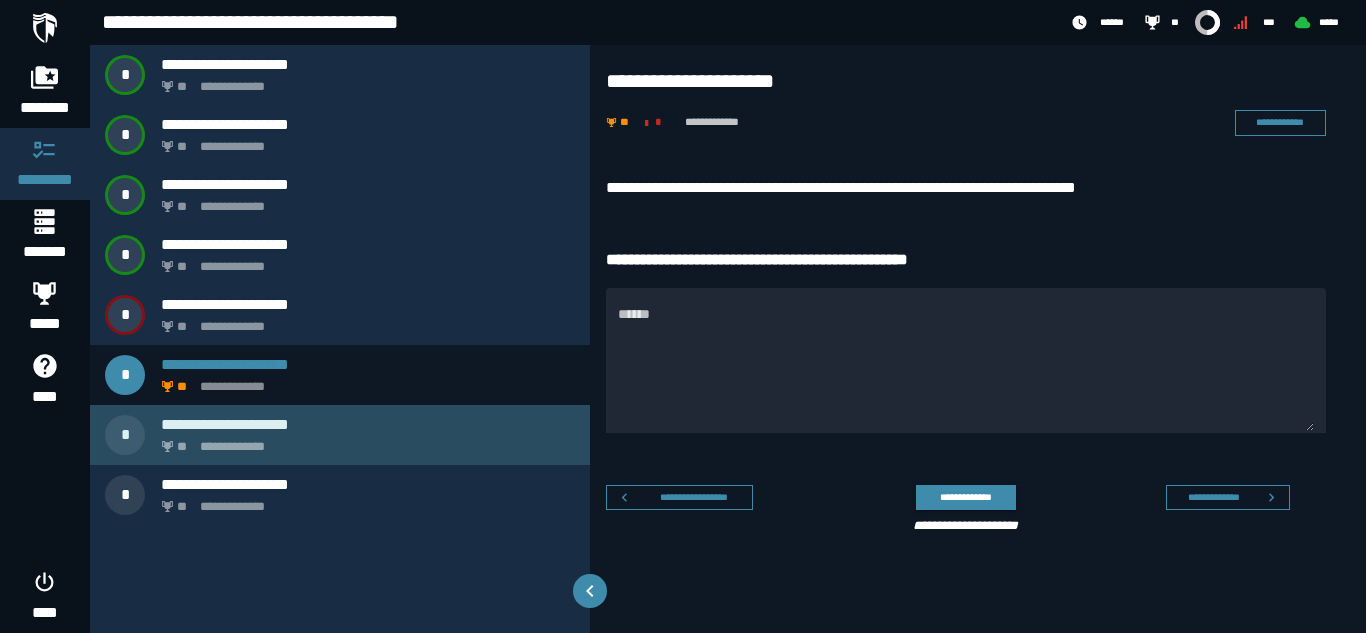 click on "**********" at bounding box center (364, 441) 